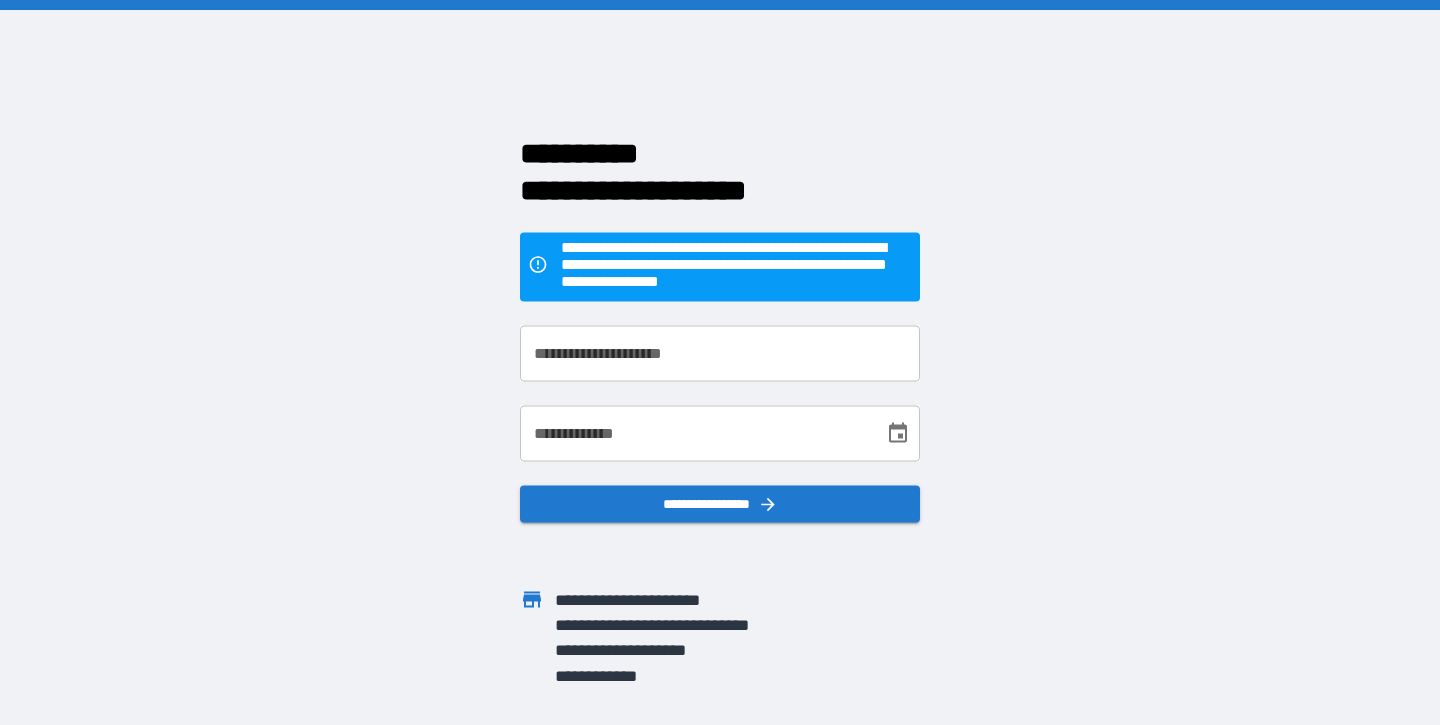 scroll, scrollTop: 0, scrollLeft: 0, axis: both 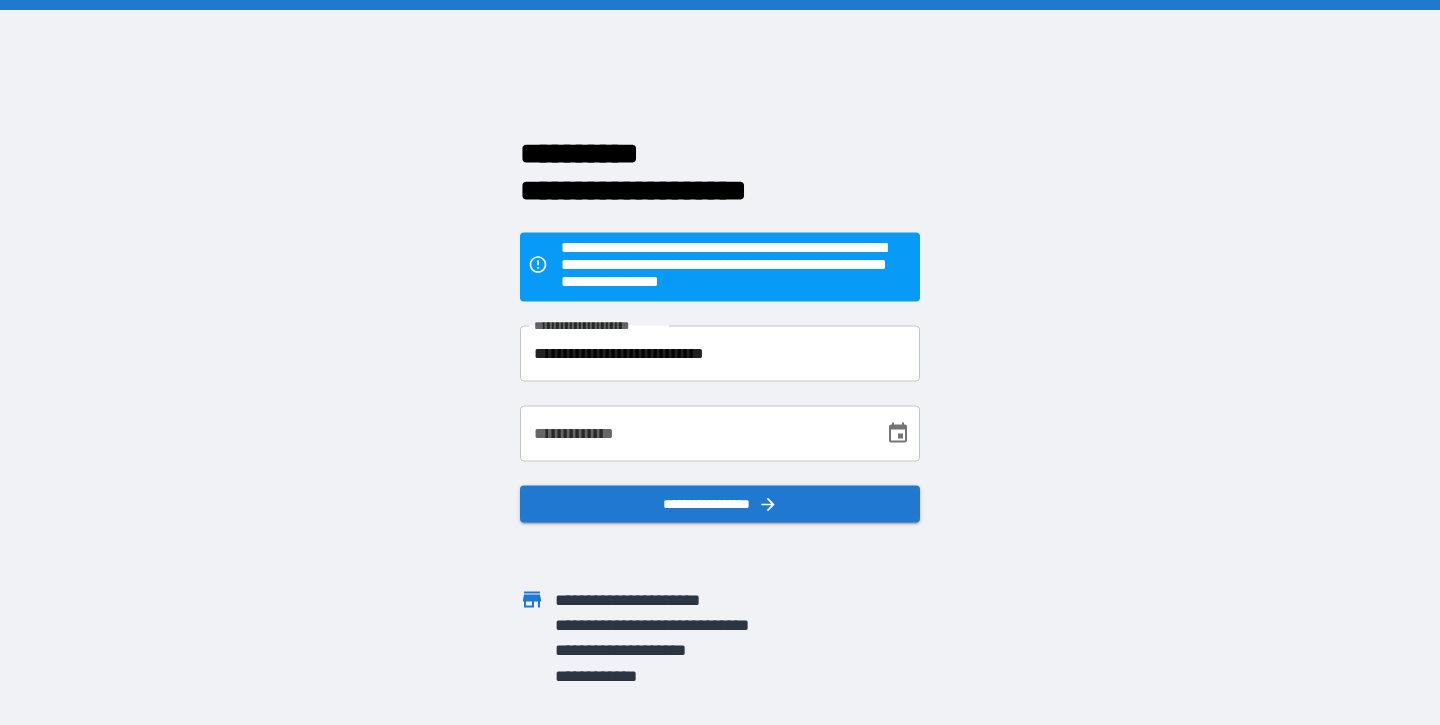 type on "**********" 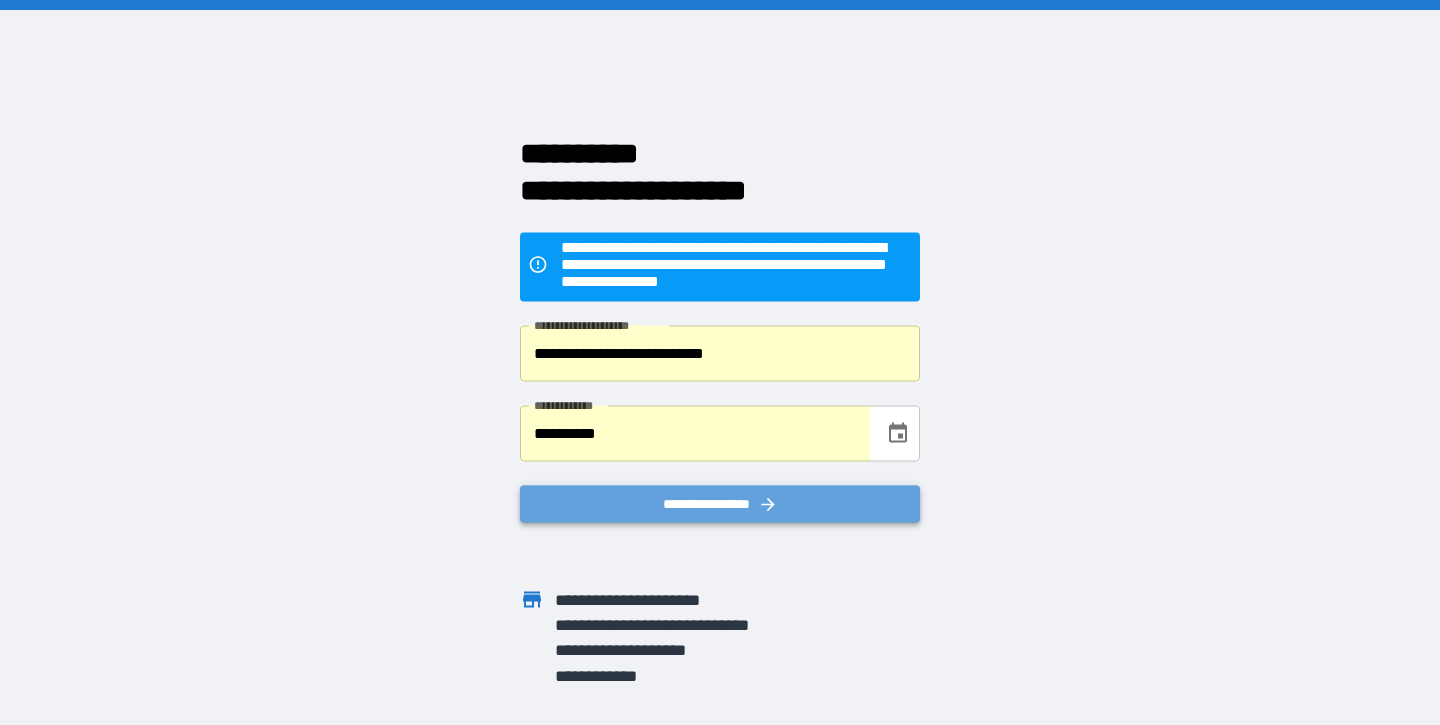 click on "**********" at bounding box center [720, 503] 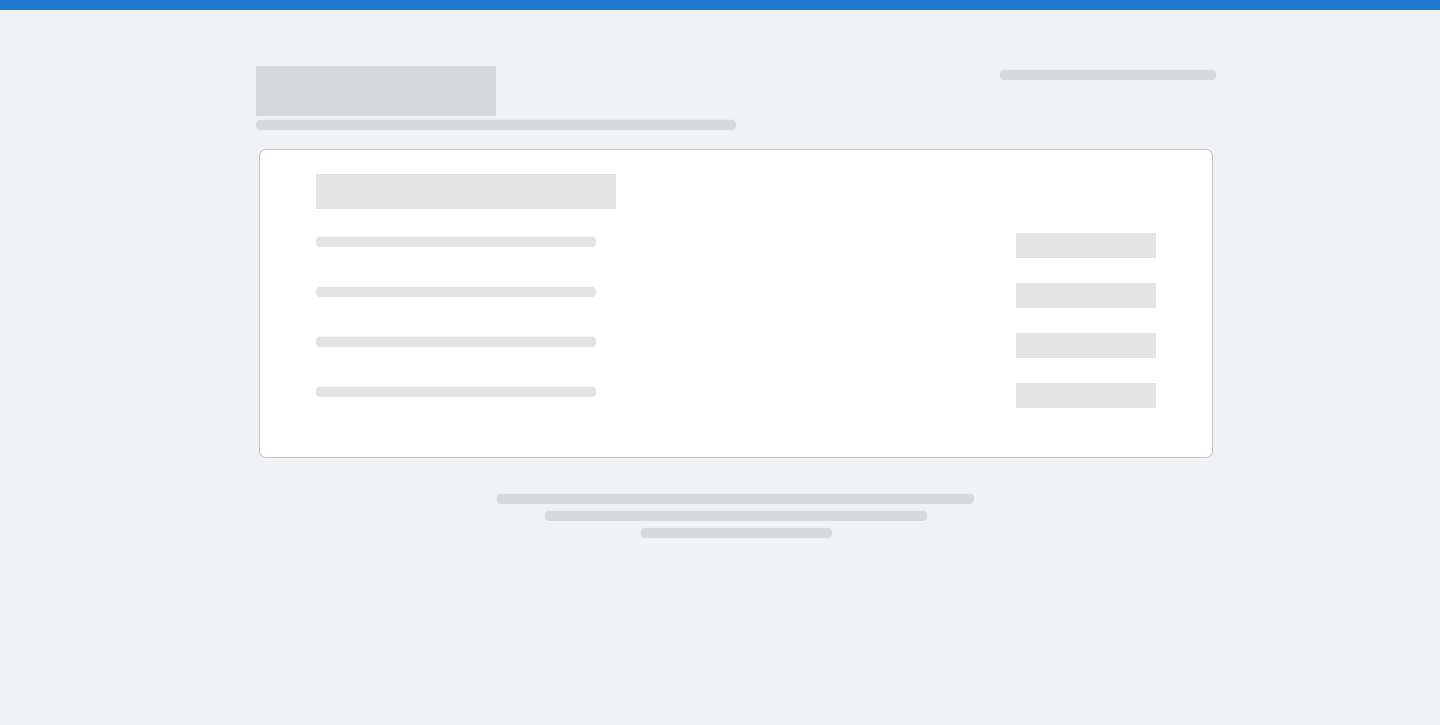 scroll, scrollTop: 0, scrollLeft: 0, axis: both 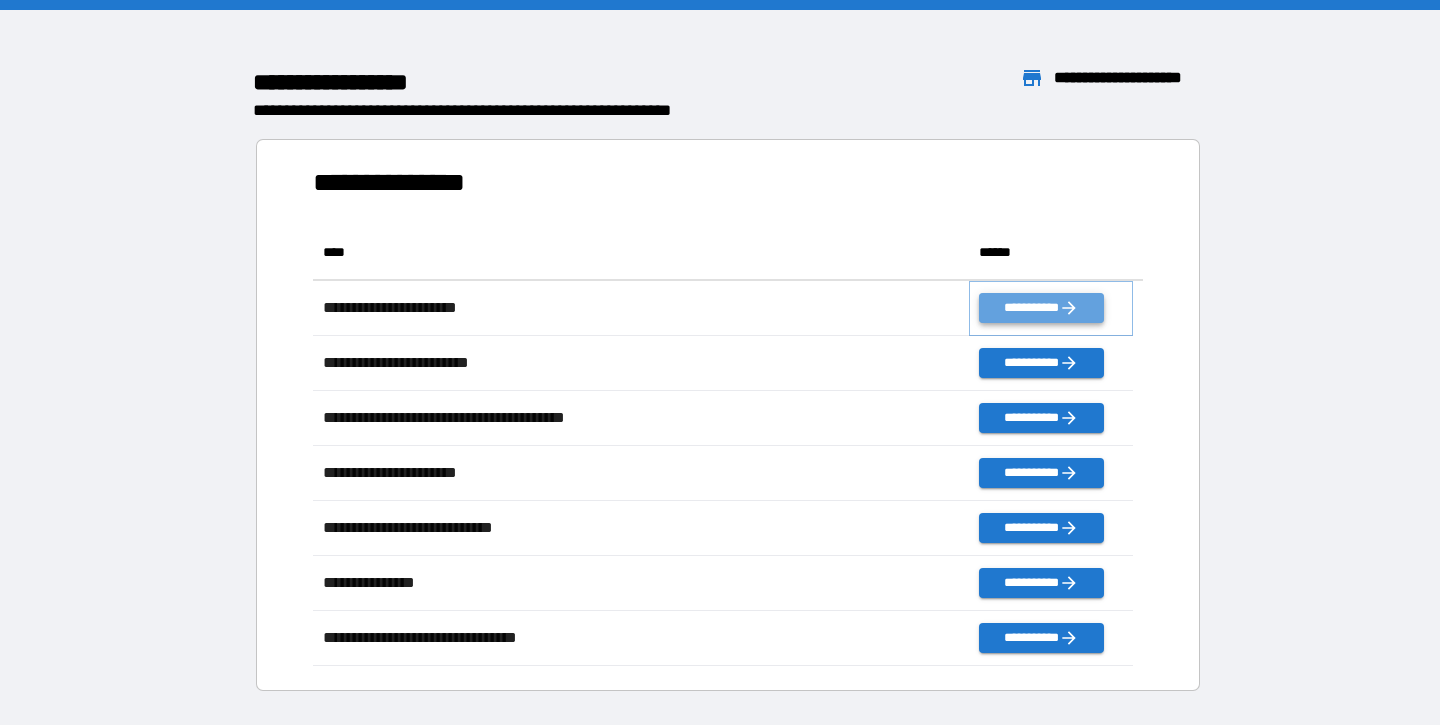 click on "**********" at bounding box center (1041, 308) 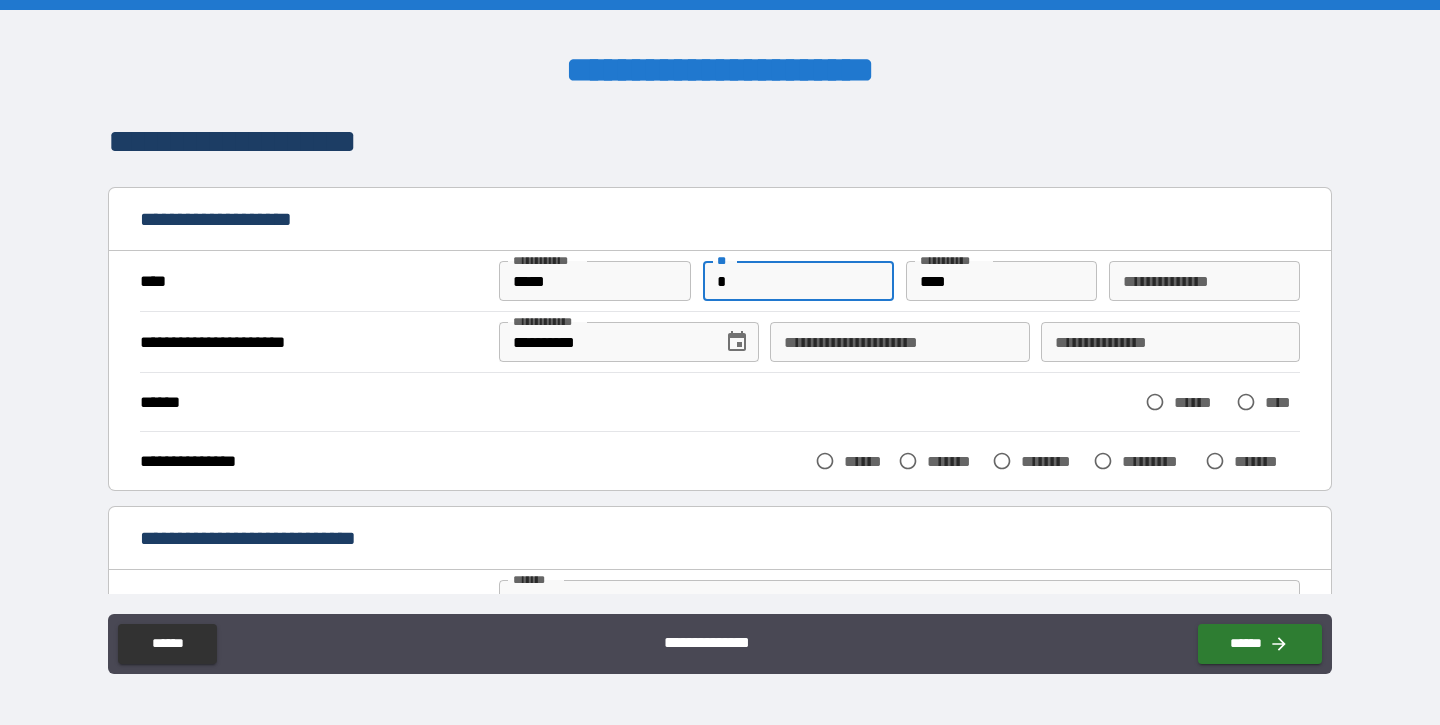 type on "*" 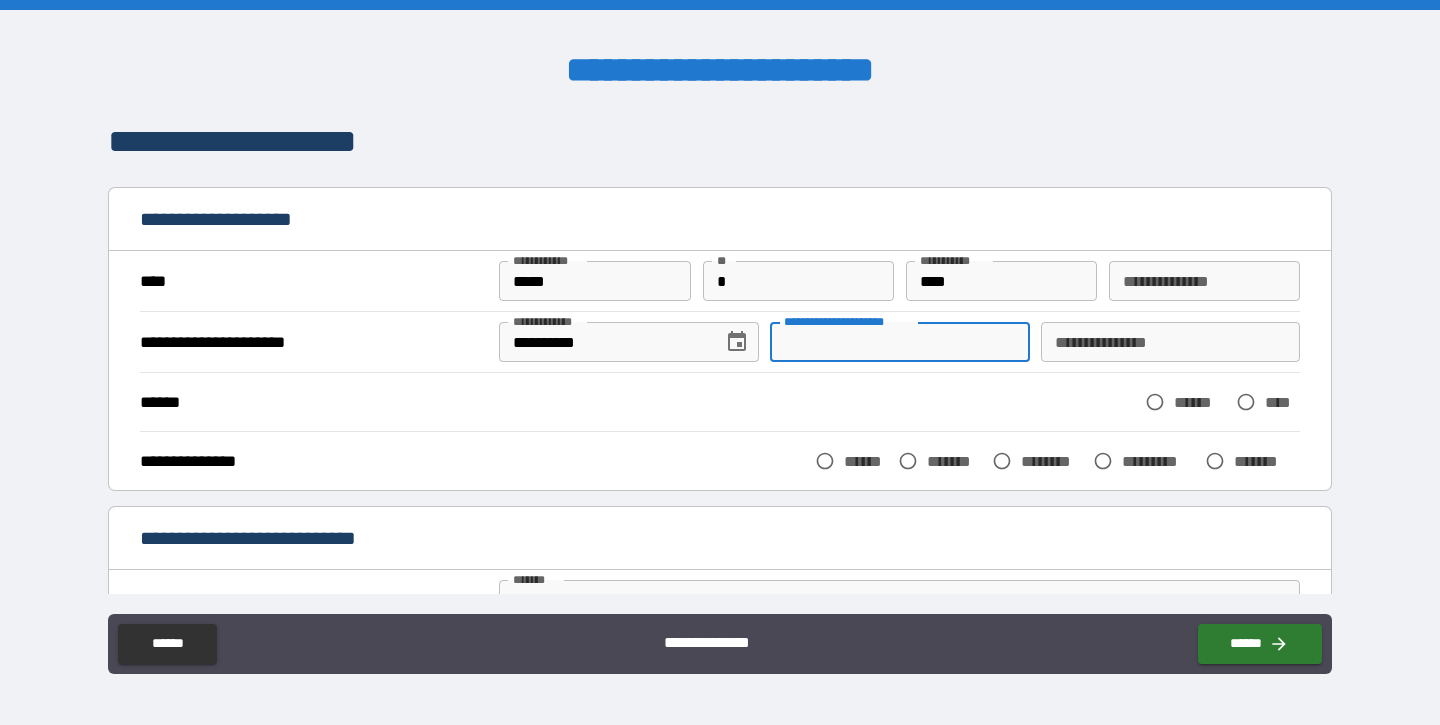 click on "**********" at bounding box center (899, 342) 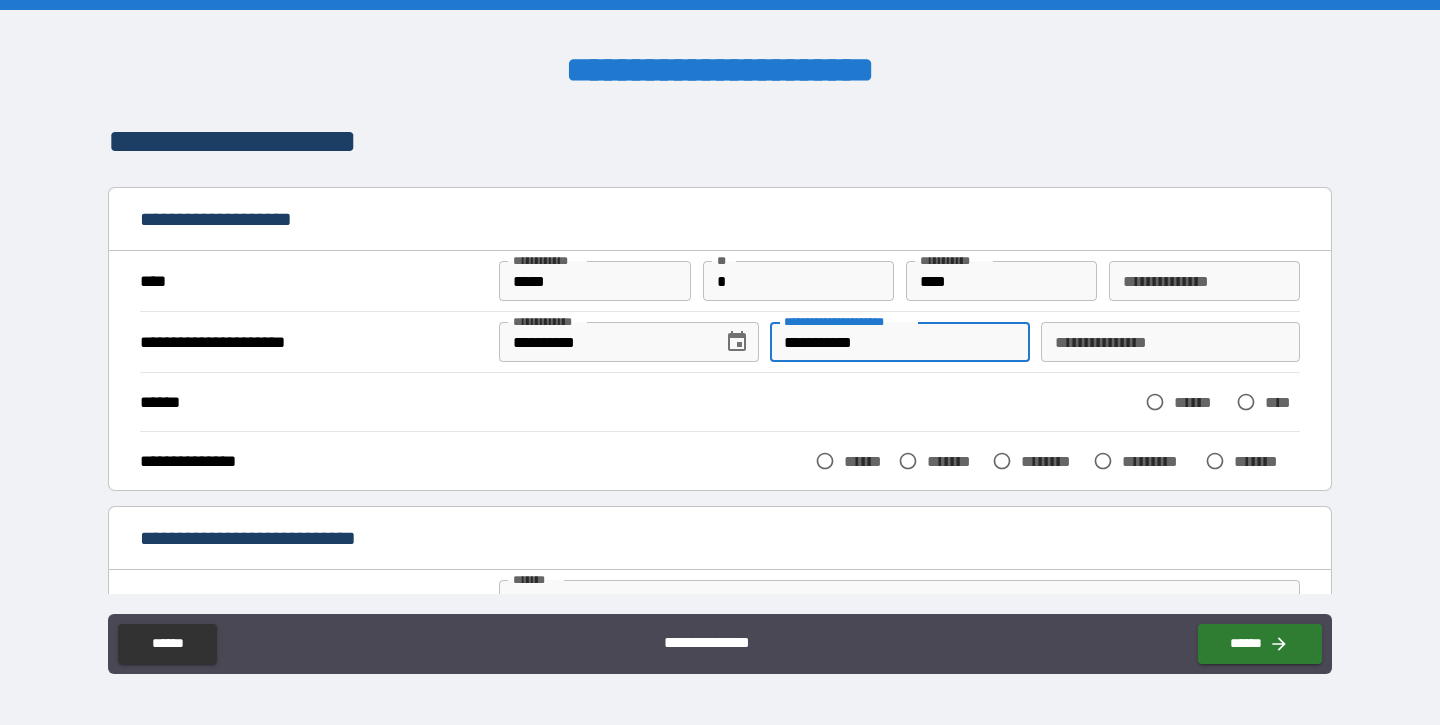 type on "**********" 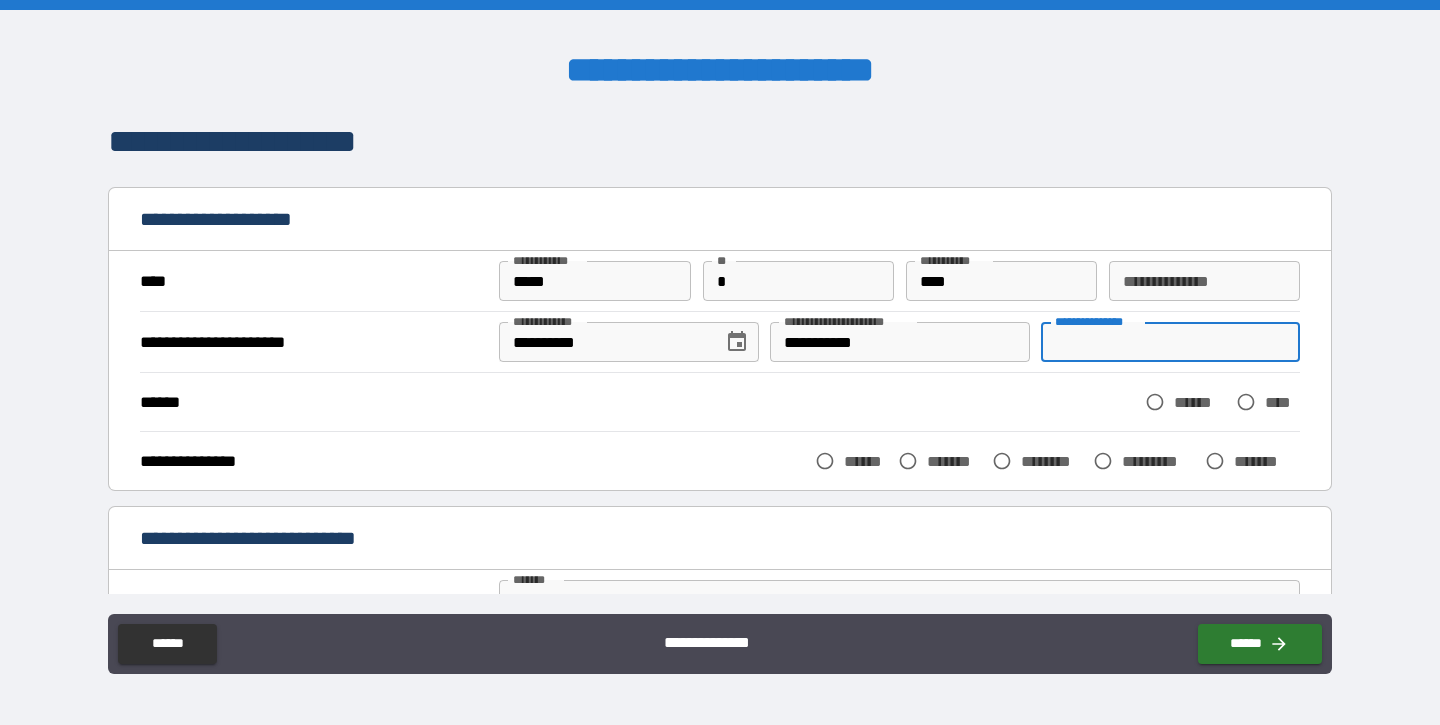type on "*" 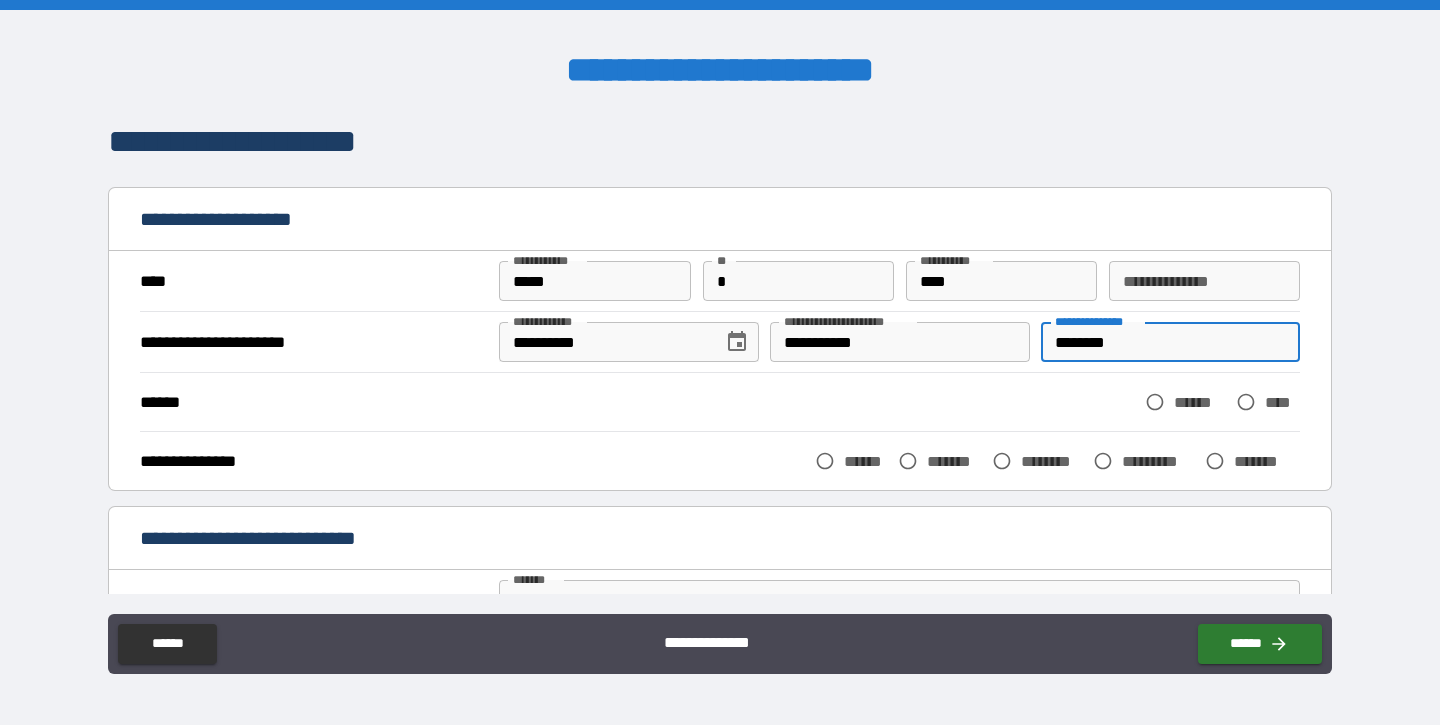 type on "********" 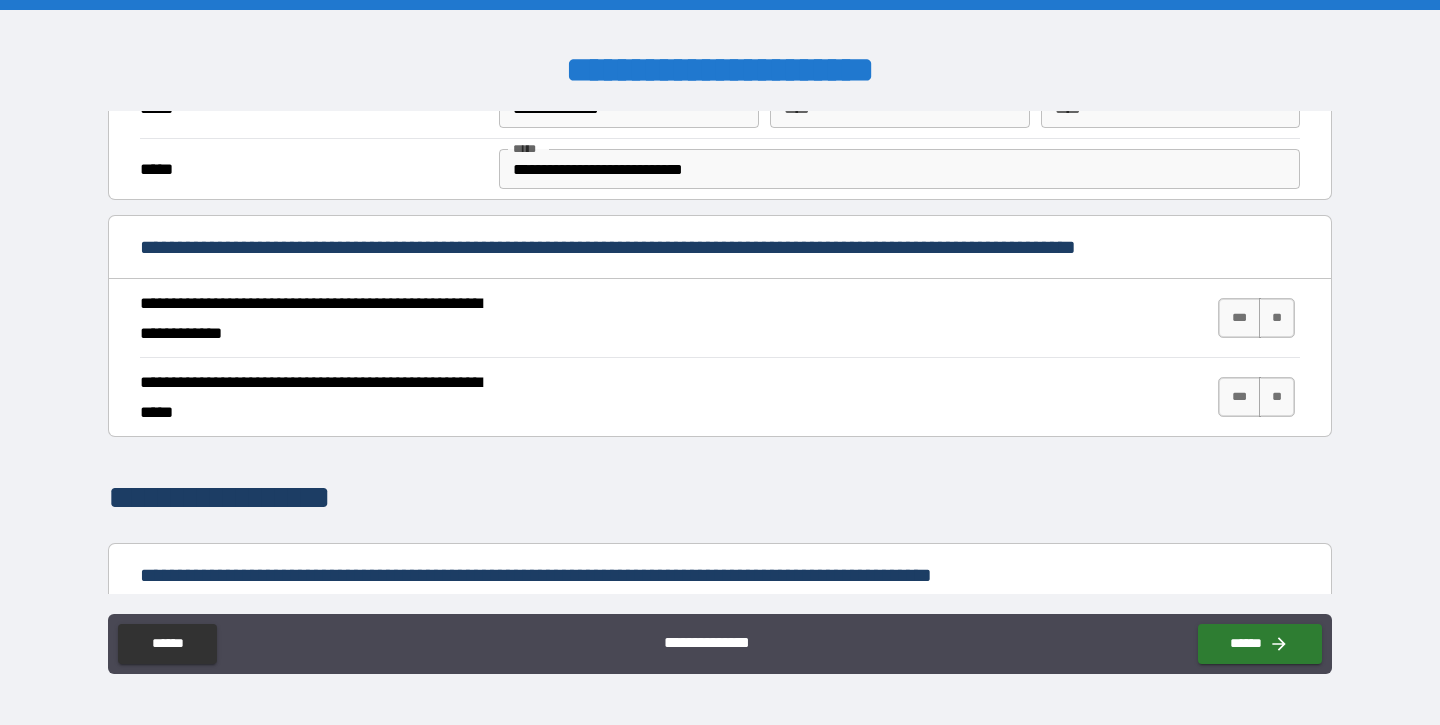 scroll, scrollTop: 639, scrollLeft: 0, axis: vertical 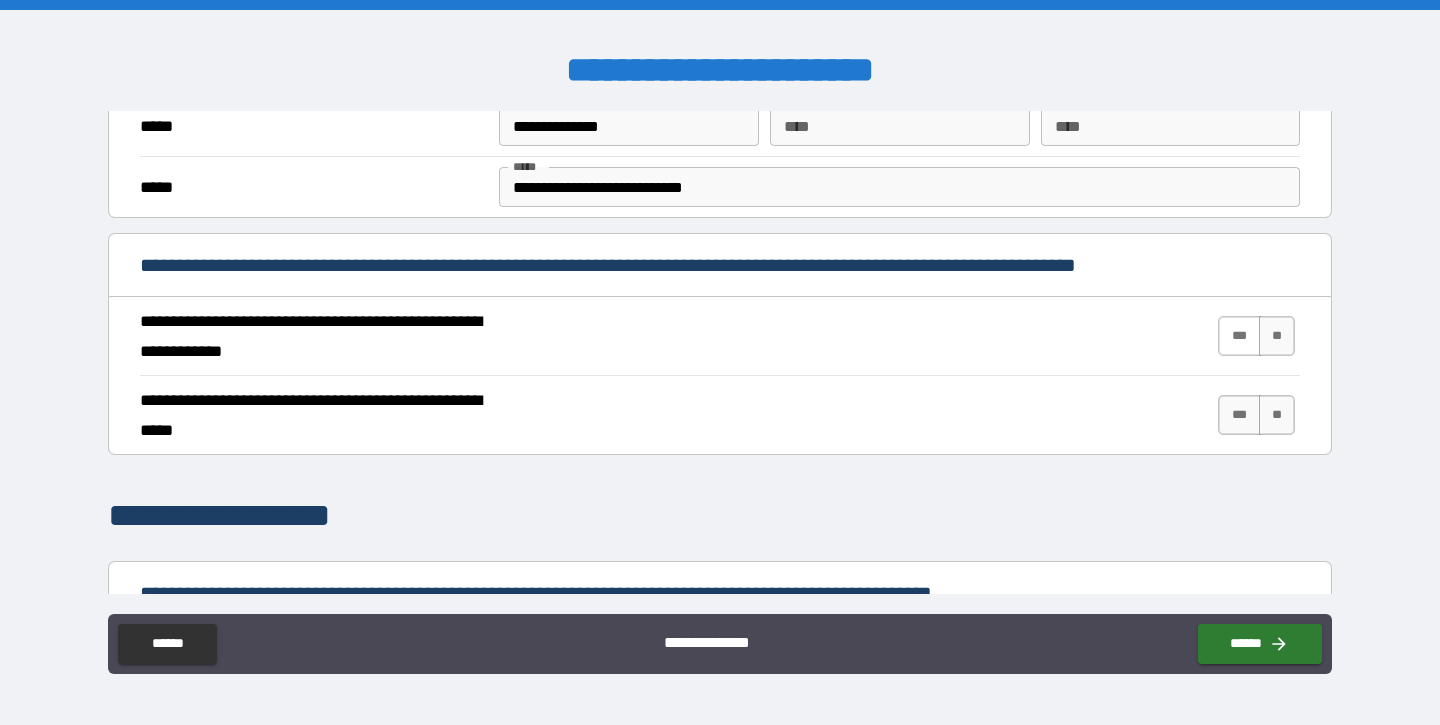 click on "***" at bounding box center (1239, 336) 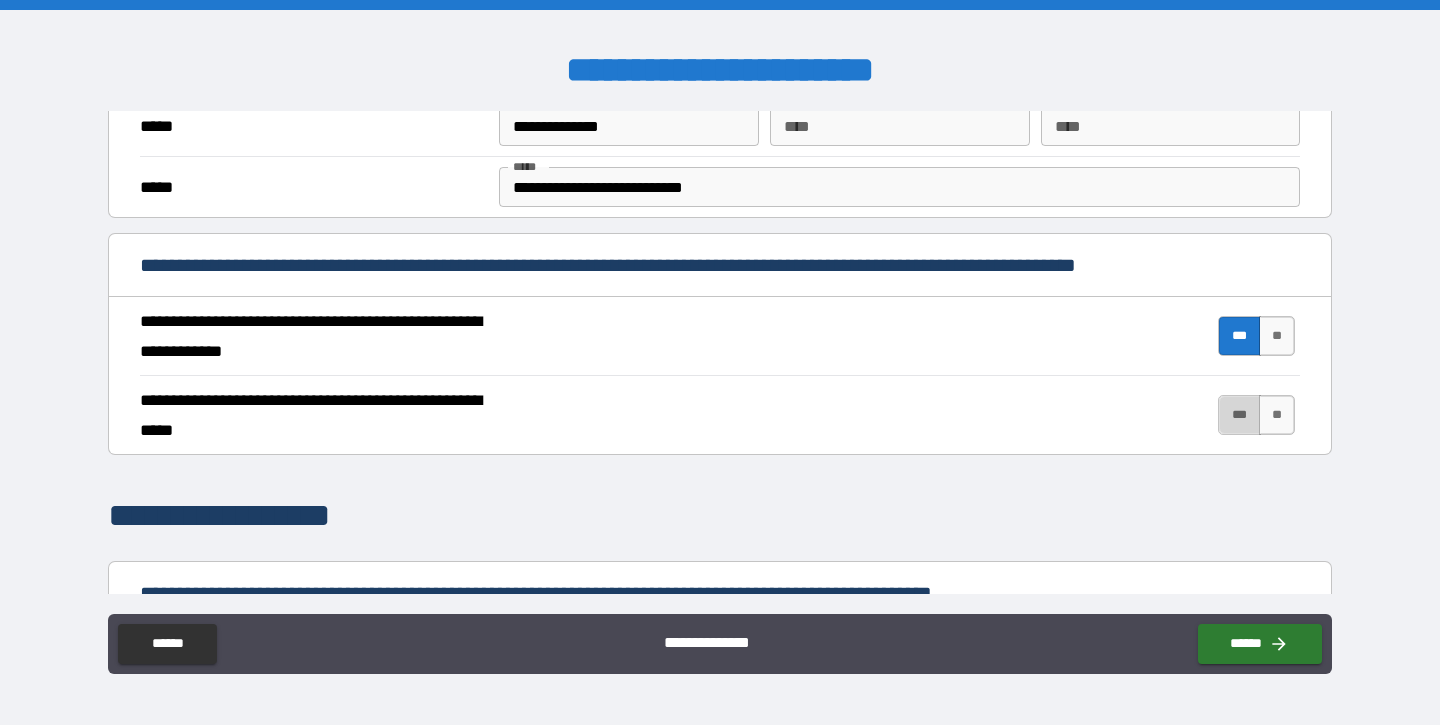 click on "***" at bounding box center (1239, 415) 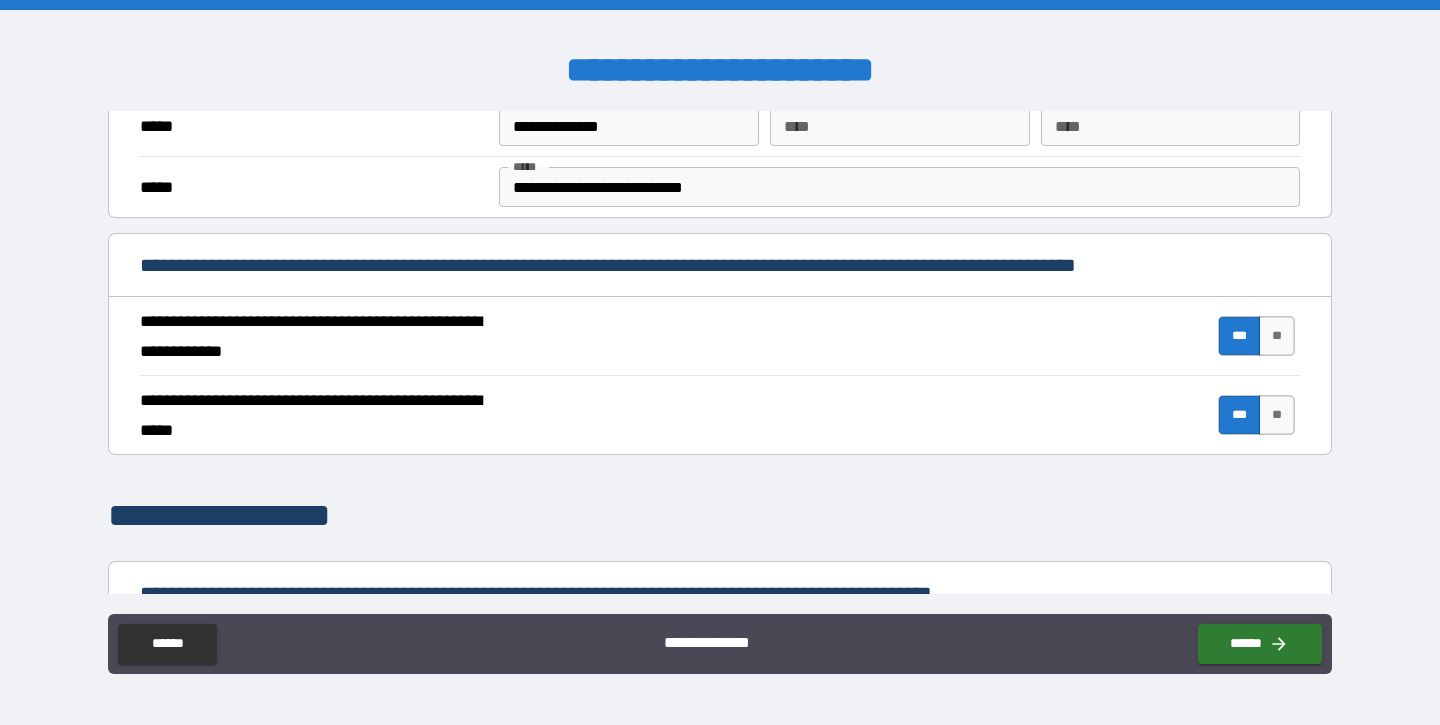 type on "****" 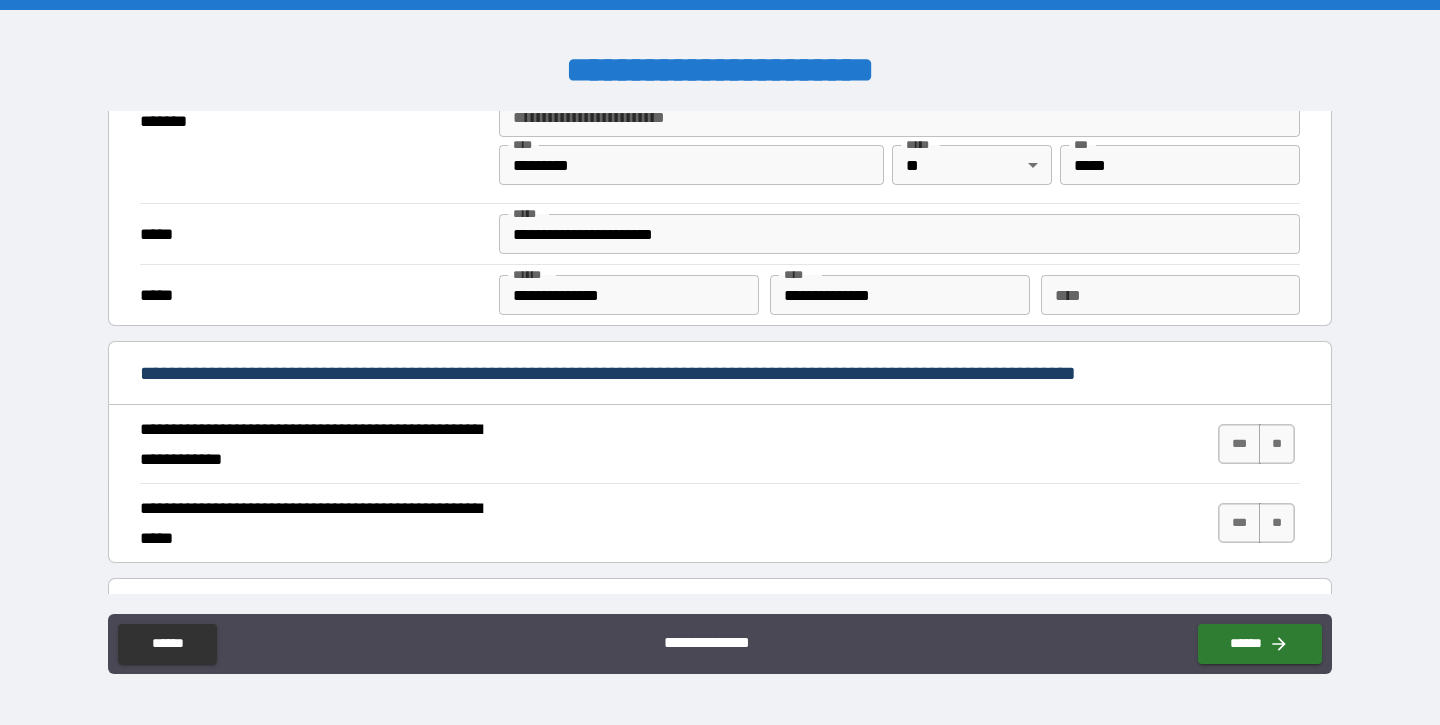 scroll, scrollTop: 1558, scrollLeft: 0, axis: vertical 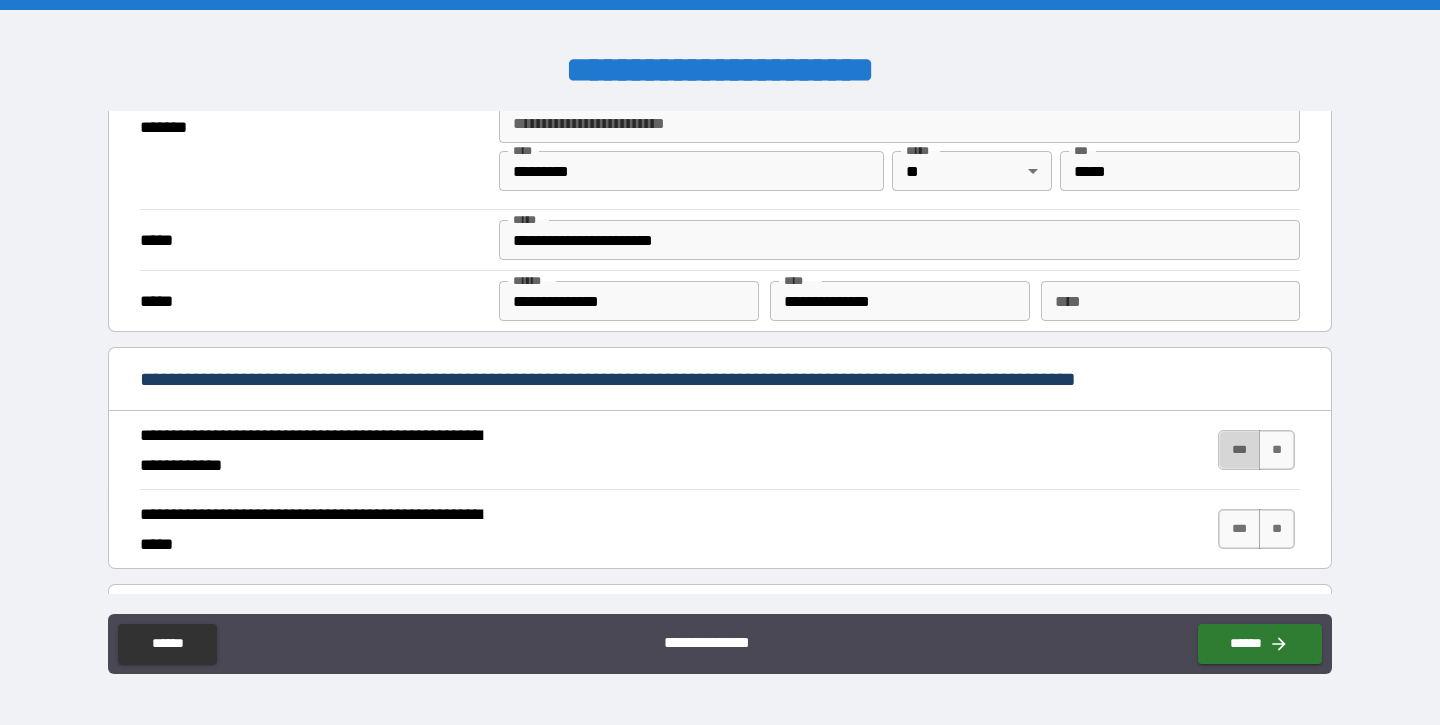 click on "***" at bounding box center [1239, 450] 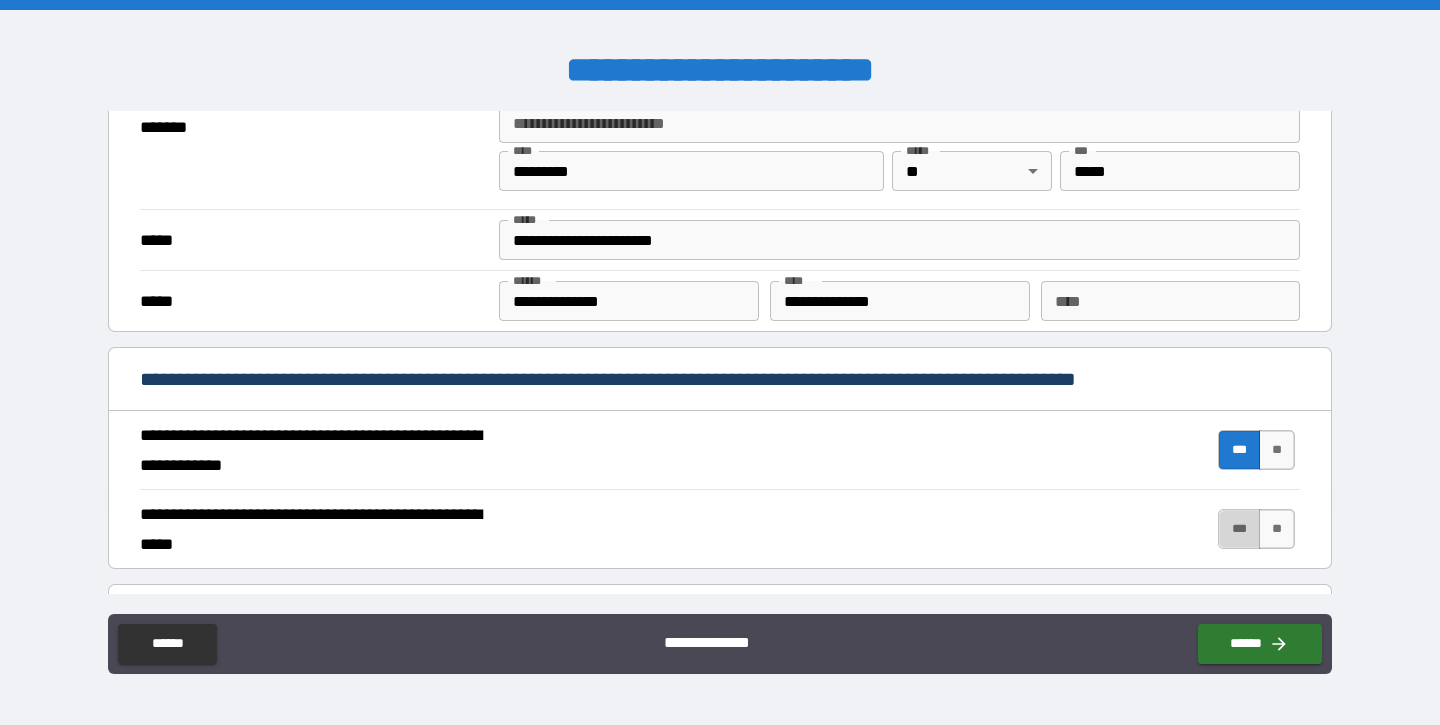 click on "***" at bounding box center [1239, 529] 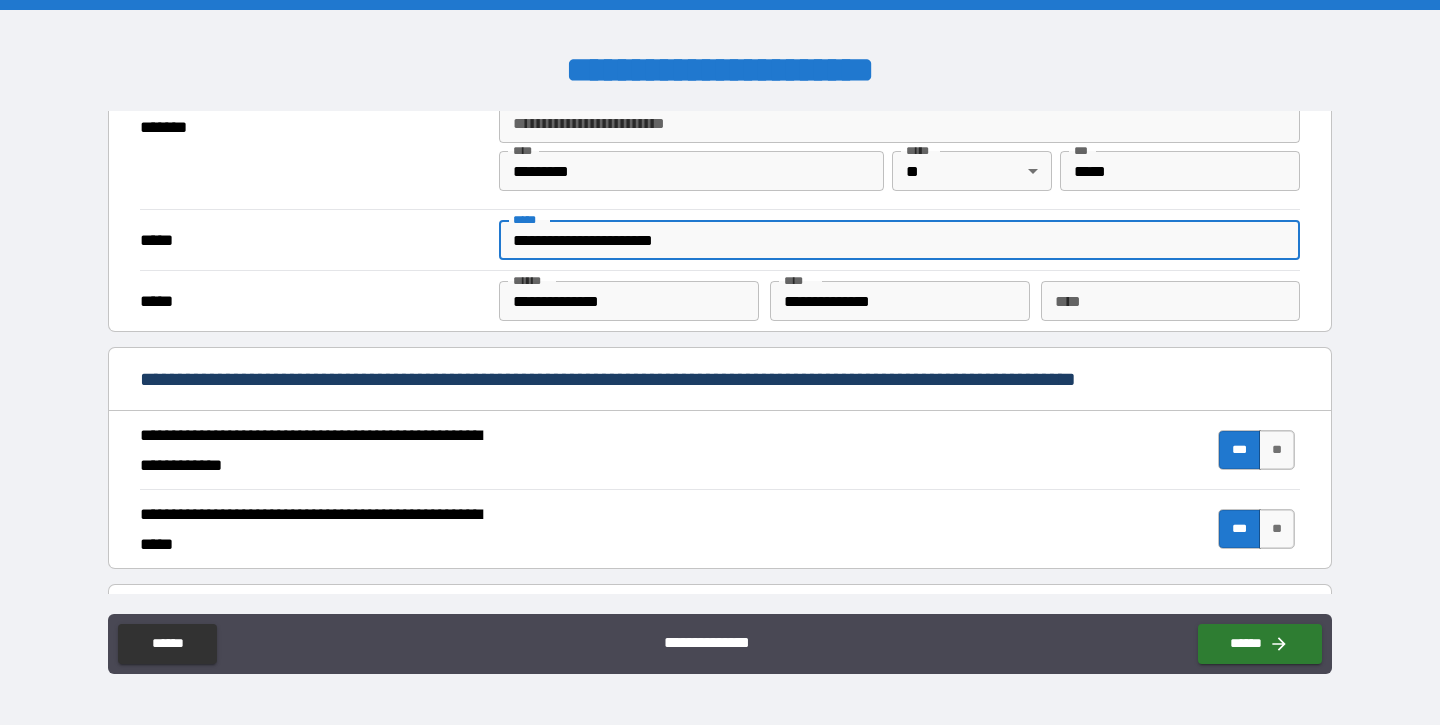 drag, startPoint x: 608, startPoint y: 242, endPoint x: 484, endPoint y: 239, distance: 124.036285 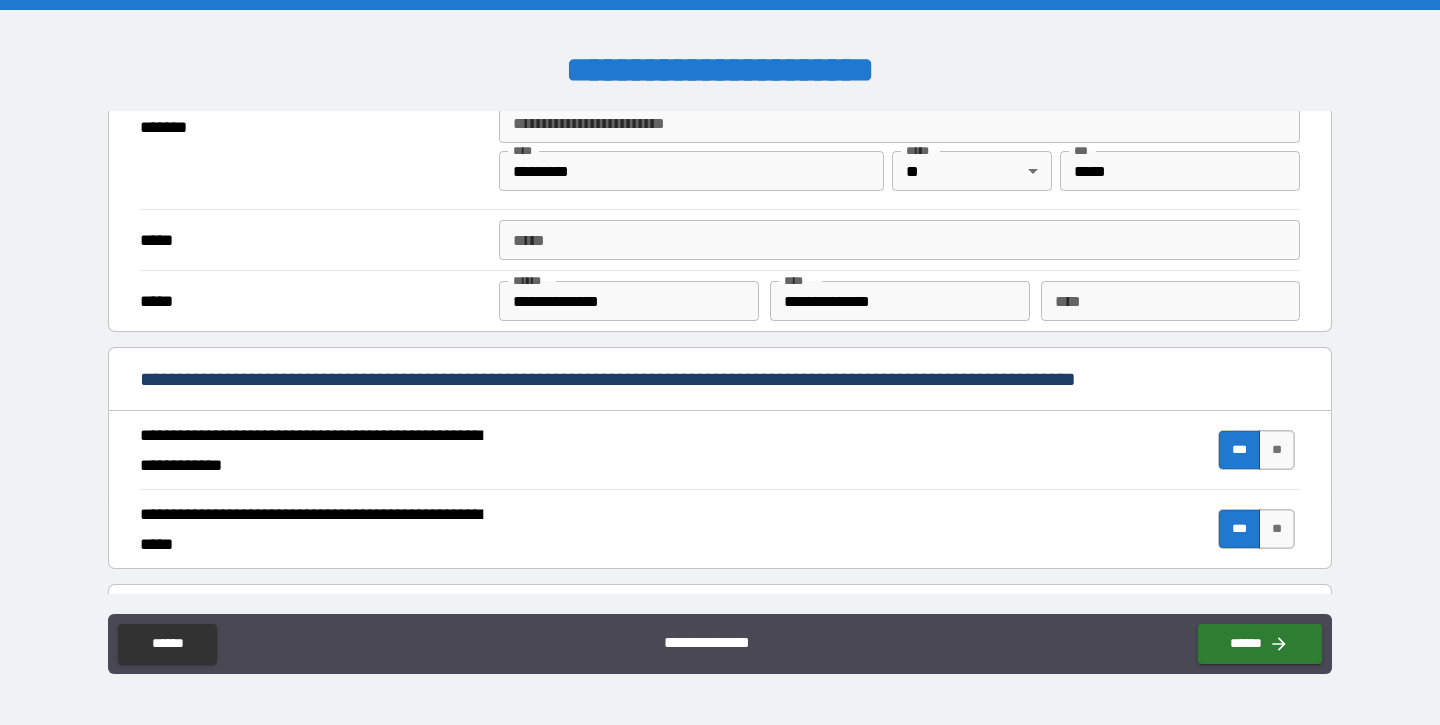 type on "**********" 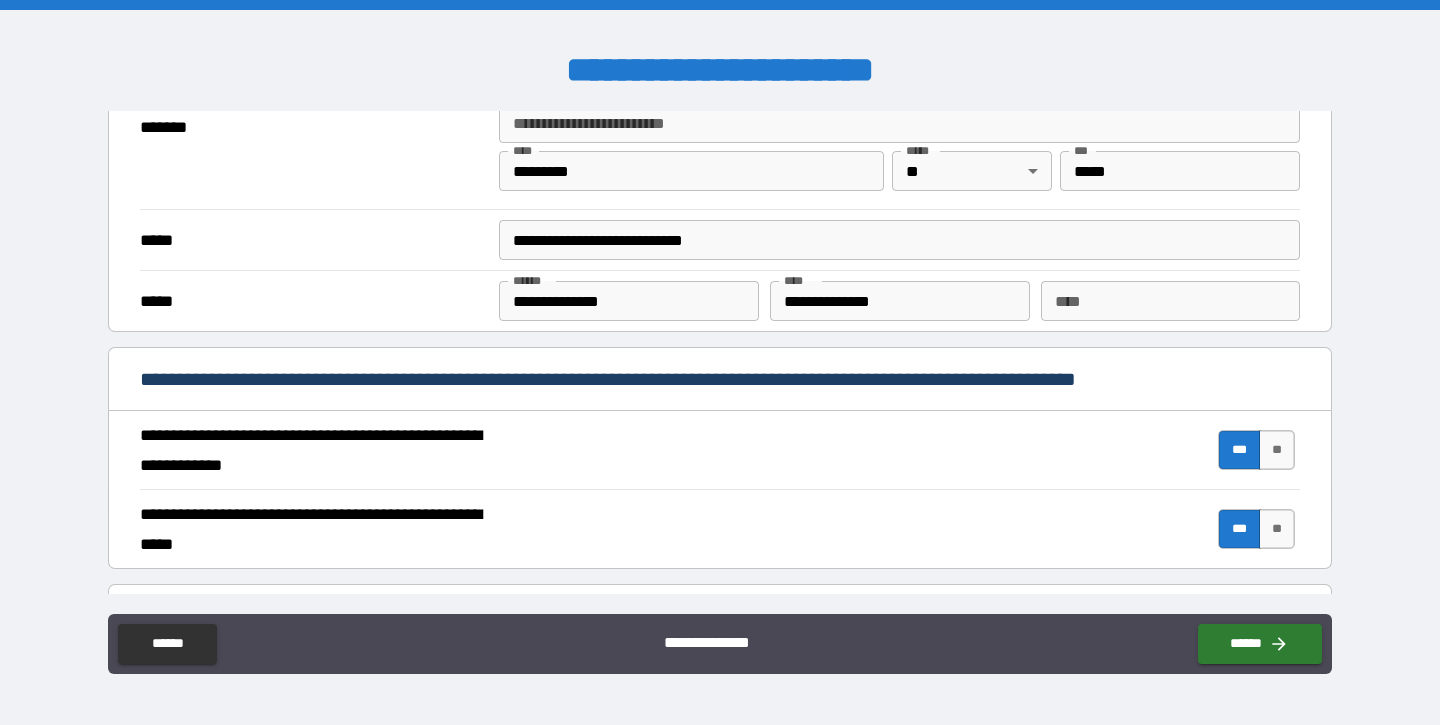 type on "**********" 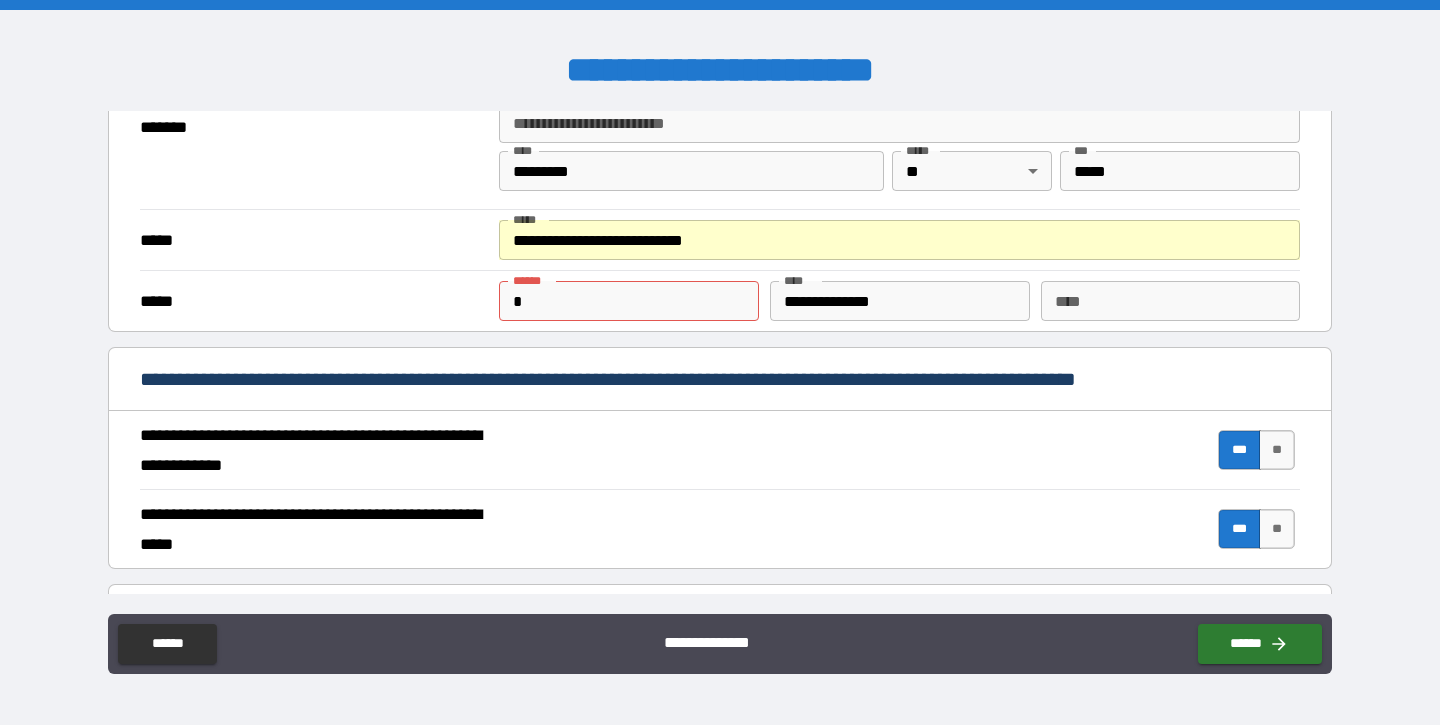 type on "**********" 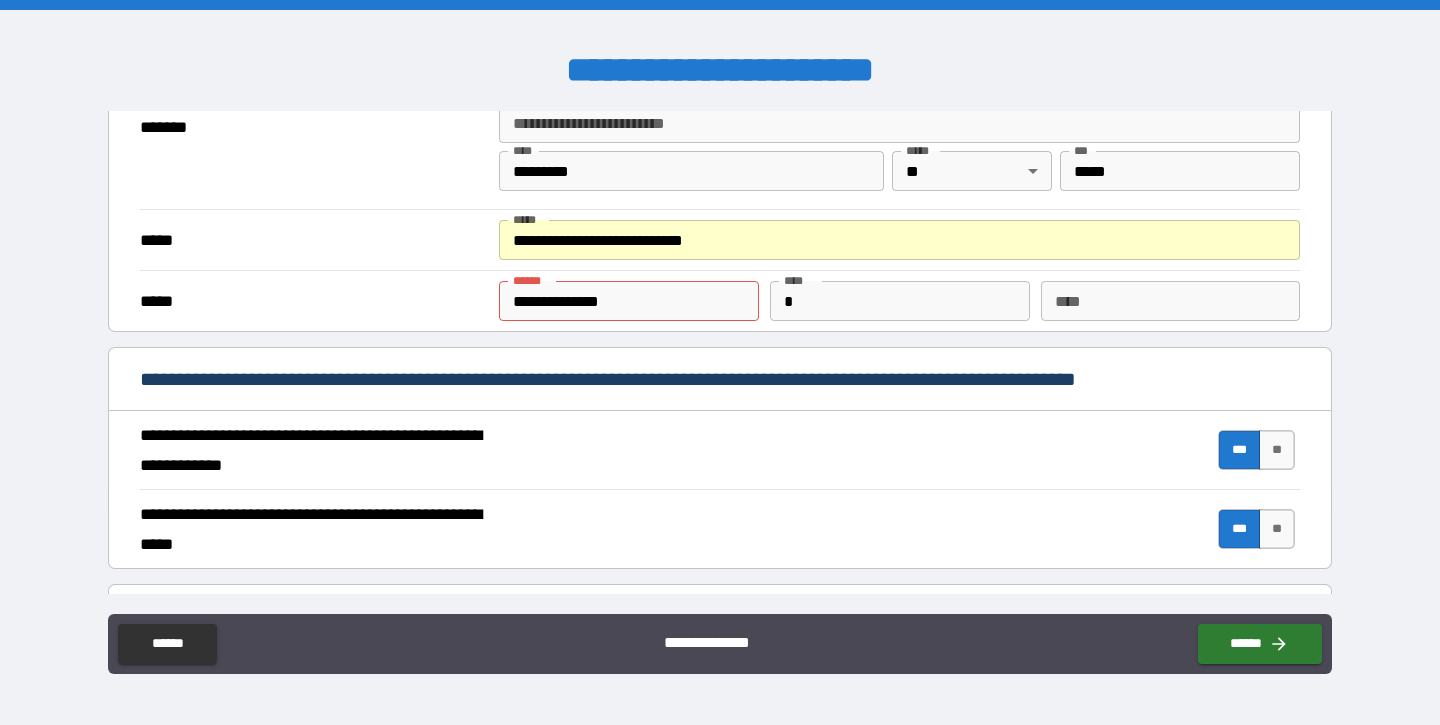 type on "**********" 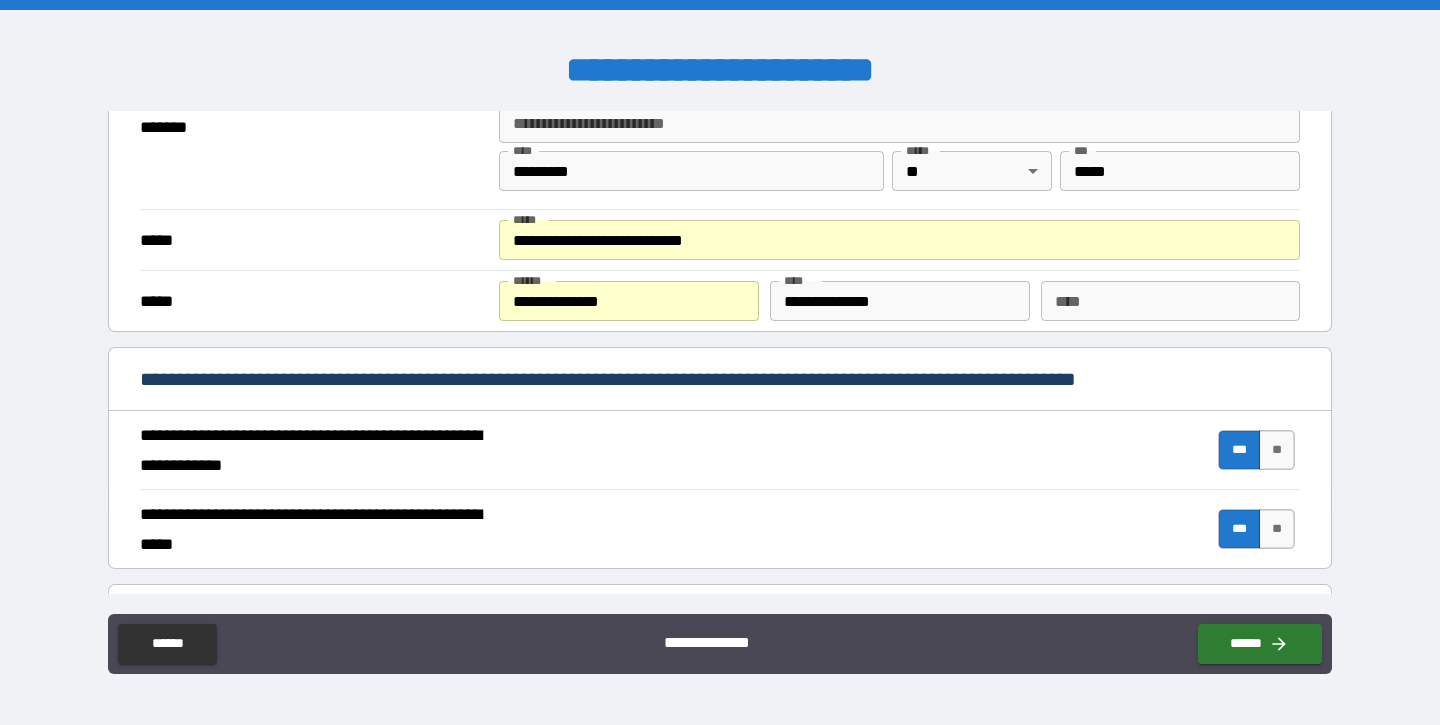 type on "**********" 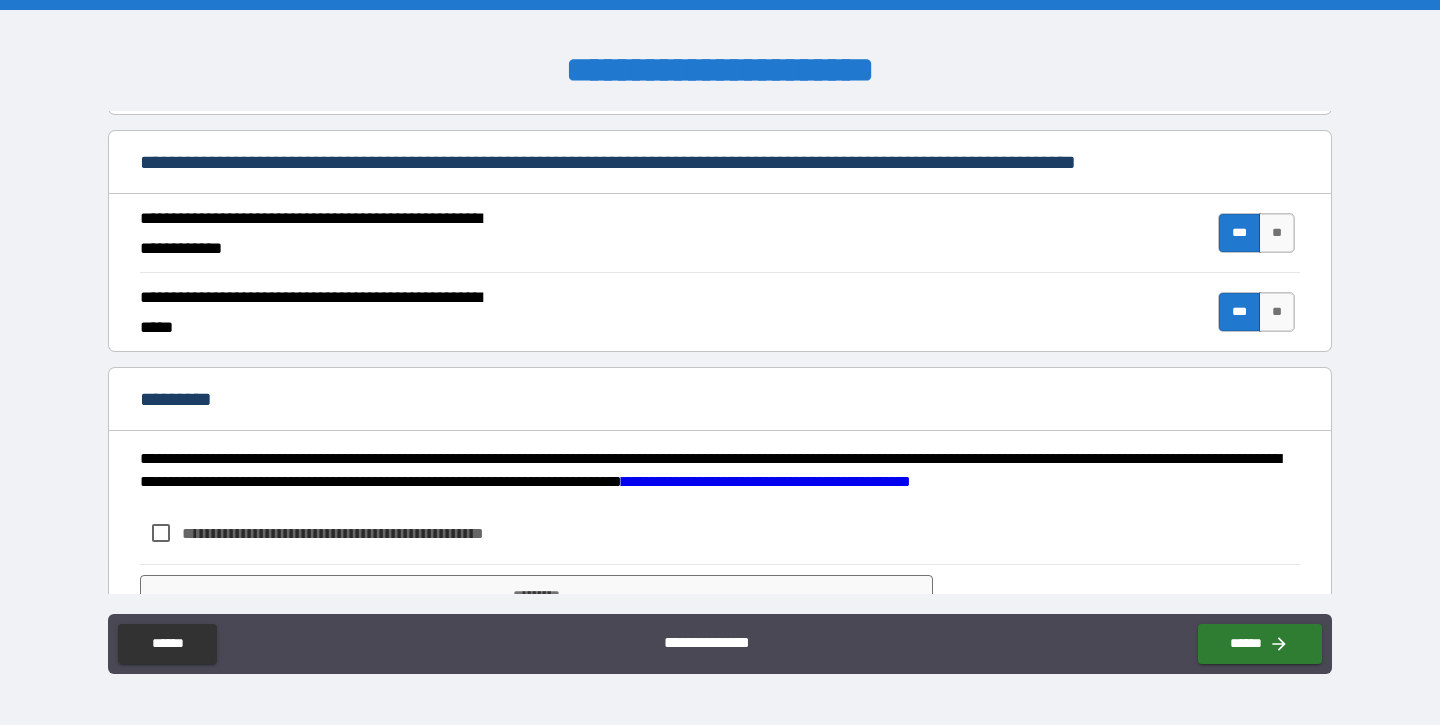 scroll, scrollTop: 1867, scrollLeft: 0, axis: vertical 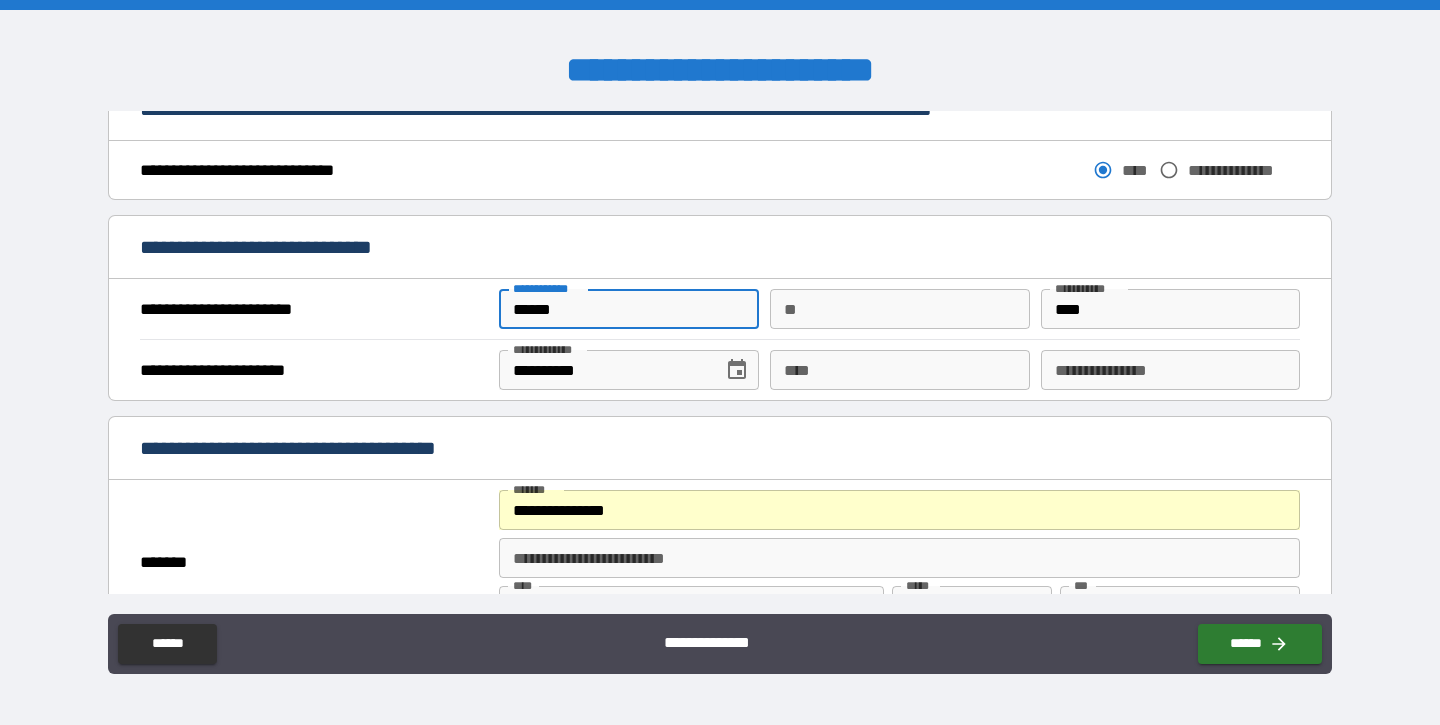 drag, startPoint x: 565, startPoint y: 308, endPoint x: 470, endPoint y: 306, distance: 95.02105 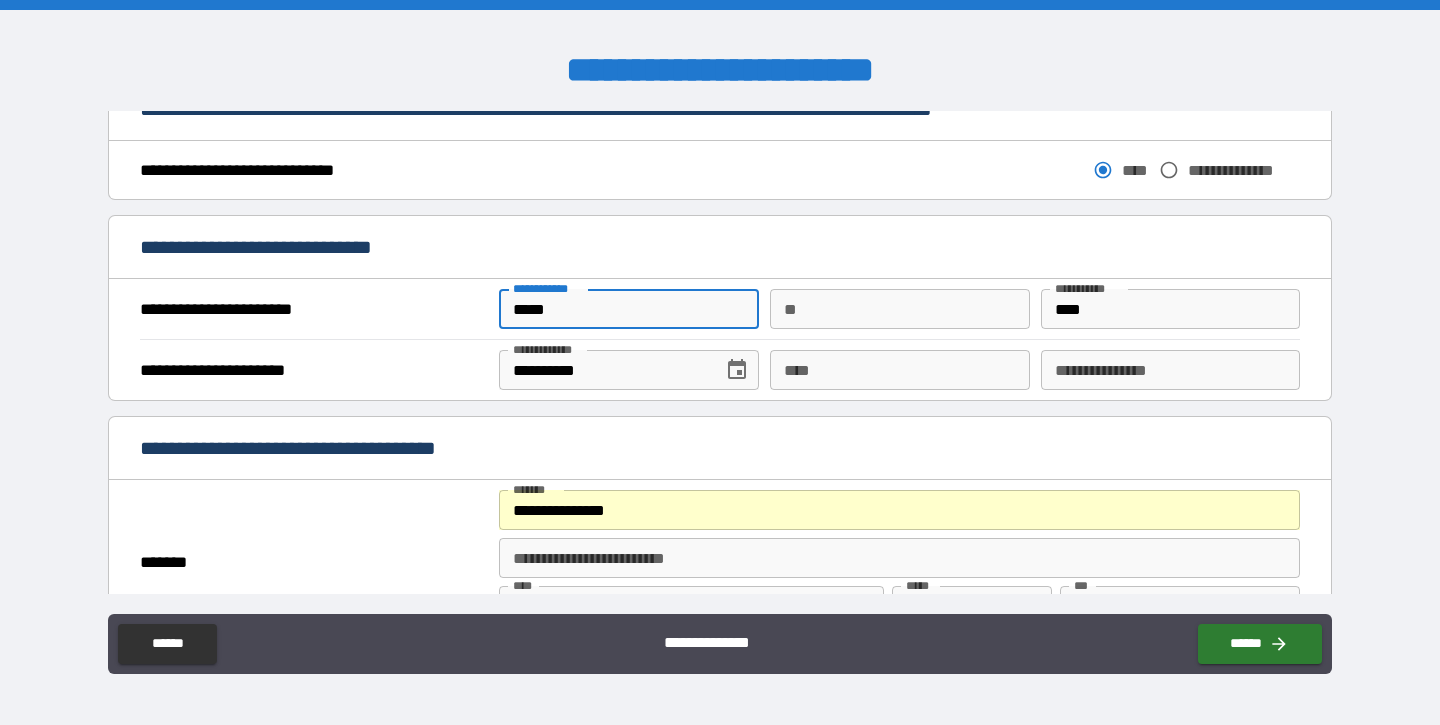 type on "*****" 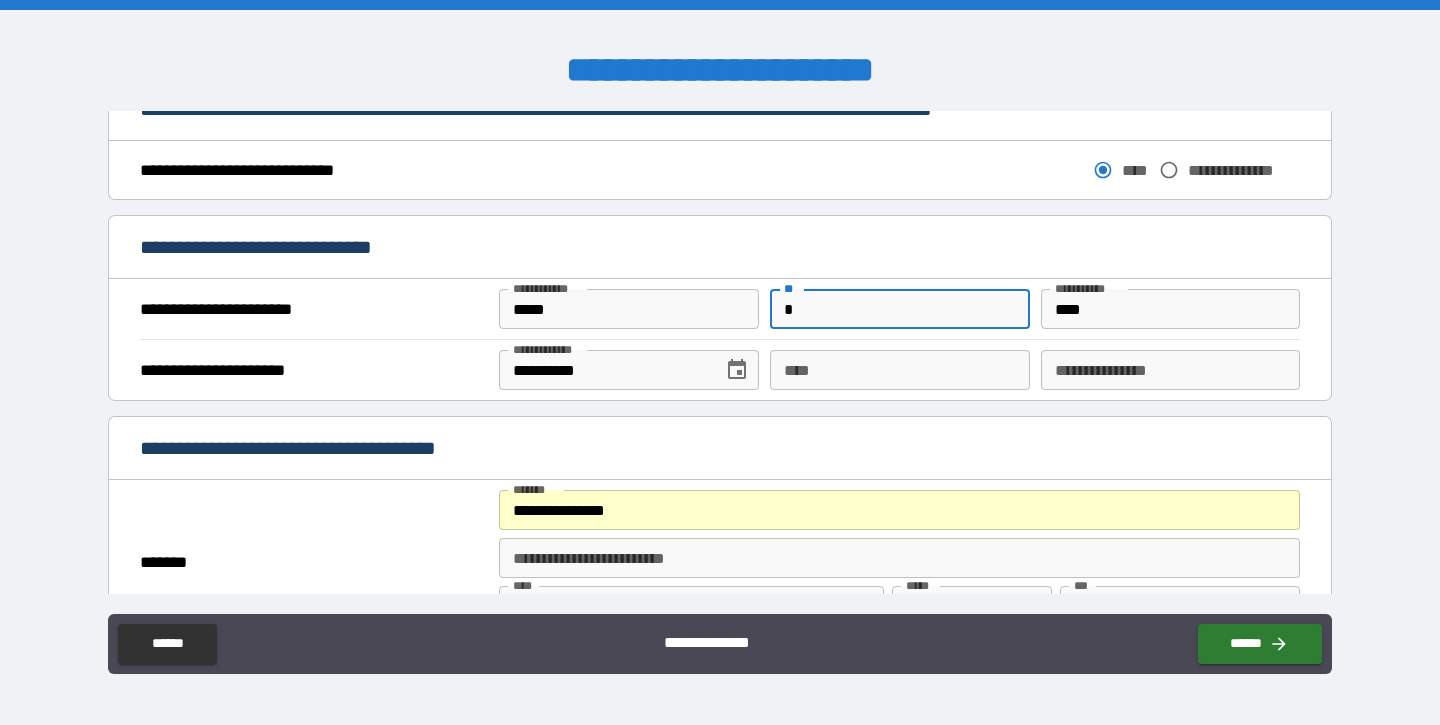 type on "*" 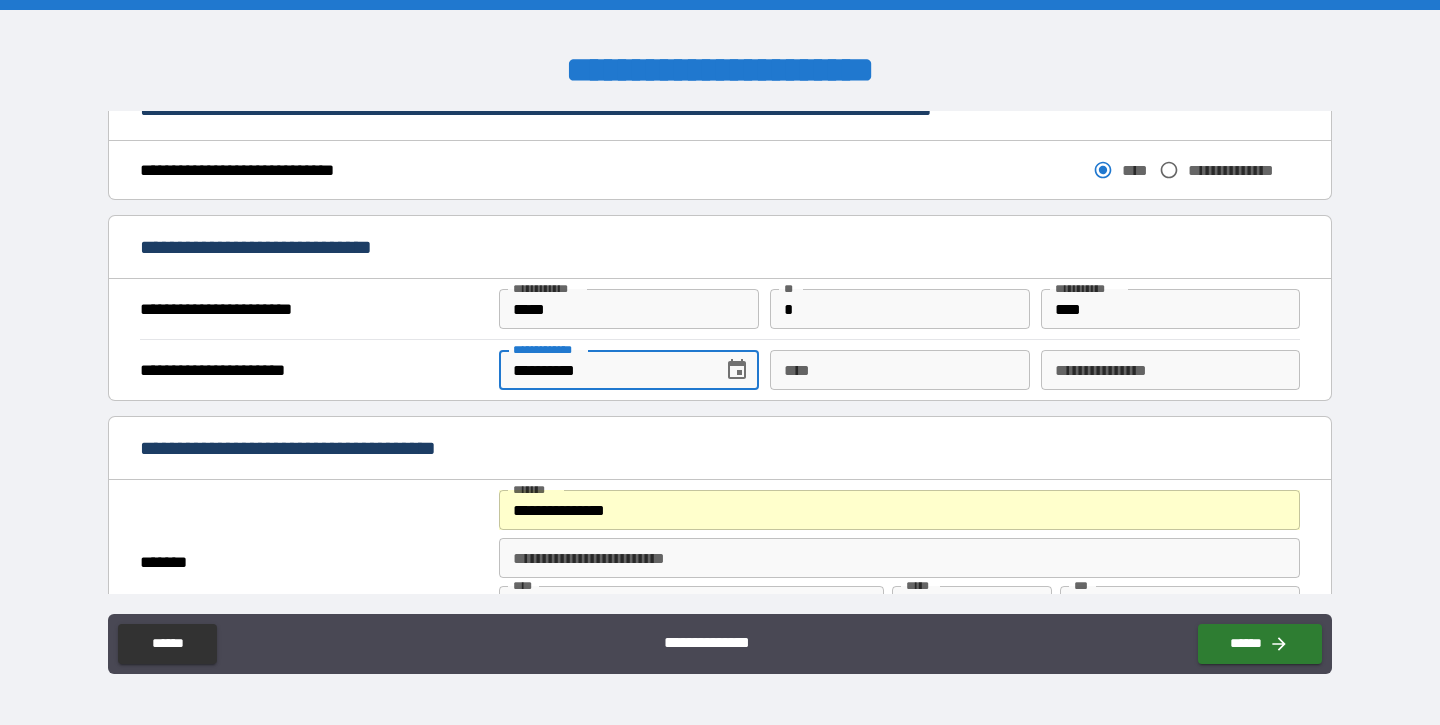 type on "**********" 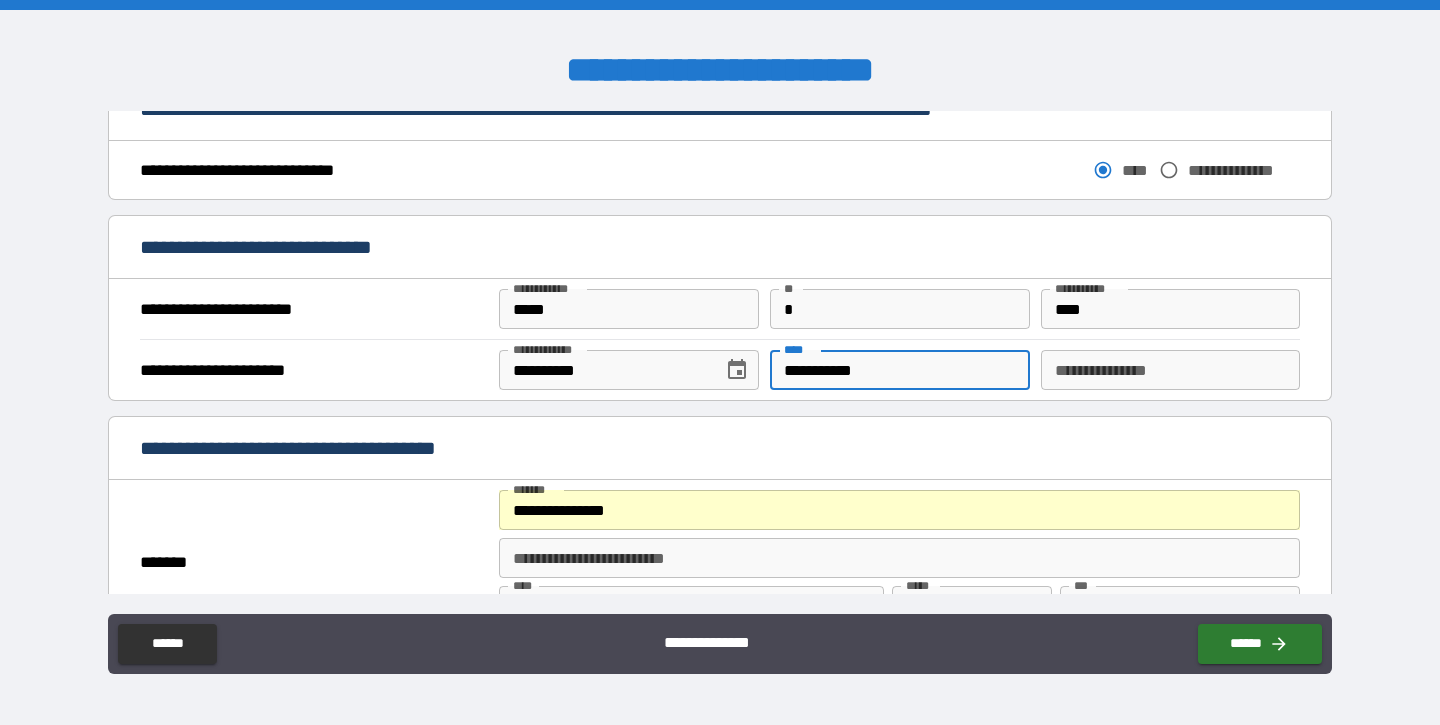 type on "**********" 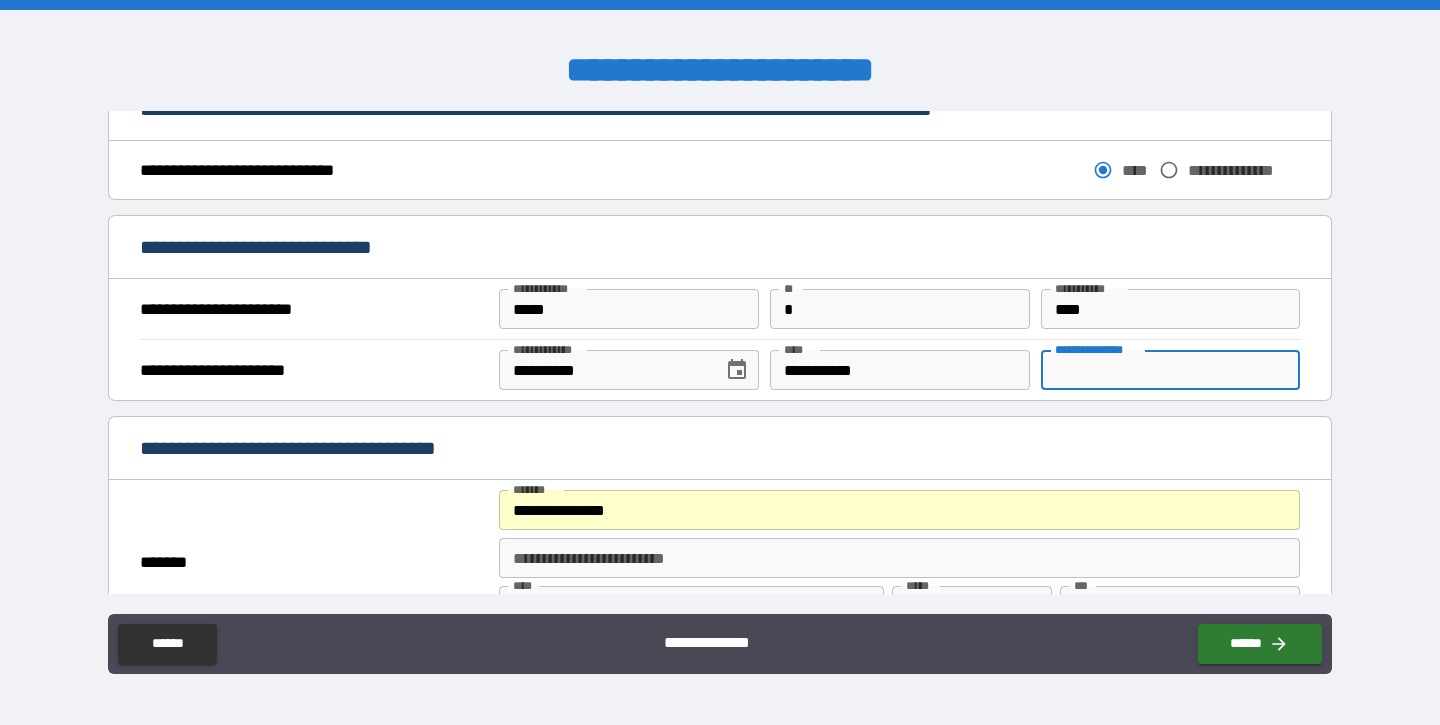 type on "*" 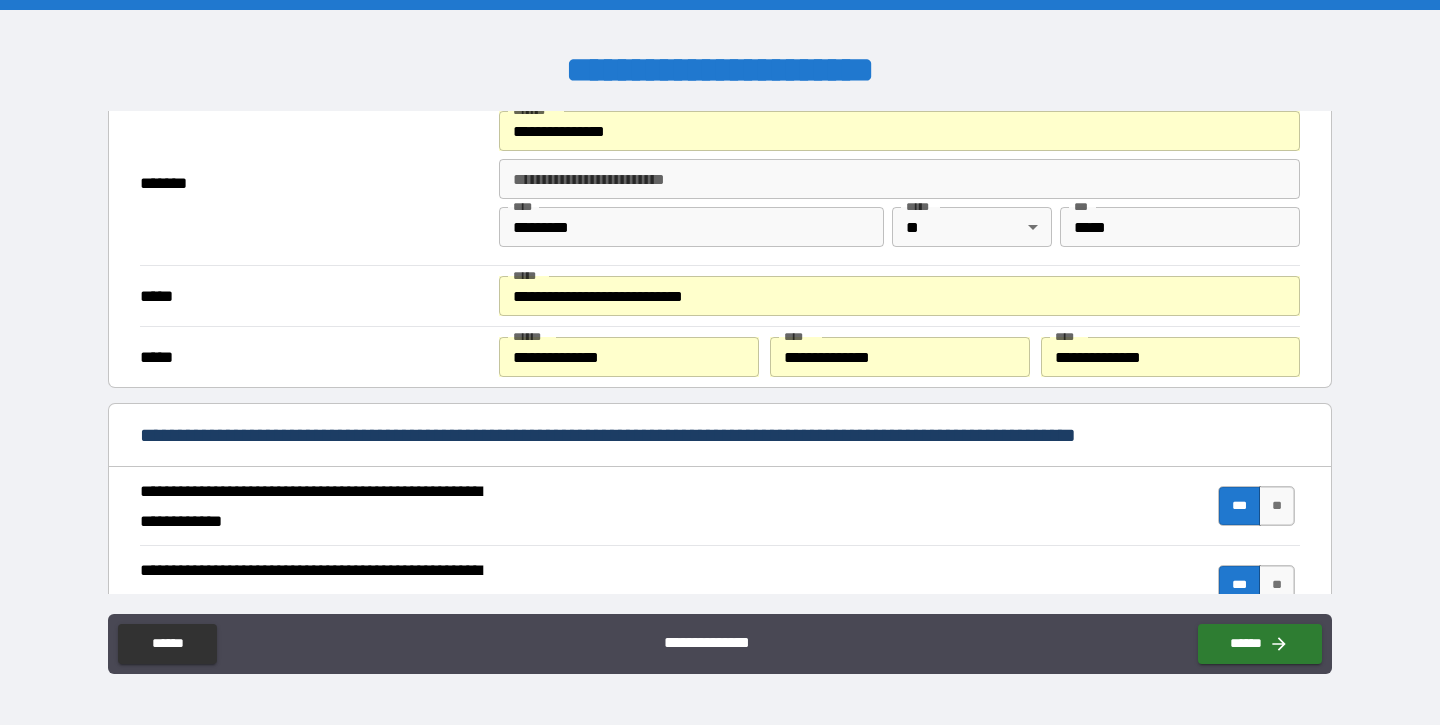 scroll, scrollTop: 1507, scrollLeft: 0, axis: vertical 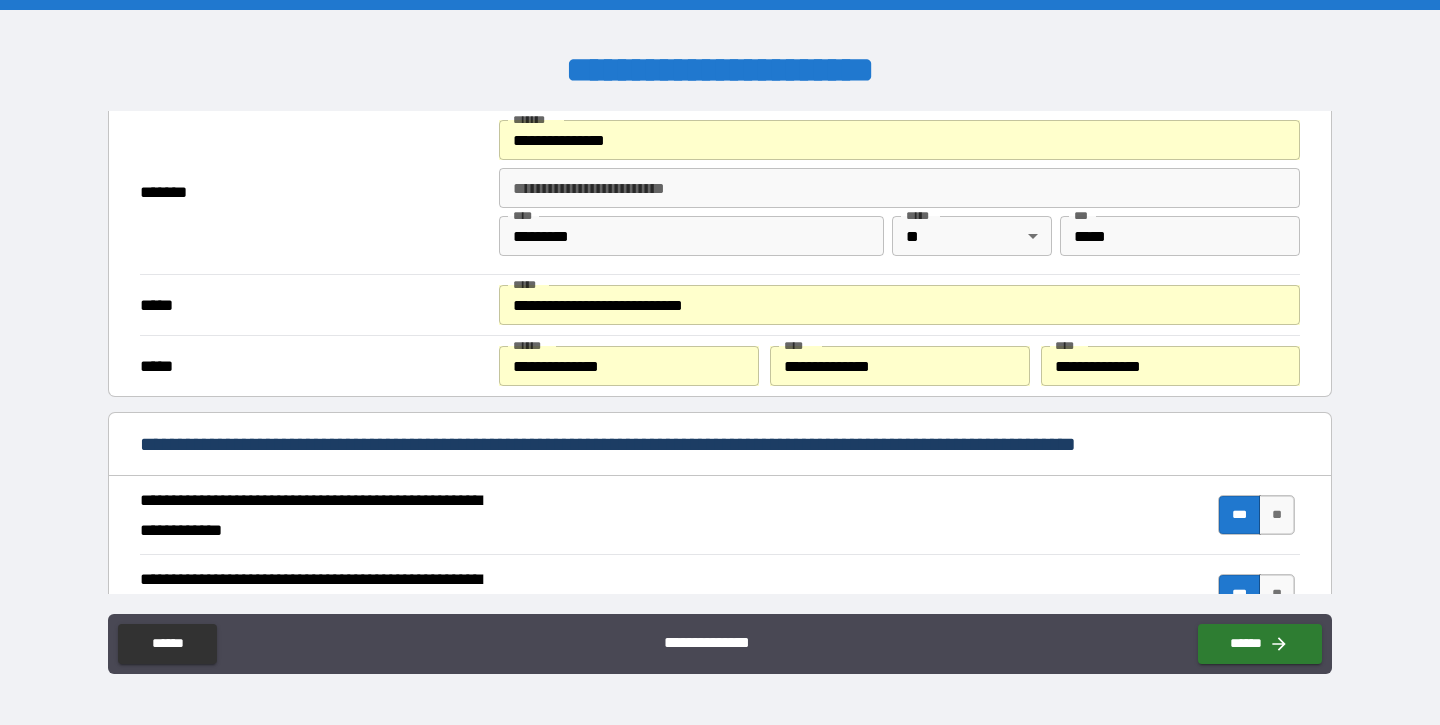 type on "********" 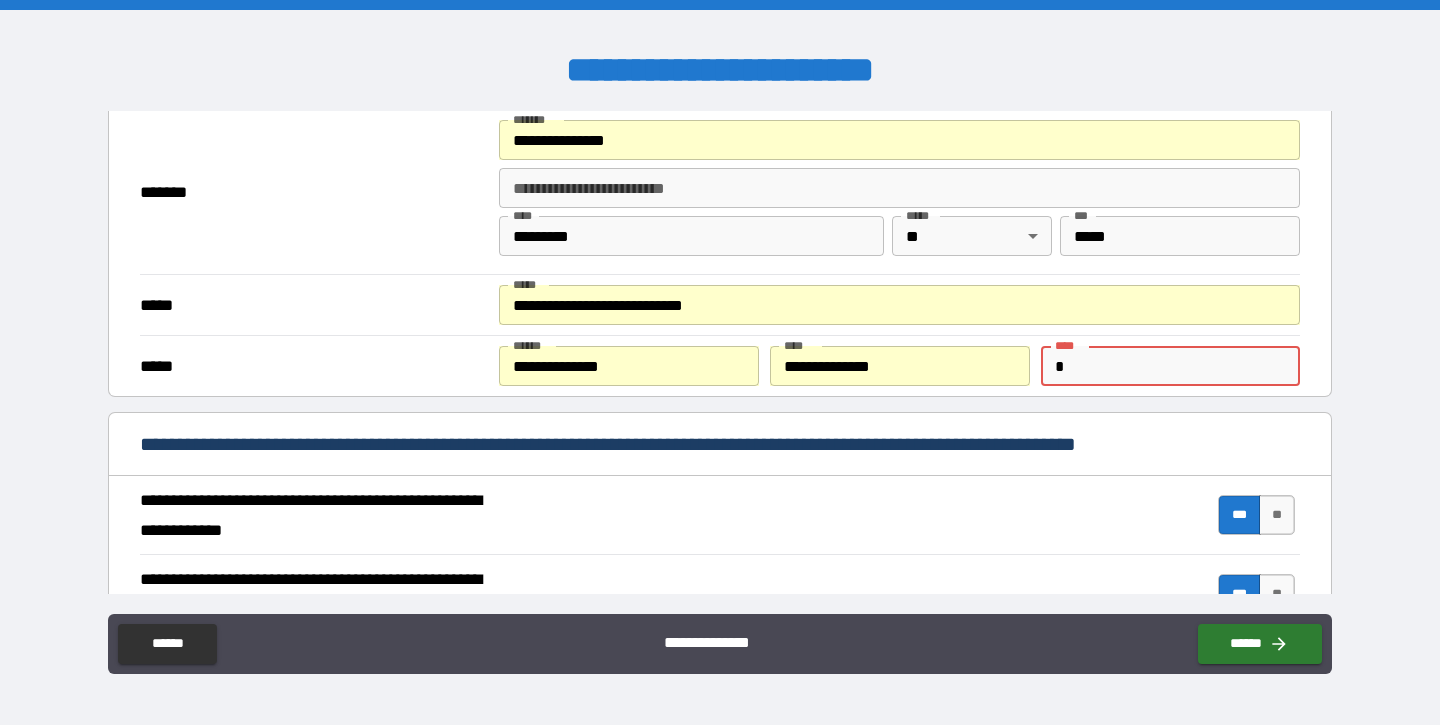 type on "*" 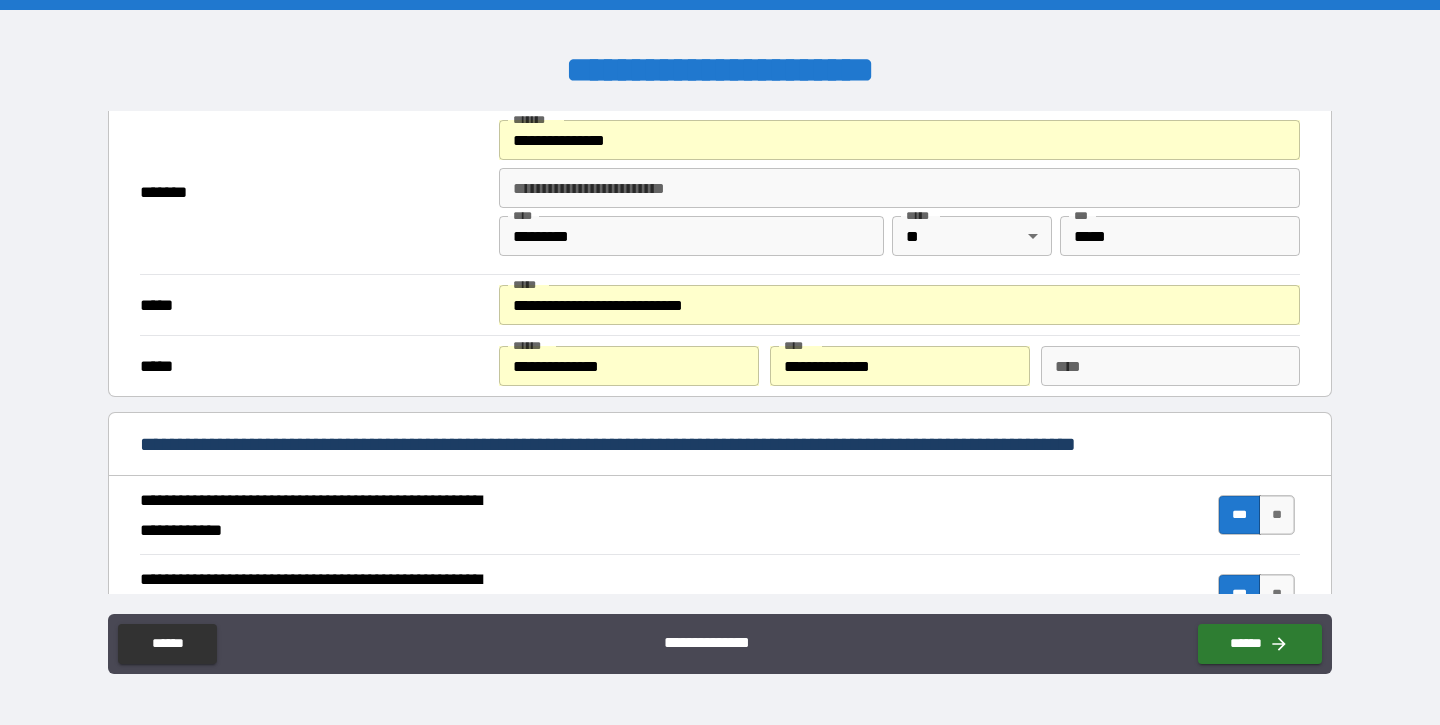 click on "**********" at bounding box center [684, 444] 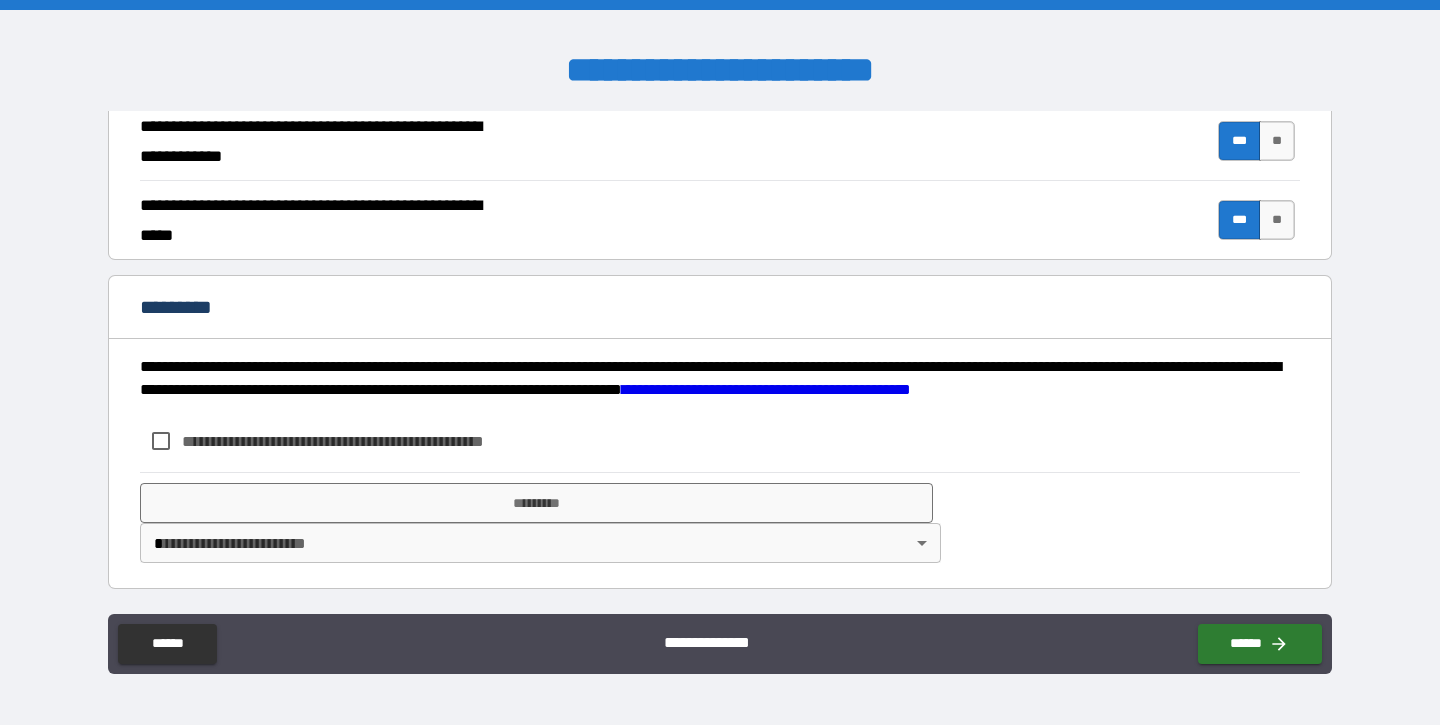 scroll, scrollTop: 1867, scrollLeft: 0, axis: vertical 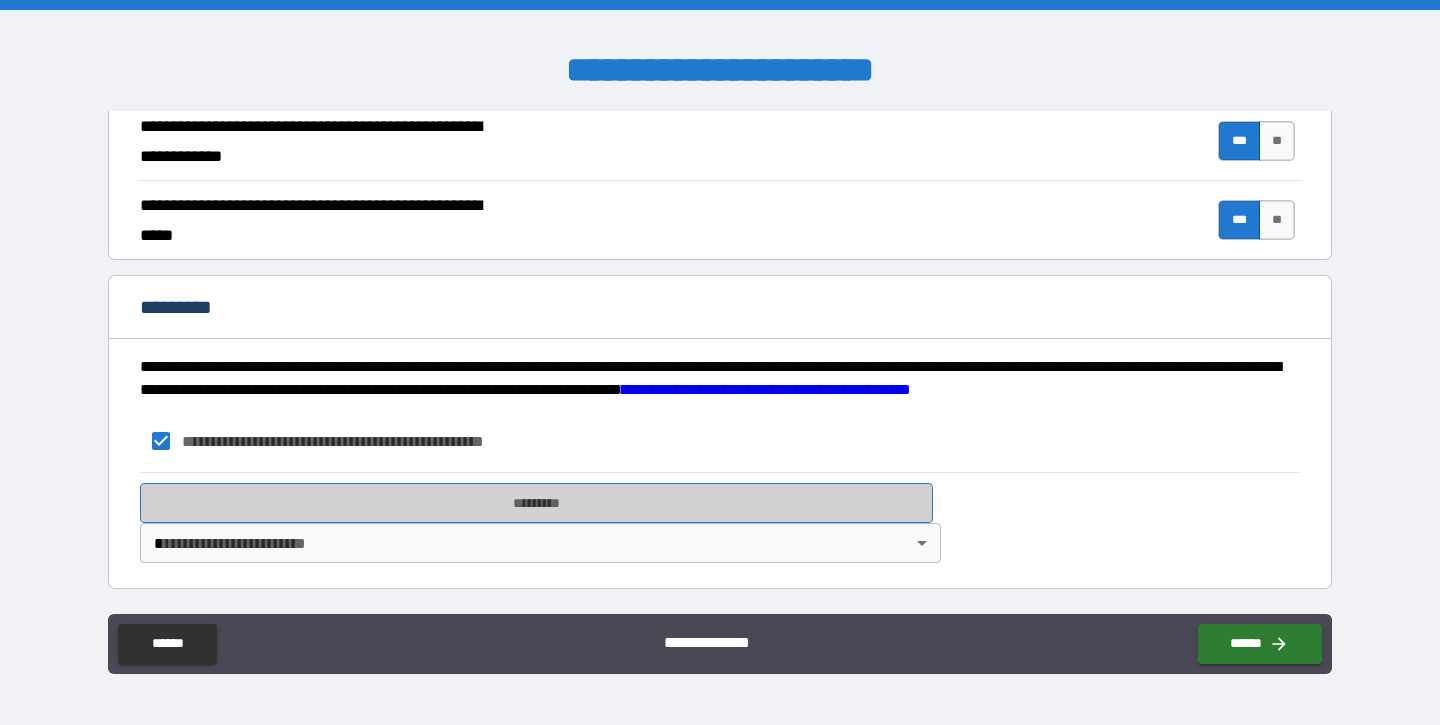 click on "*********" at bounding box center [536, 503] 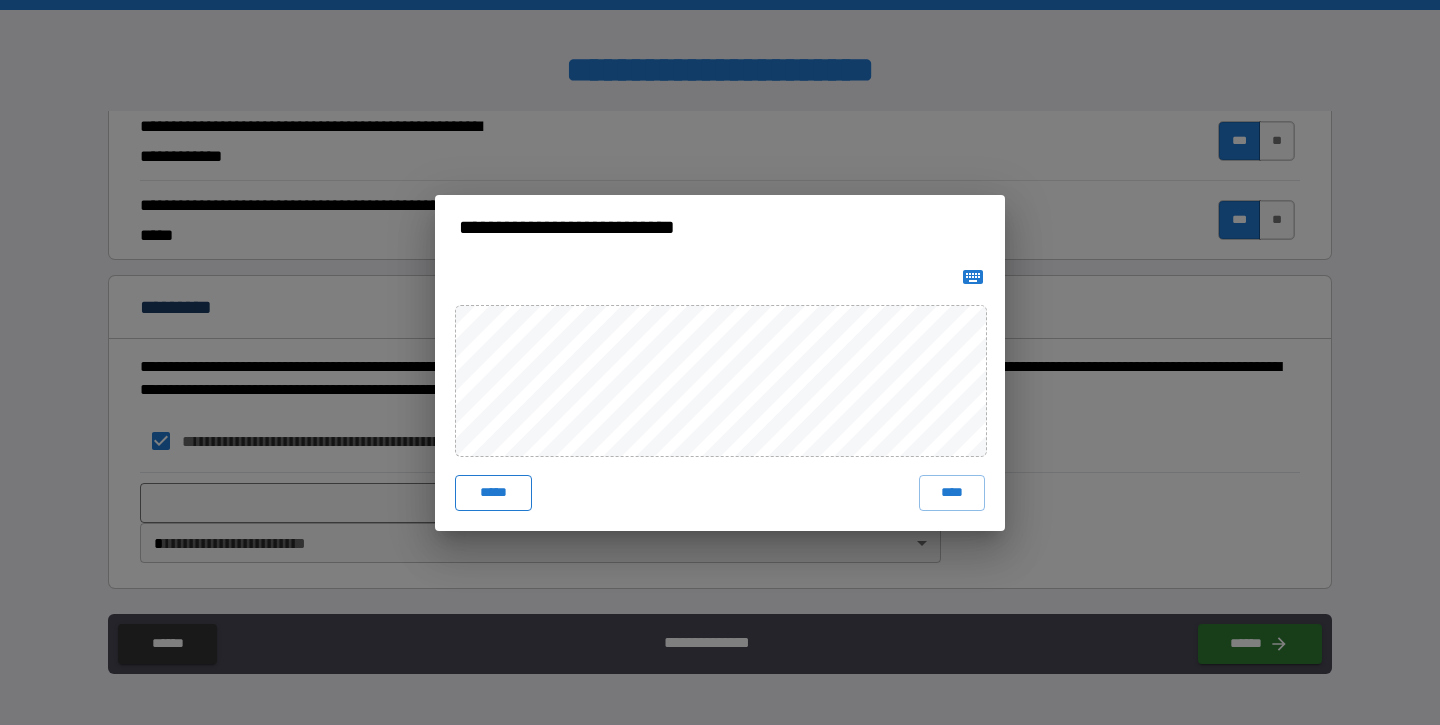 click on "*****" at bounding box center (493, 493) 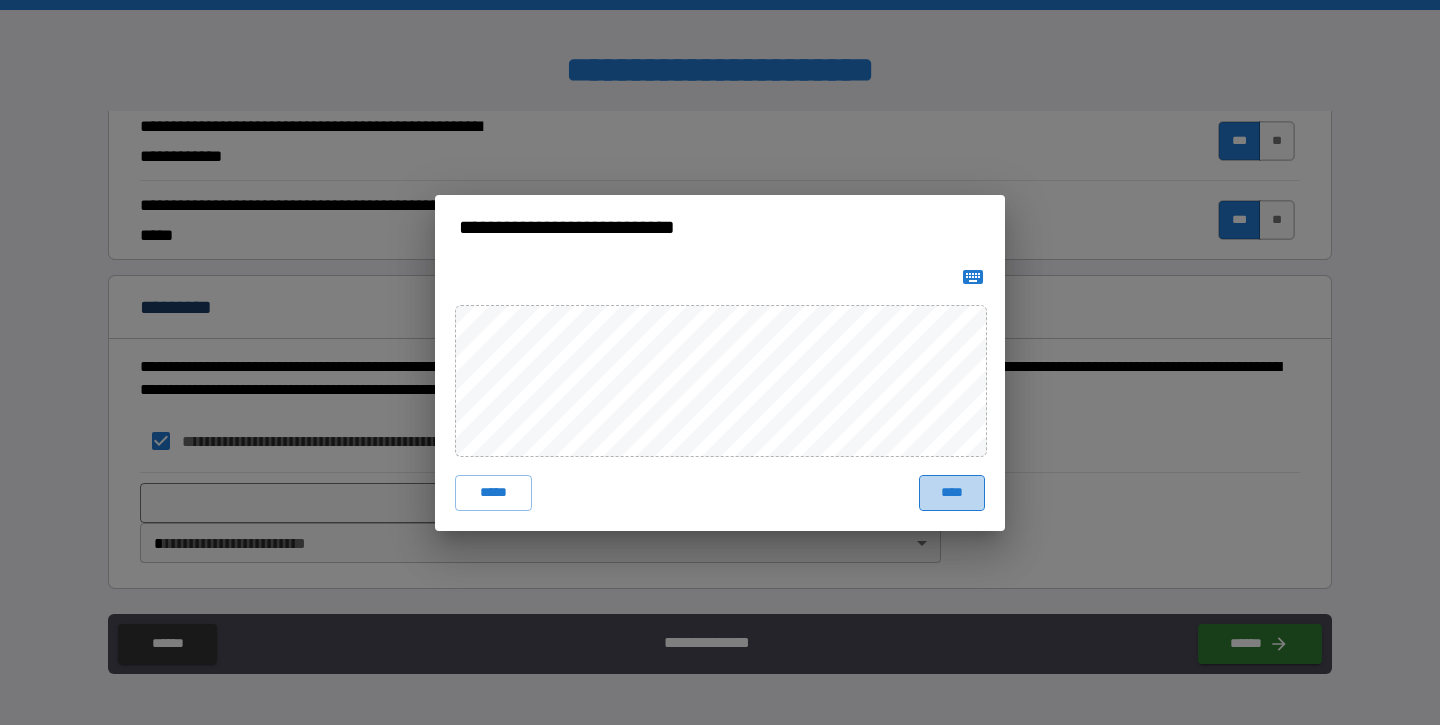 click on "****" at bounding box center [952, 493] 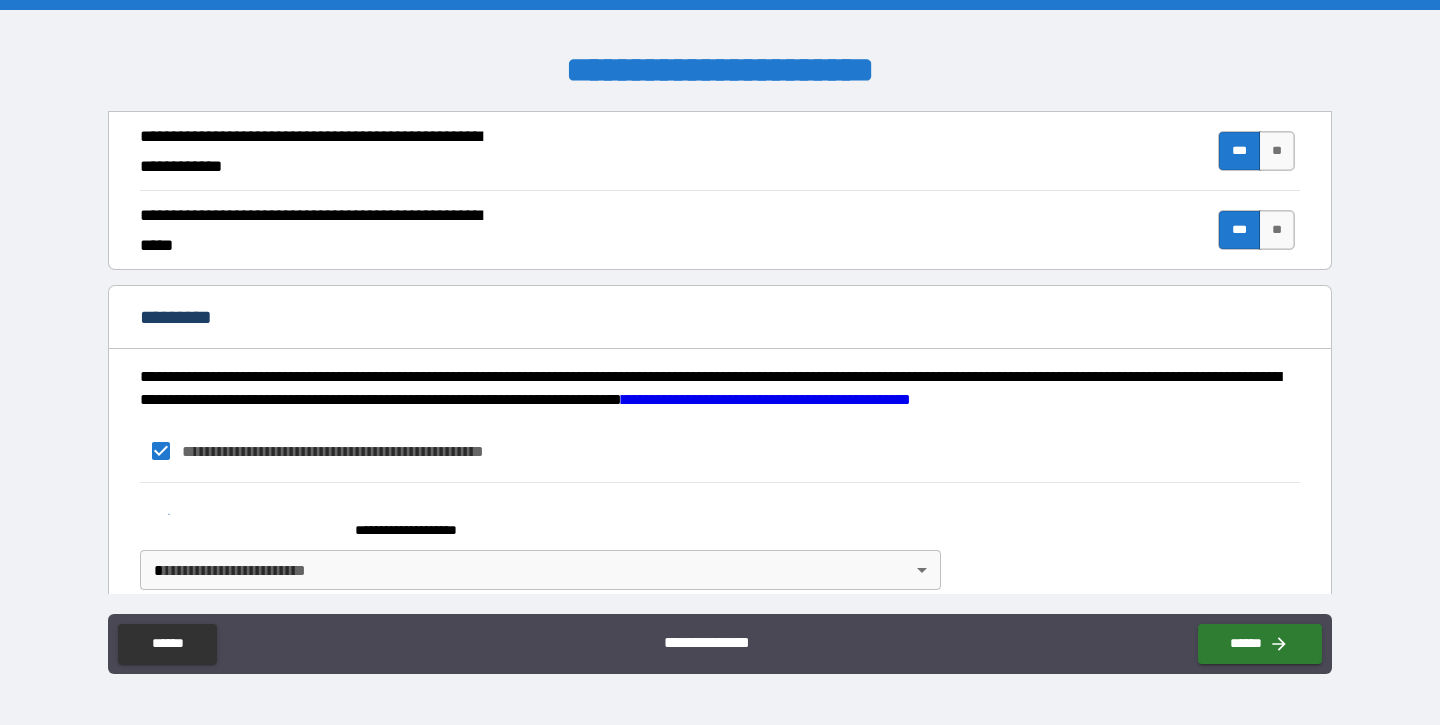click on "**********" at bounding box center [720, 362] 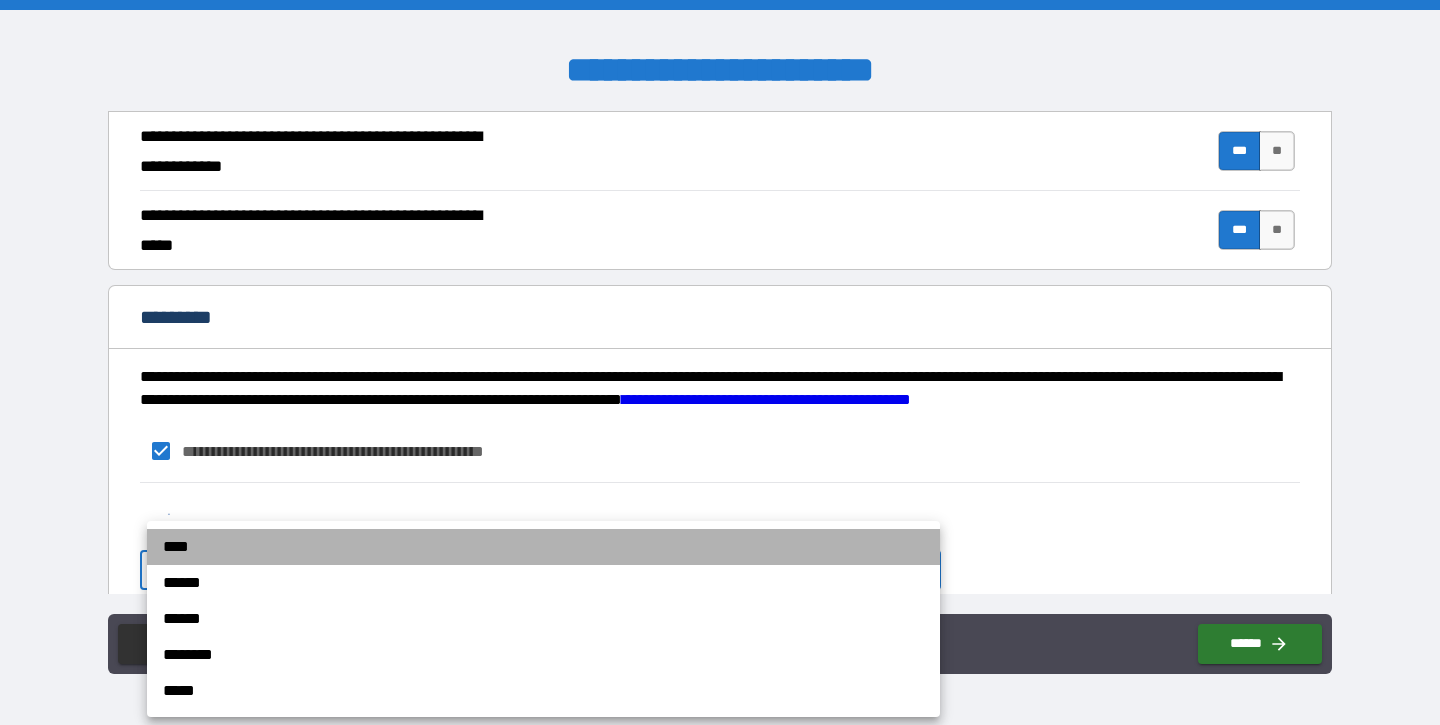 click on "****" at bounding box center [543, 547] 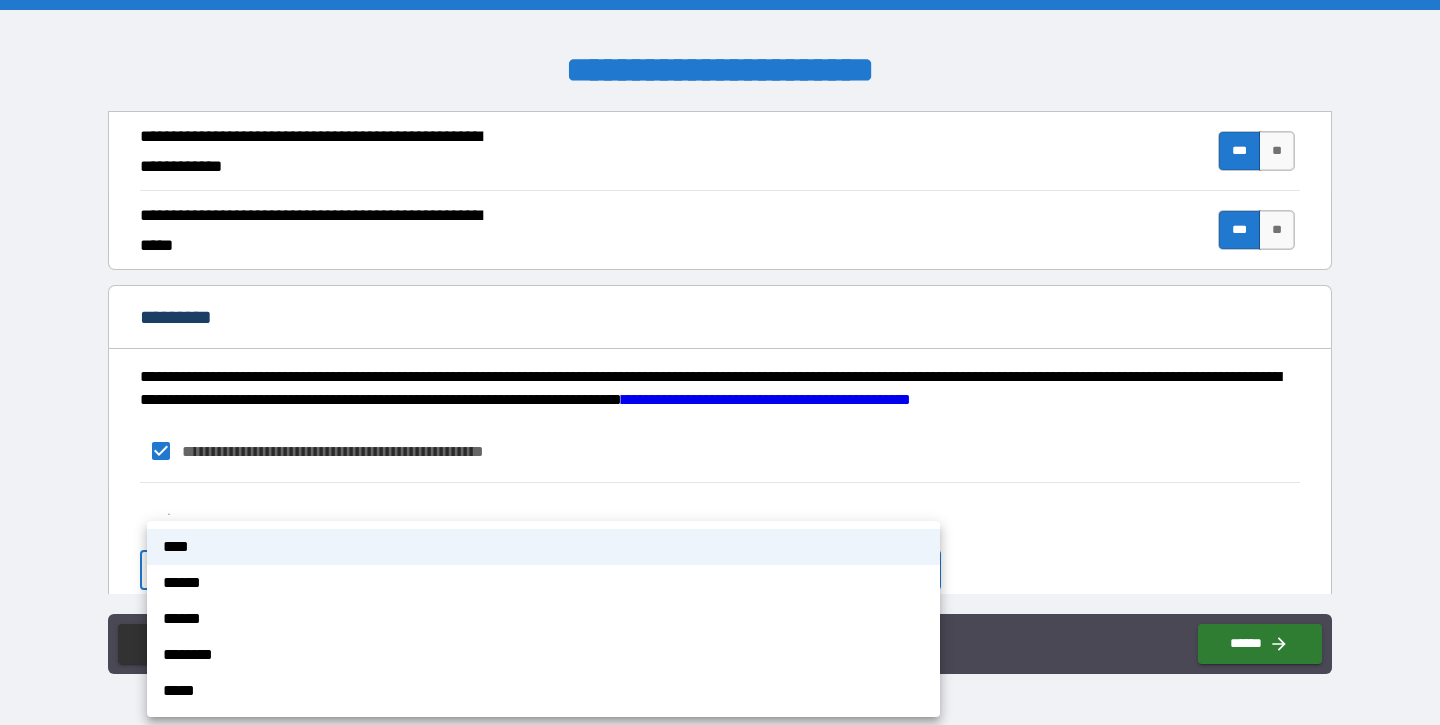 drag, startPoint x: 519, startPoint y: 564, endPoint x: 1133, endPoint y: 517, distance: 615.7962 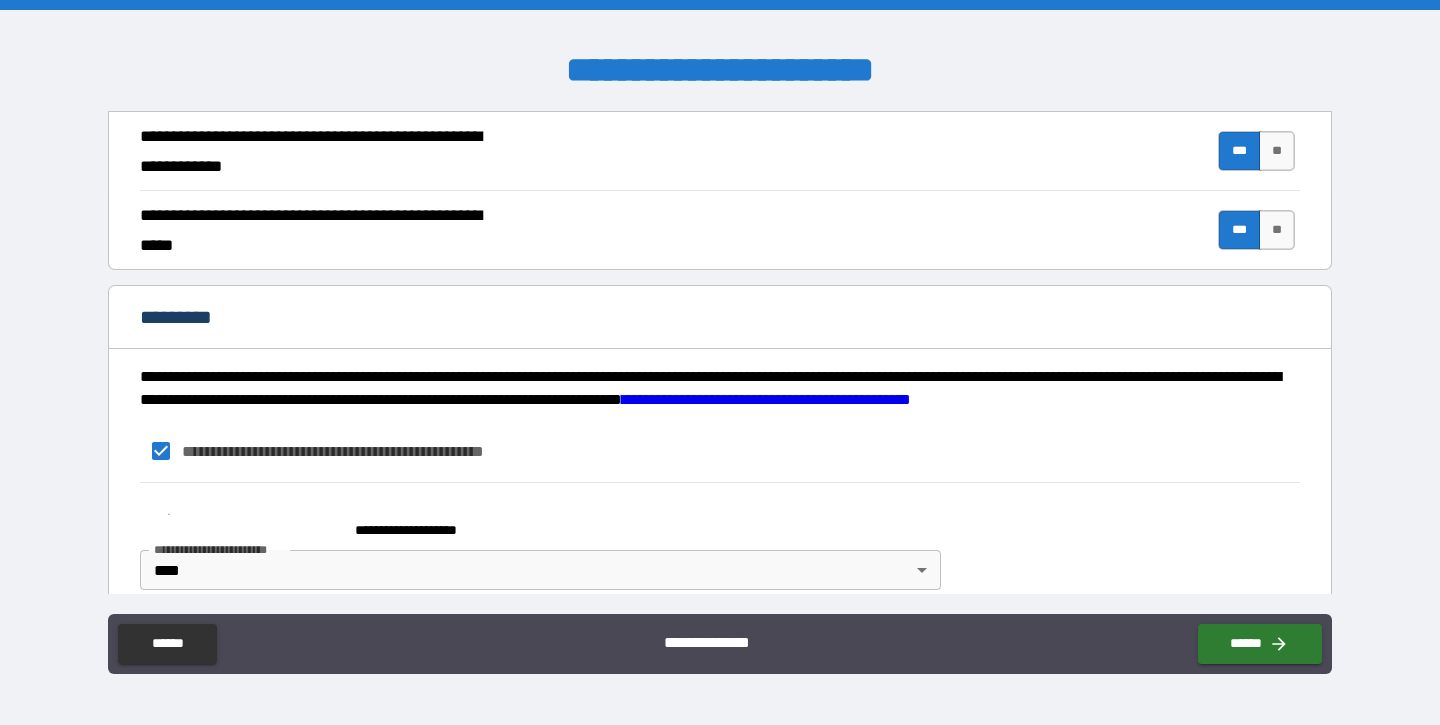 click on "**********" at bounding box center [424, 530] 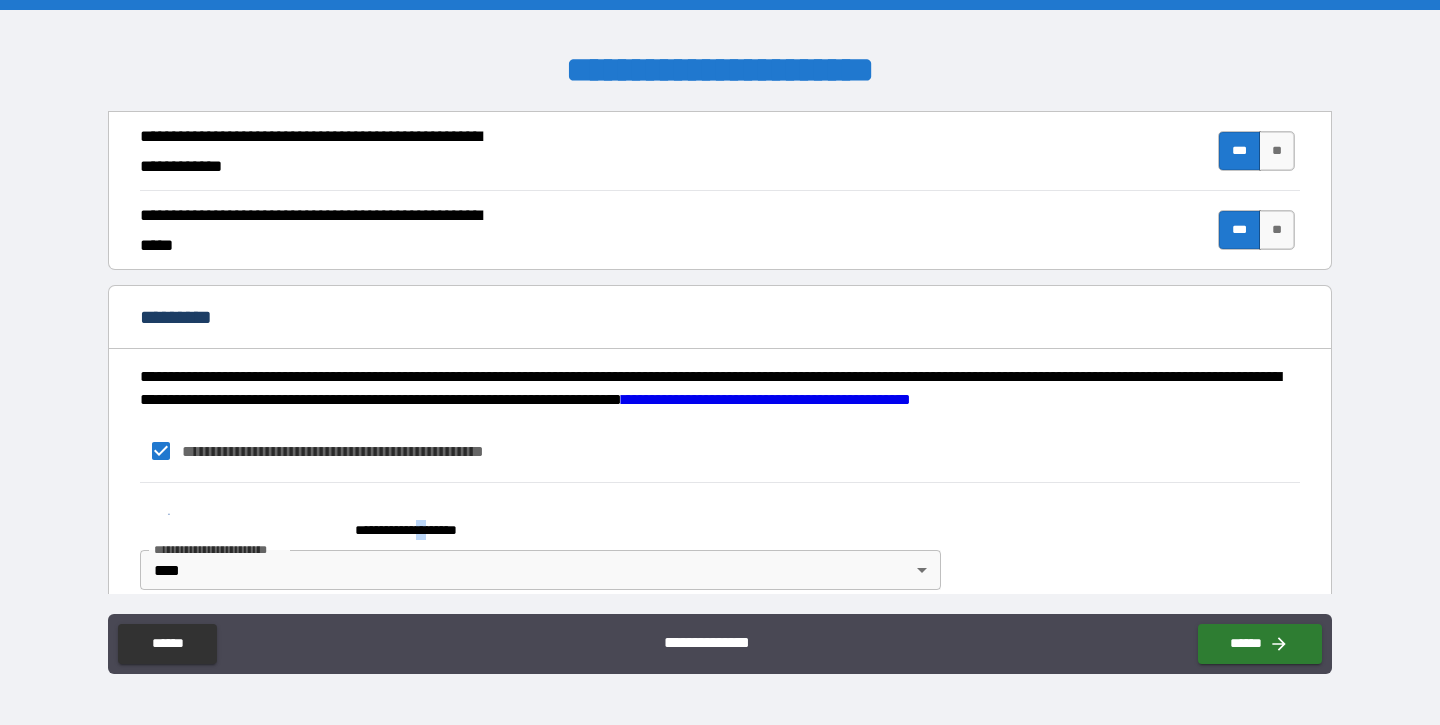 click on "**********" at bounding box center [424, 530] 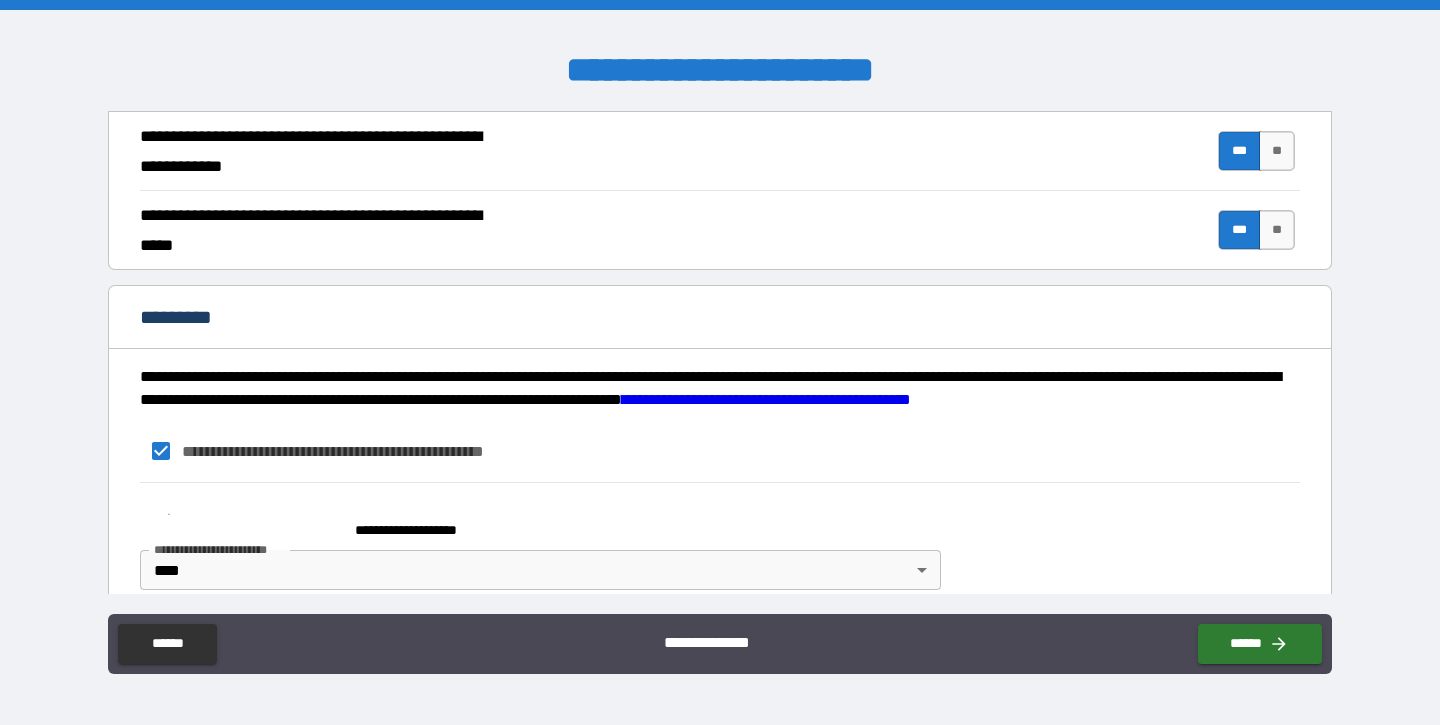 click on "**********" at bounding box center (536, 521) 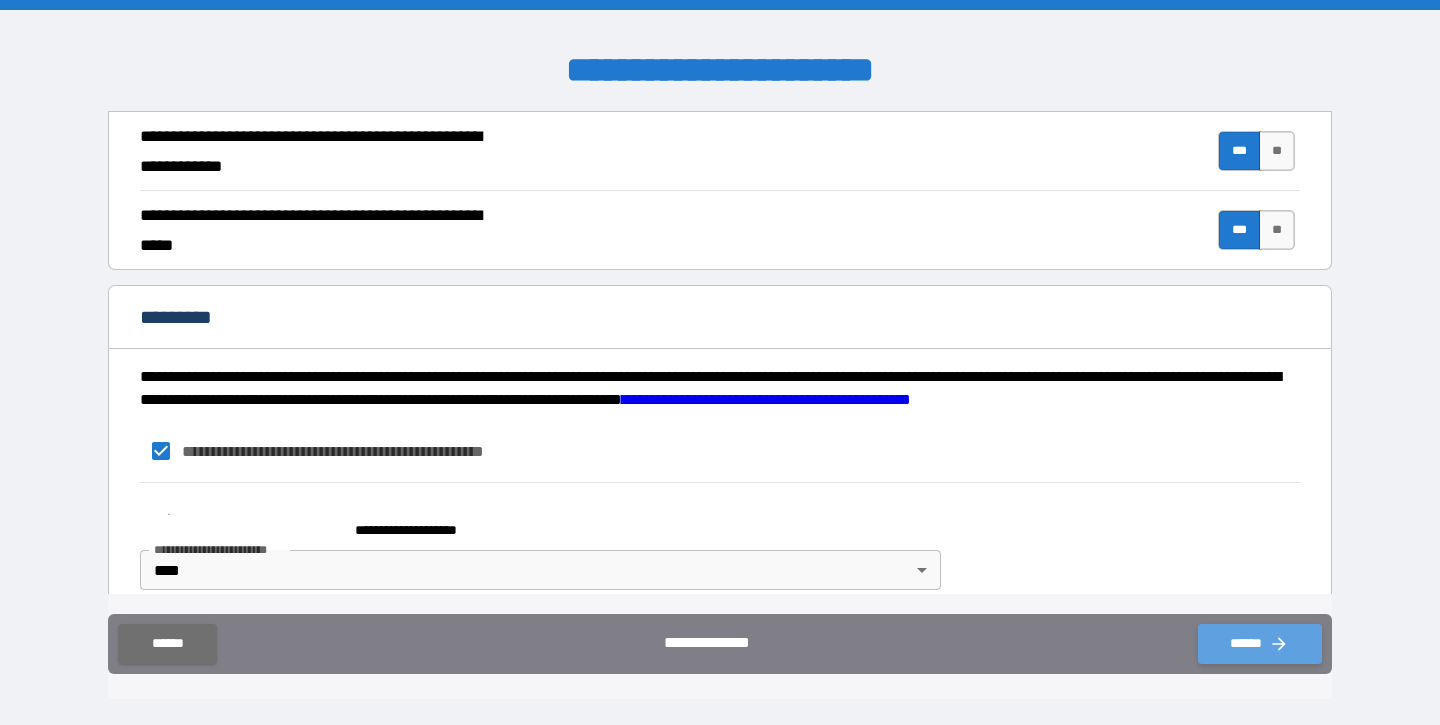 click on "******" at bounding box center [1260, 644] 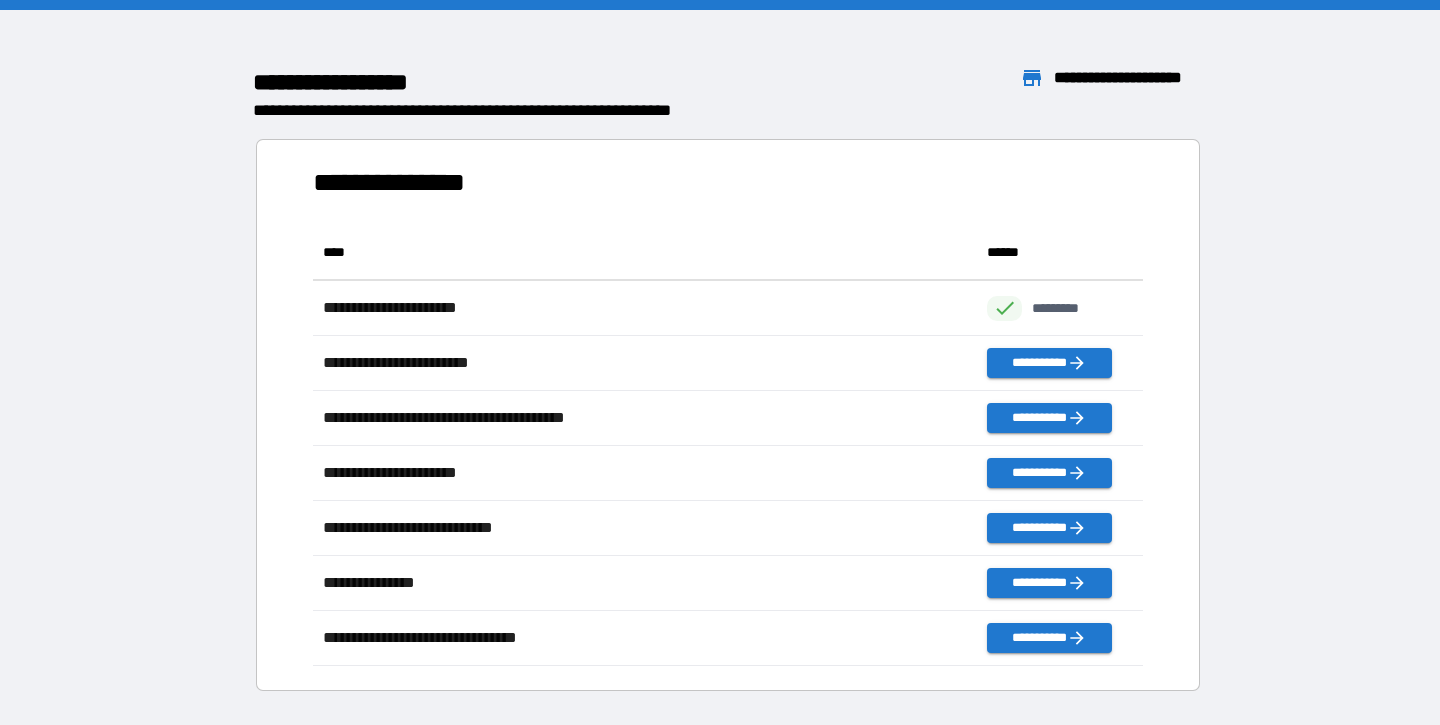 scroll, scrollTop: 16, scrollLeft: 16, axis: both 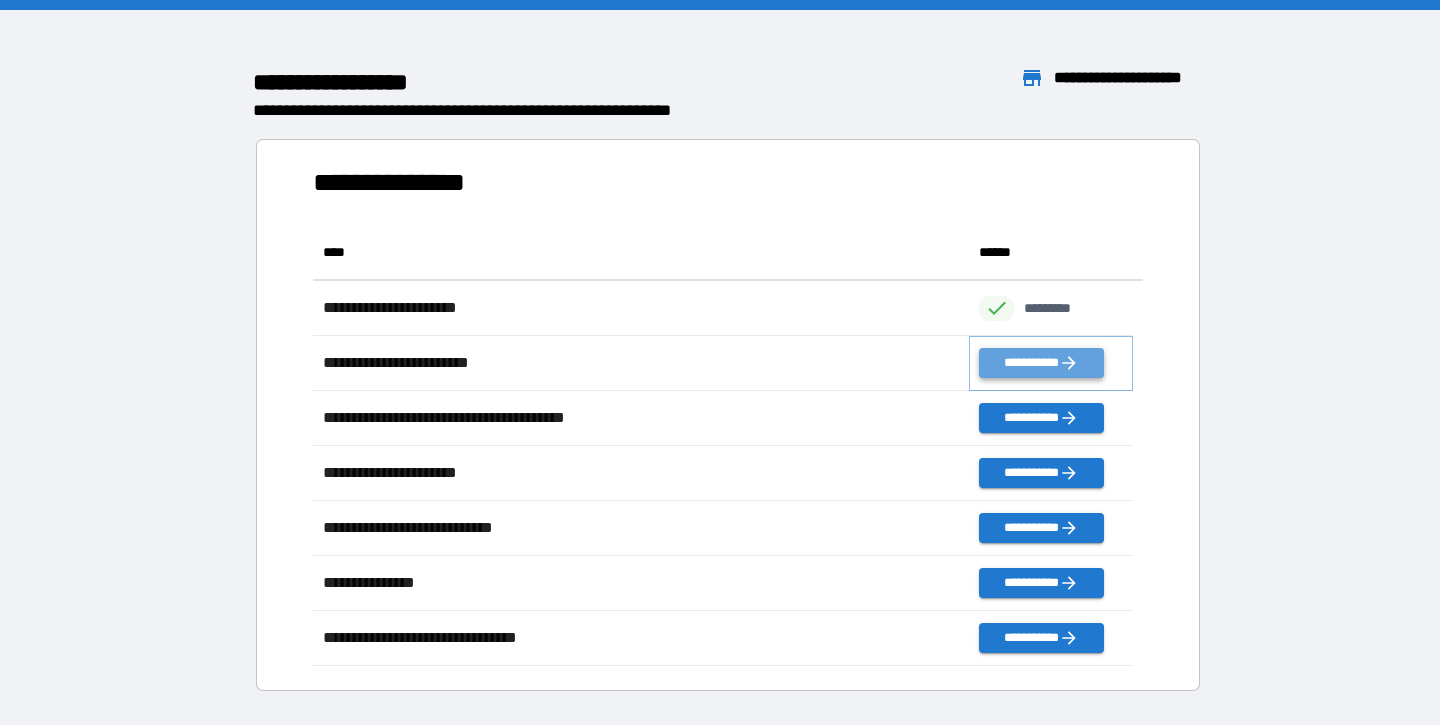 click on "**********" at bounding box center (1041, 363) 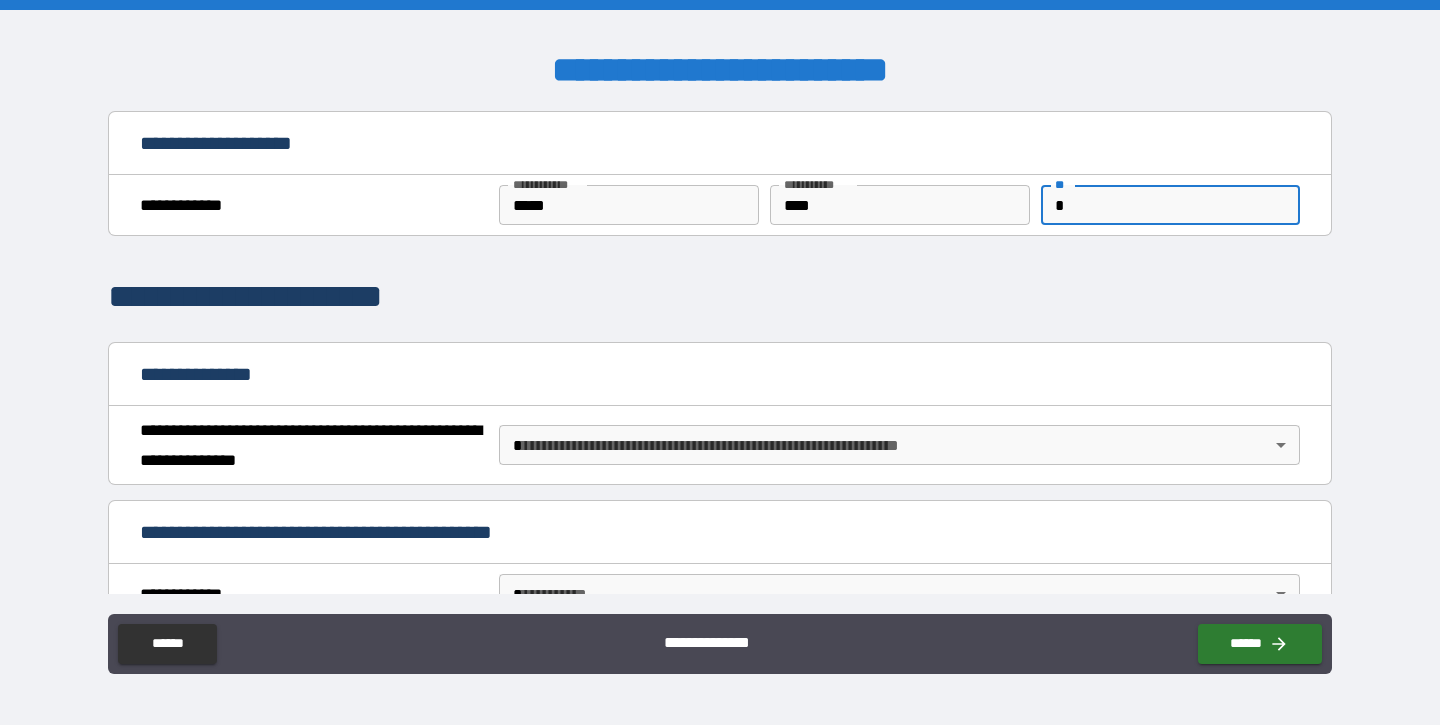 type on "*" 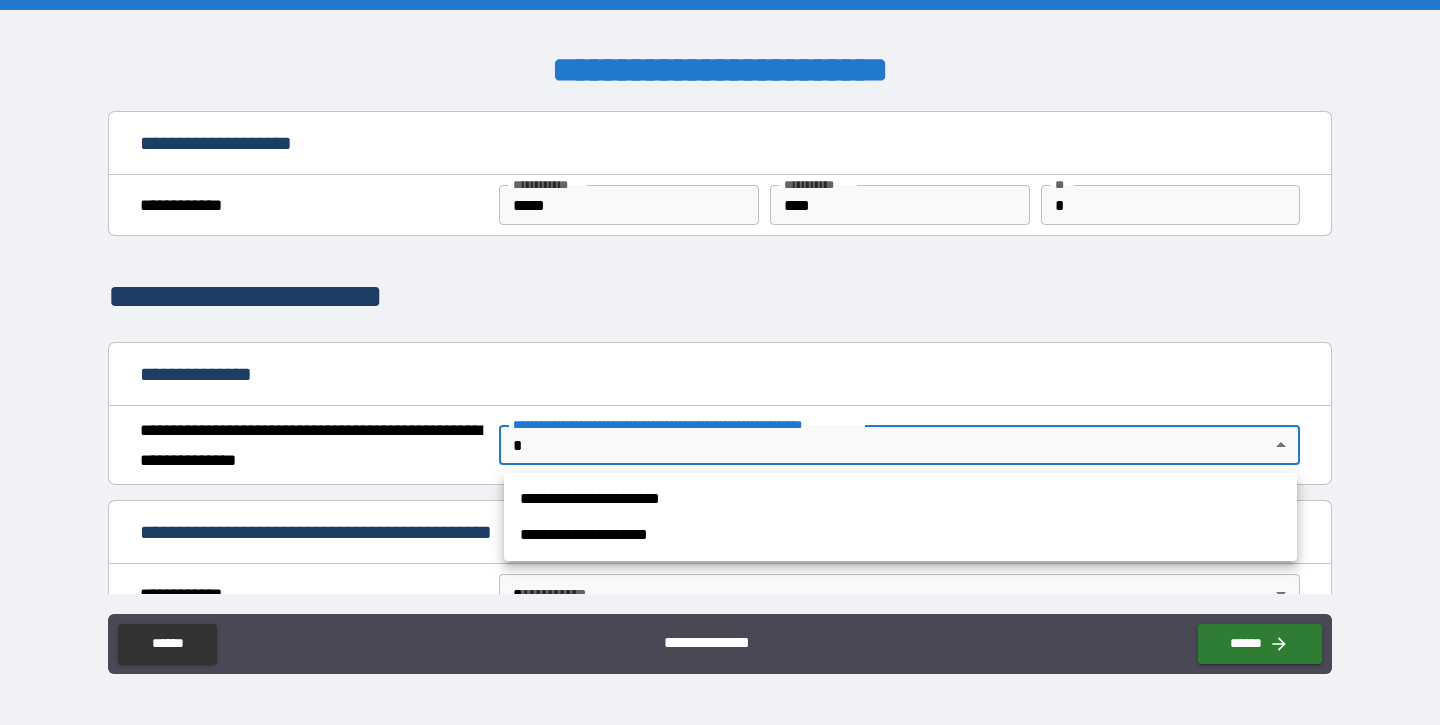 click on "**********" at bounding box center (720, 362) 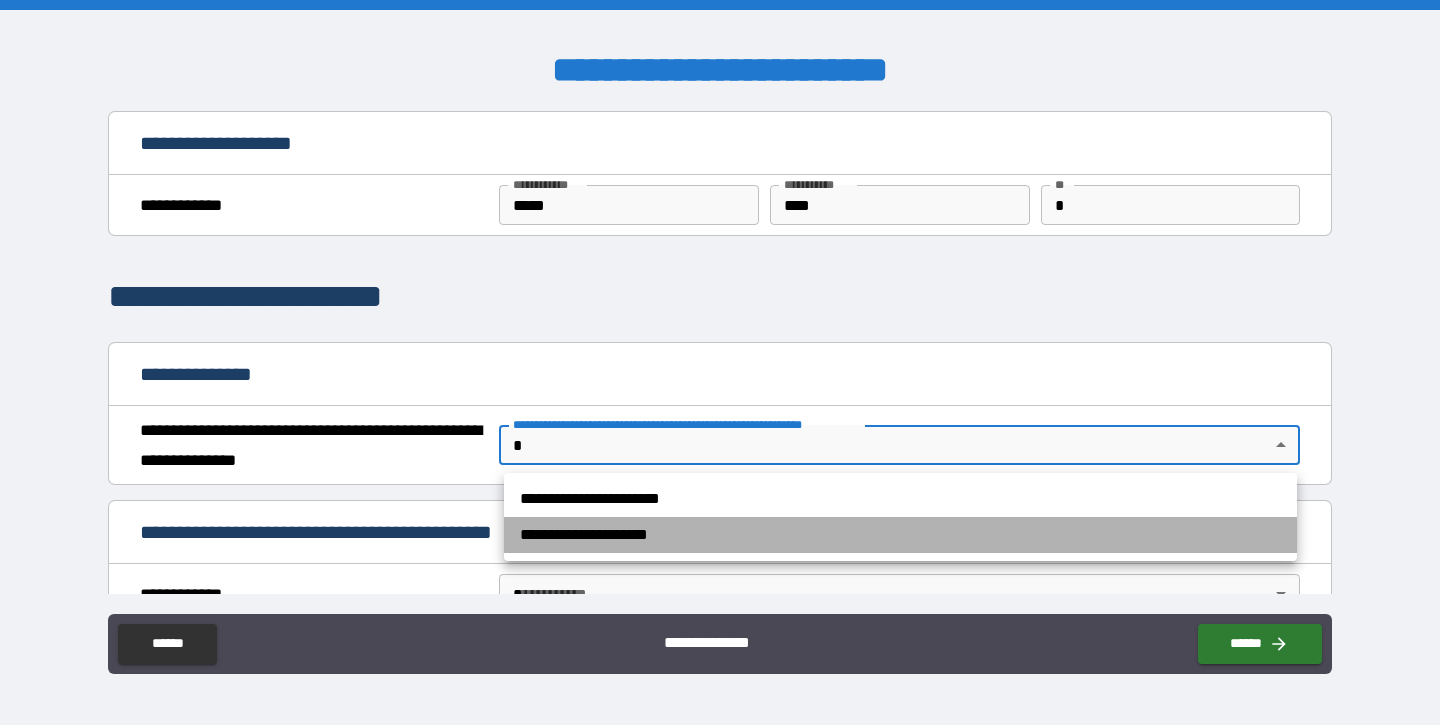 click on "**********" at bounding box center (900, 535) 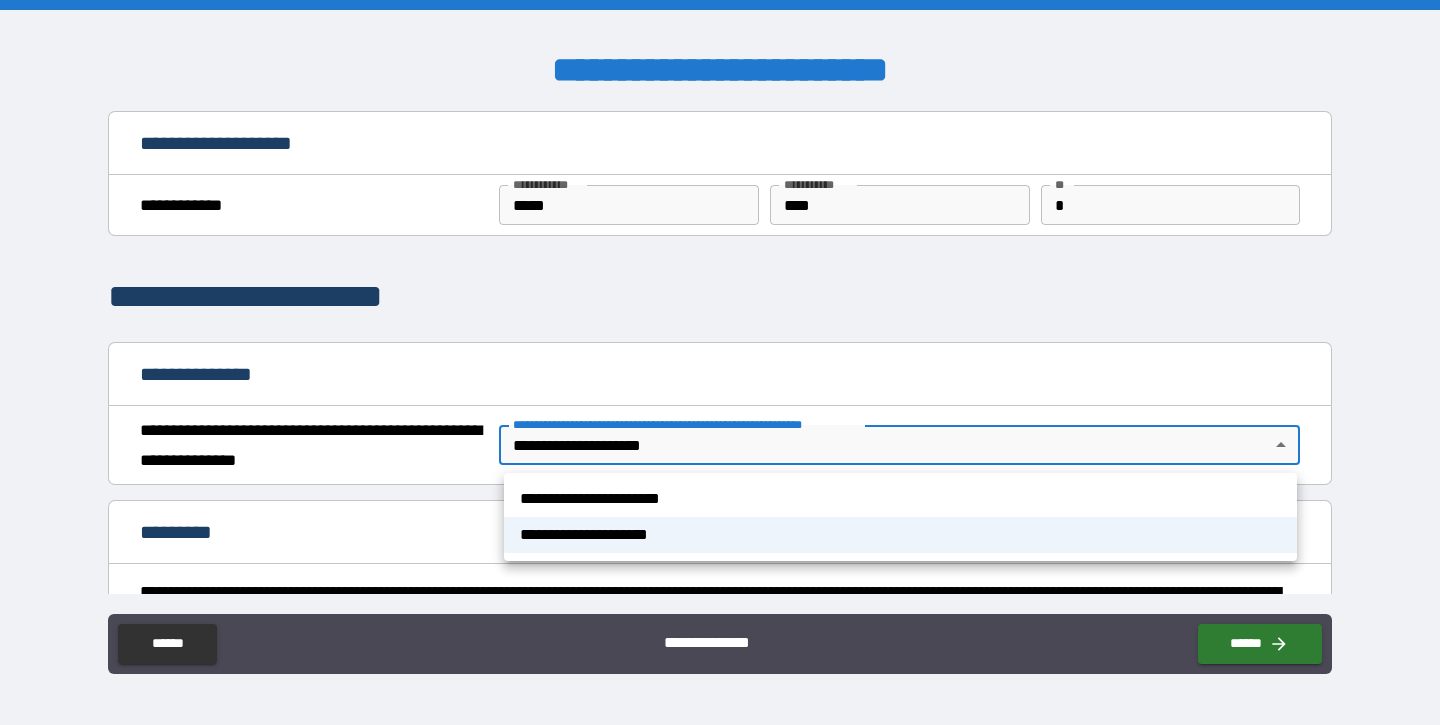 type 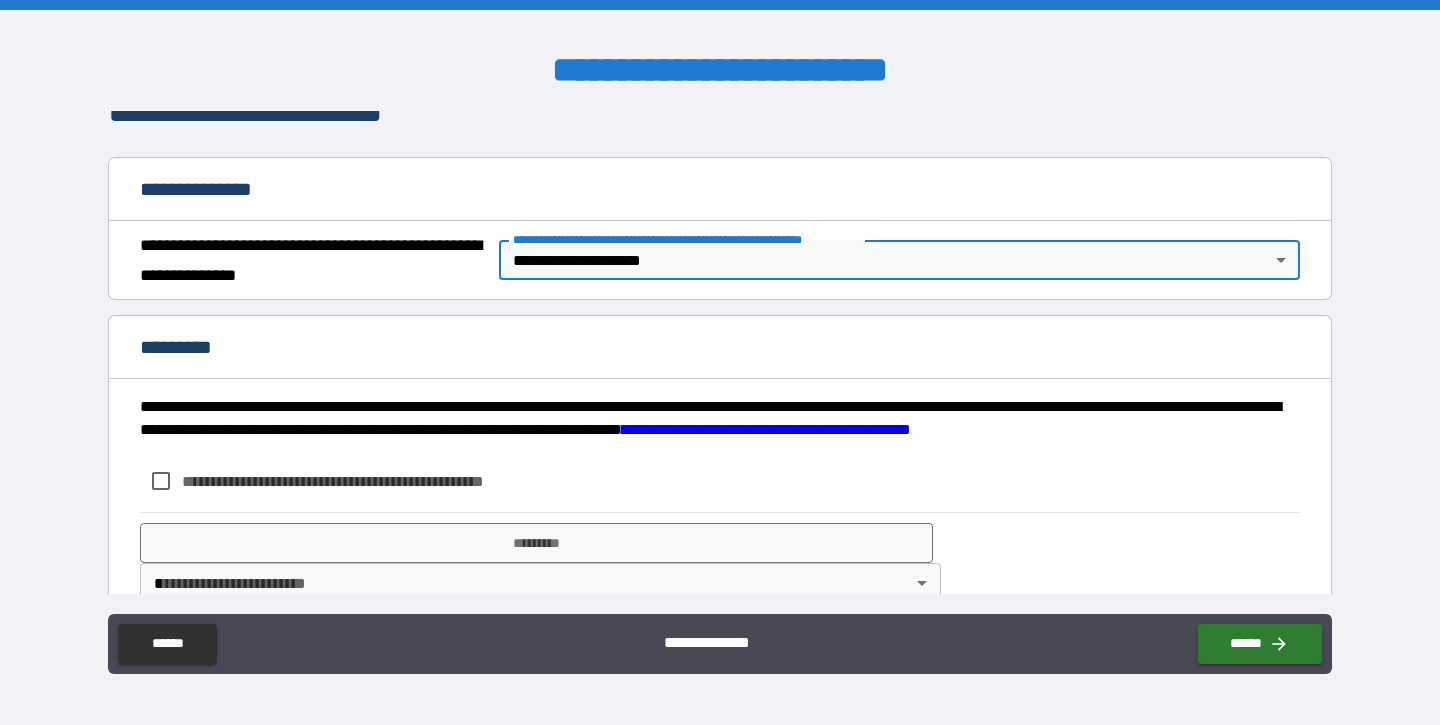 scroll, scrollTop: 225, scrollLeft: 0, axis: vertical 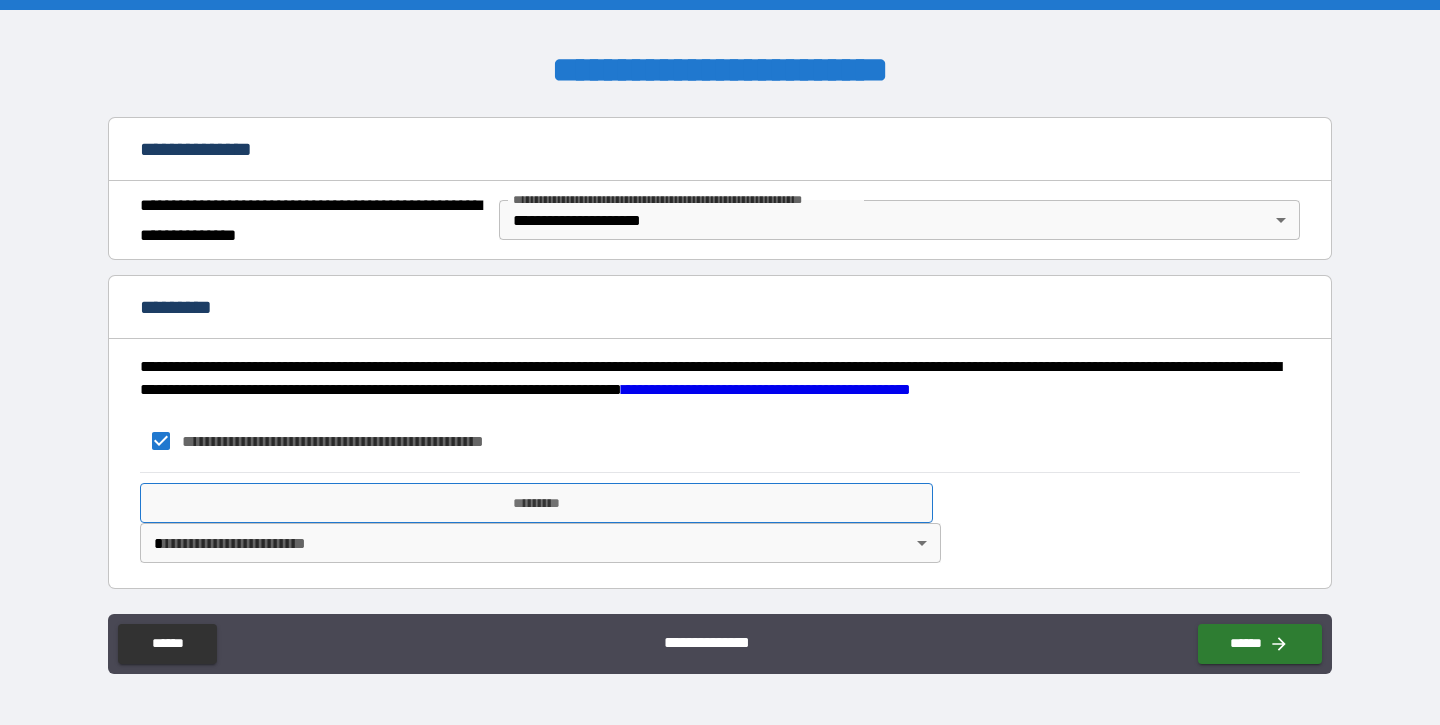 click on "*********" at bounding box center [536, 503] 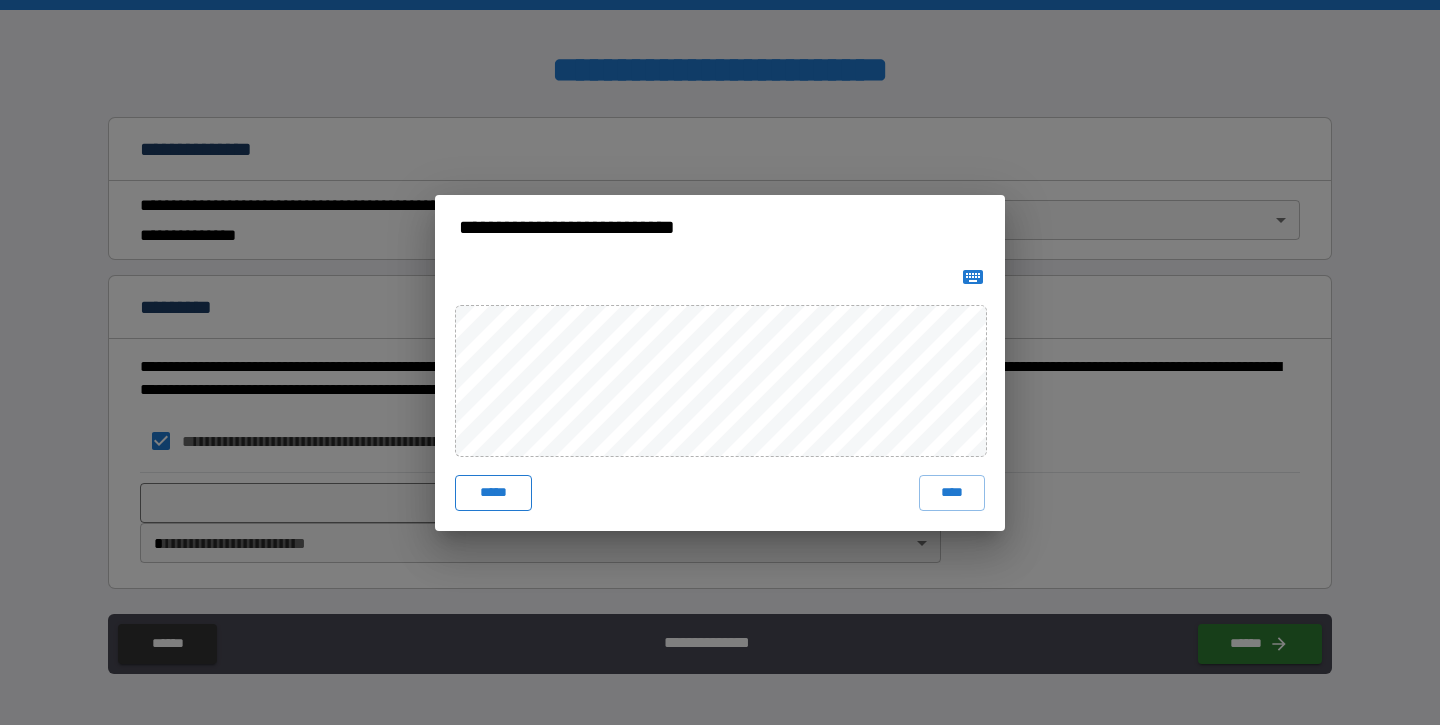 click on "*****" at bounding box center (493, 493) 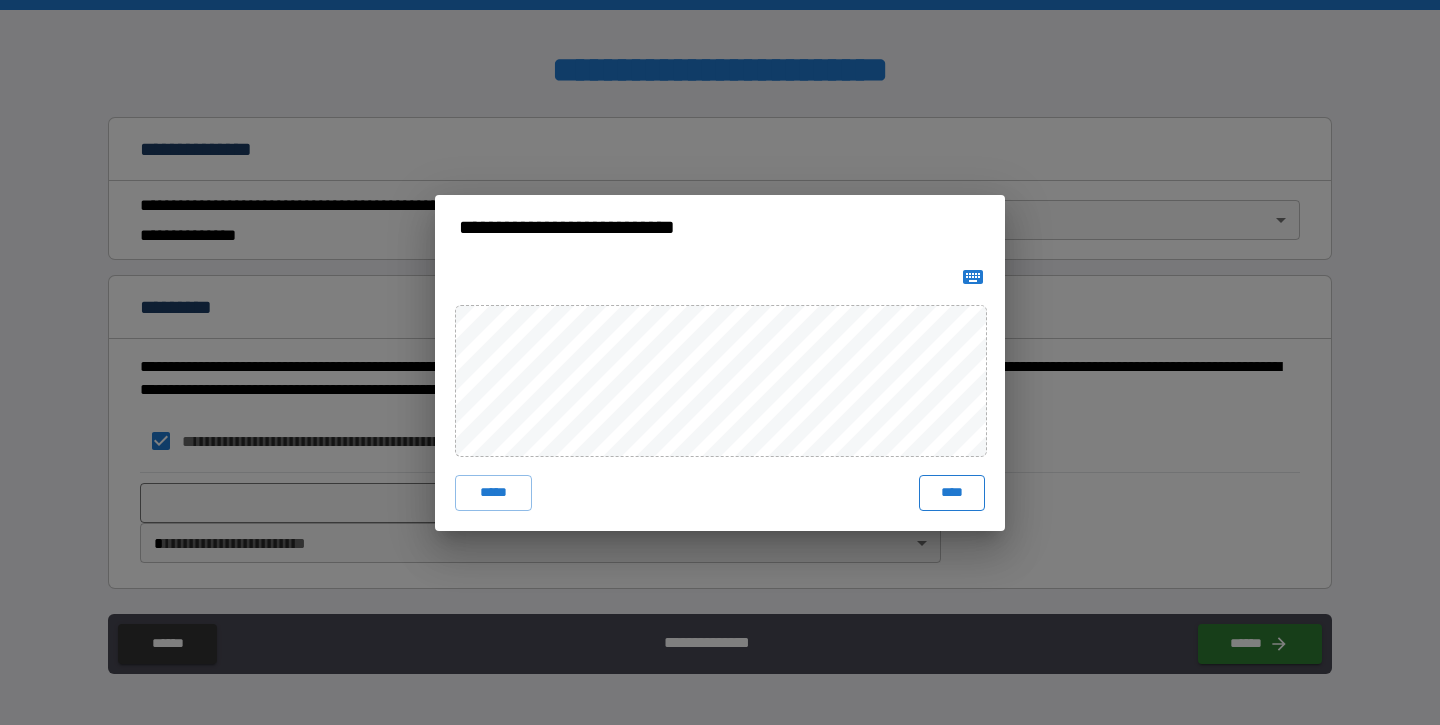 click on "****" at bounding box center [952, 493] 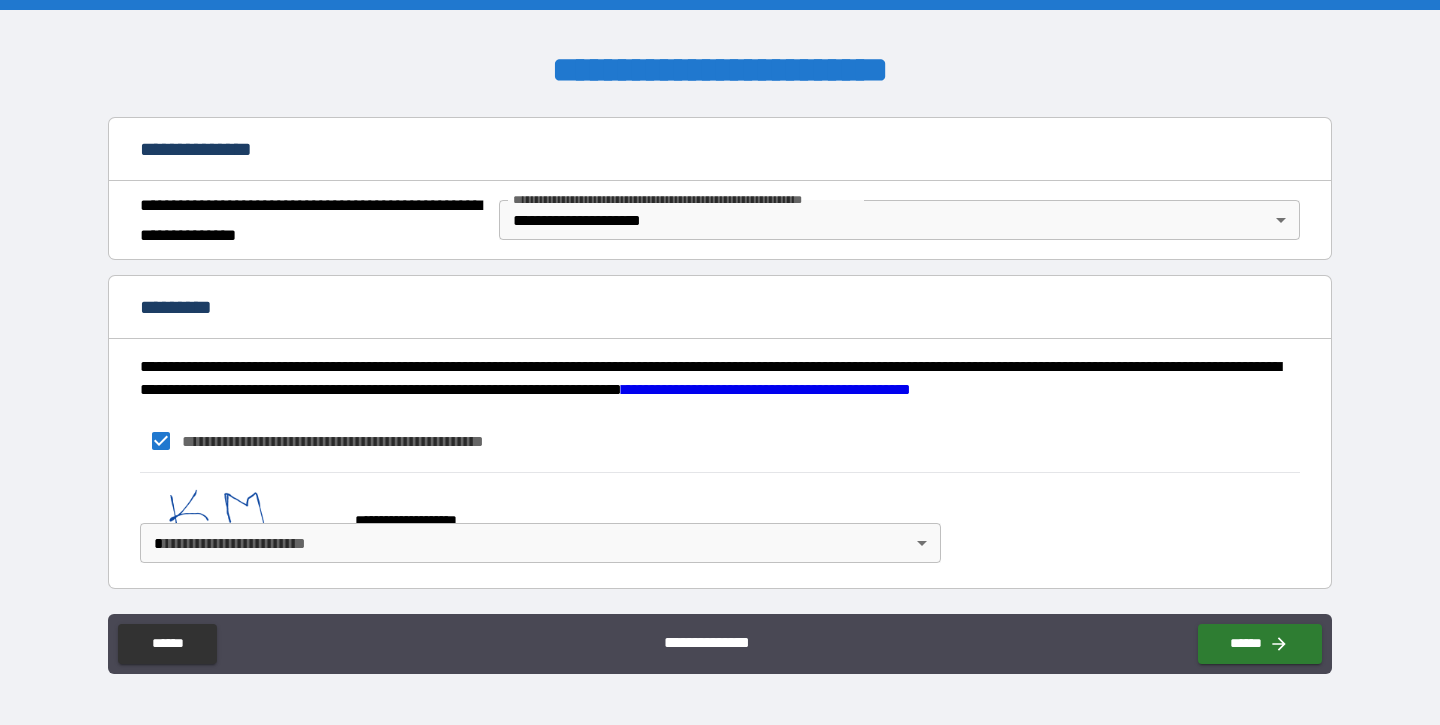 scroll, scrollTop: 215, scrollLeft: 0, axis: vertical 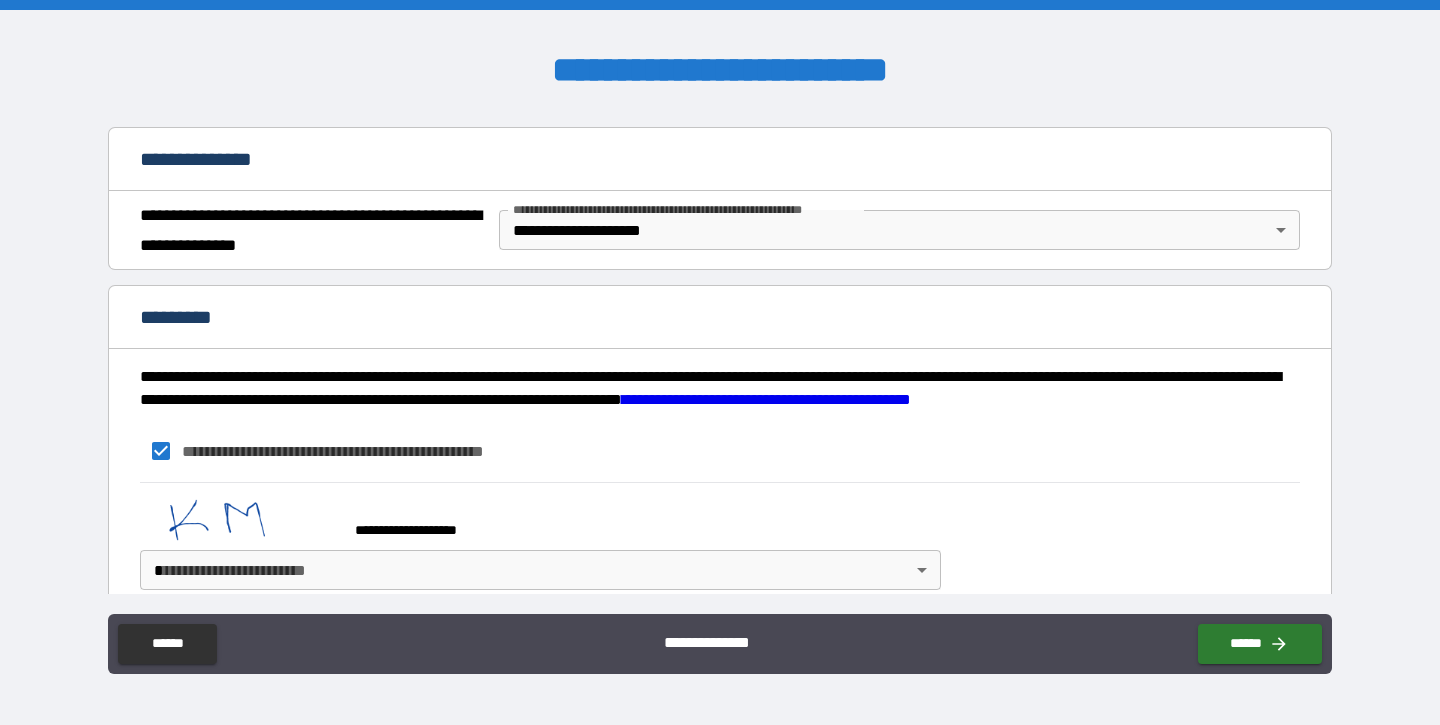 click on "**********" at bounding box center (720, 362) 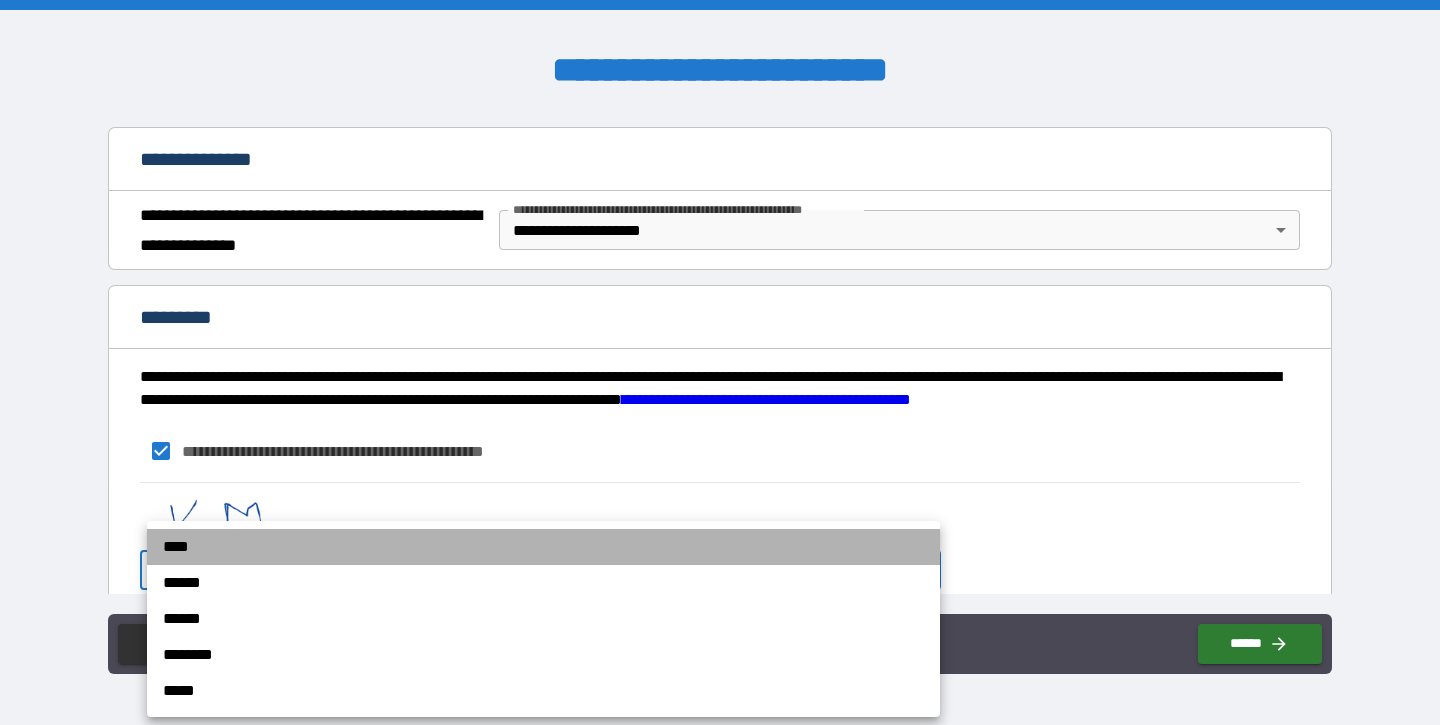 click on "****" at bounding box center (543, 547) 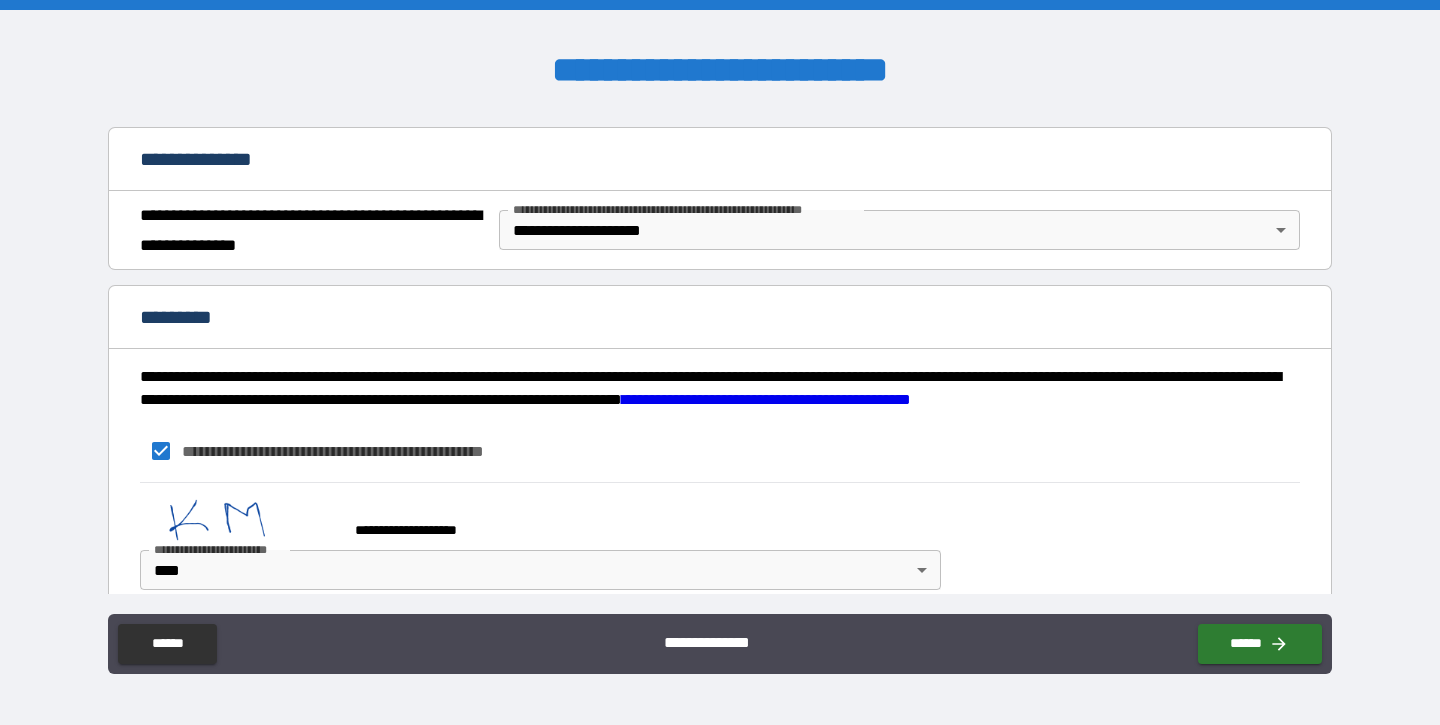scroll, scrollTop: 242, scrollLeft: 0, axis: vertical 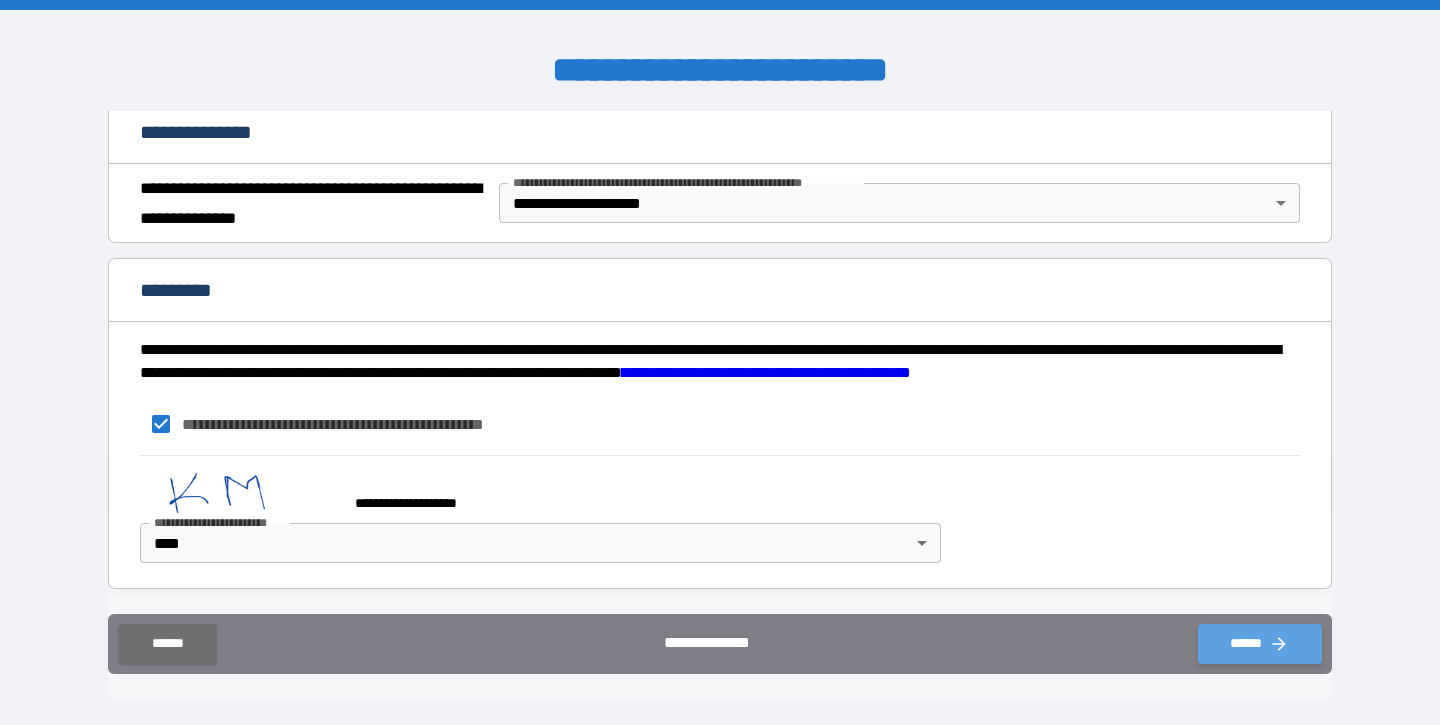 click on "******" at bounding box center (1260, 644) 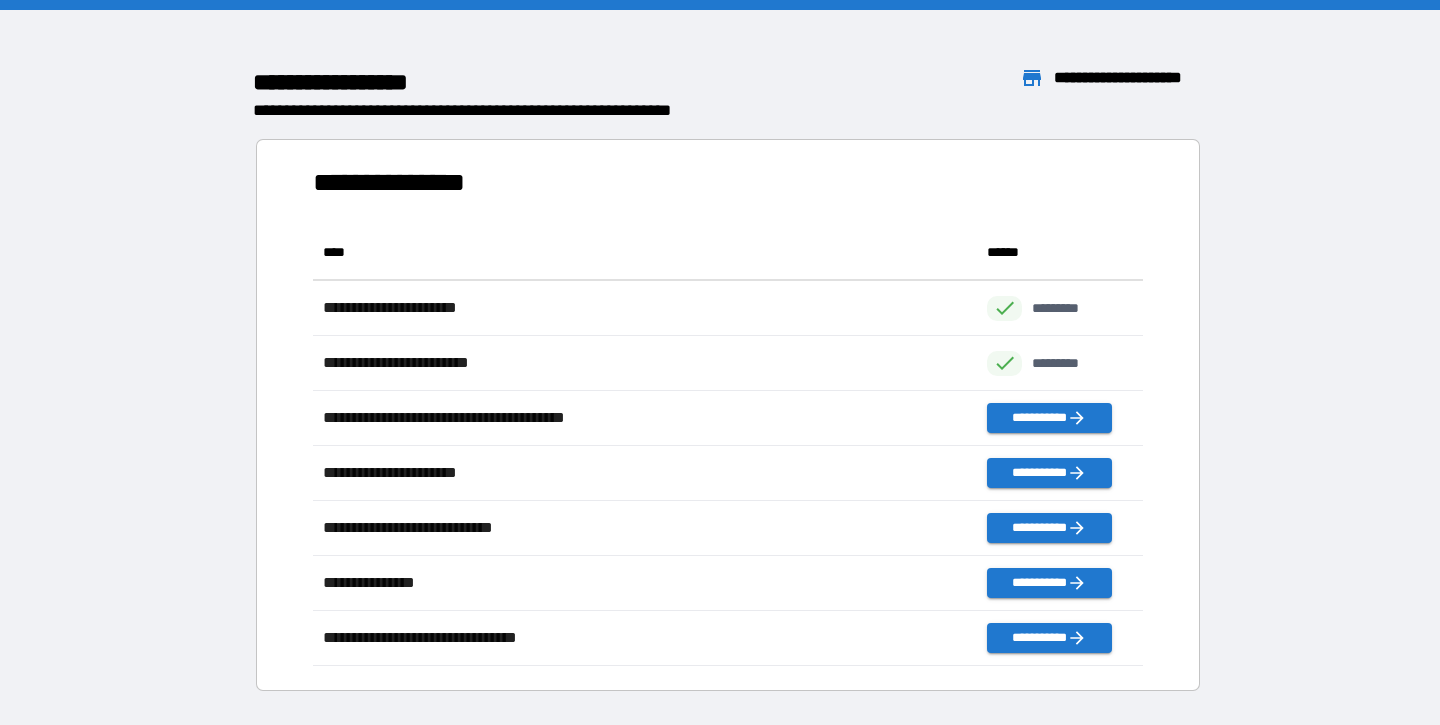 scroll, scrollTop: 16, scrollLeft: 16, axis: both 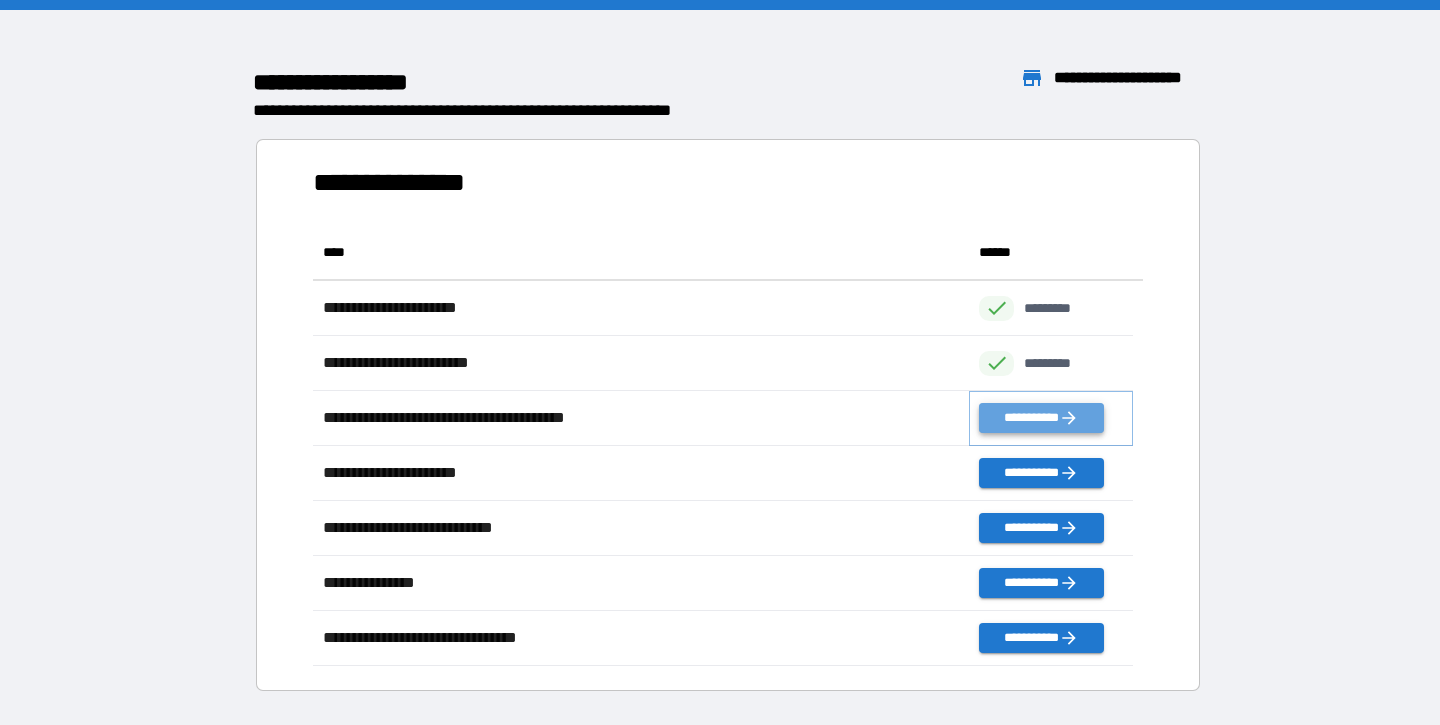 click on "**********" at bounding box center [1041, 418] 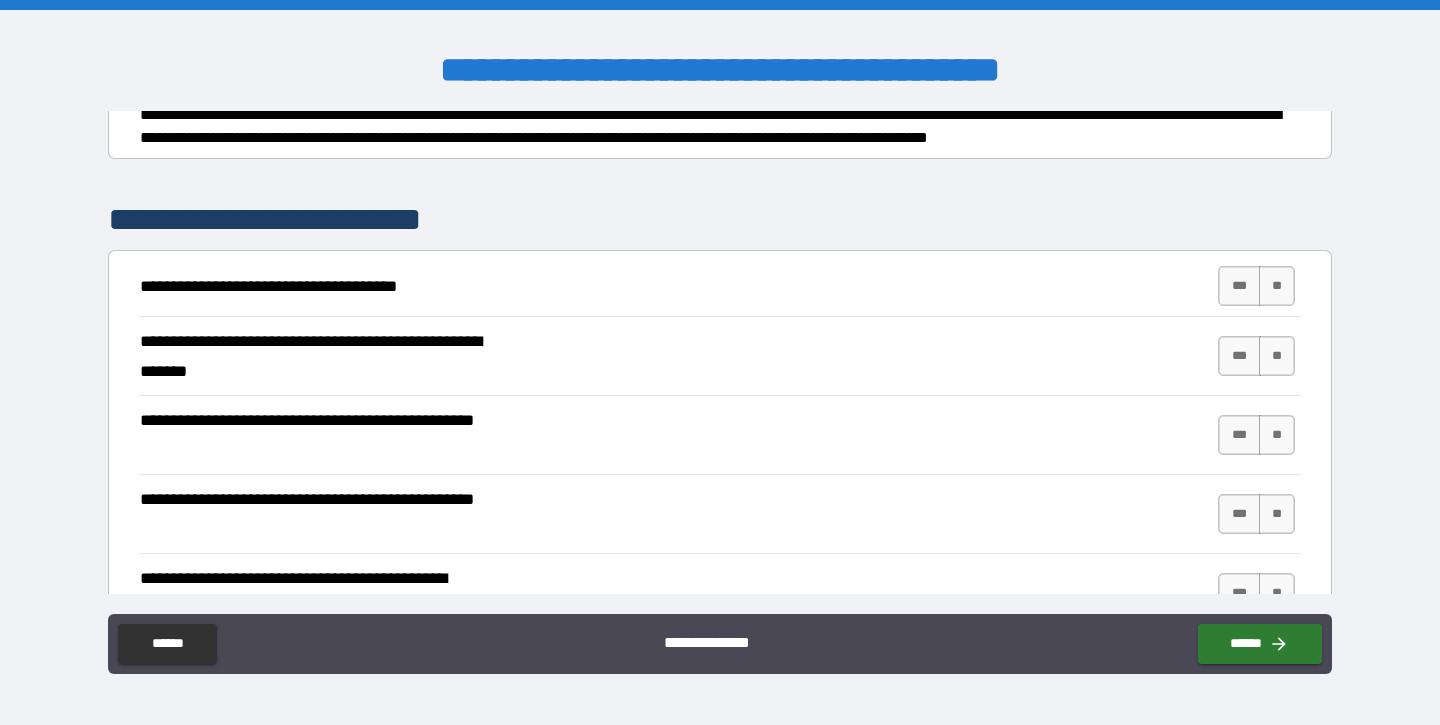 scroll, scrollTop: 385, scrollLeft: 0, axis: vertical 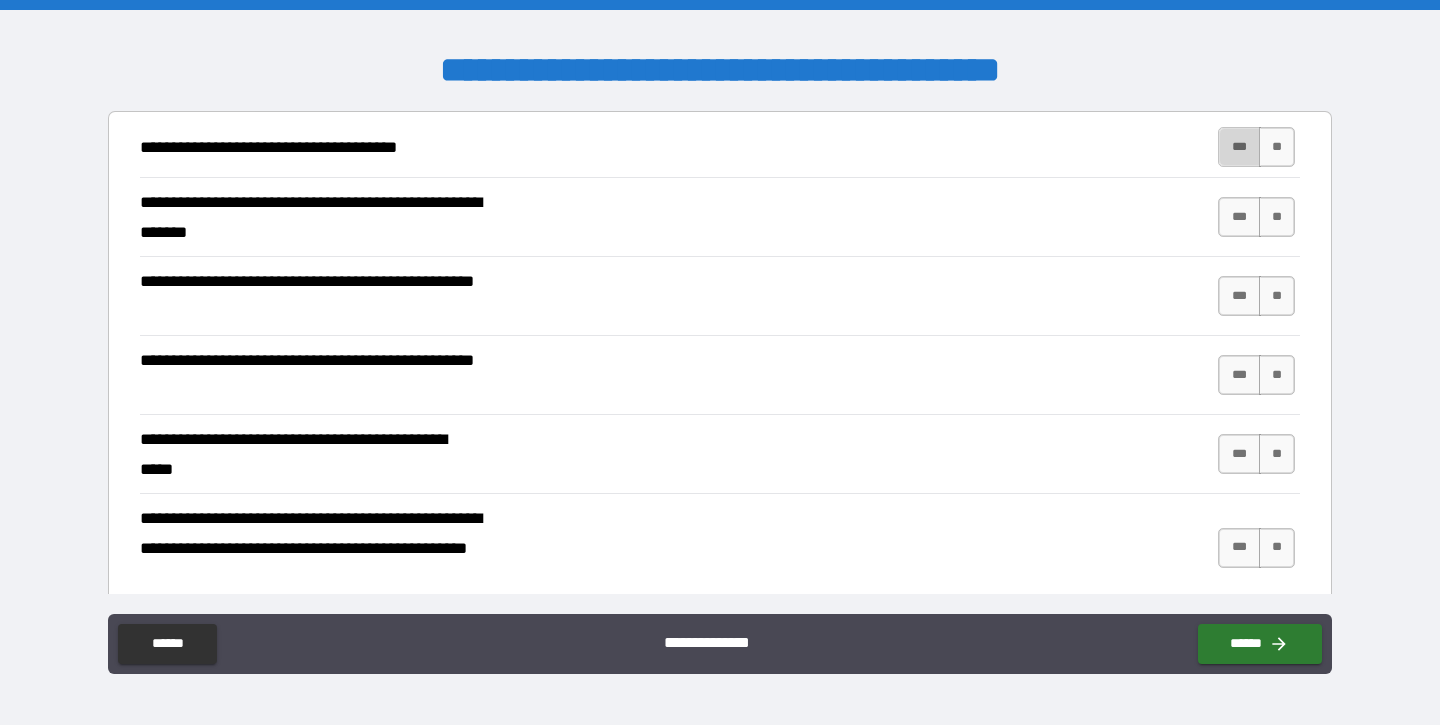 click on "***" at bounding box center [1239, 147] 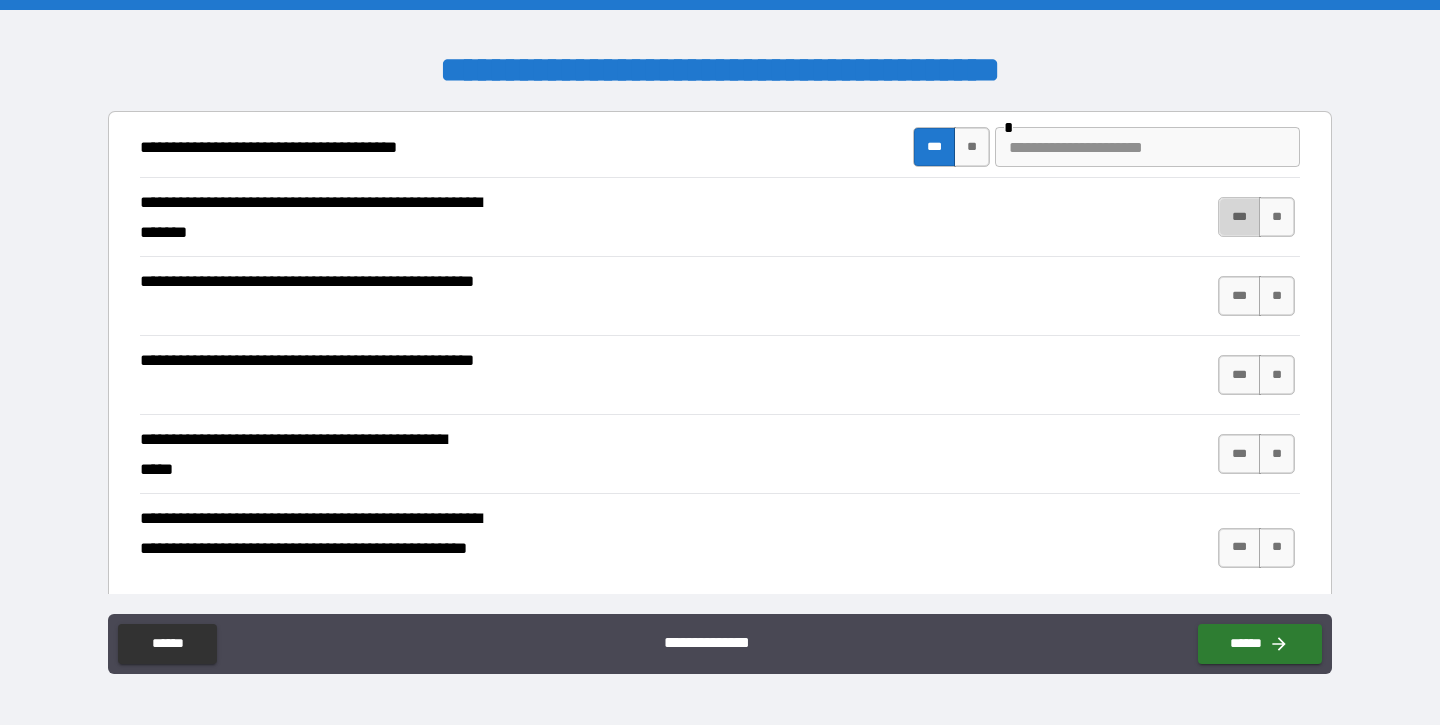 click on "***" at bounding box center (1239, 217) 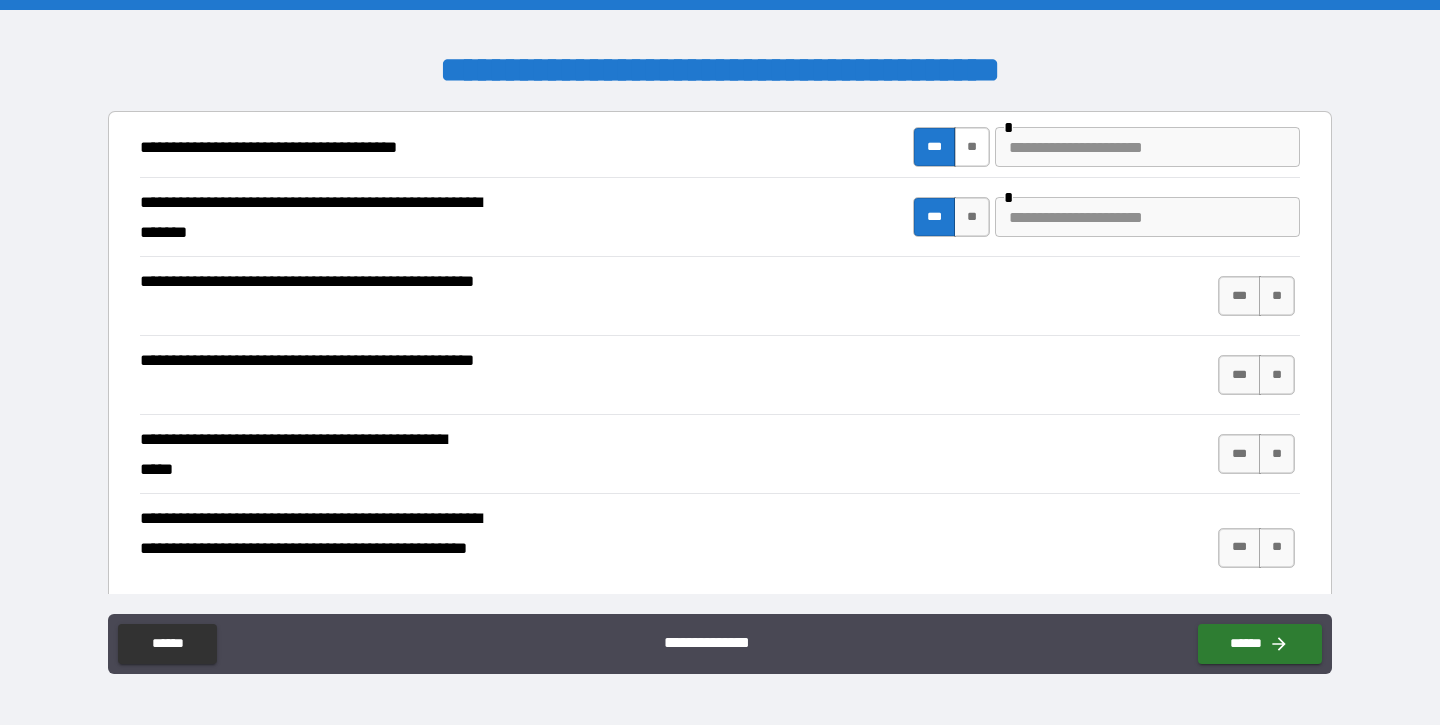 click on "**" at bounding box center (972, 147) 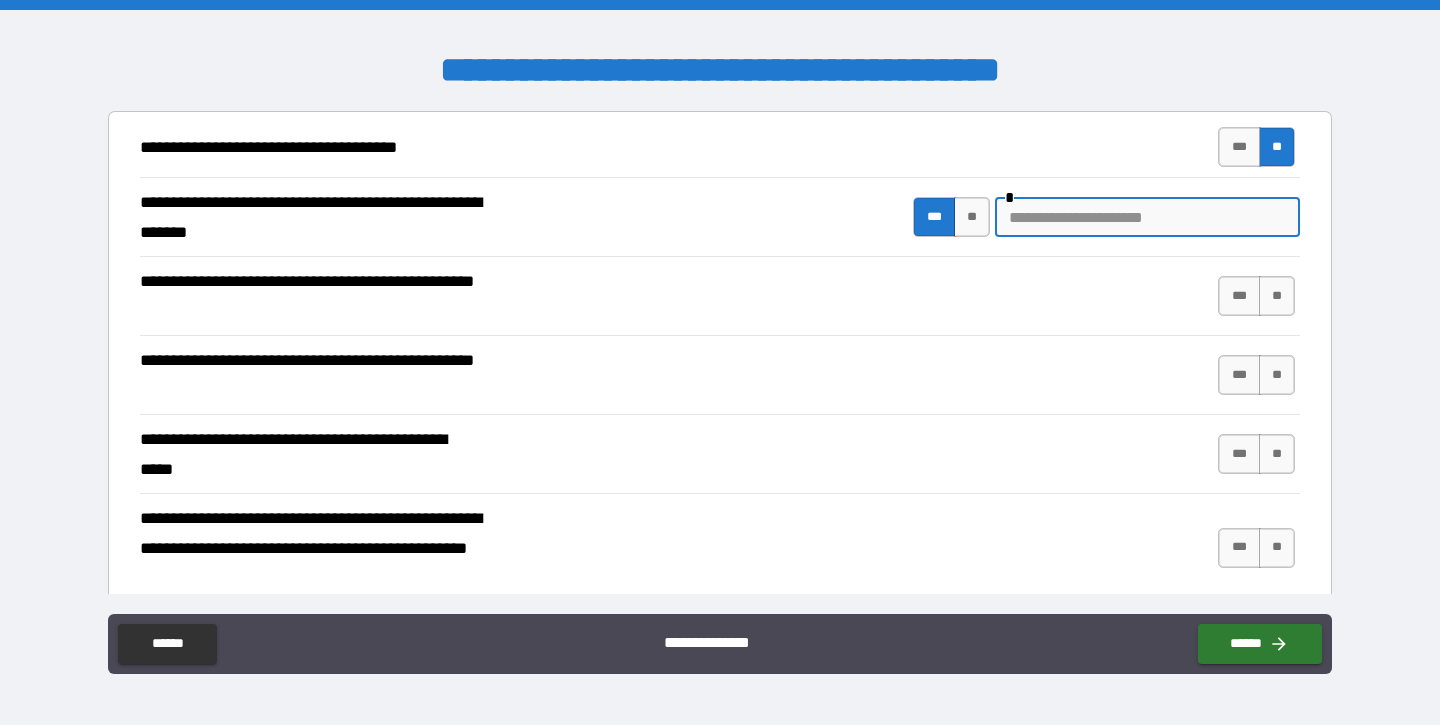 click at bounding box center (1147, 217) 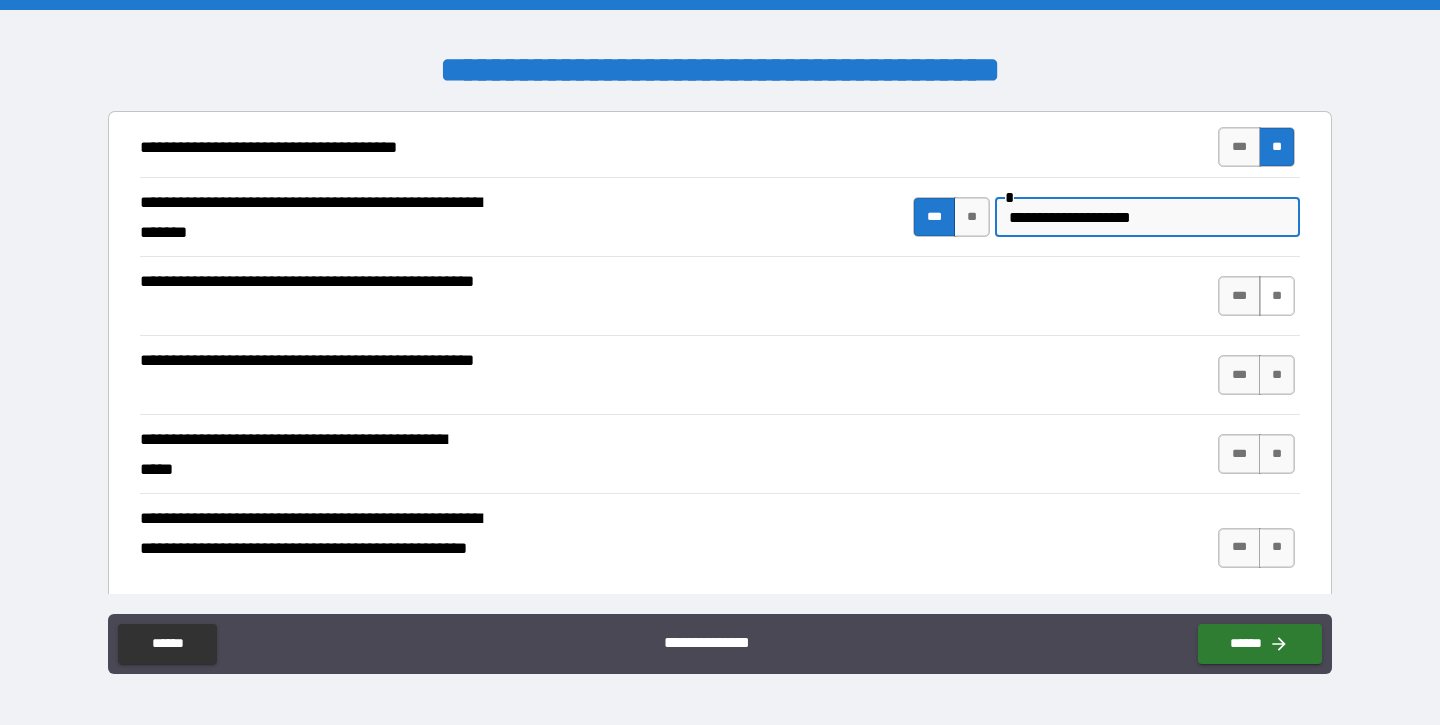 type on "**********" 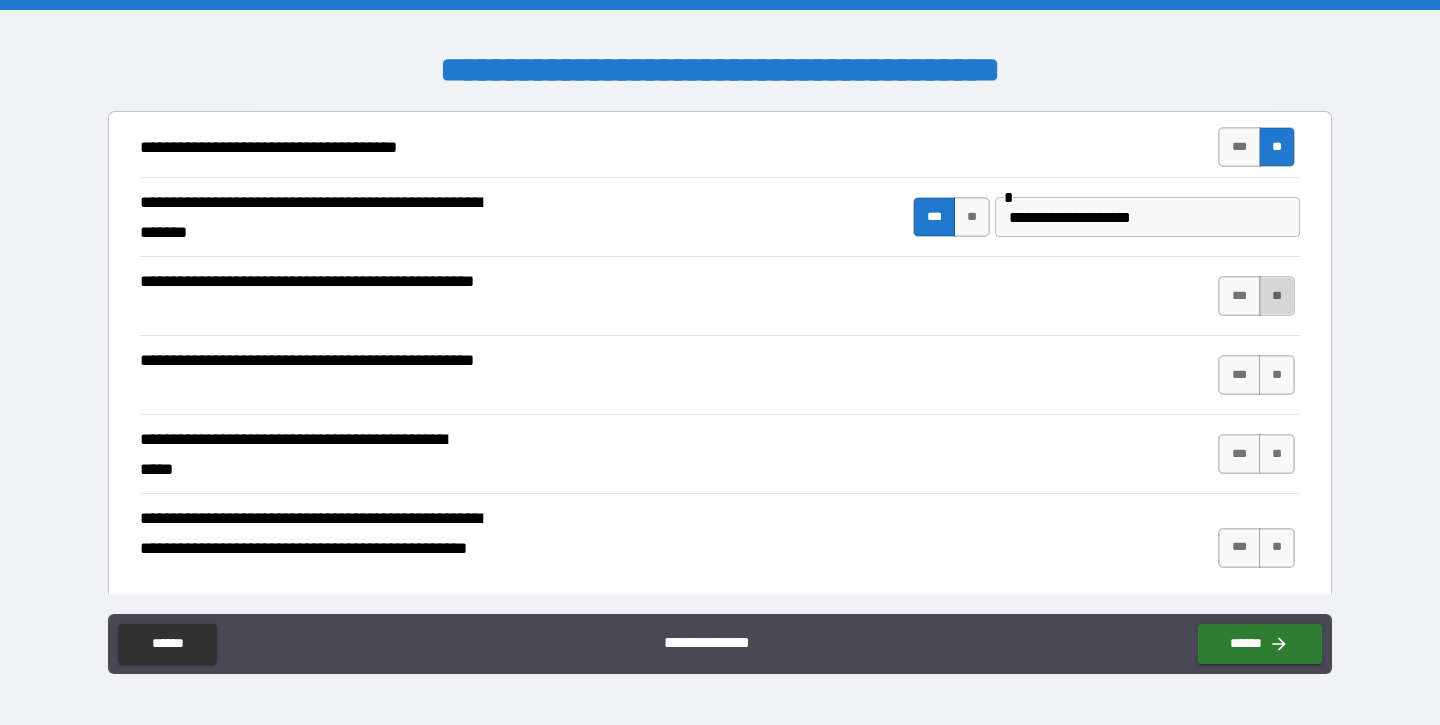 click on "**" at bounding box center (1277, 296) 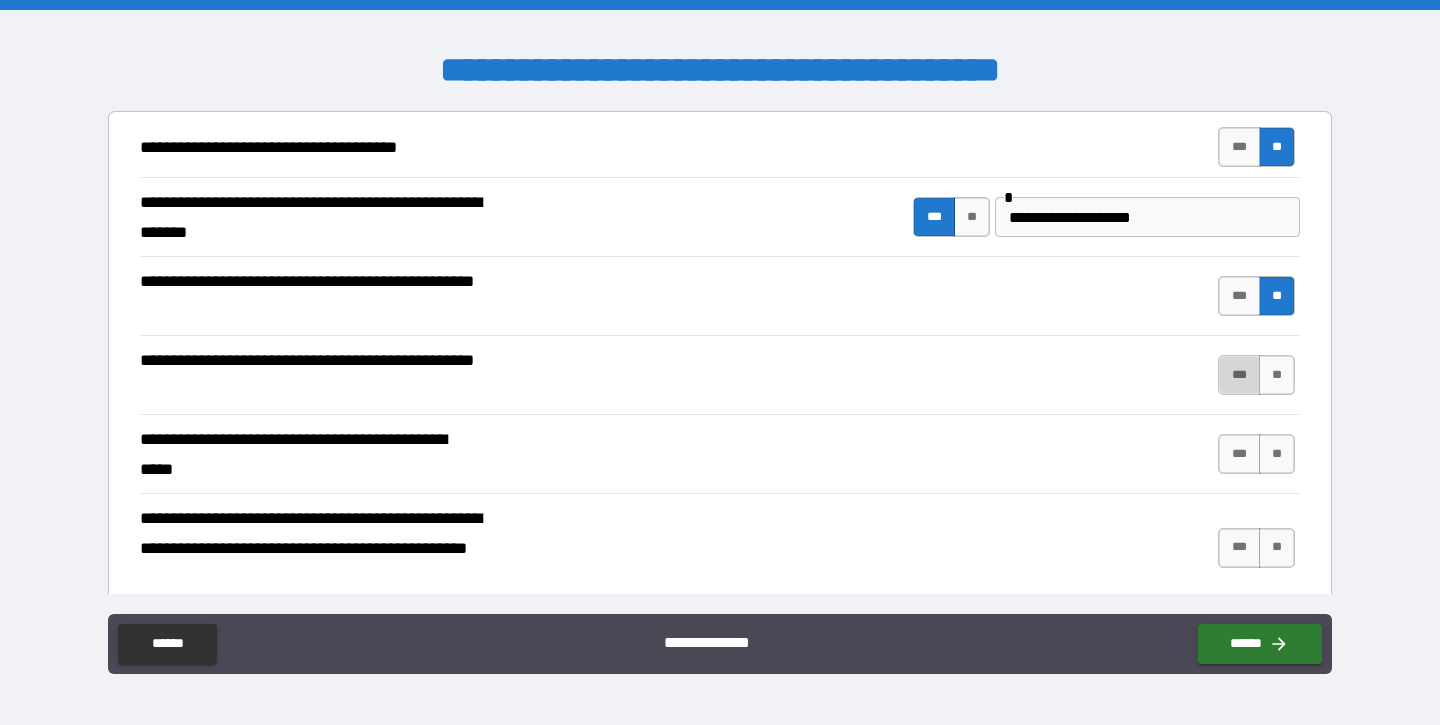 click on "***" at bounding box center [1239, 375] 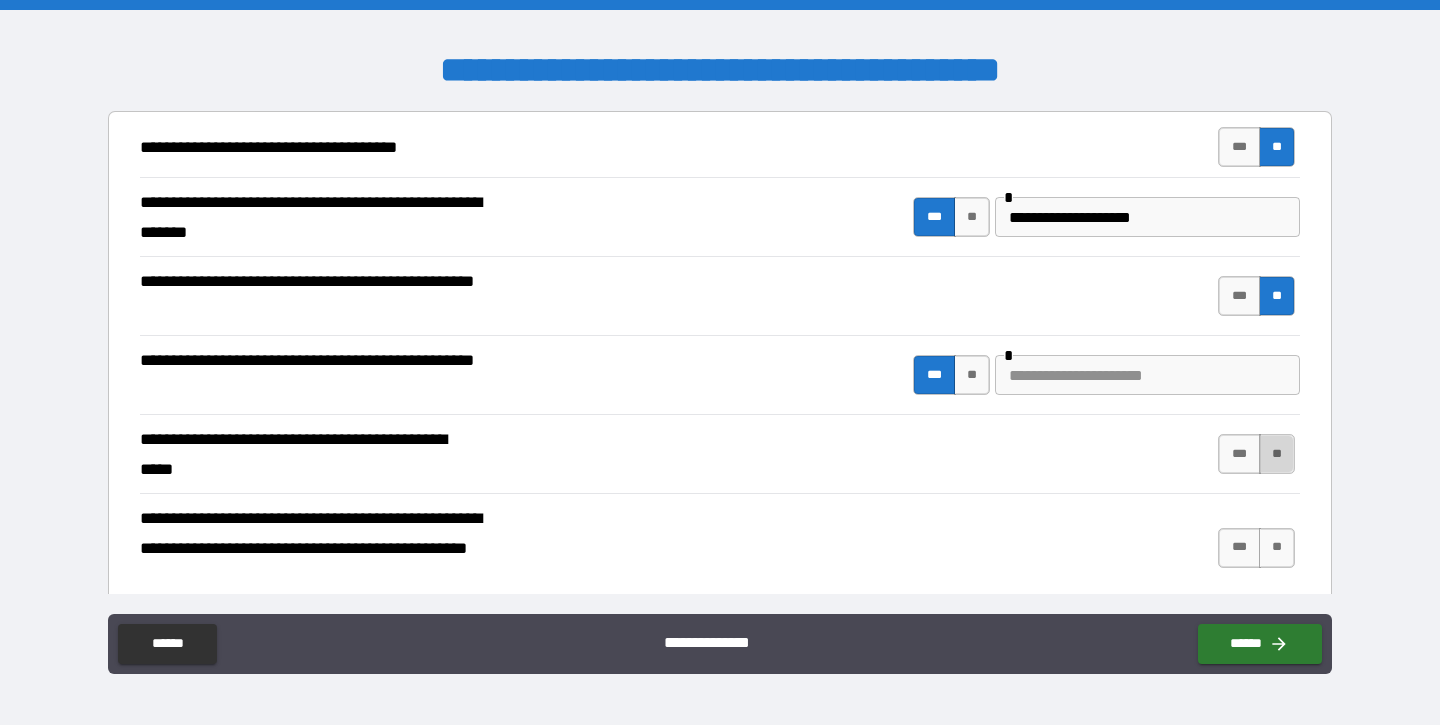 click on "**" at bounding box center (1277, 454) 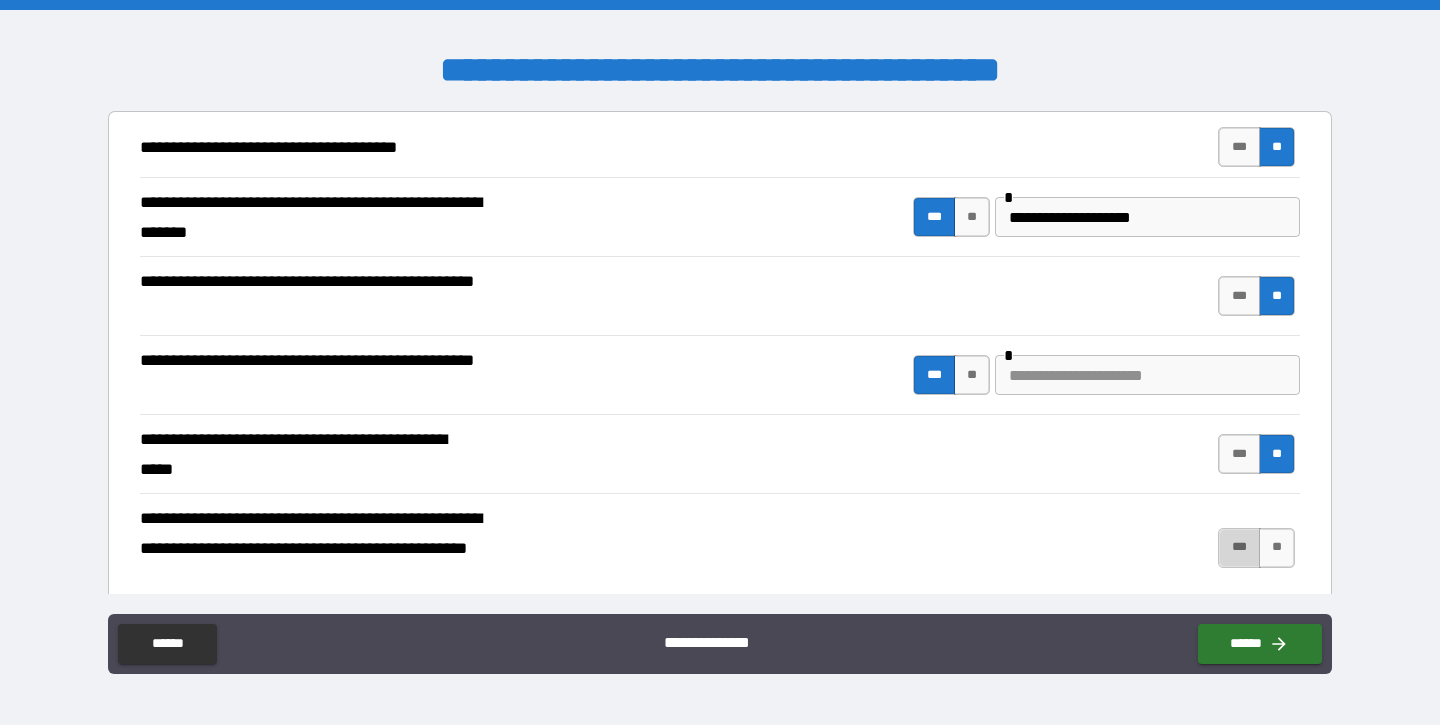 click on "***" at bounding box center [1239, 548] 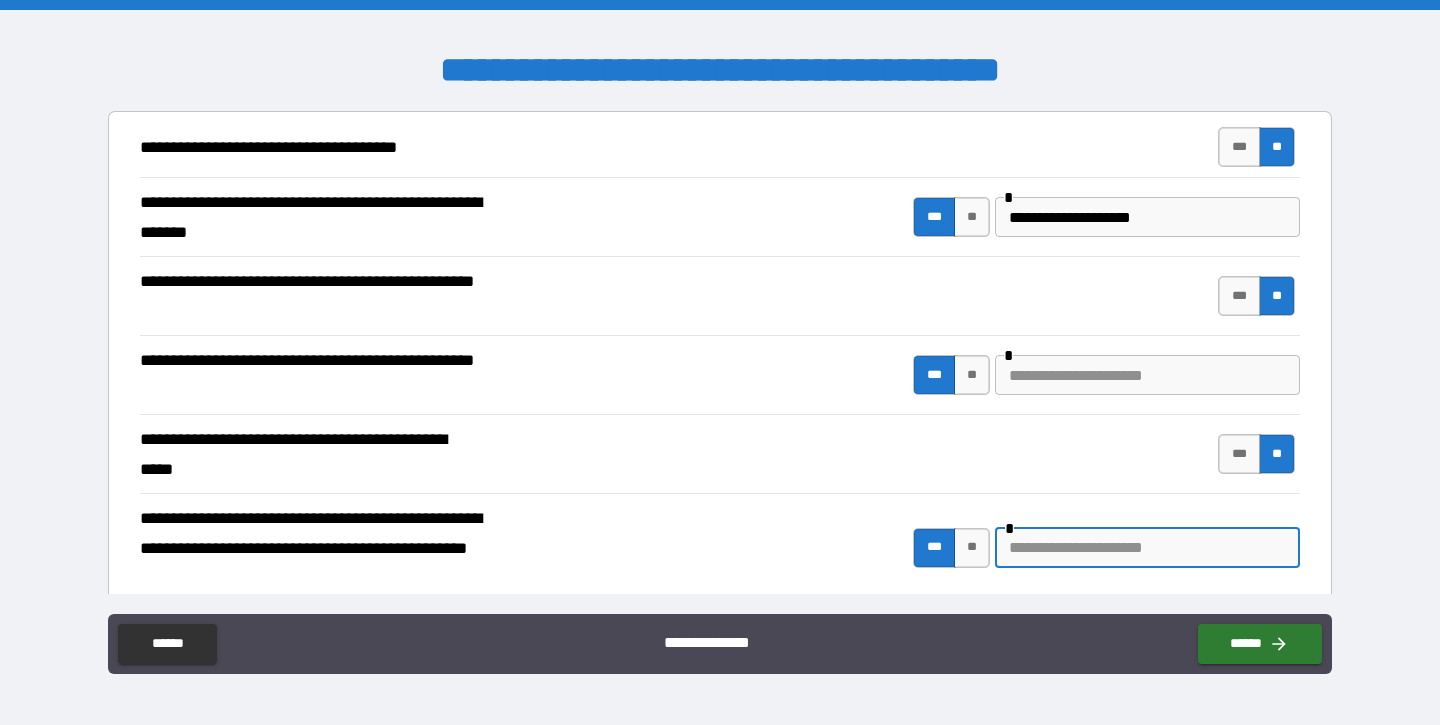 click at bounding box center [1147, 548] 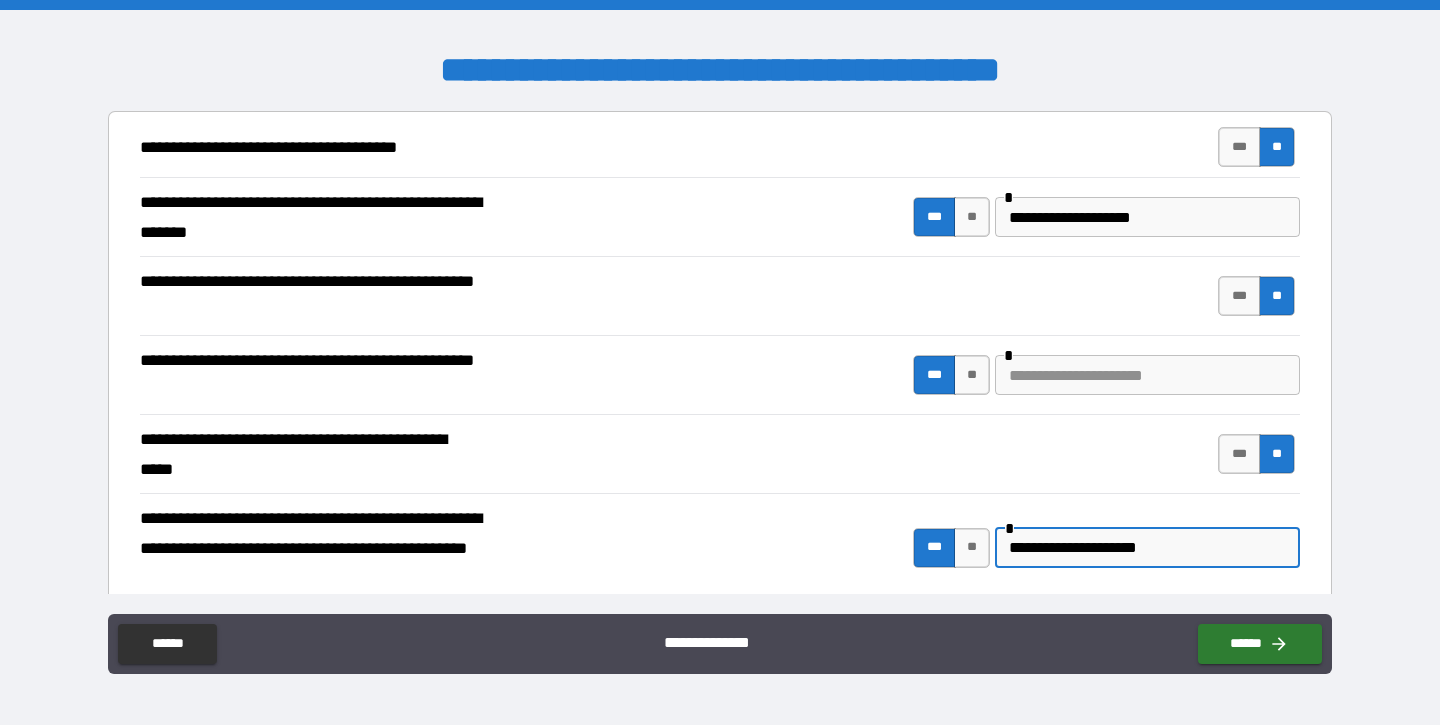 type on "**********" 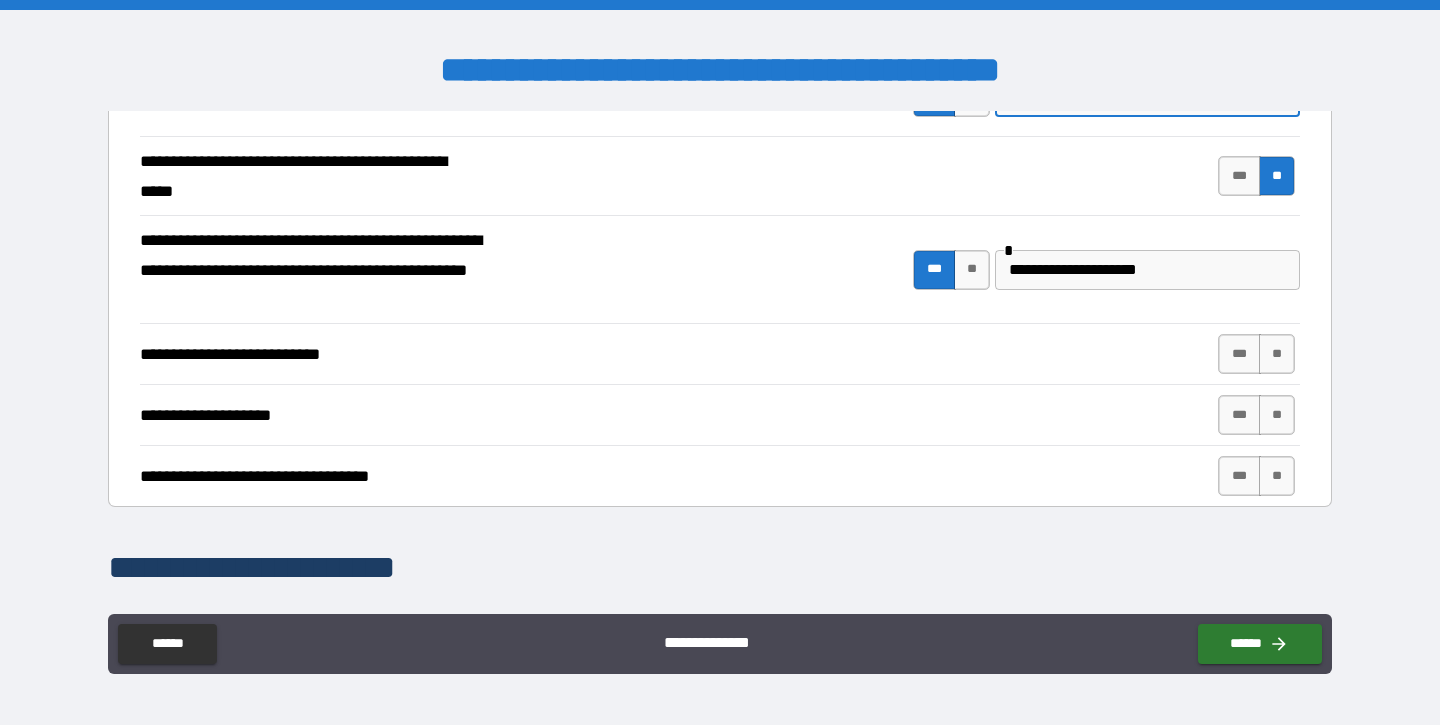 scroll, scrollTop: 759, scrollLeft: 0, axis: vertical 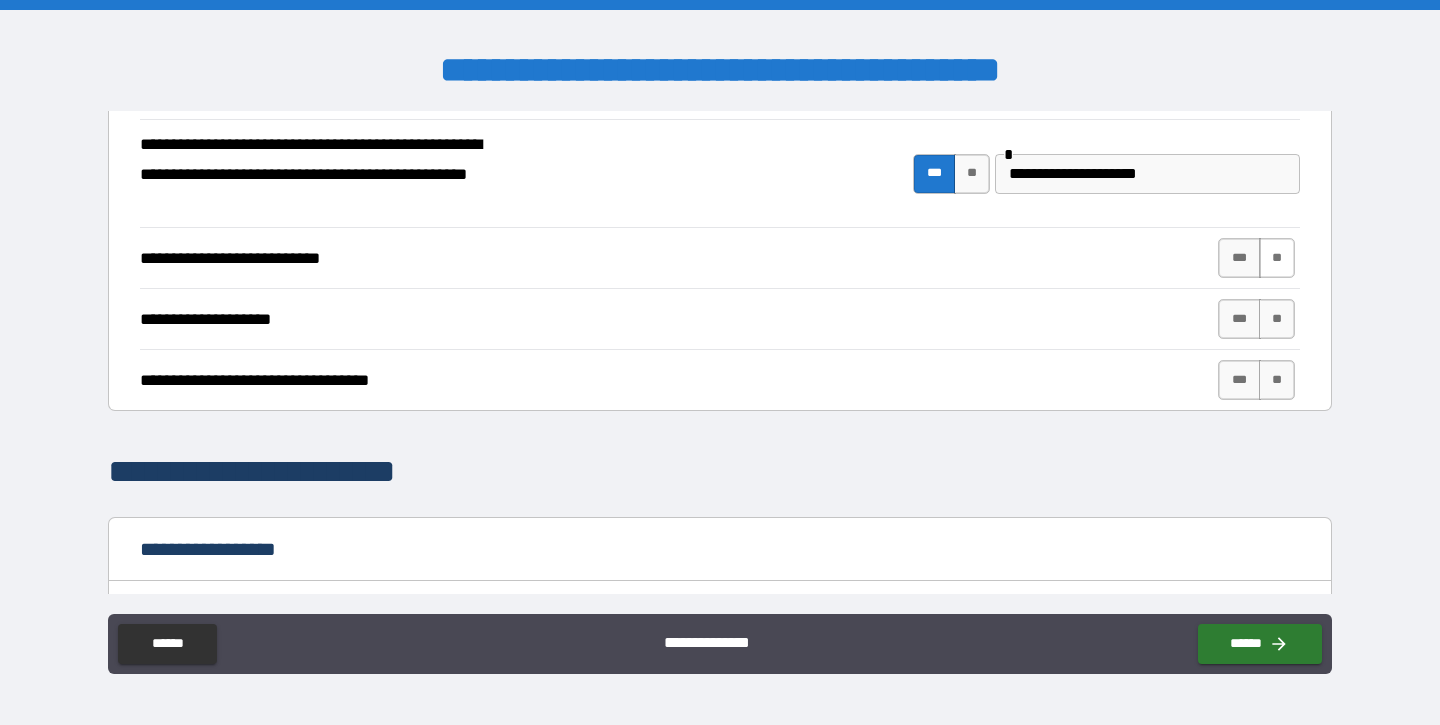 type on "**********" 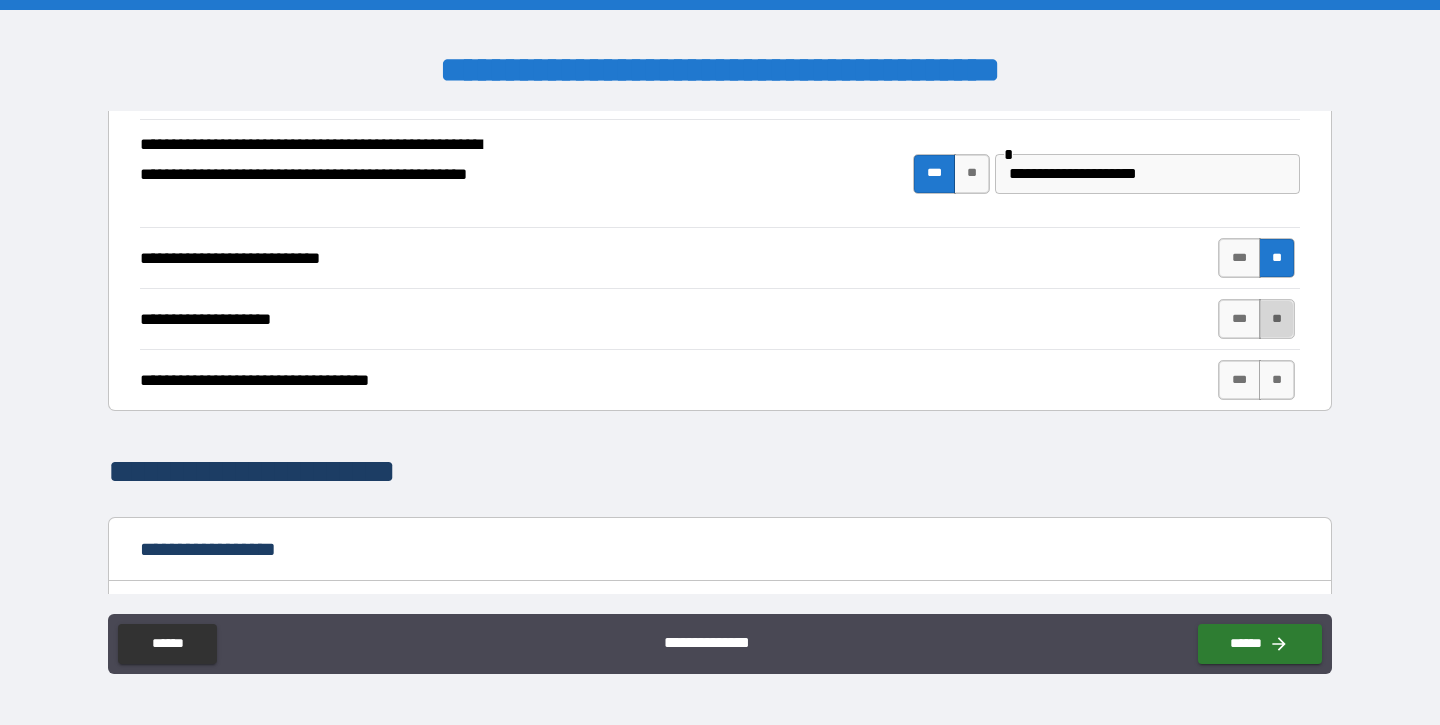 click on "**" at bounding box center (1277, 319) 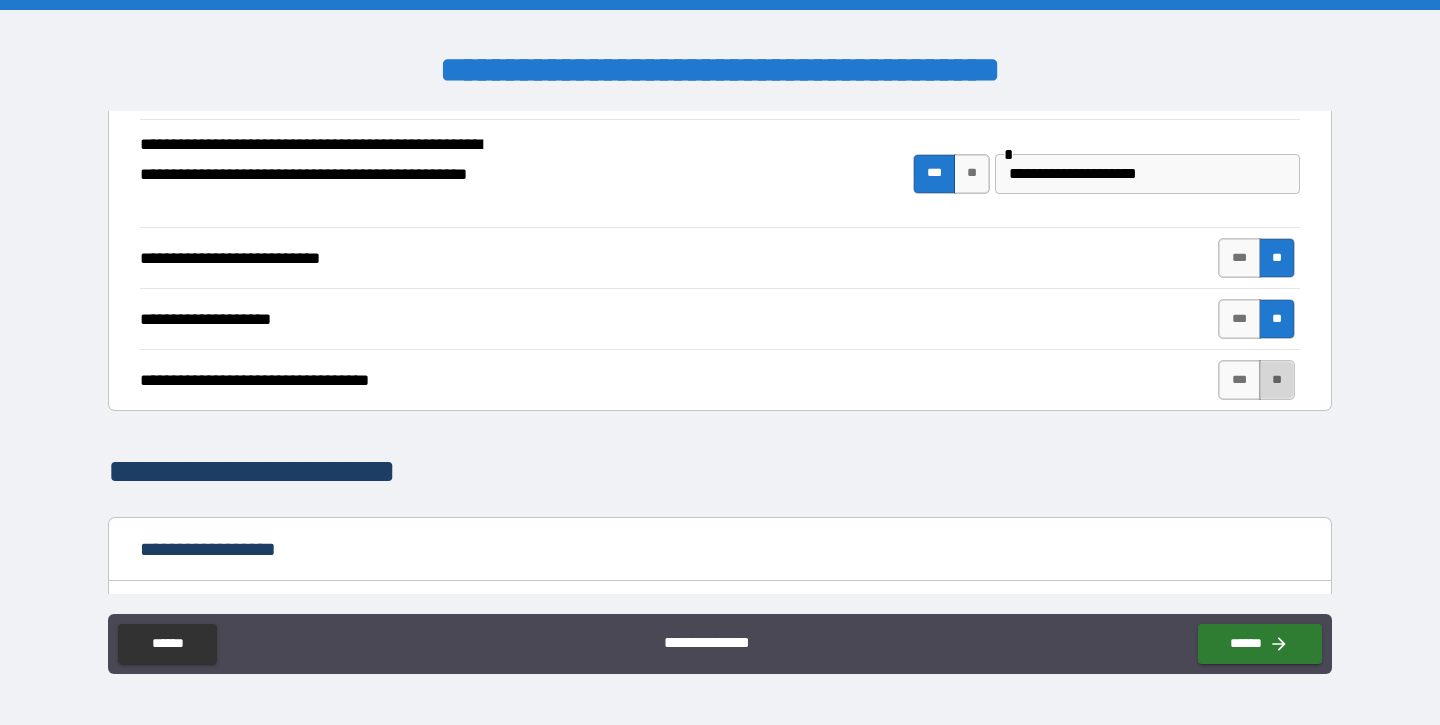 click on "**" at bounding box center [1277, 380] 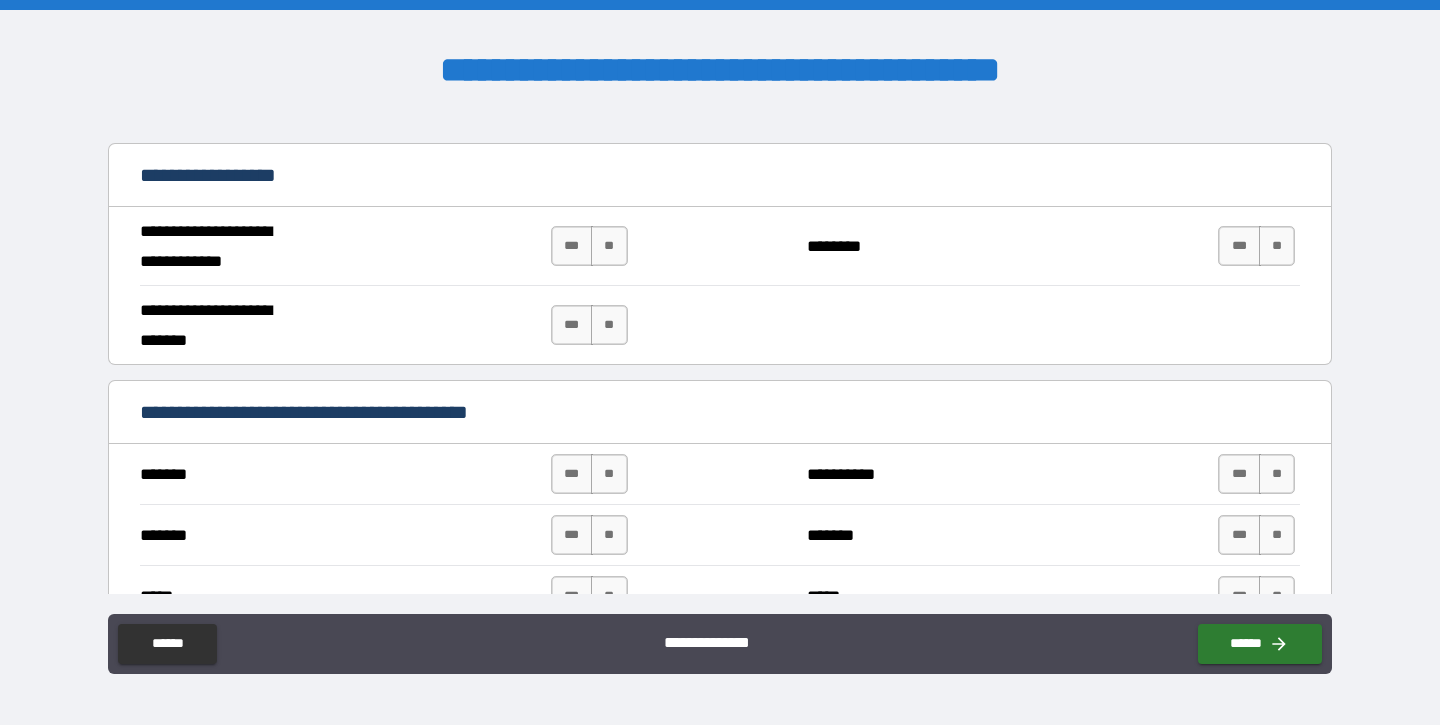 scroll, scrollTop: 1154, scrollLeft: 0, axis: vertical 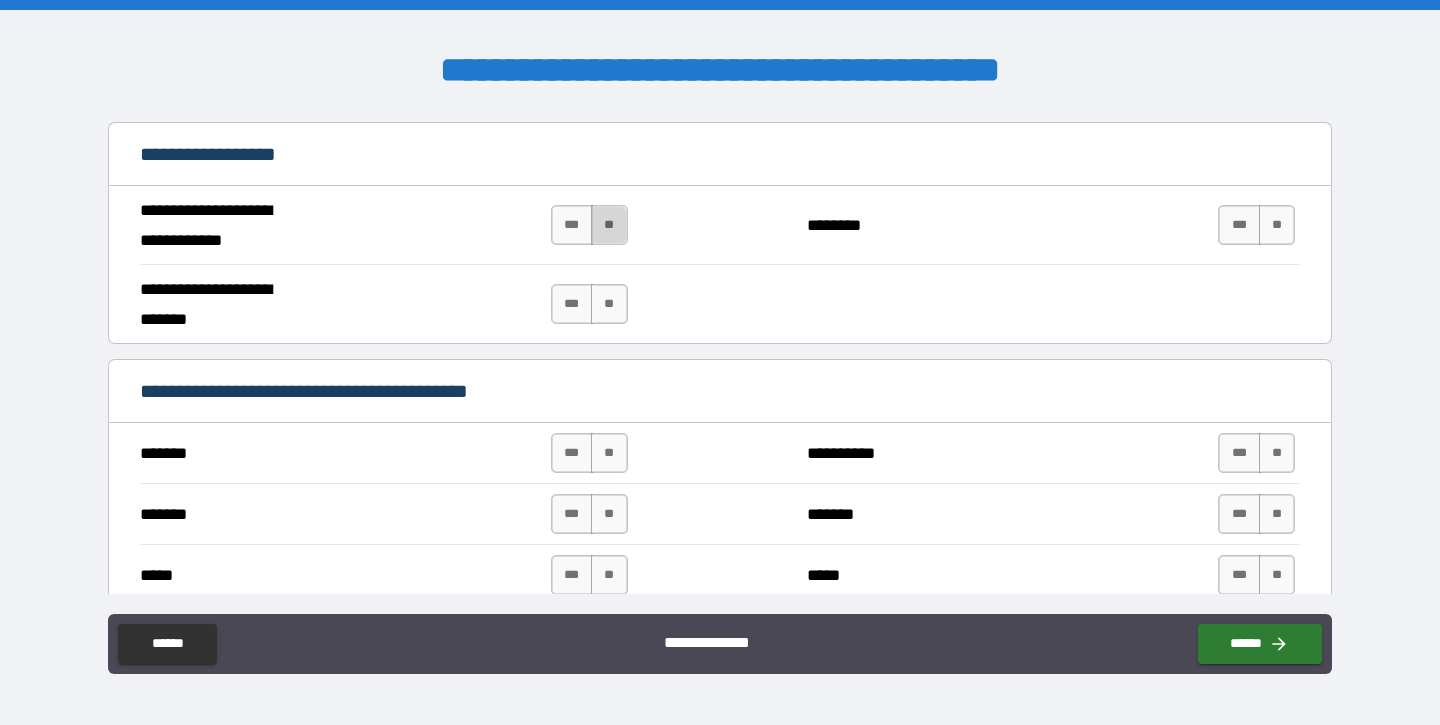 click on "**" at bounding box center [609, 225] 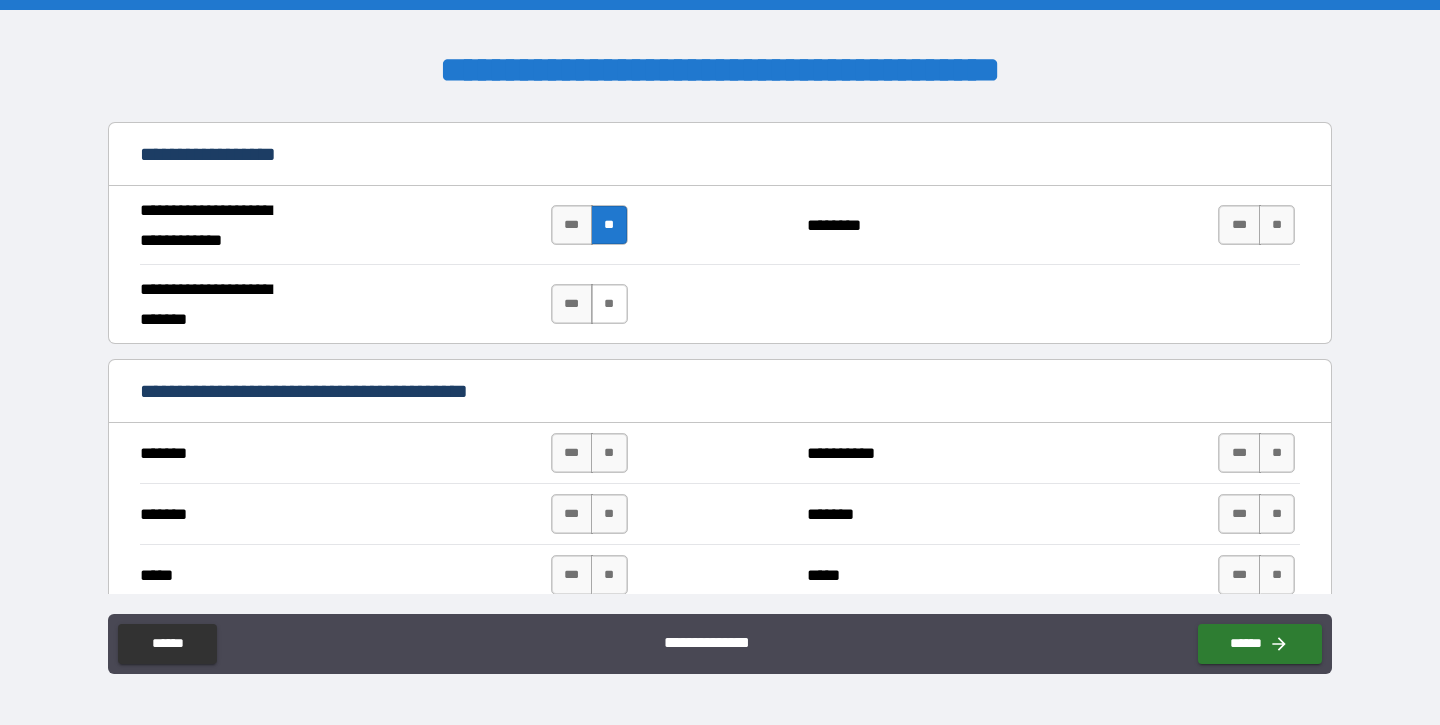 click on "**" at bounding box center (609, 304) 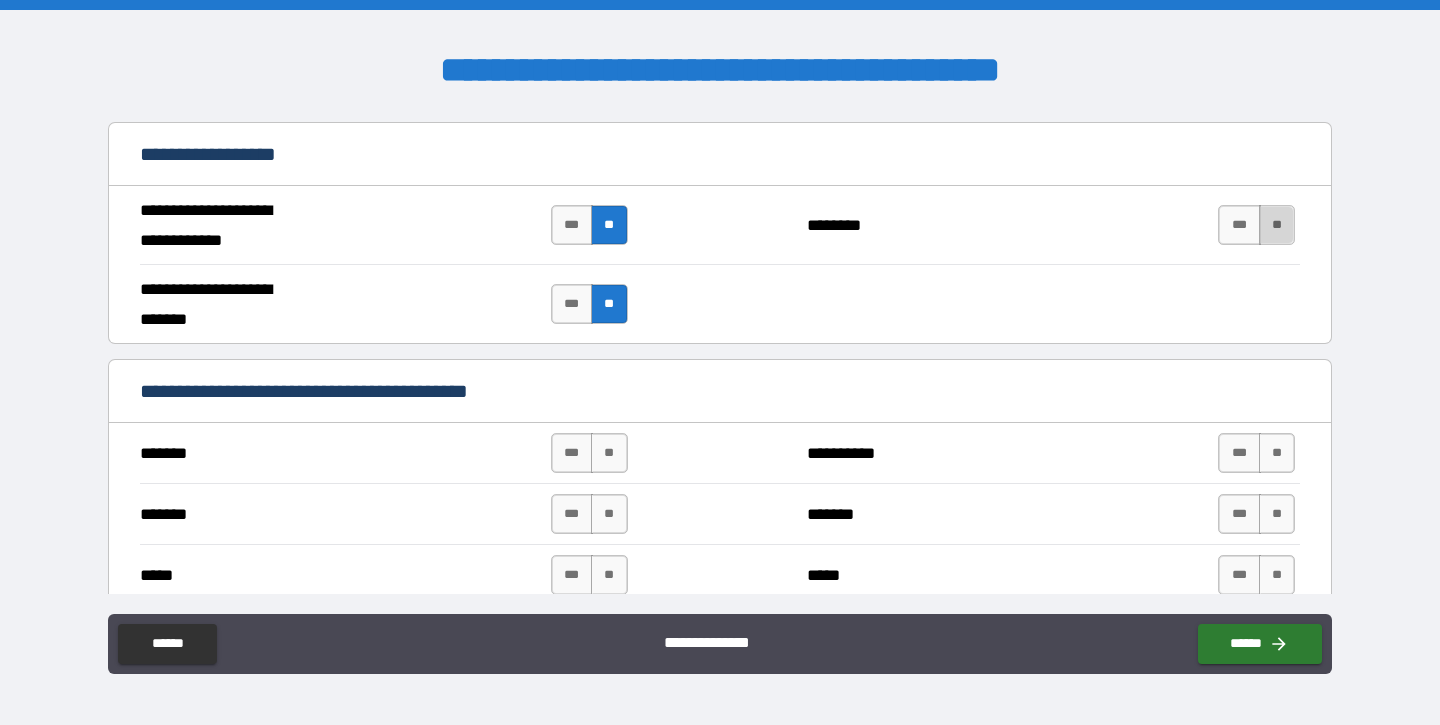 click on "**" at bounding box center (1277, 225) 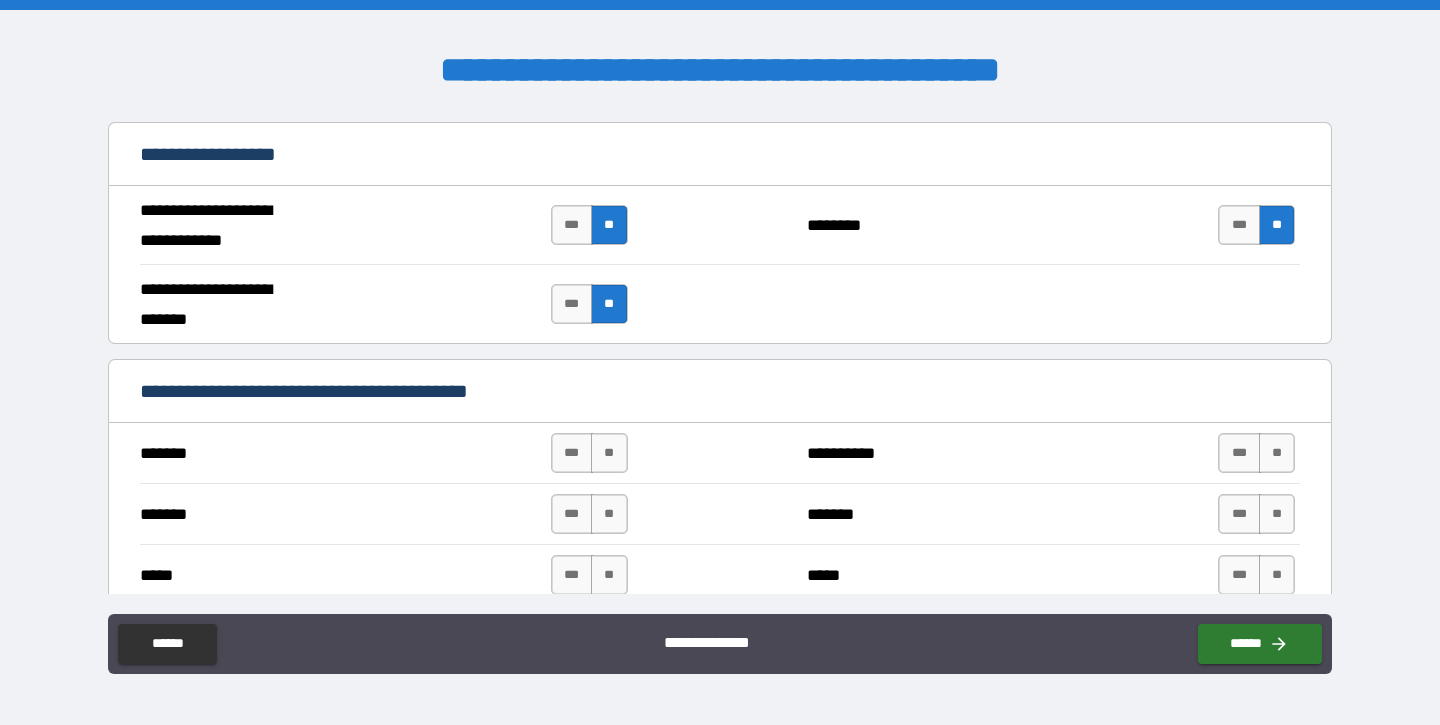 type on "*****" 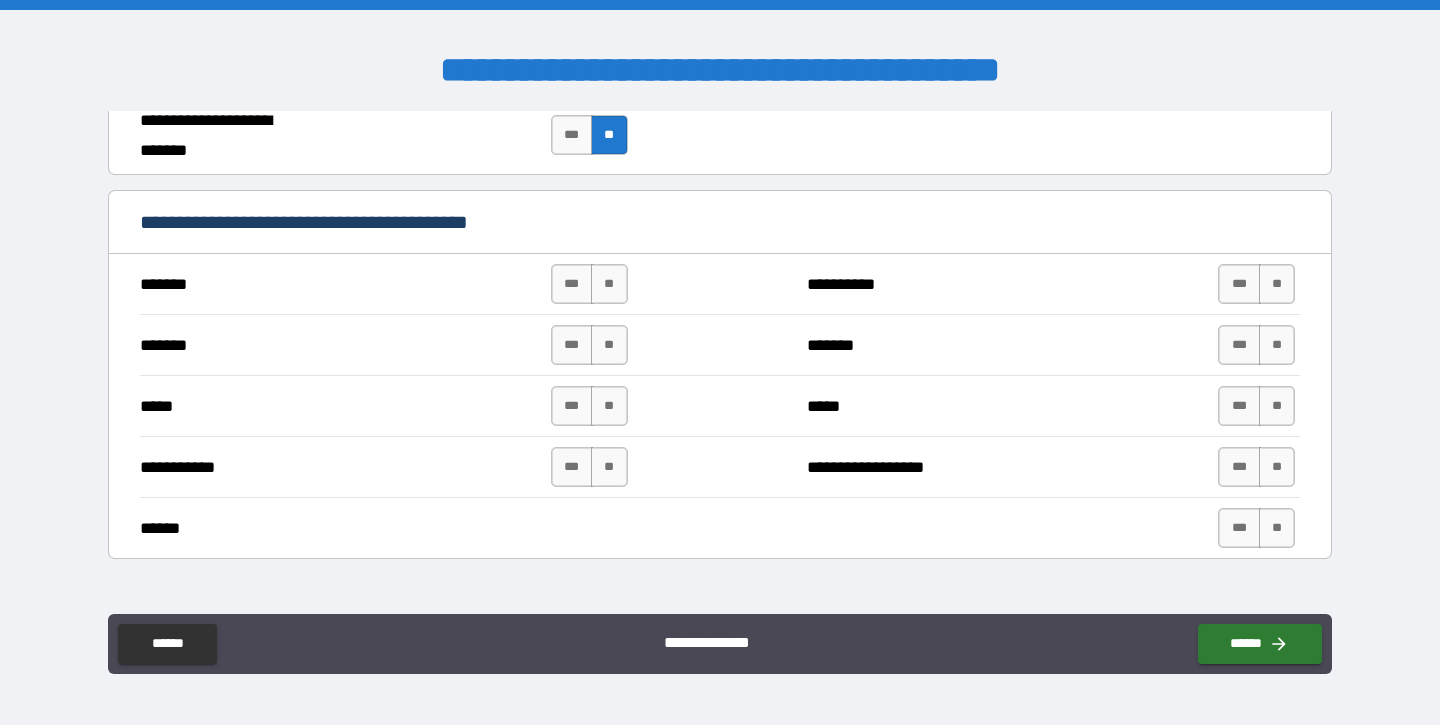 scroll, scrollTop: 1383, scrollLeft: 0, axis: vertical 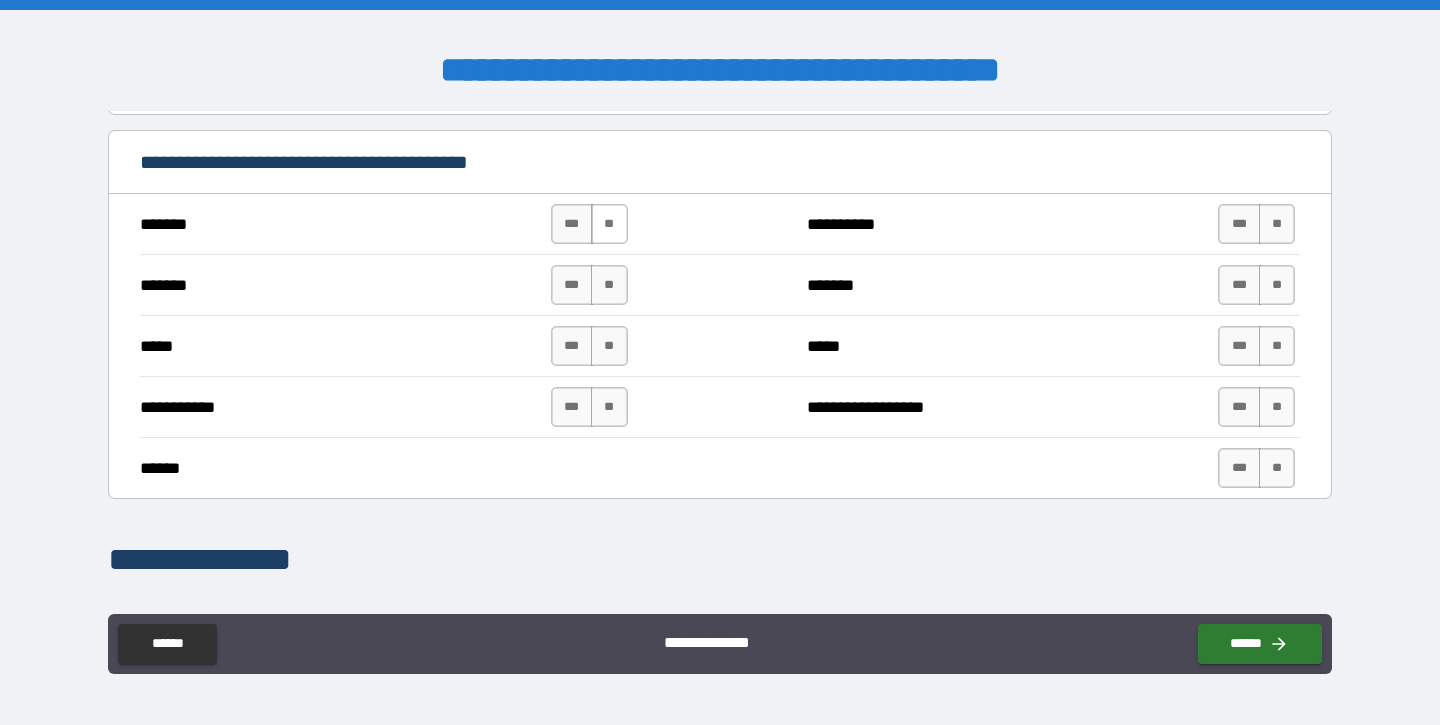 click on "**" at bounding box center (609, 224) 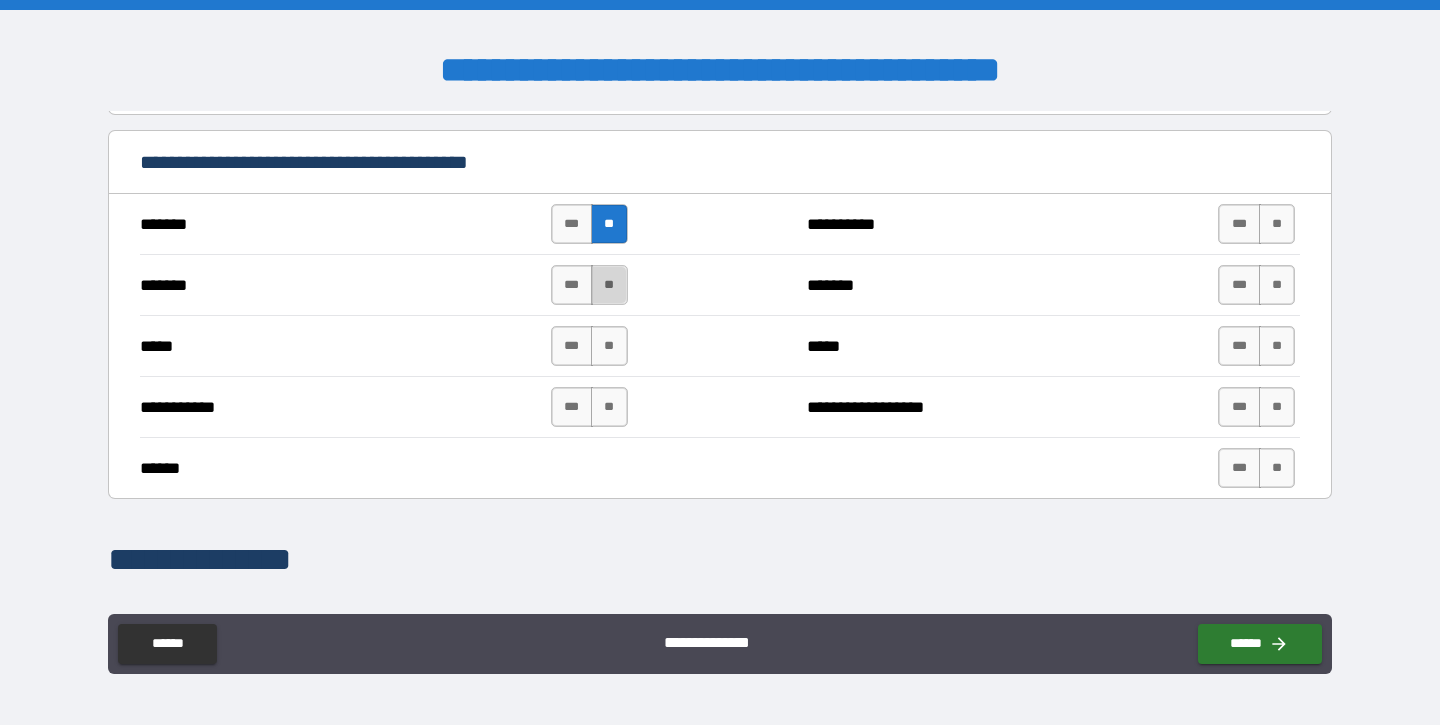 click on "**" at bounding box center [609, 285] 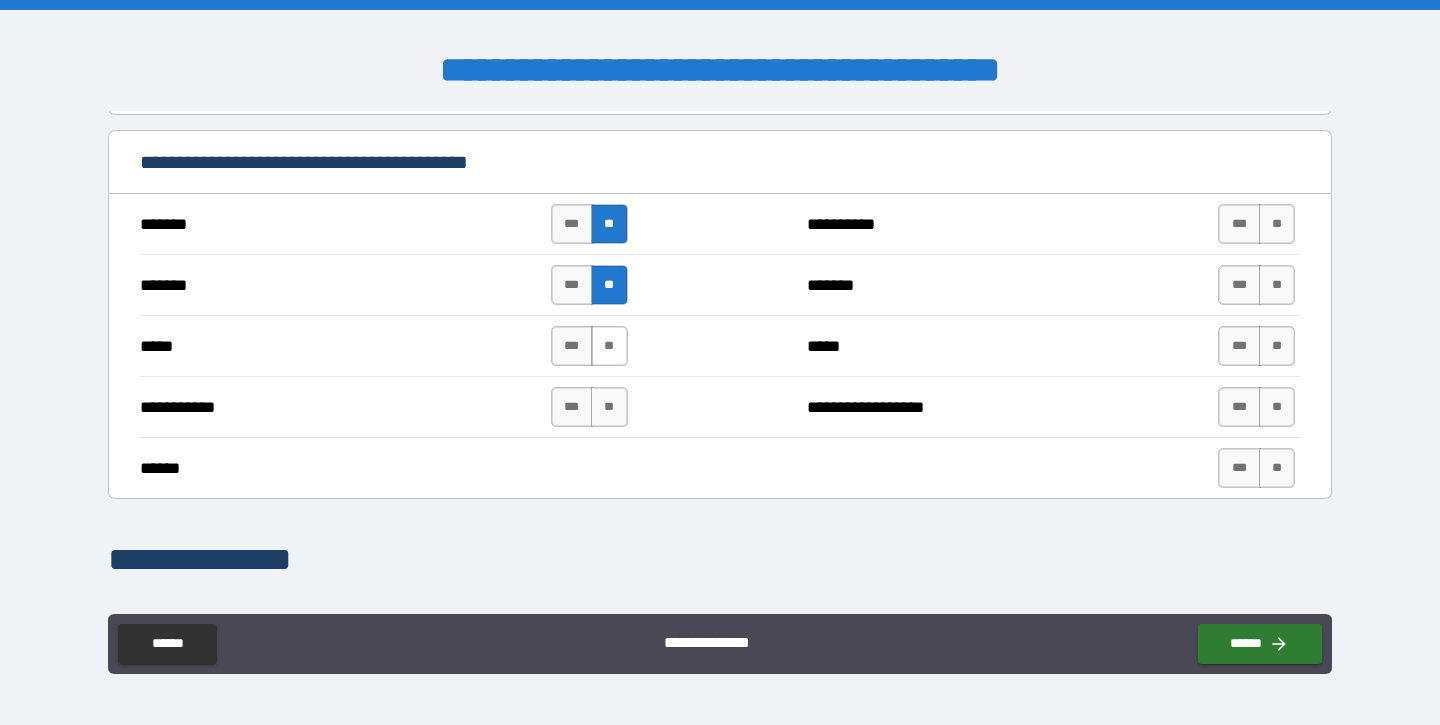 click on "**" at bounding box center (609, 346) 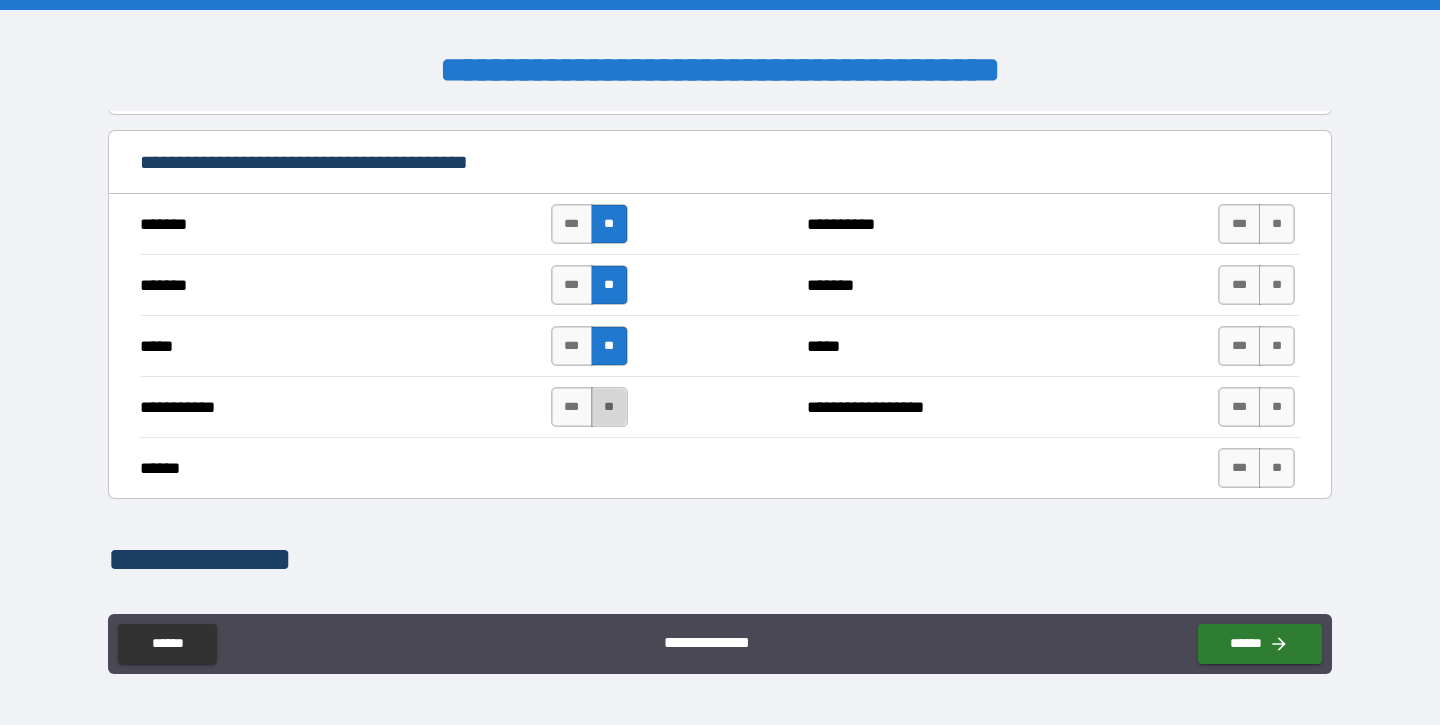 click on "**" at bounding box center [609, 407] 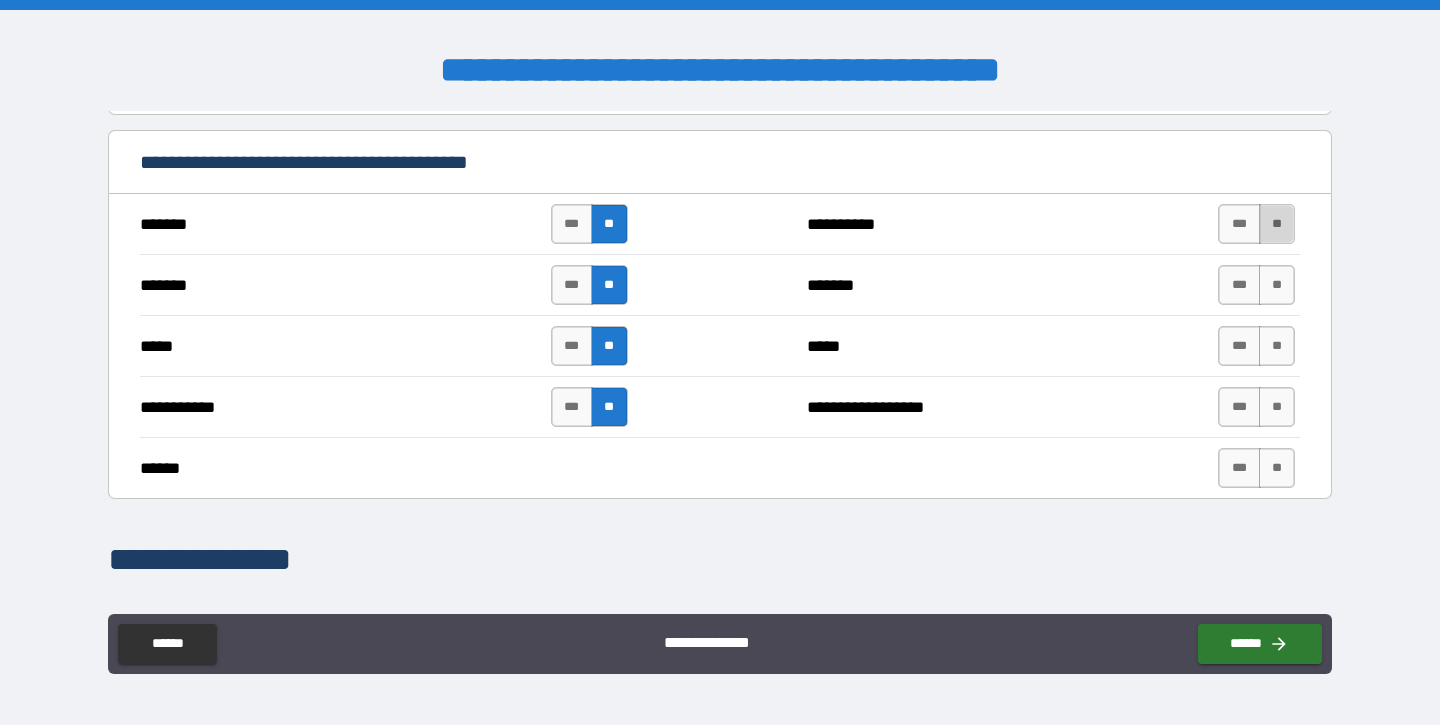 click on "**" at bounding box center [1277, 224] 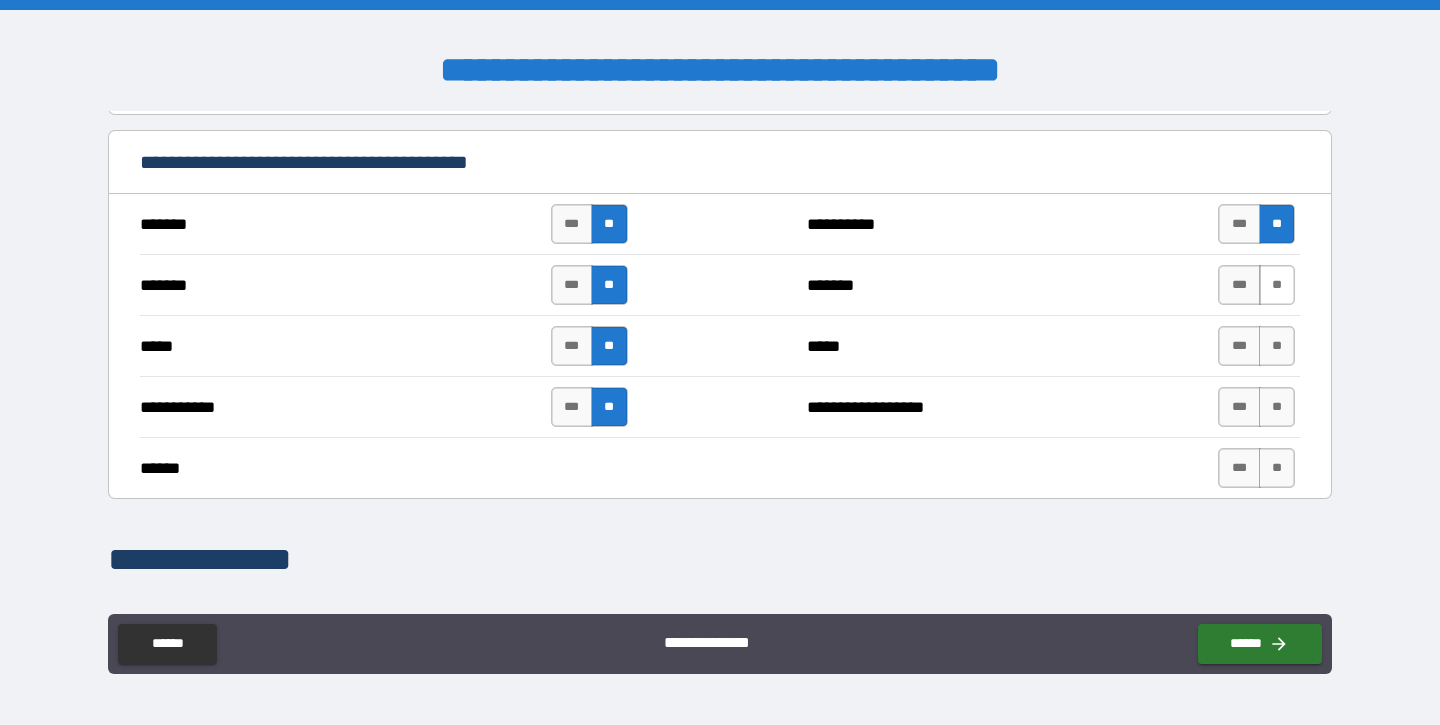 click on "**" at bounding box center [1277, 285] 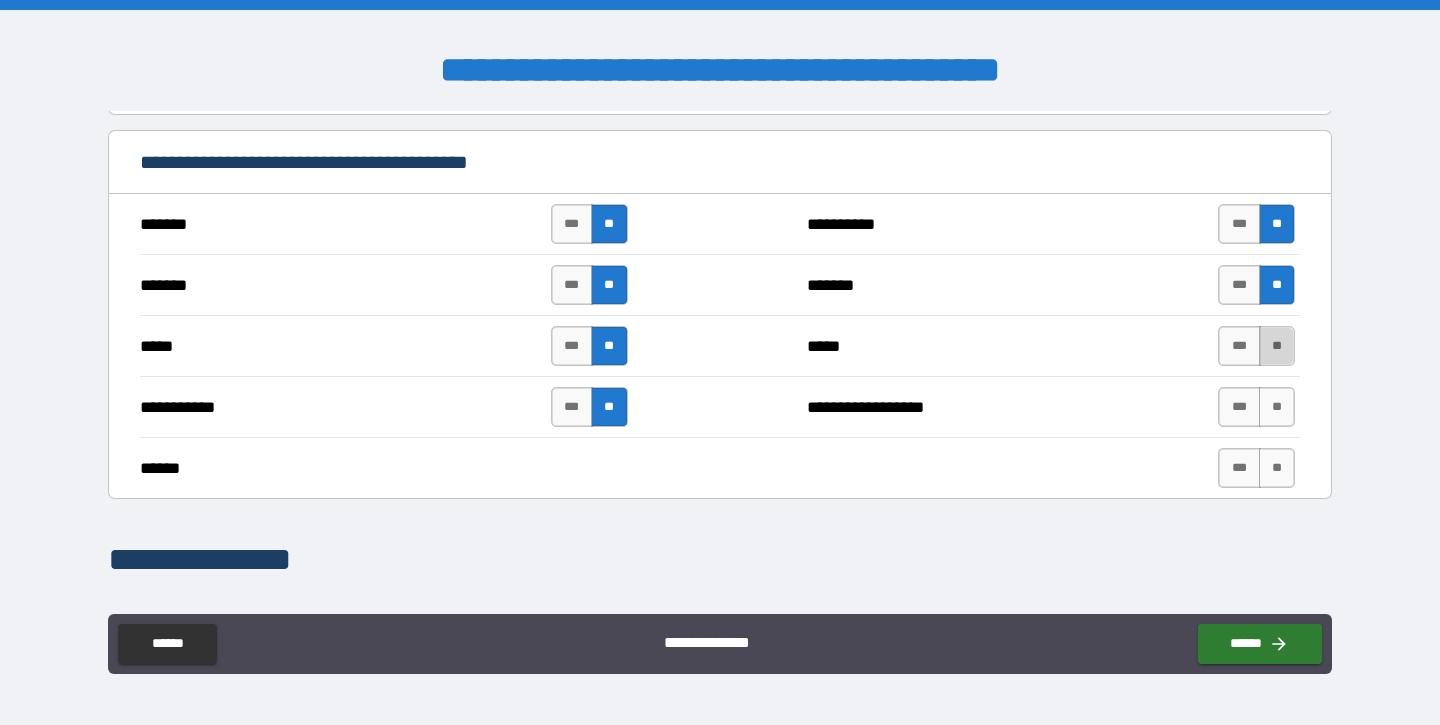 click on "**" at bounding box center [1277, 346] 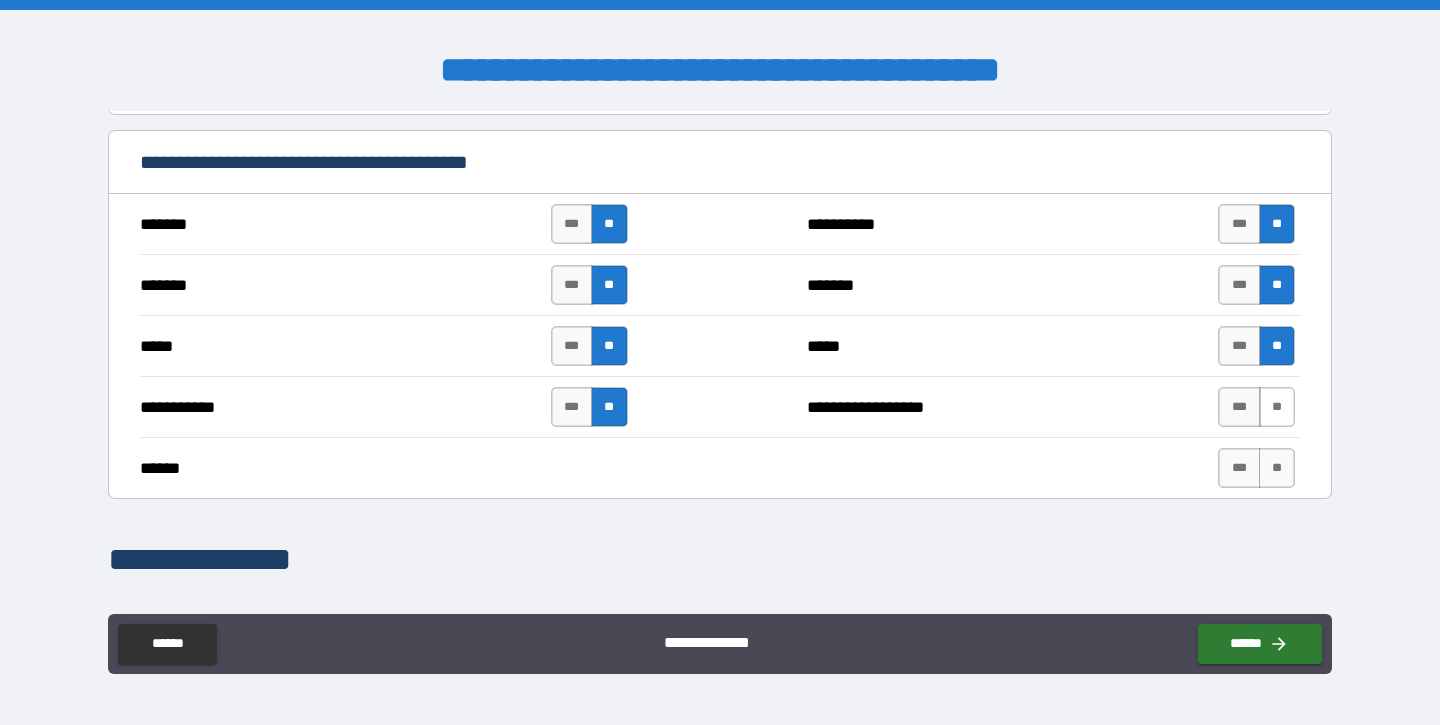 click on "**" at bounding box center [1277, 407] 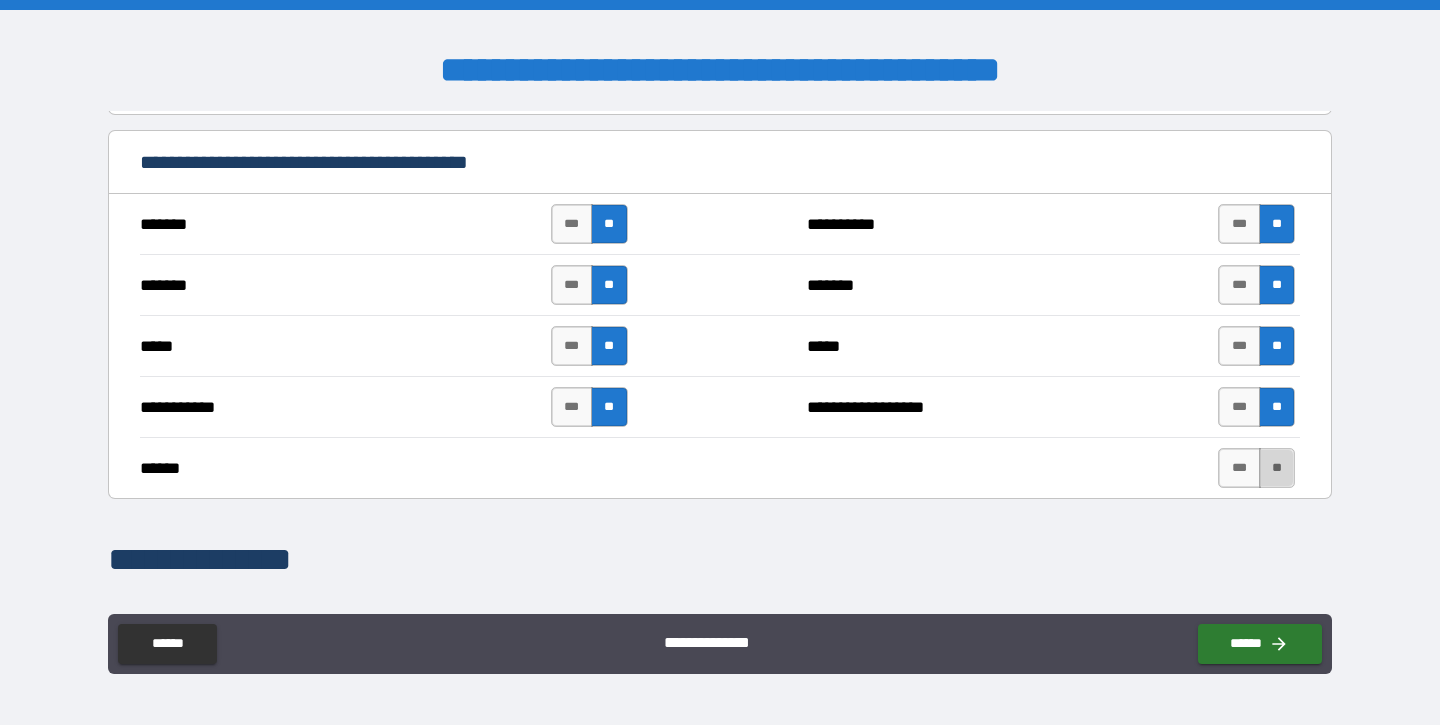 click on "**" at bounding box center (1277, 468) 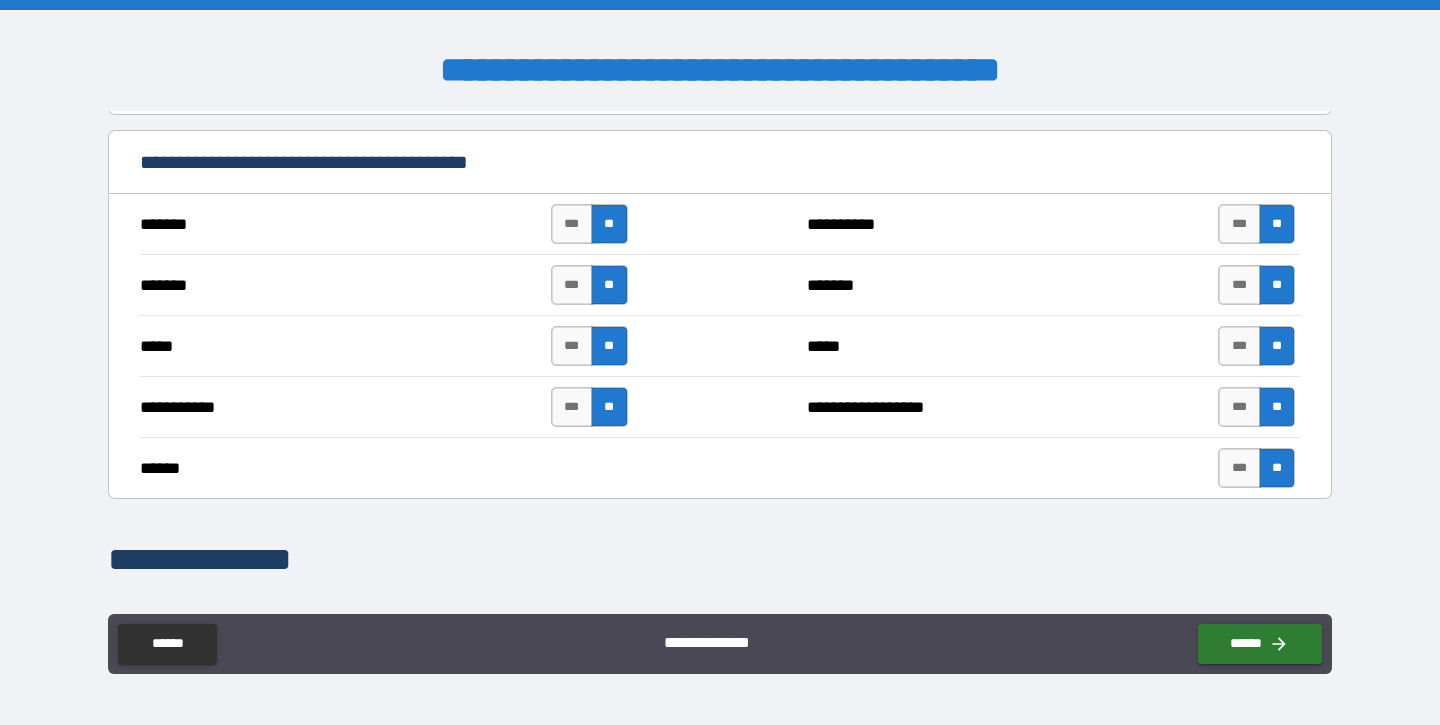 type on "*****" 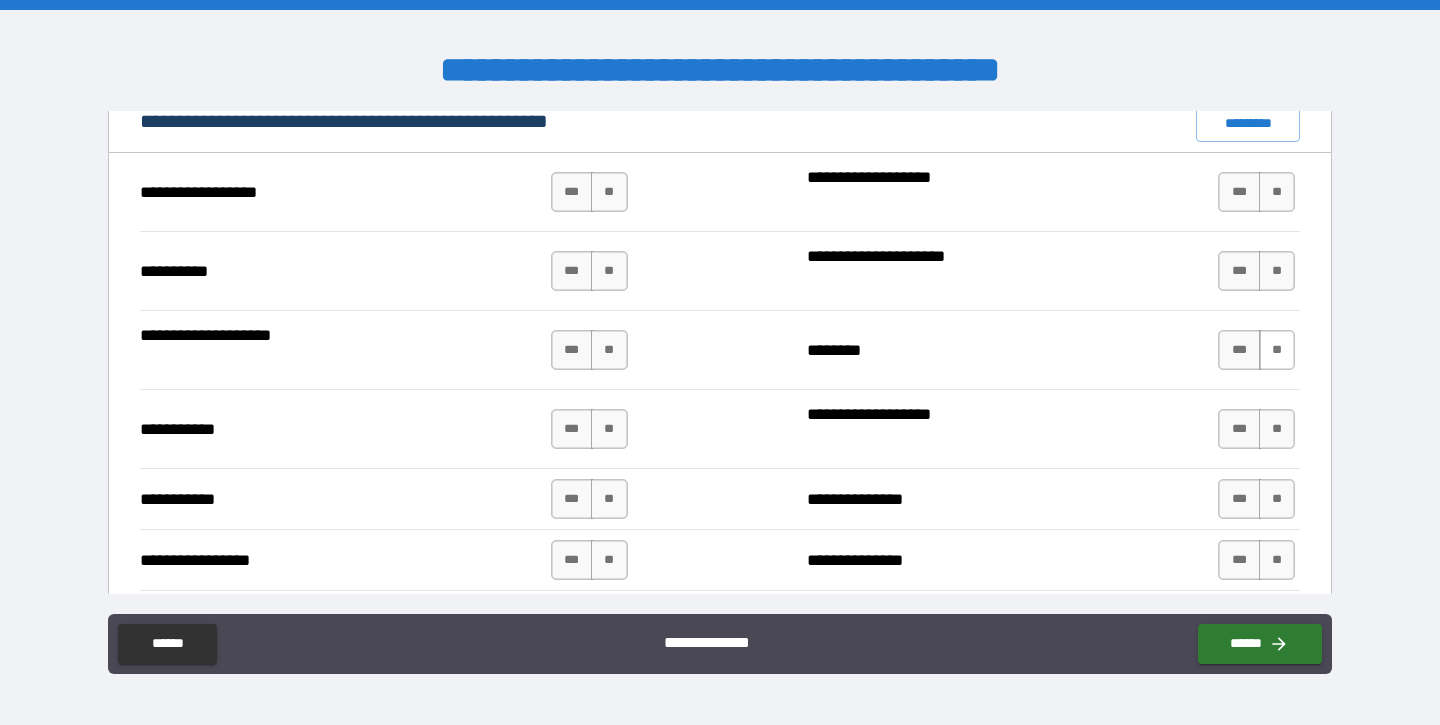 scroll, scrollTop: 1923, scrollLeft: 0, axis: vertical 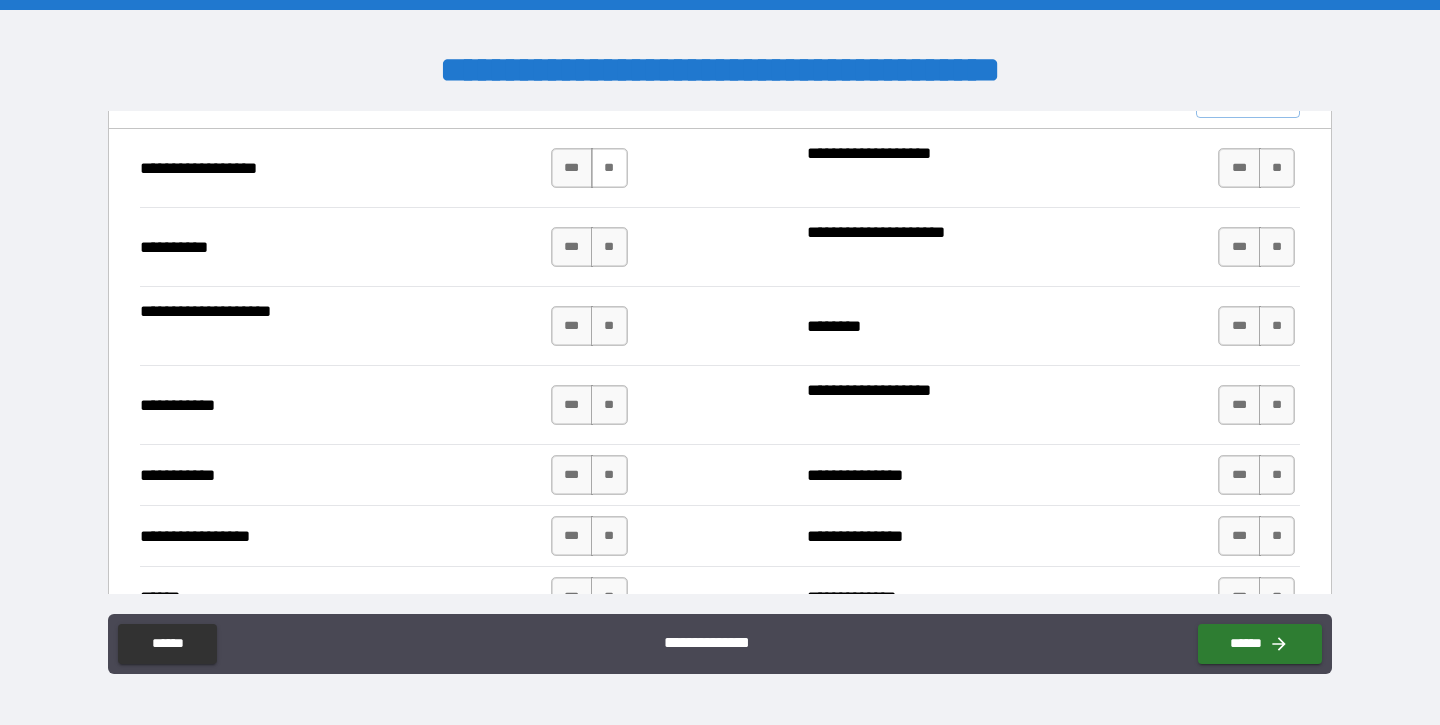 click on "**" at bounding box center (609, 168) 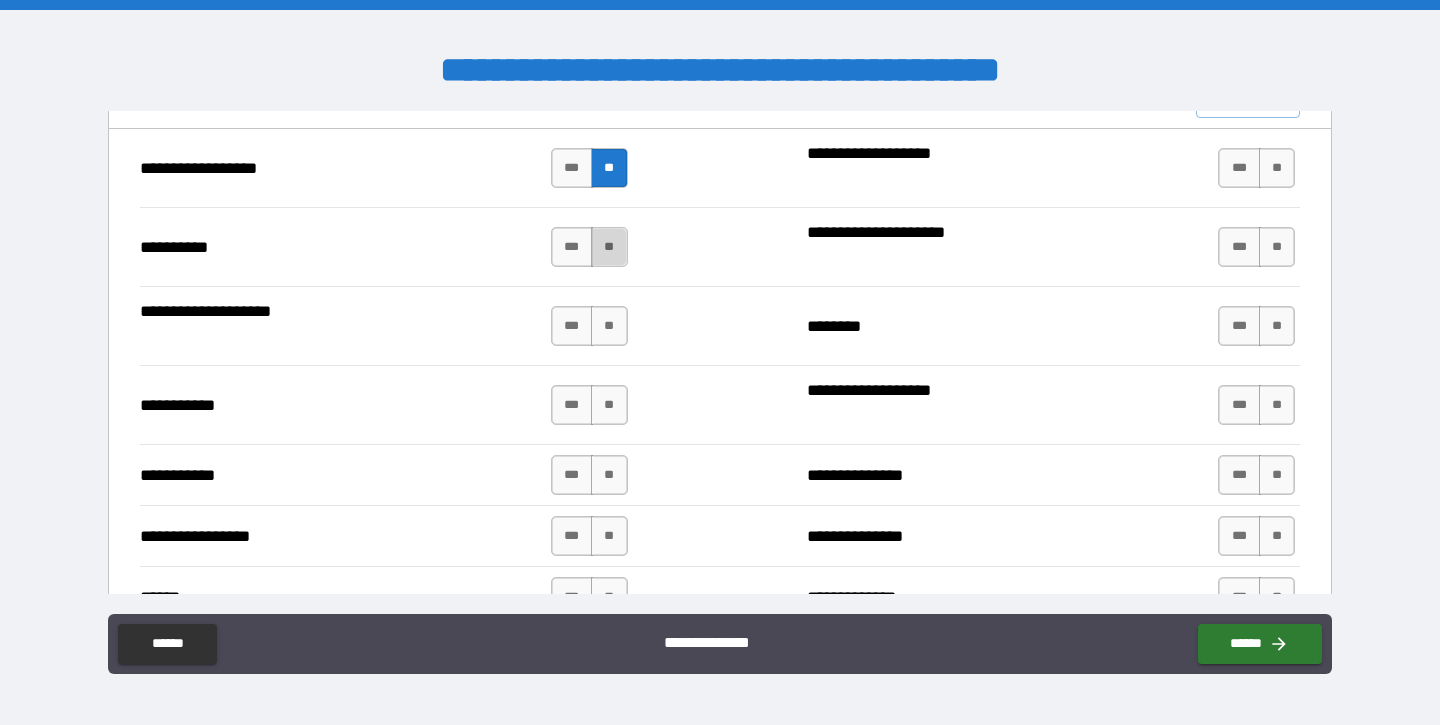 click on "**" at bounding box center [609, 247] 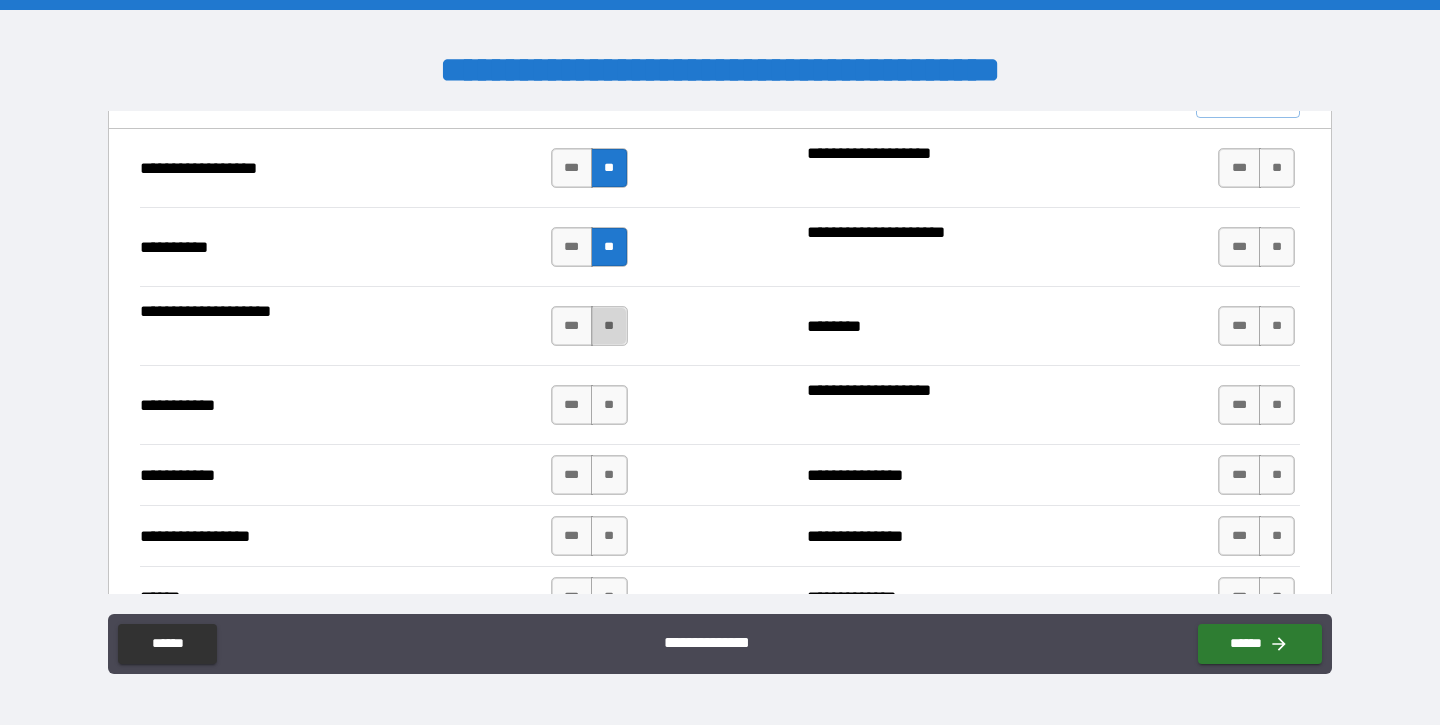 click on "**" at bounding box center (609, 326) 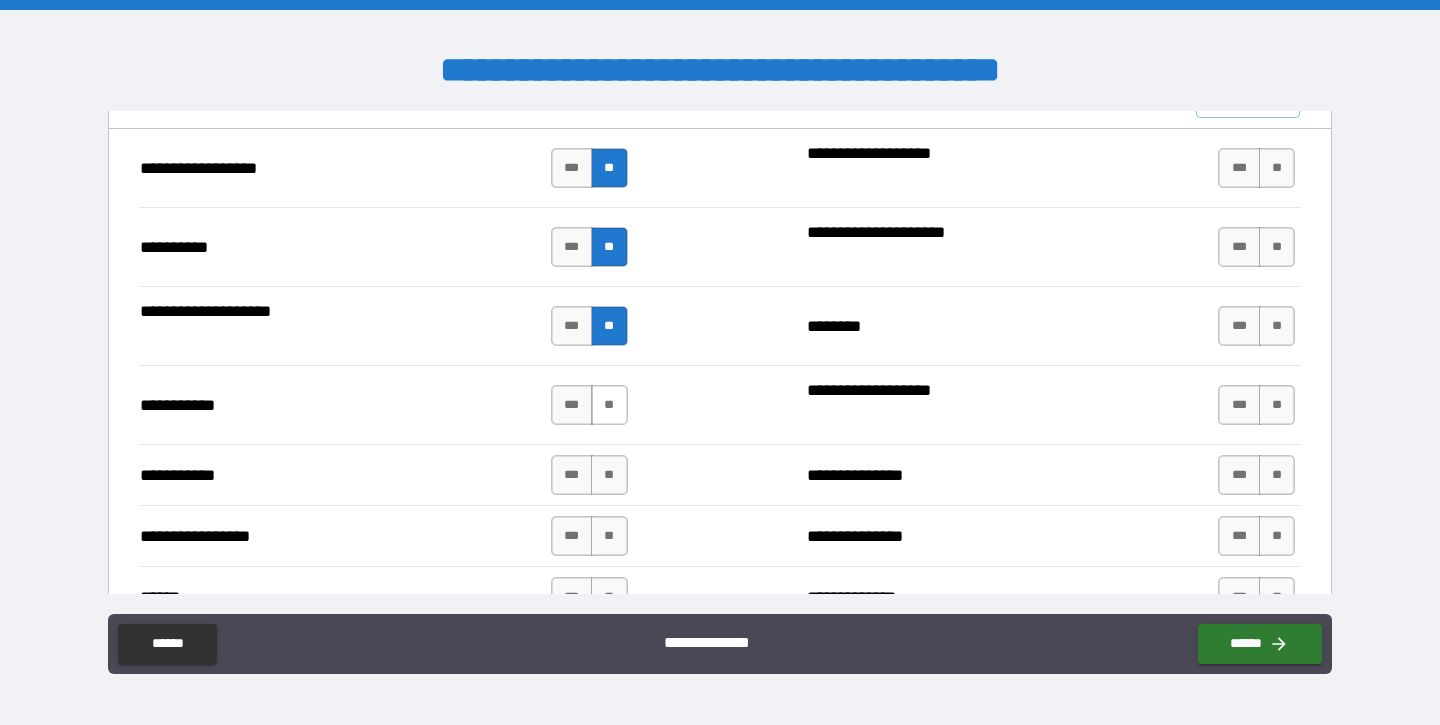 click on "**" at bounding box center (609, 405) 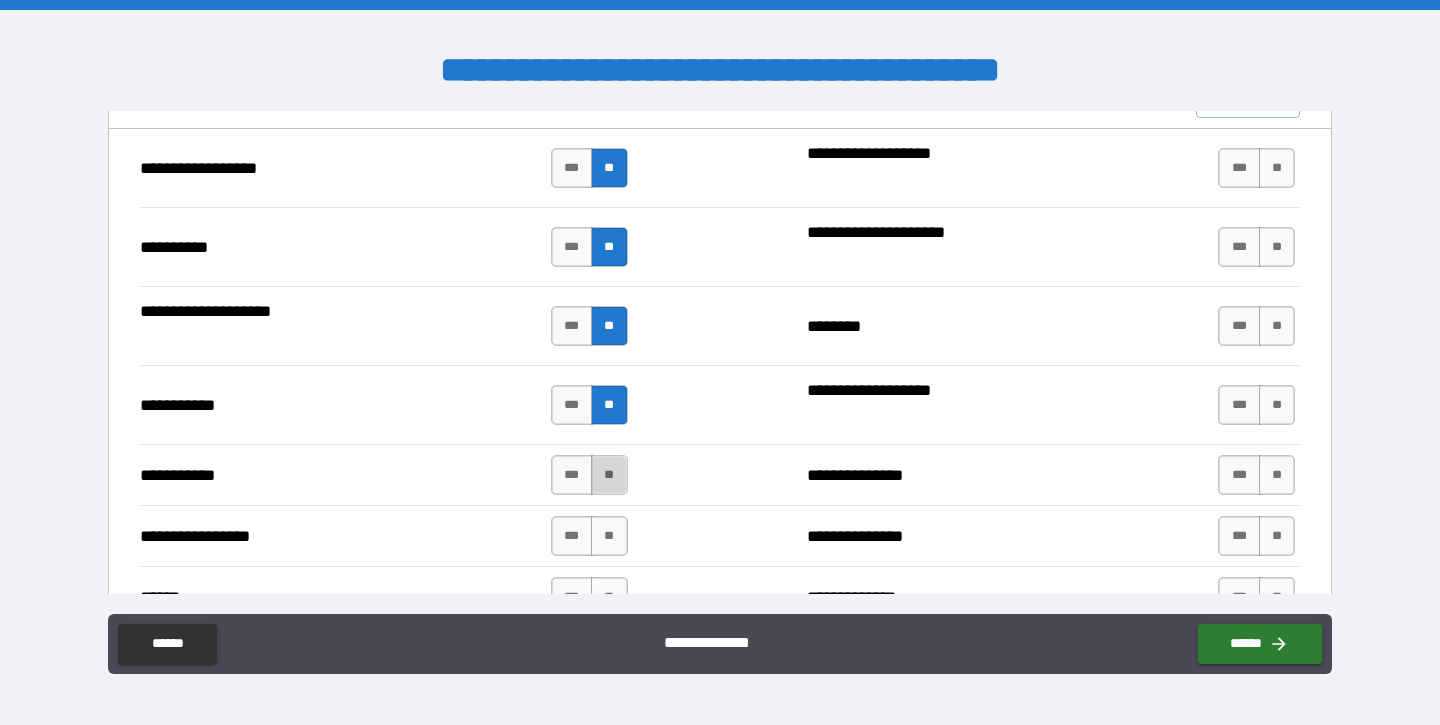 click on "**" at bounding box center (609, 475) 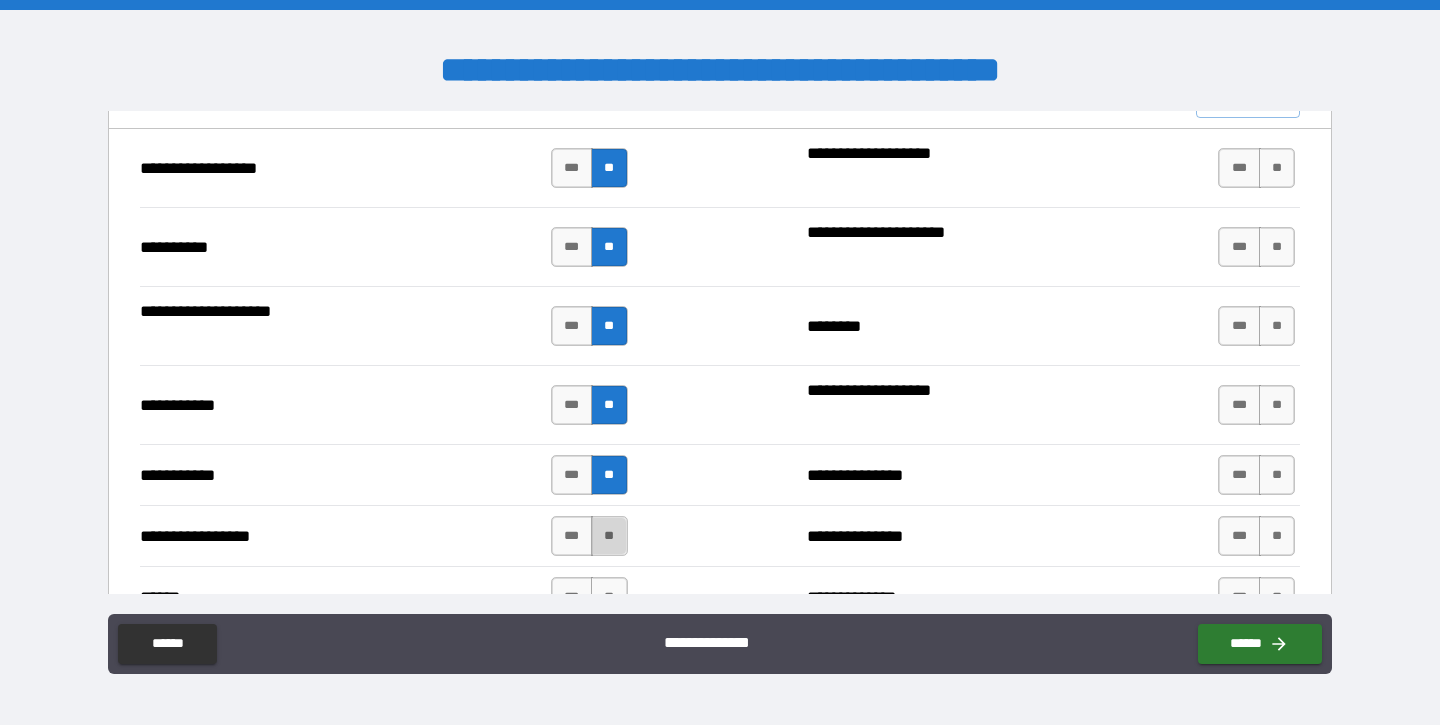 click on "**" at bounding box center (609, 536) 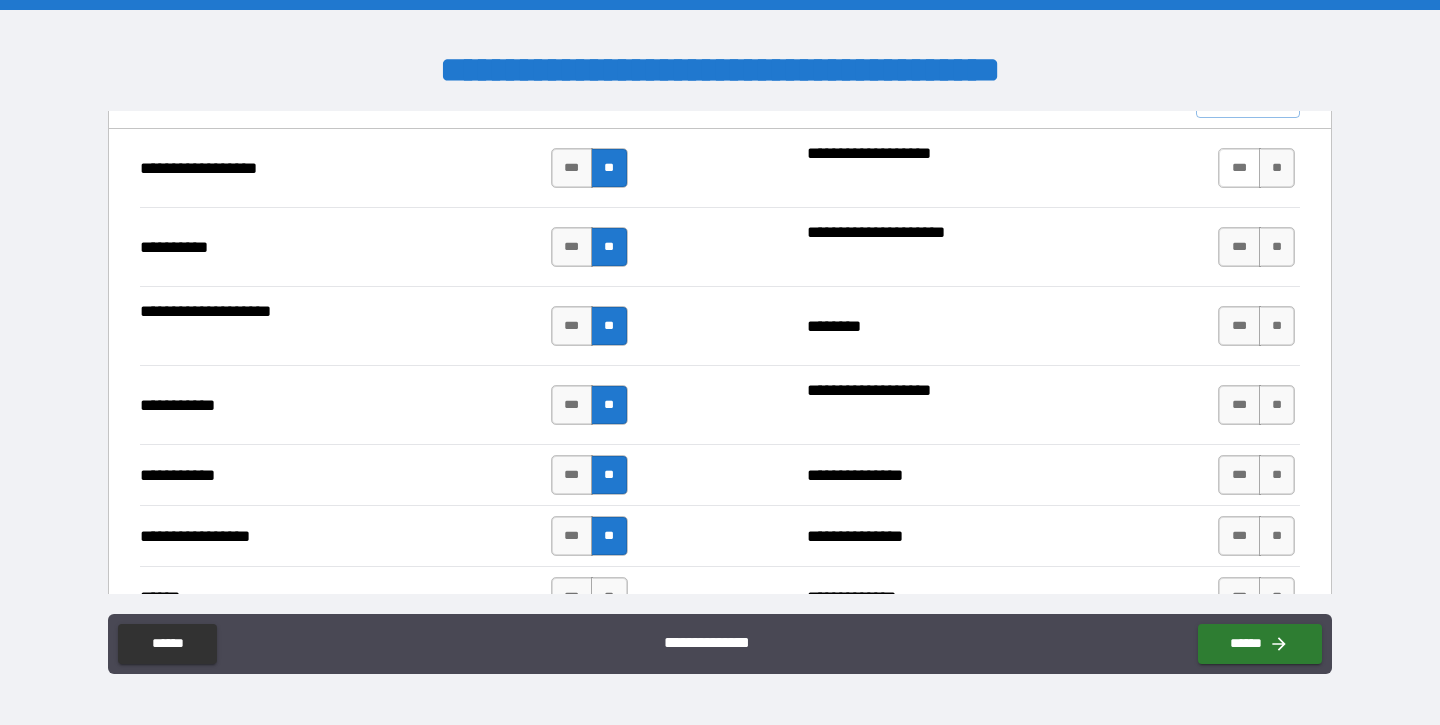 click on "***" at bounding box center (1239, 168) 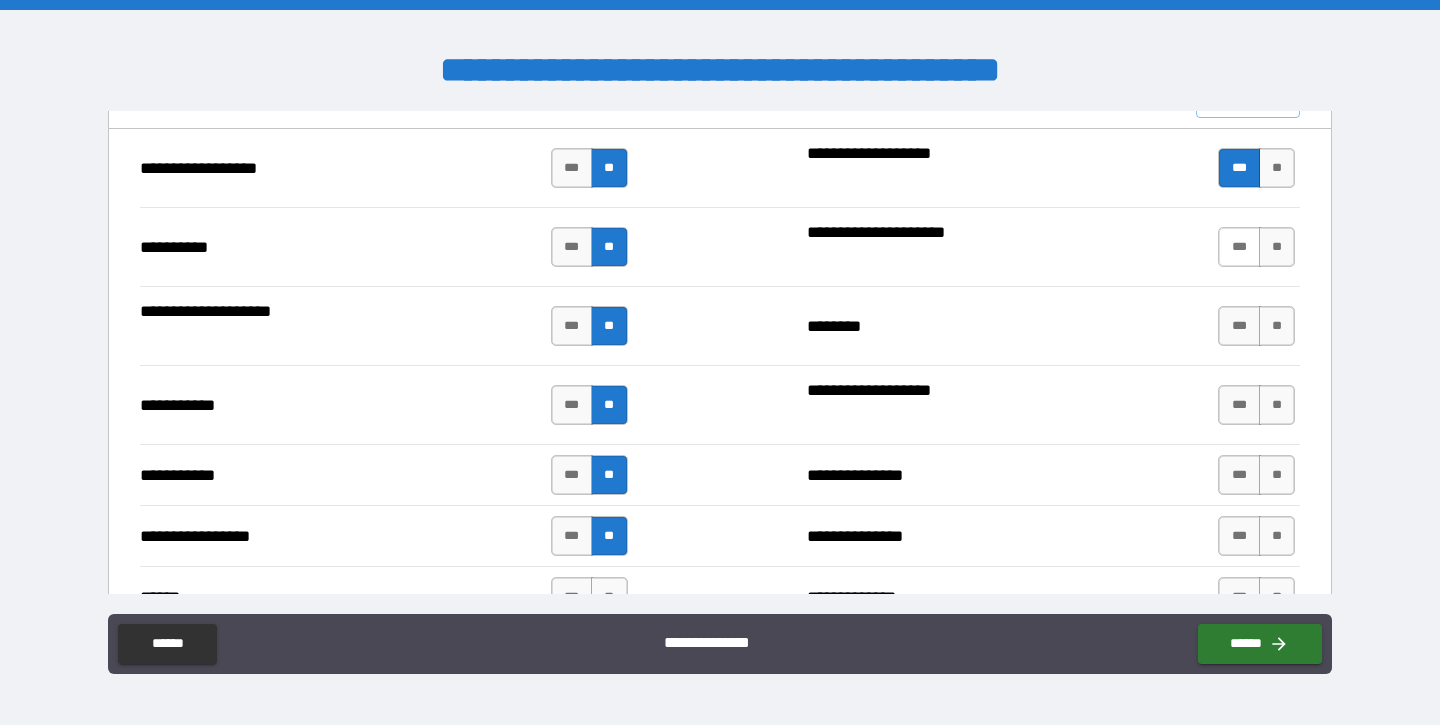click on "***" at bounding box center (1239, 247) 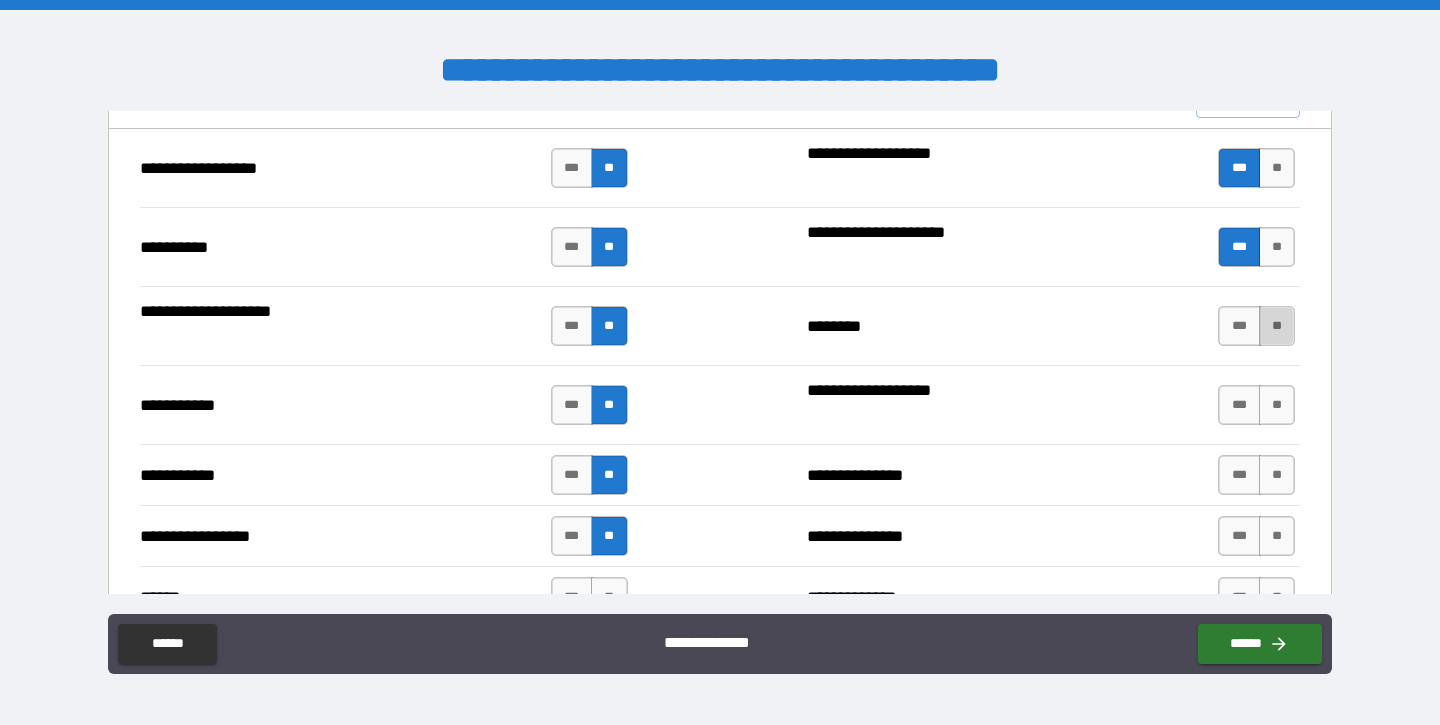 click on "**" at bounding box center (1277, 326) 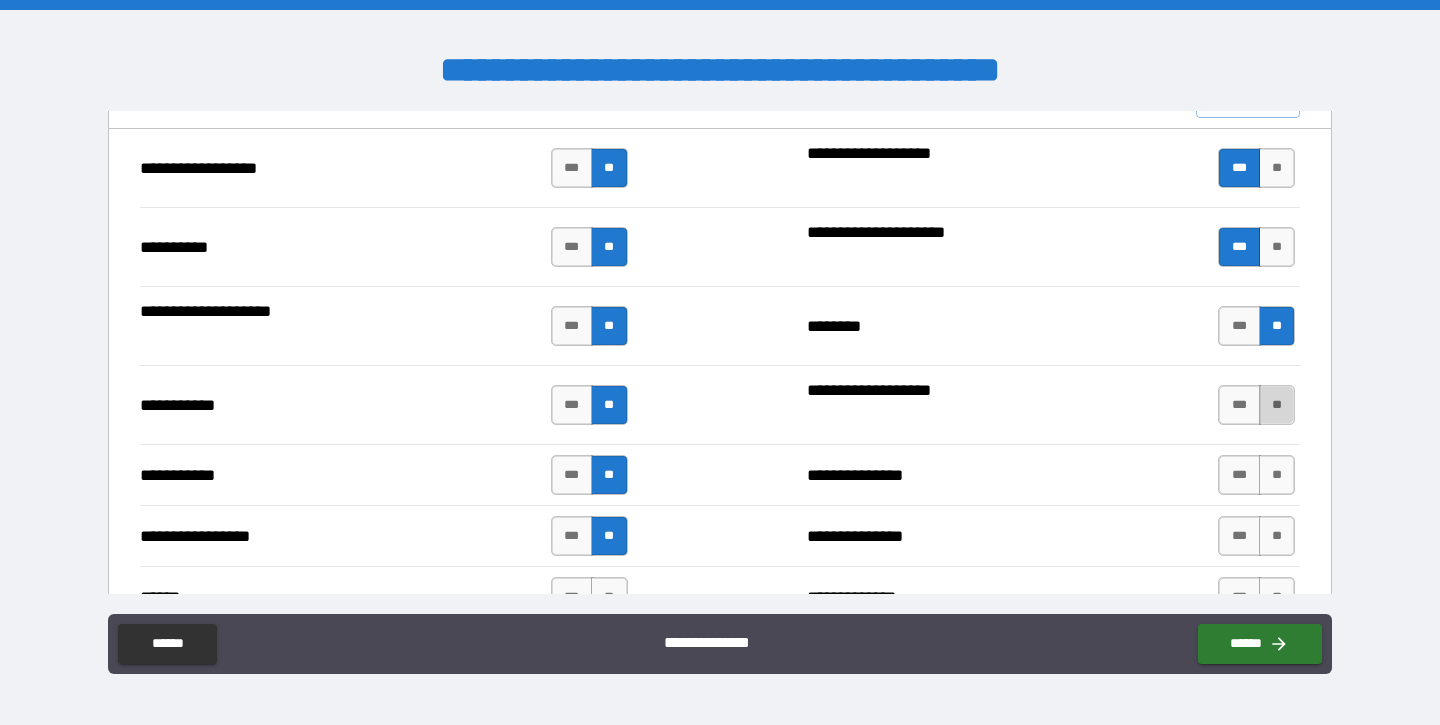 click on "**" at bounding box center (1277, 405) 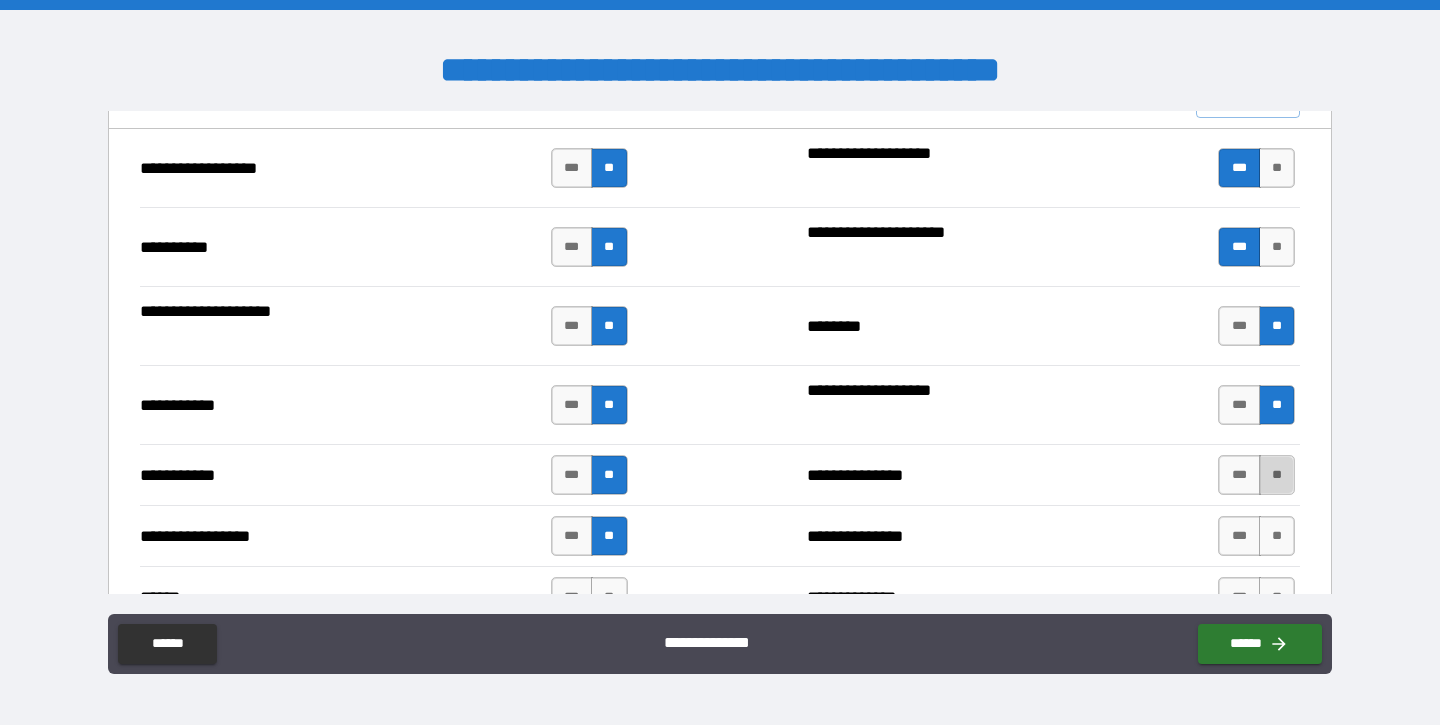 click on "**" at bounding box center [1277, 475] 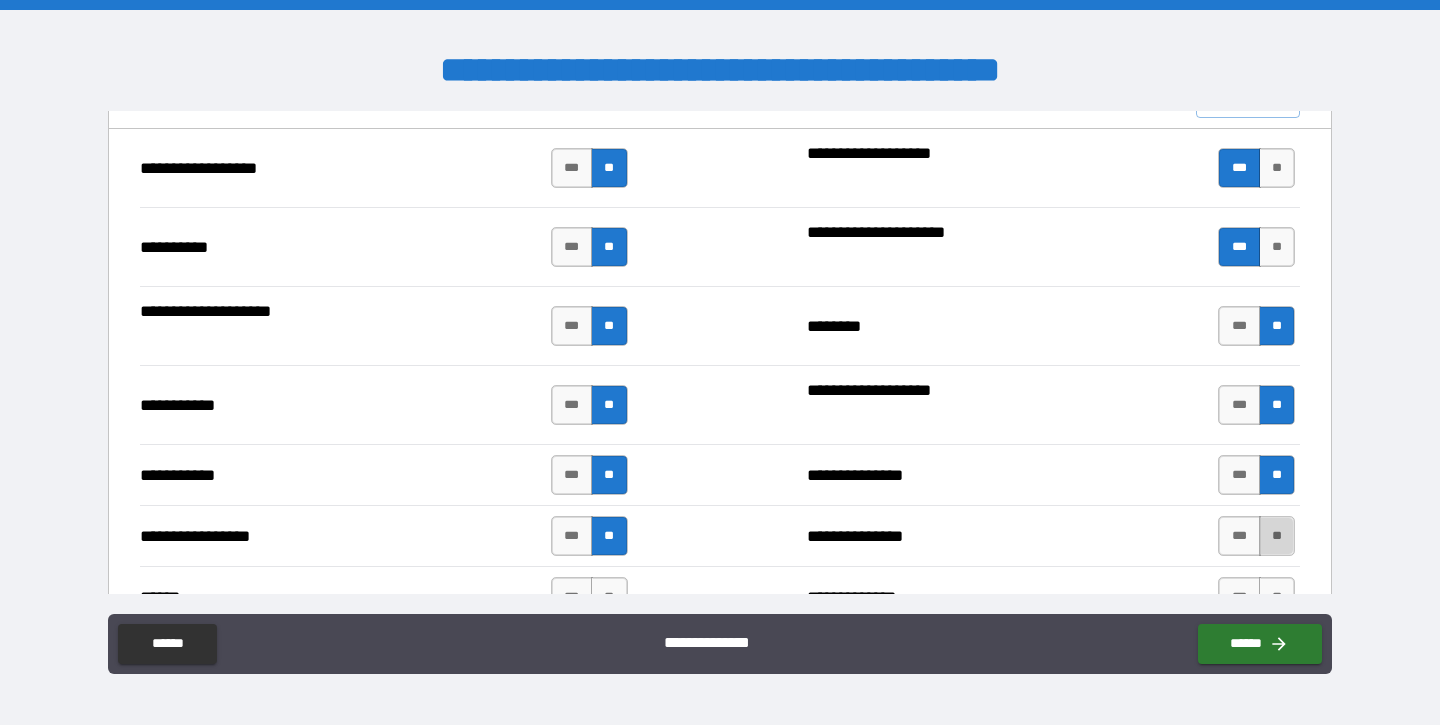 click on "**" at bounding box center [1277, 536] 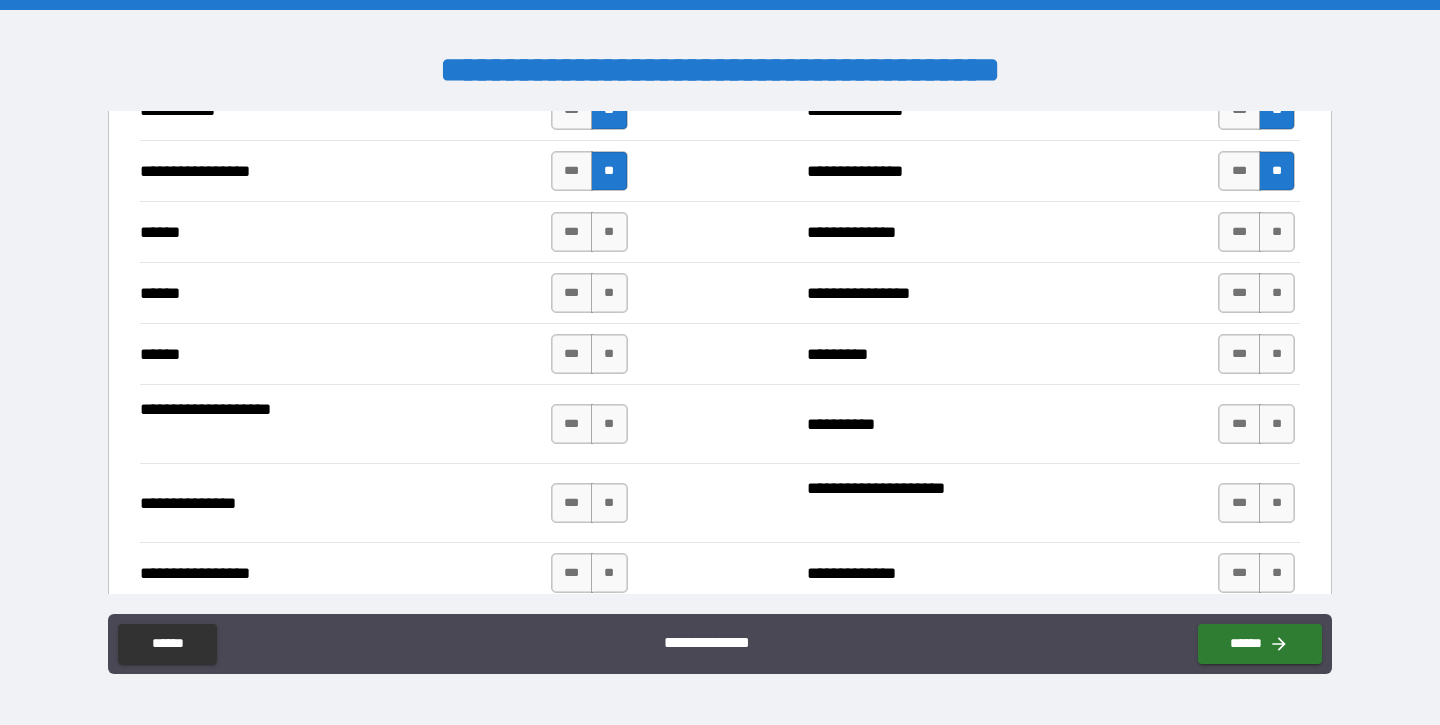 scroll, scrollTop: 2362, scrollLeft: 0, axis: vertical 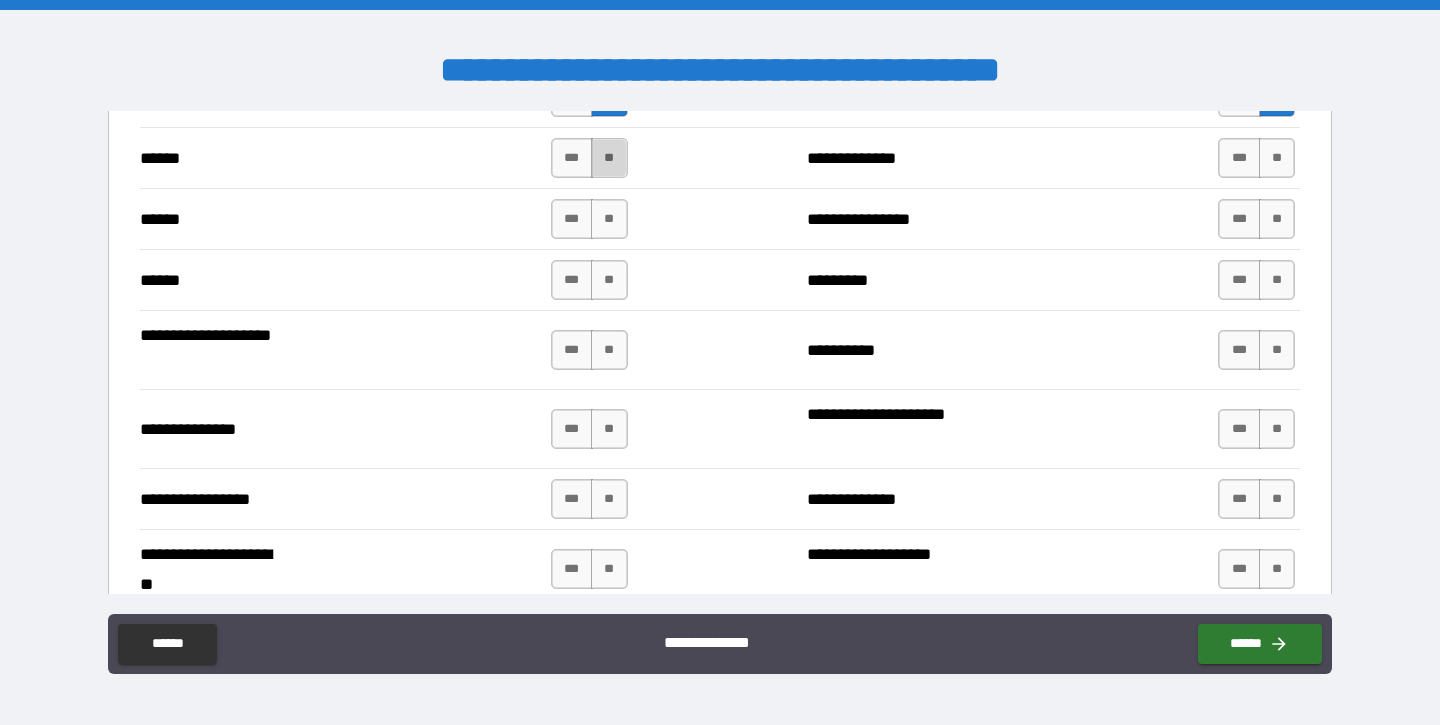 click on "**" at bounding box center [609, 158] 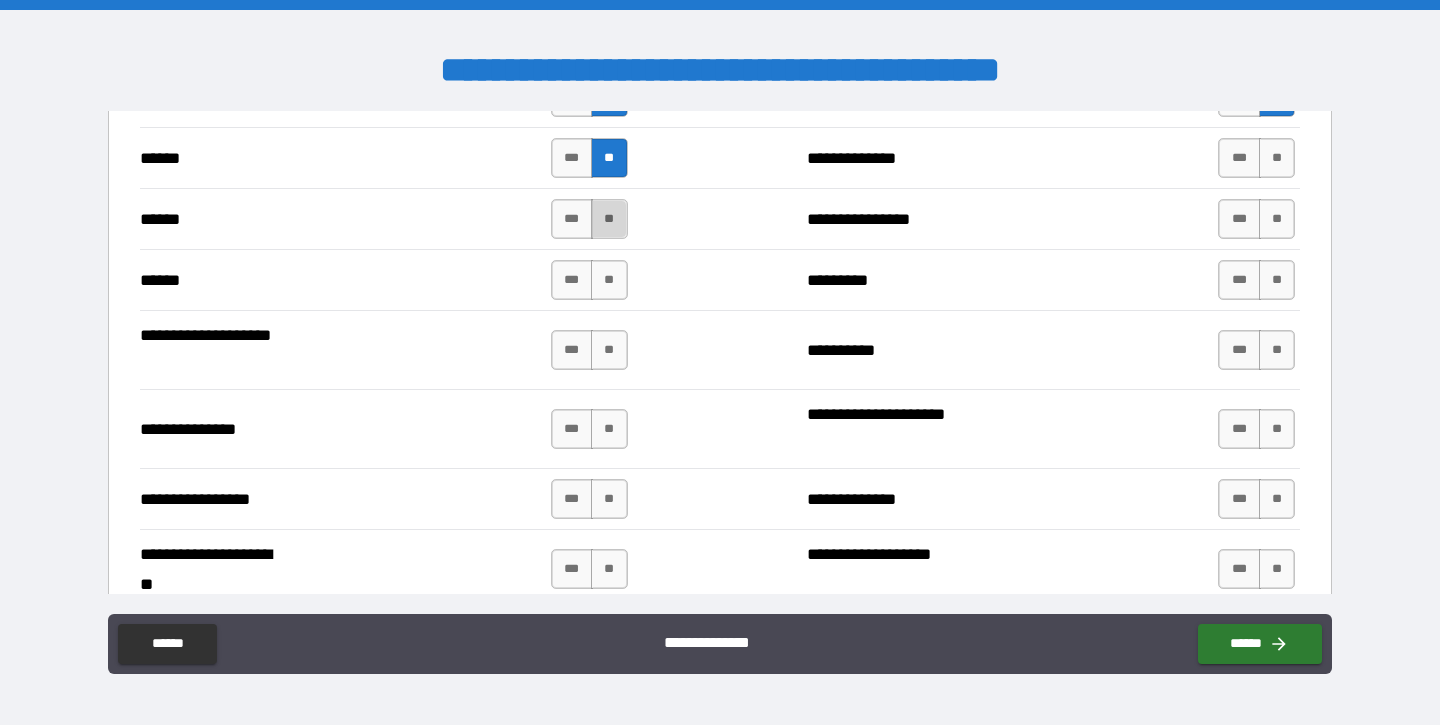 click on "**" at bounding box center (609, 219) 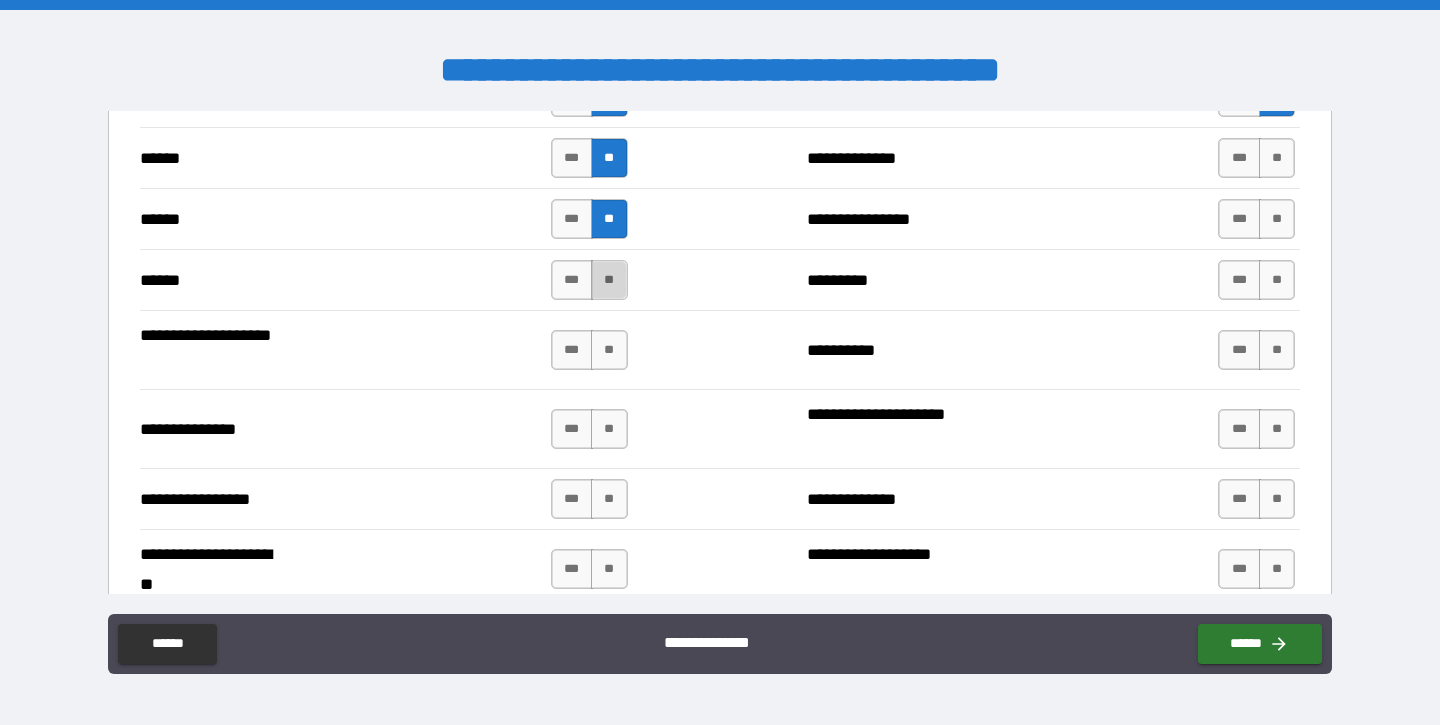 click on "**" at bounding box center (609, 280) 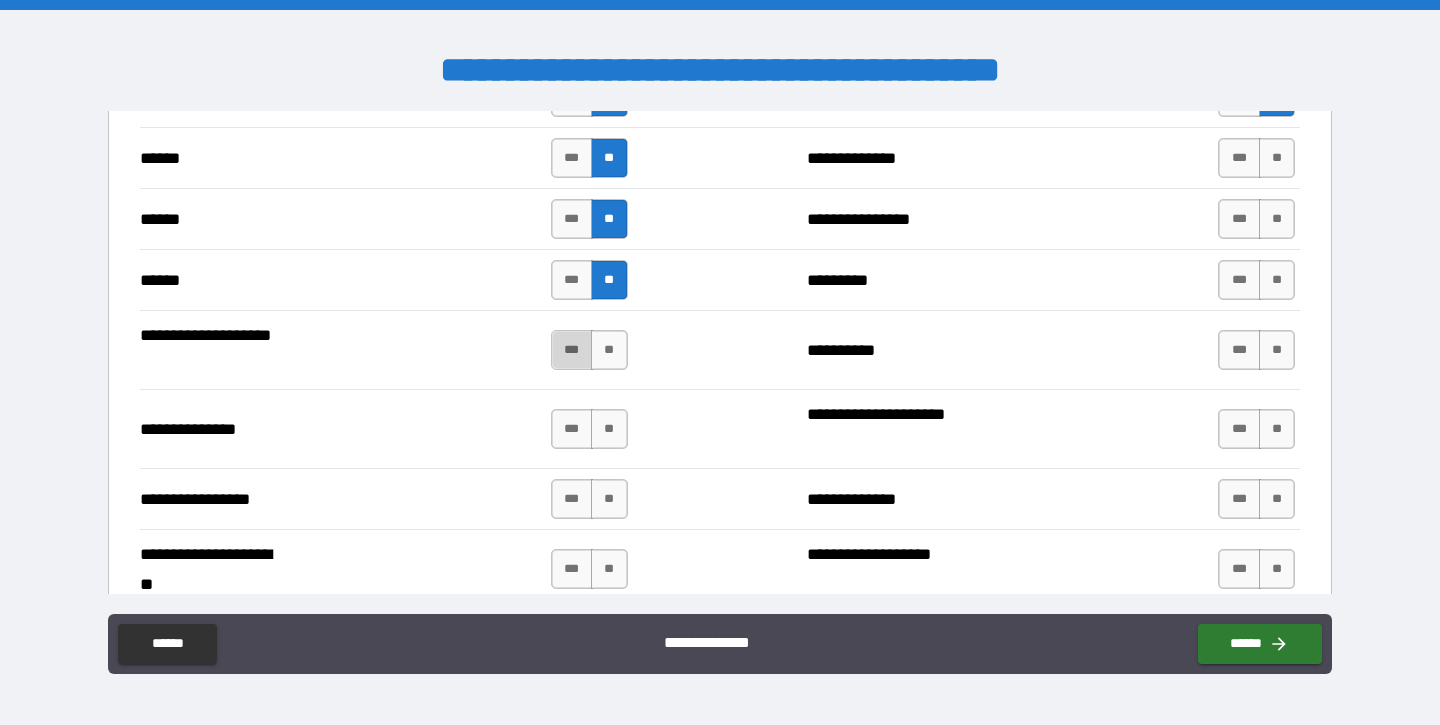 click on "***" at bounding box center [572, 350] 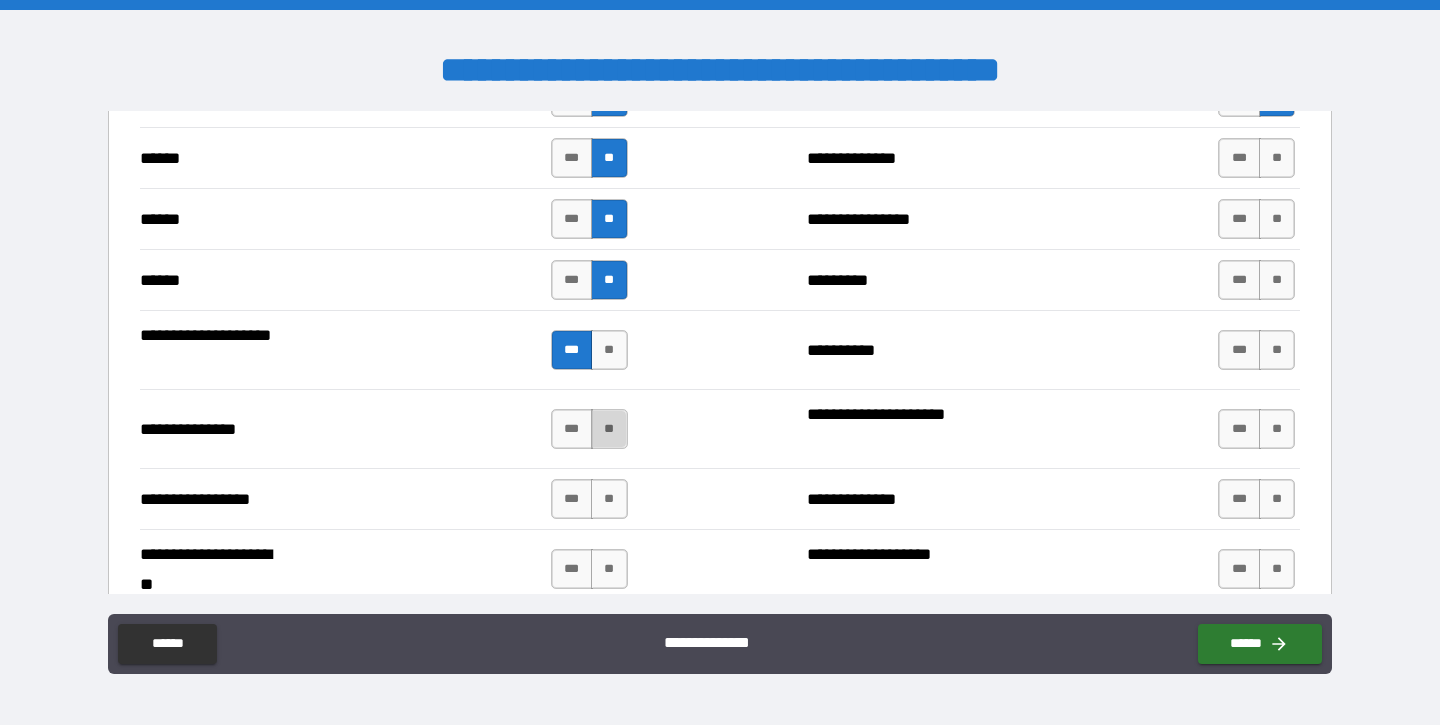 click on "**" at bounding box center [609, 429] 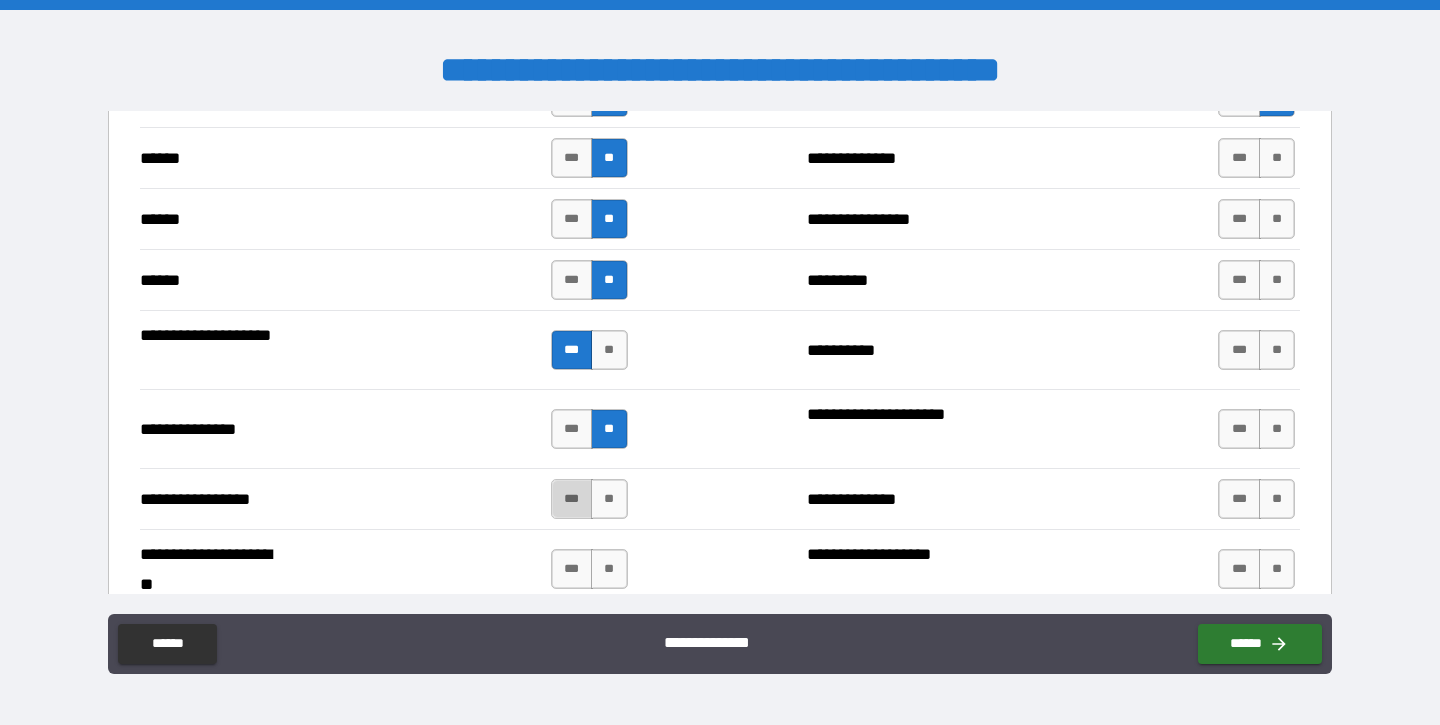 click on "***" at bounding box center (572, 499) 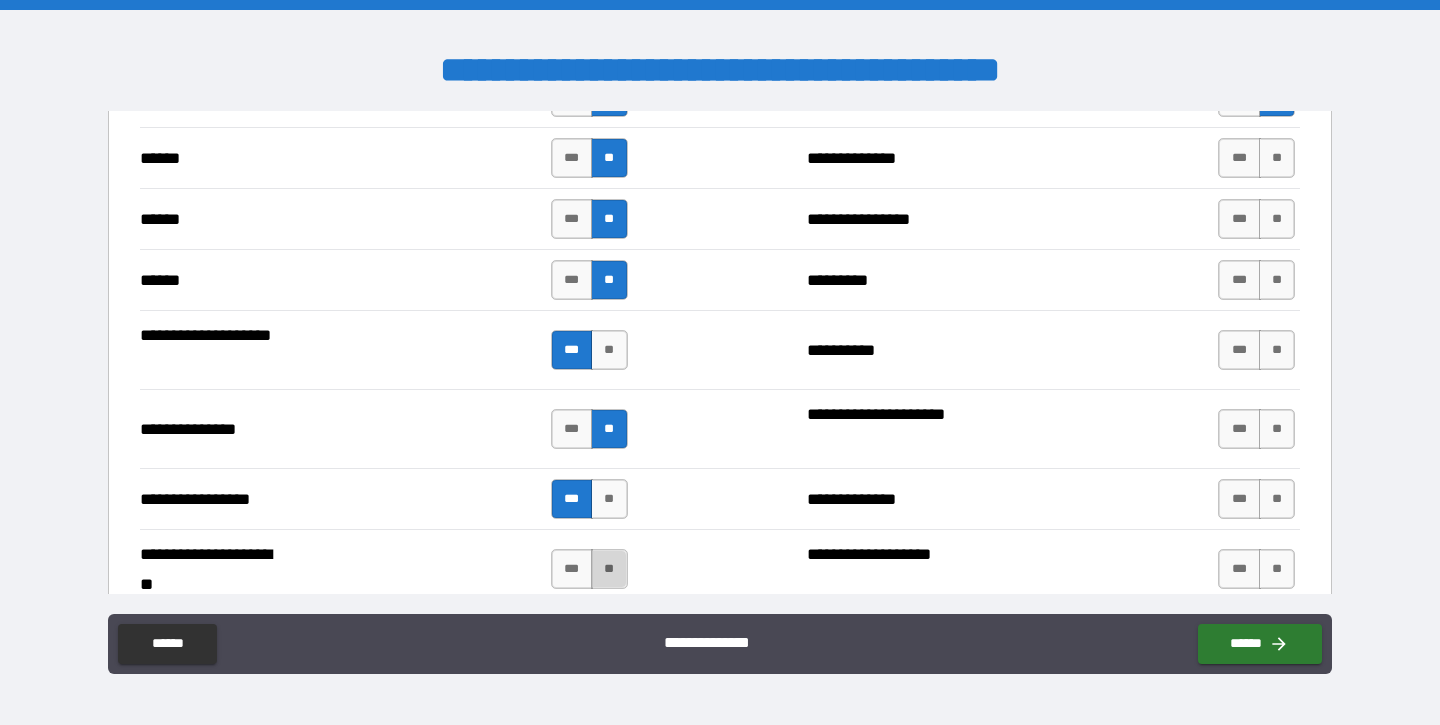 click on "**" at bounding box center [609, 569] 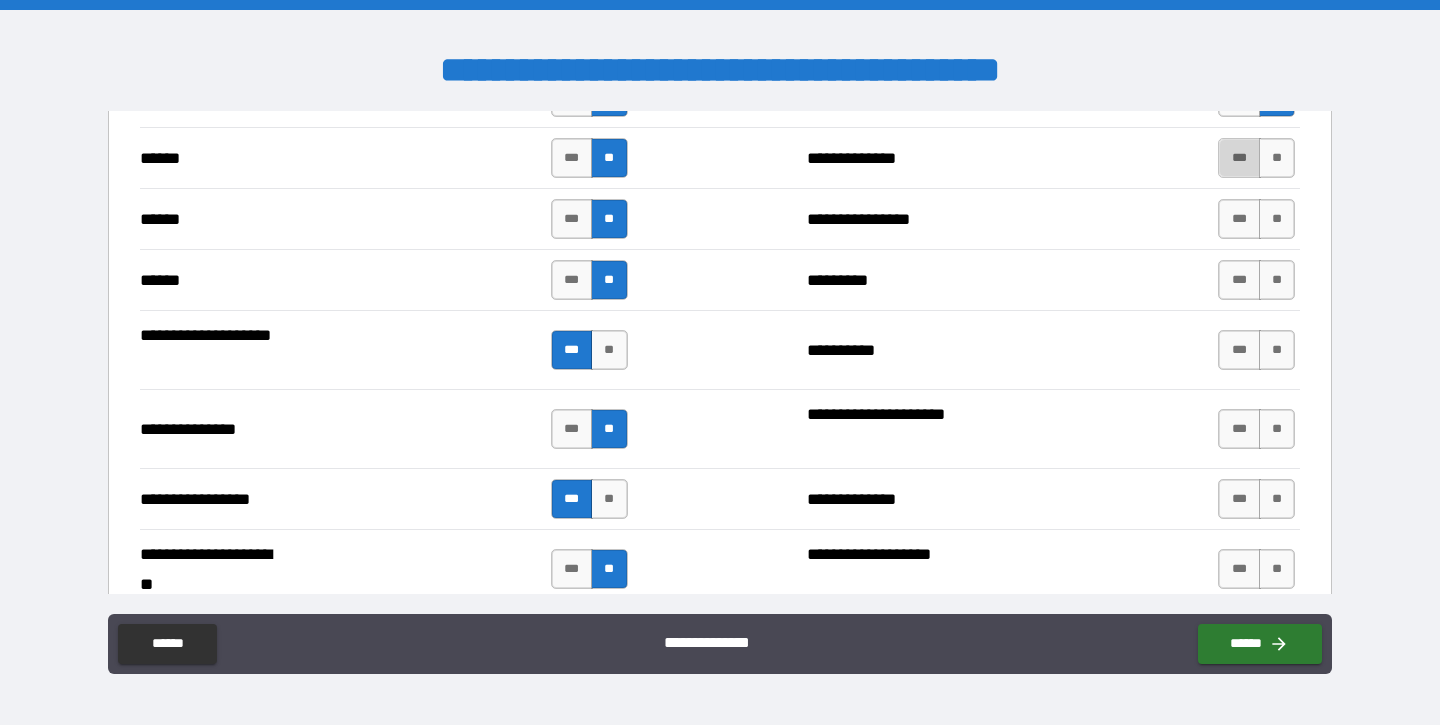 click on "***" at bounding box center [1239, 158] 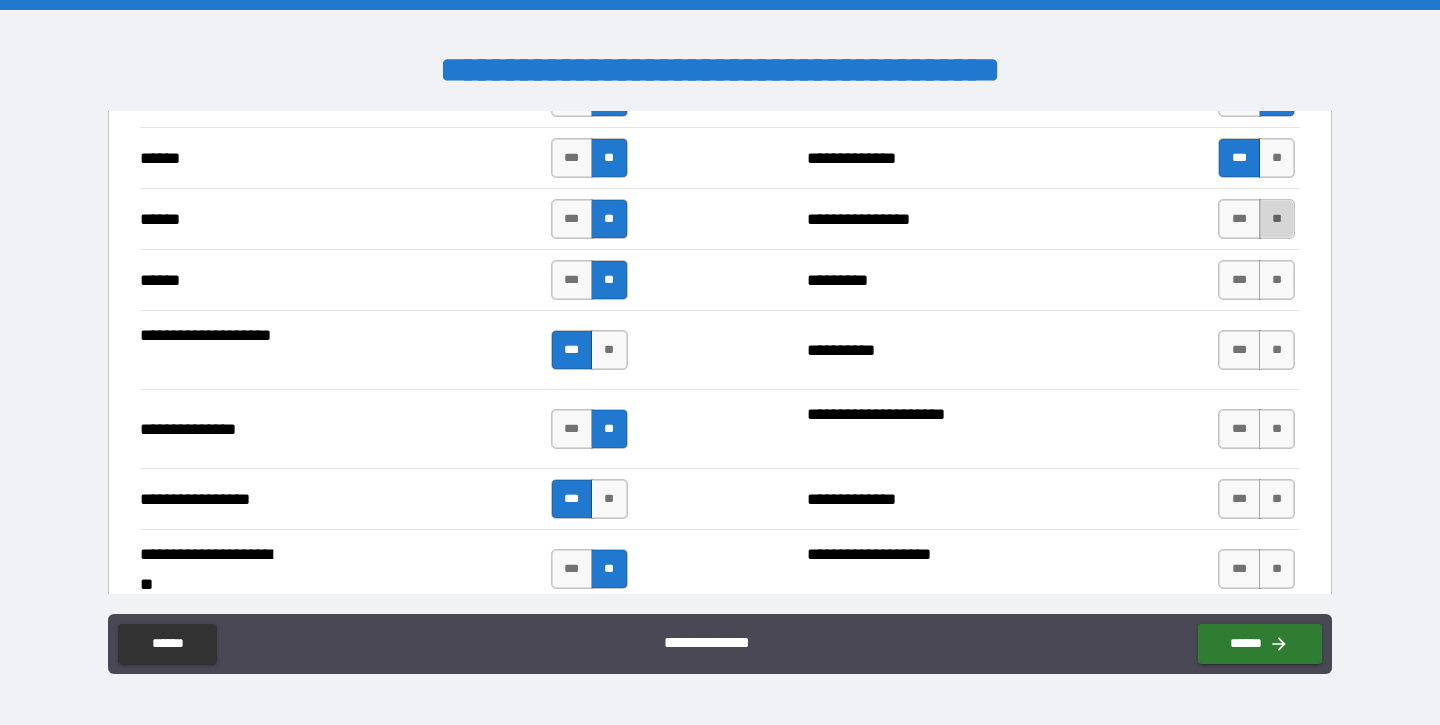 click on "**" at bounding box center (1277, 219) 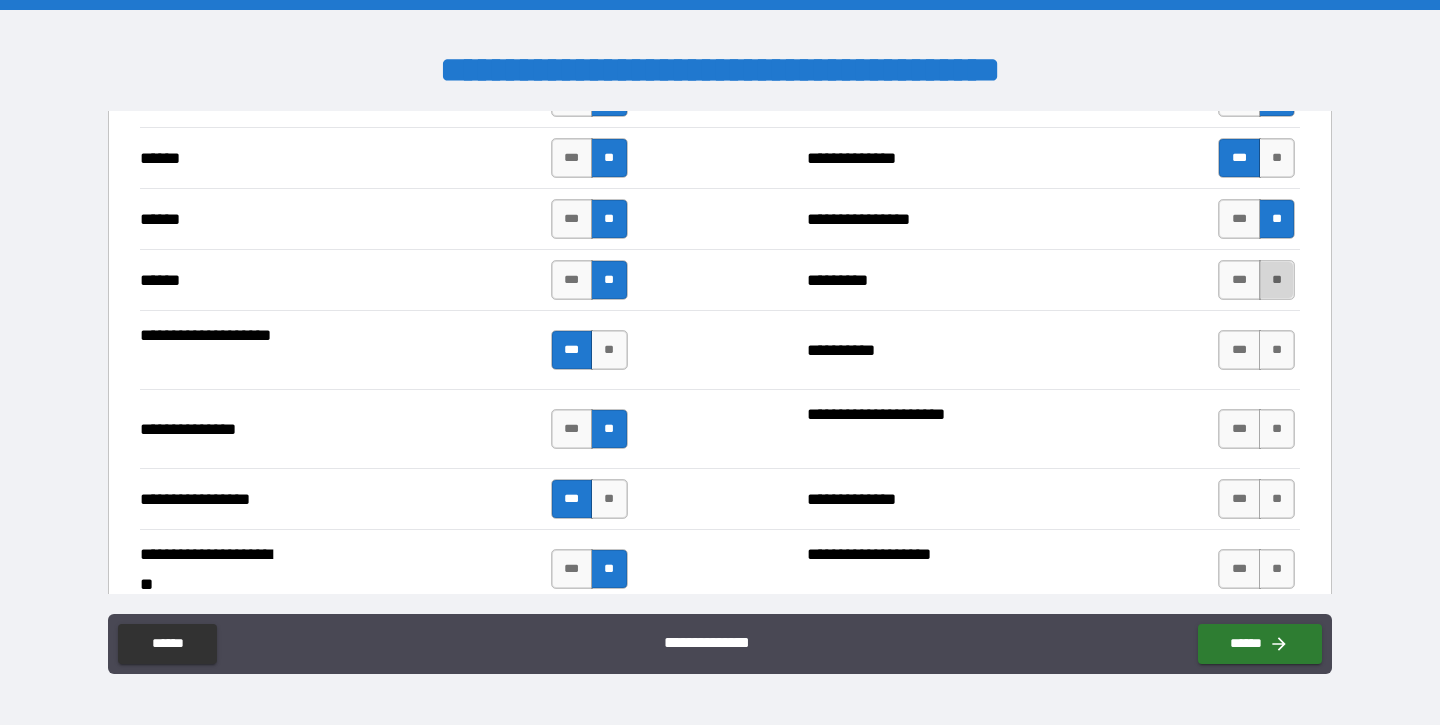 click on "**" at bounding box center [1277, 280] 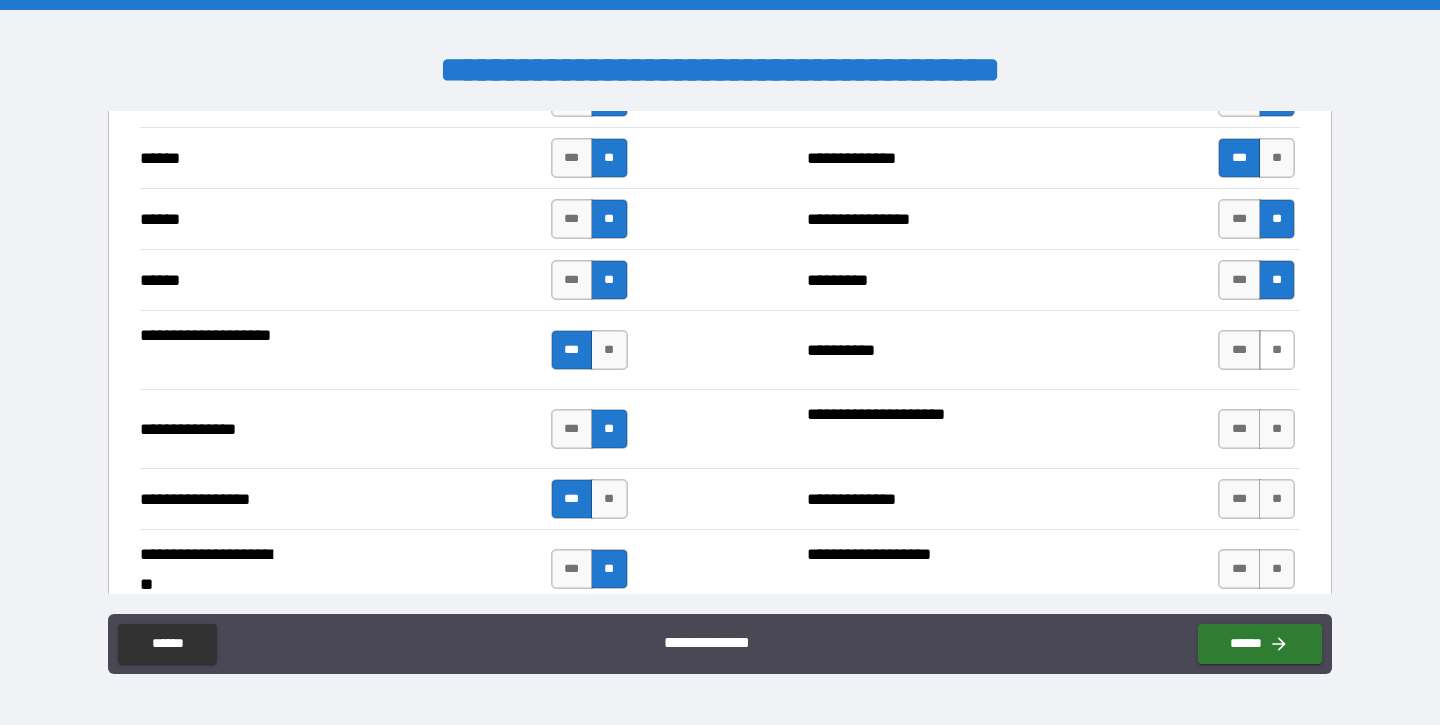 click on "**" at bounding box center [1277, 350] 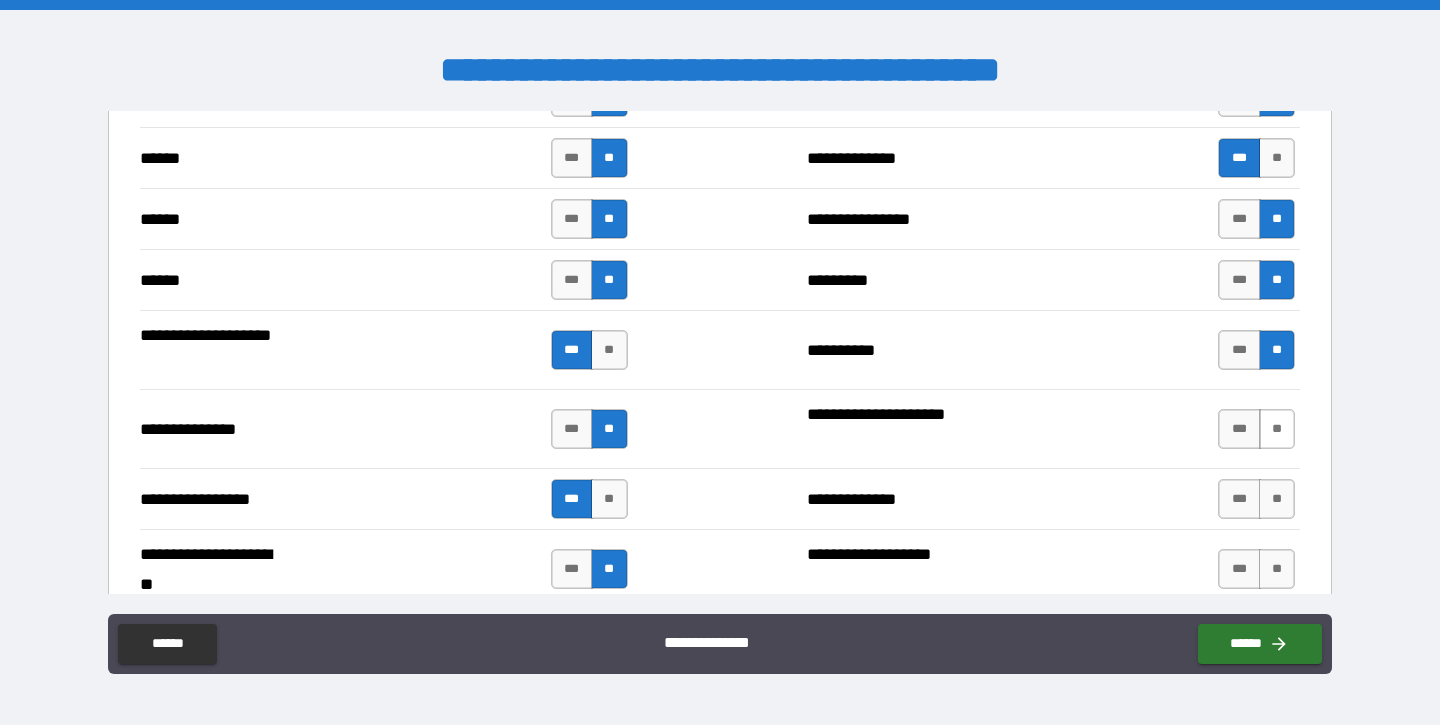 click on "**" at bounding box center (1277, 429) 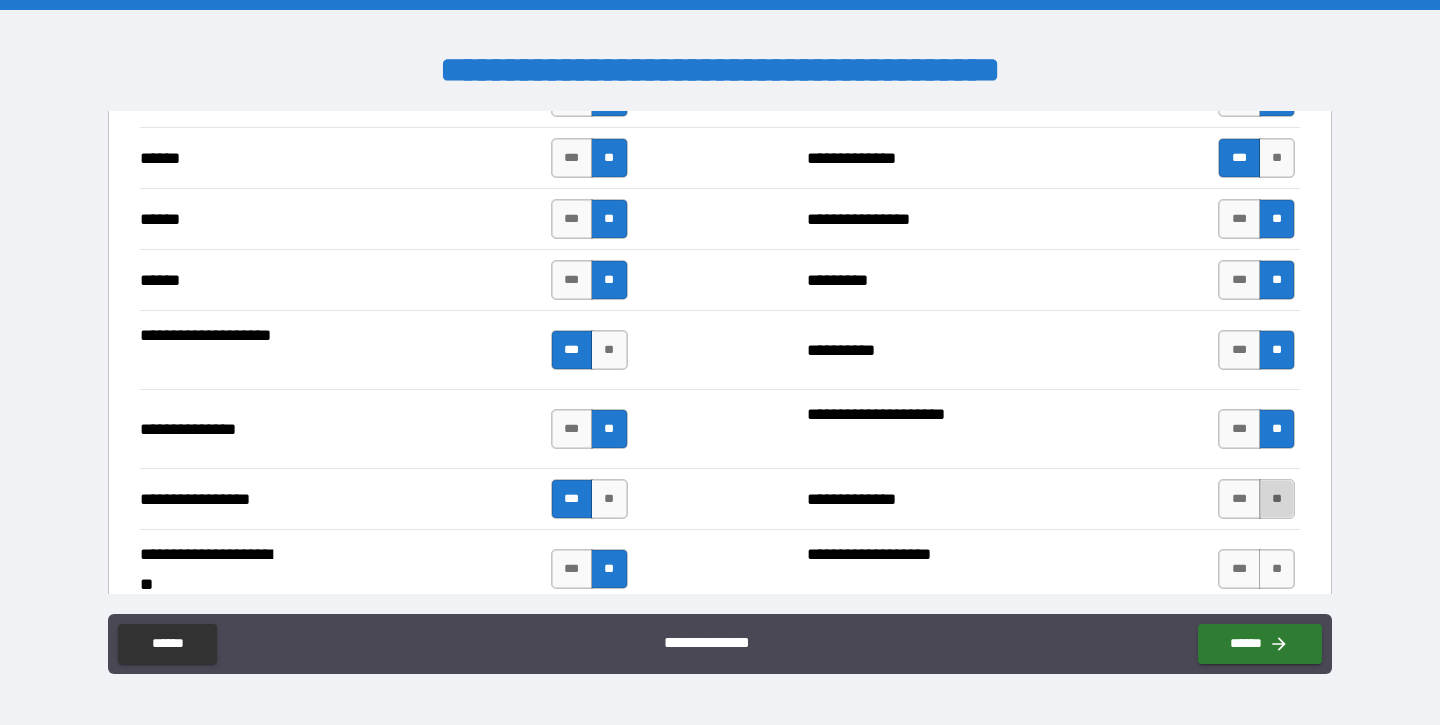 click on "**" at bounding box center (1277, 499) 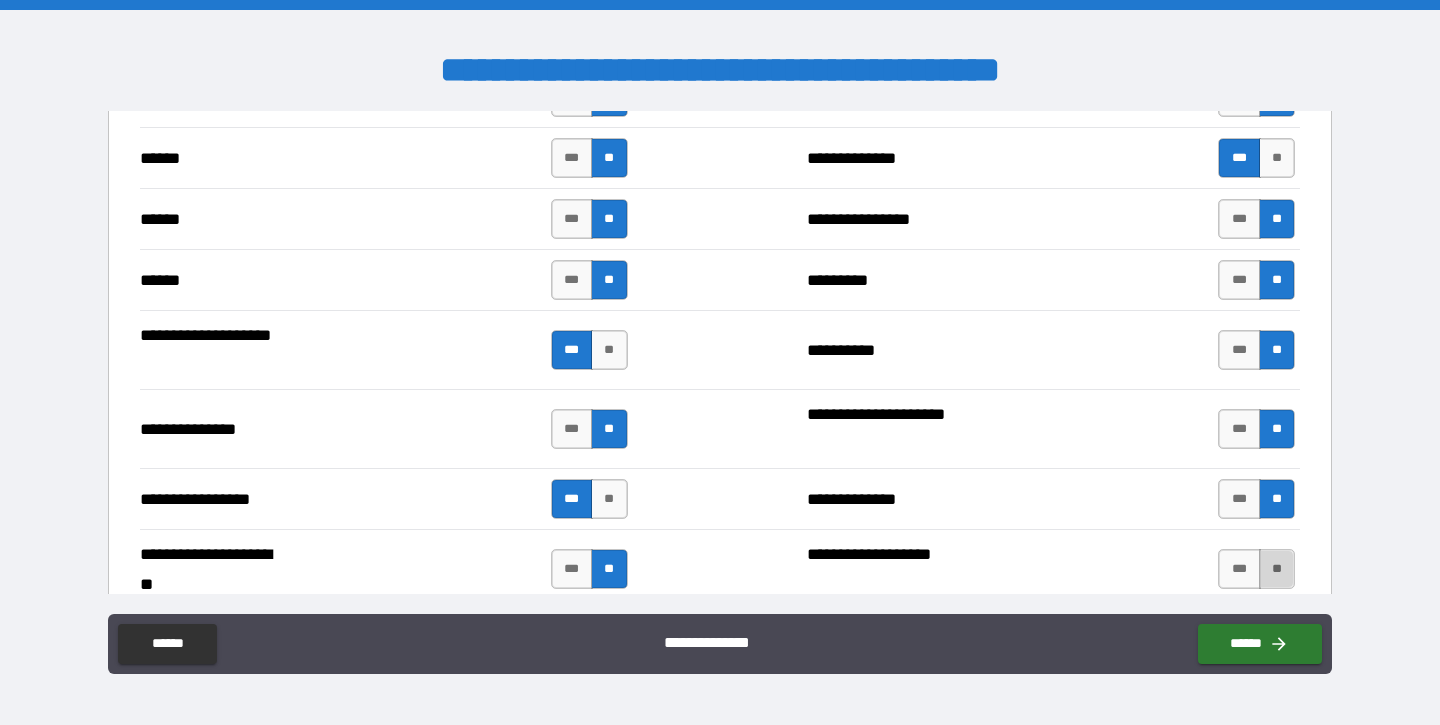 click on "**" at bounding box center [1277, 569] 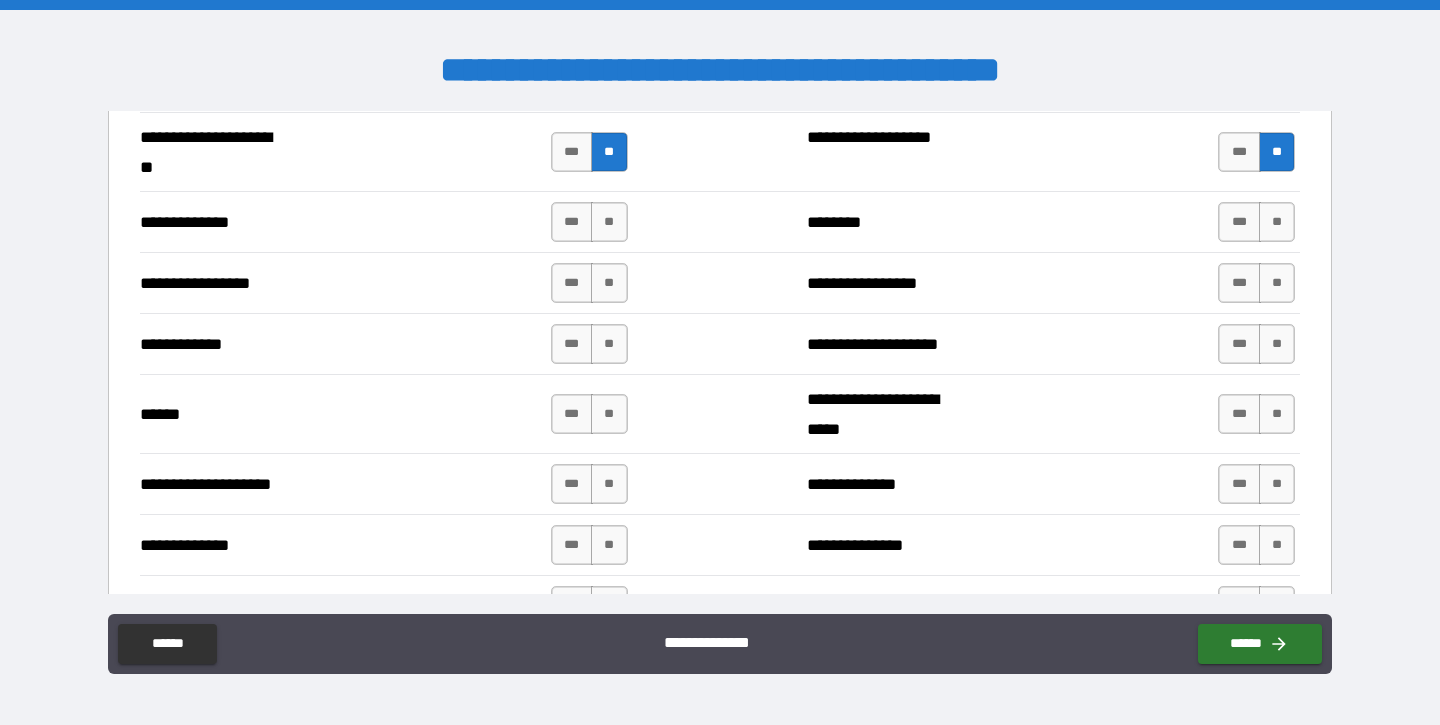 scroll, scrollTop: 2843, scrollLeft: 0, axis: vertical 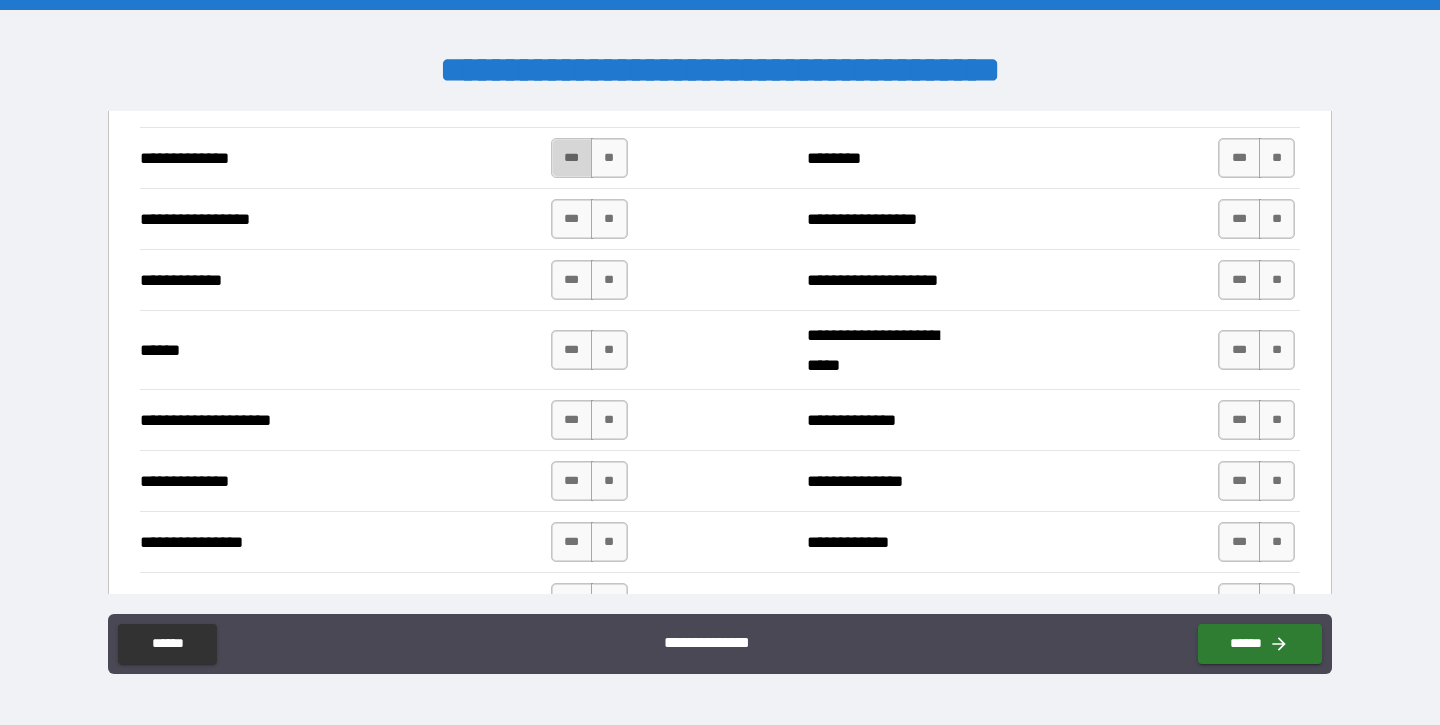 click on "***" at bounding box center (572, 158) 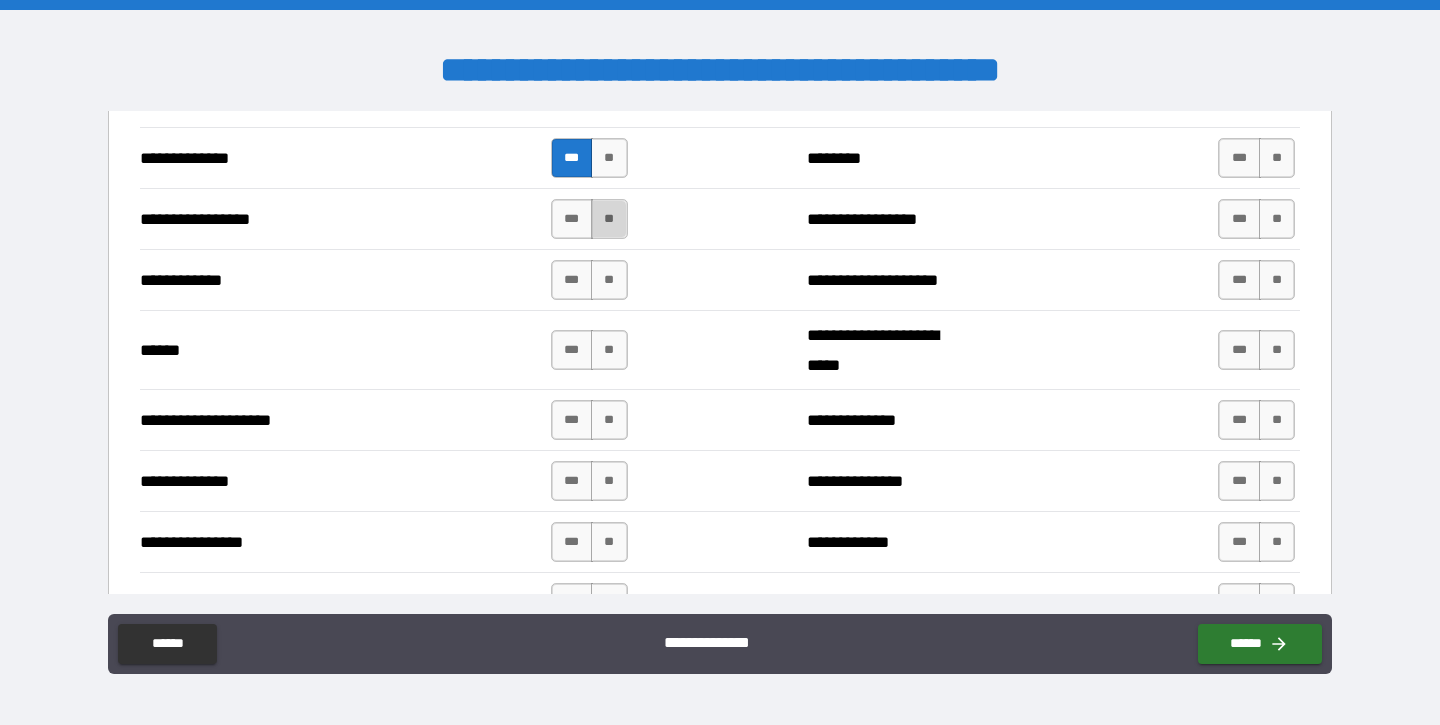 click on "**" at bounding box center (609, 219) 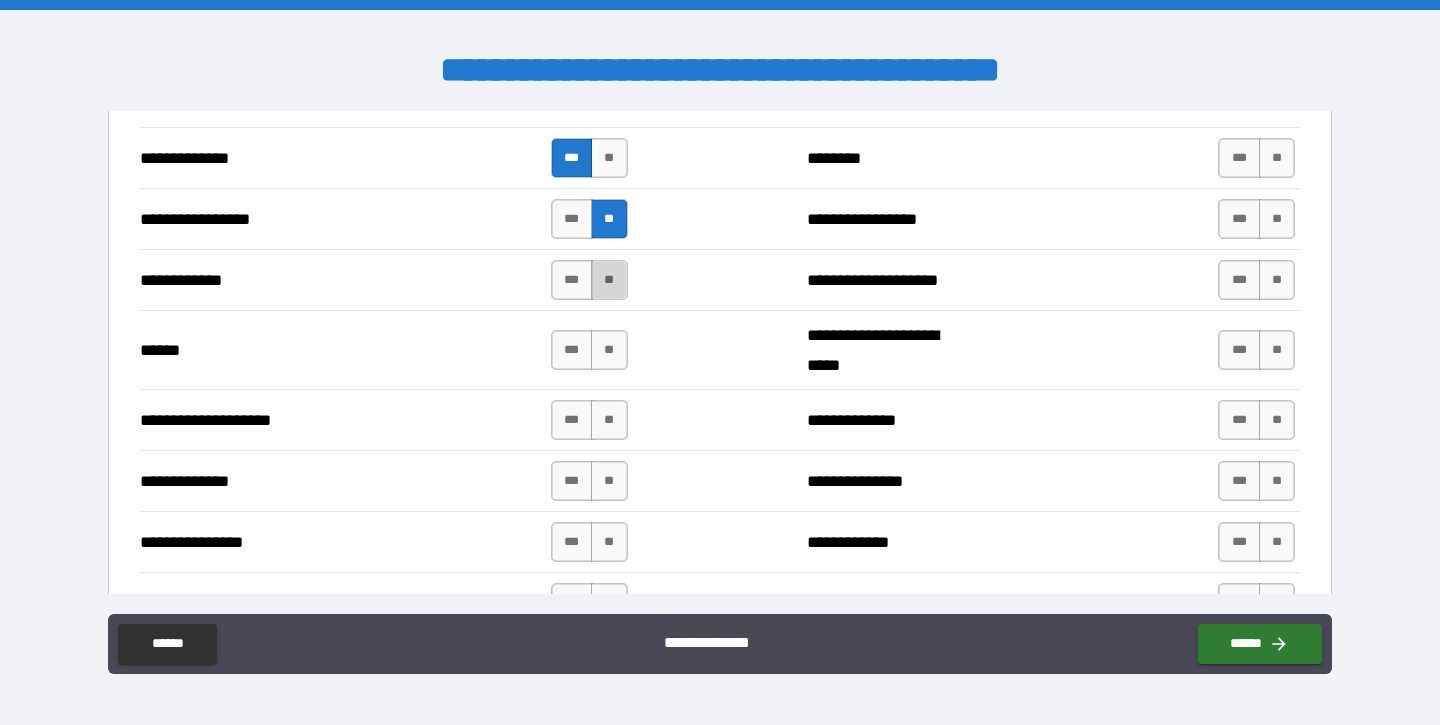 click on "**" at bounding box center [609, 280] 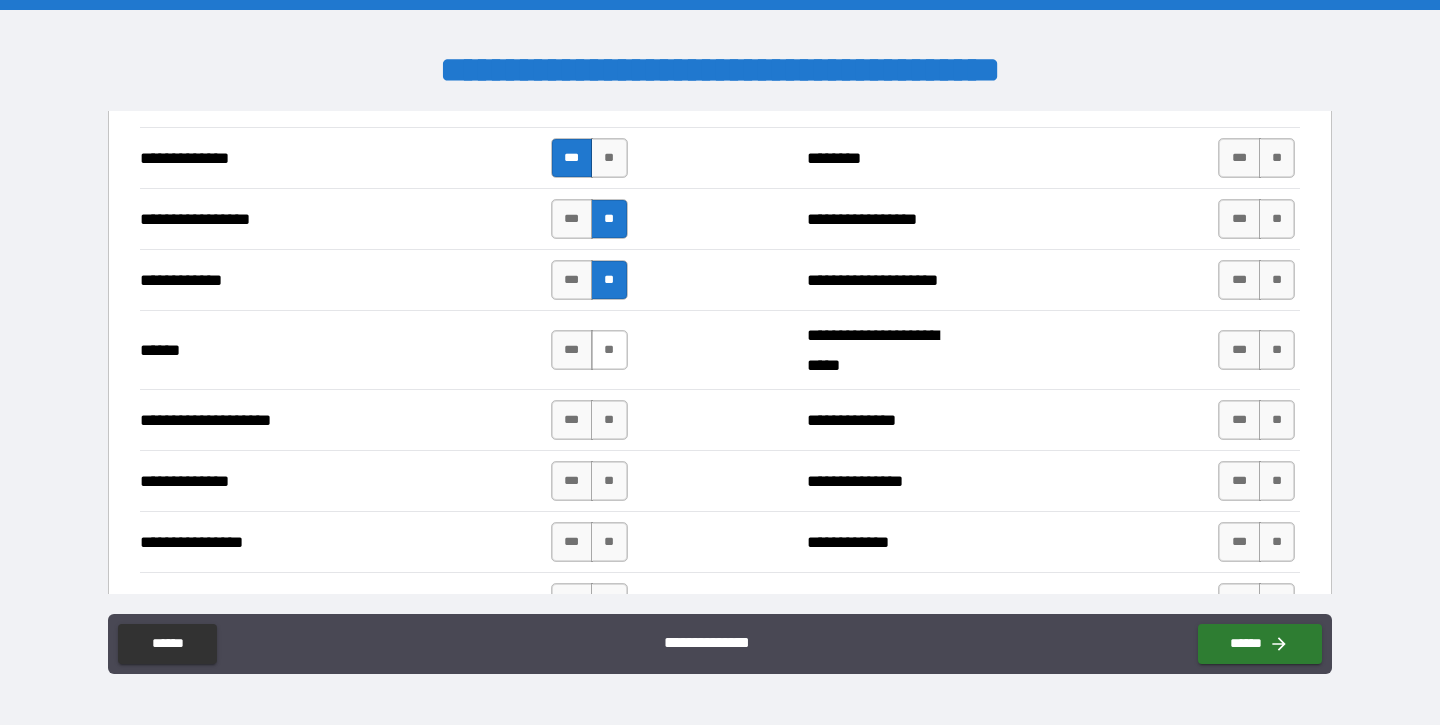 click on "**" at bounding box center (609, 350) 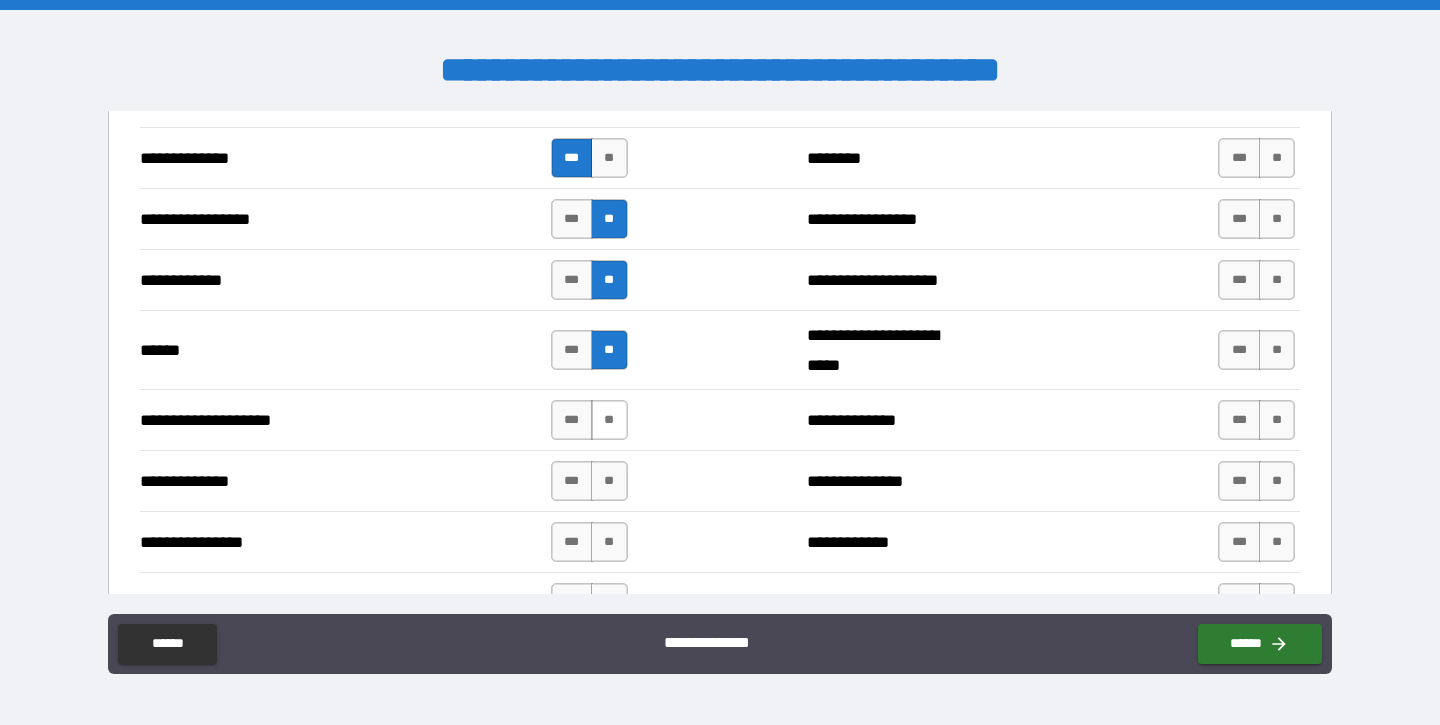 click on "**" at bounding box center (609, 420) 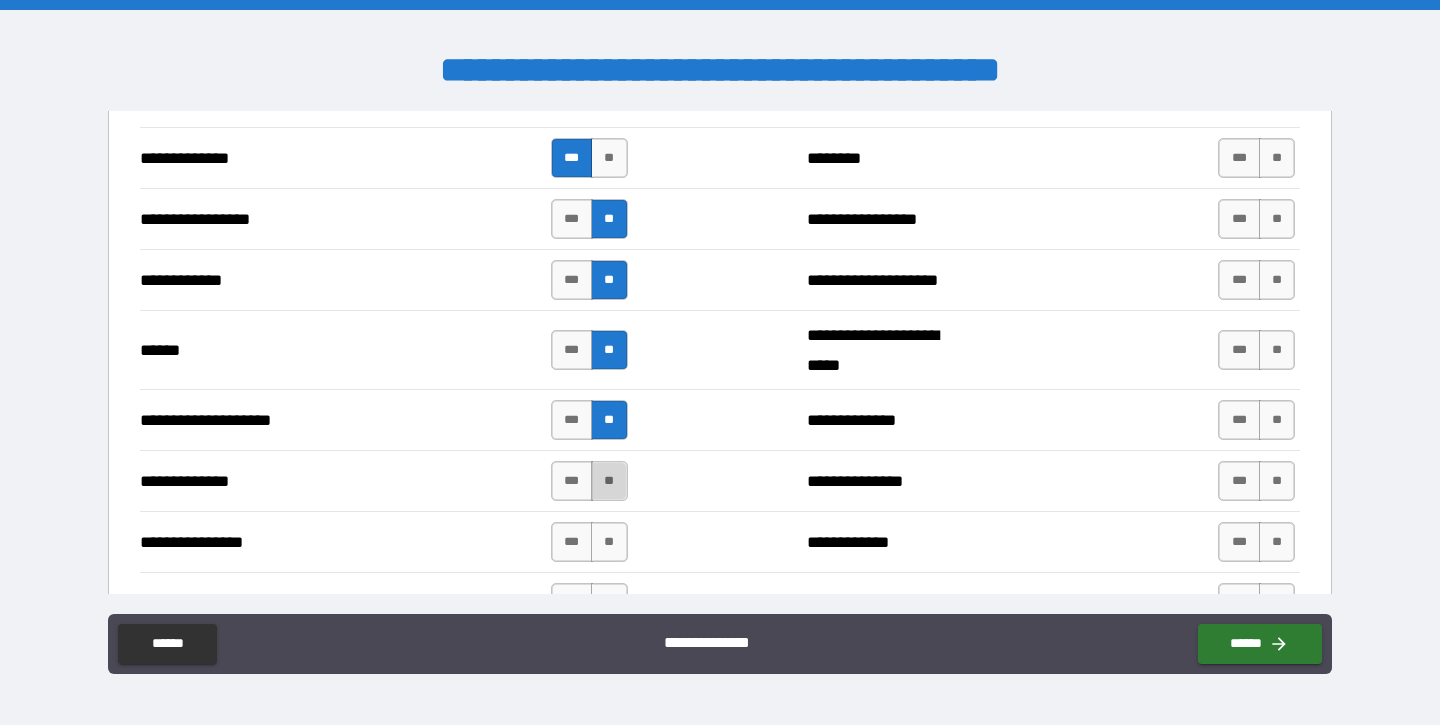 click on "**" at bounding box center (609, 481) 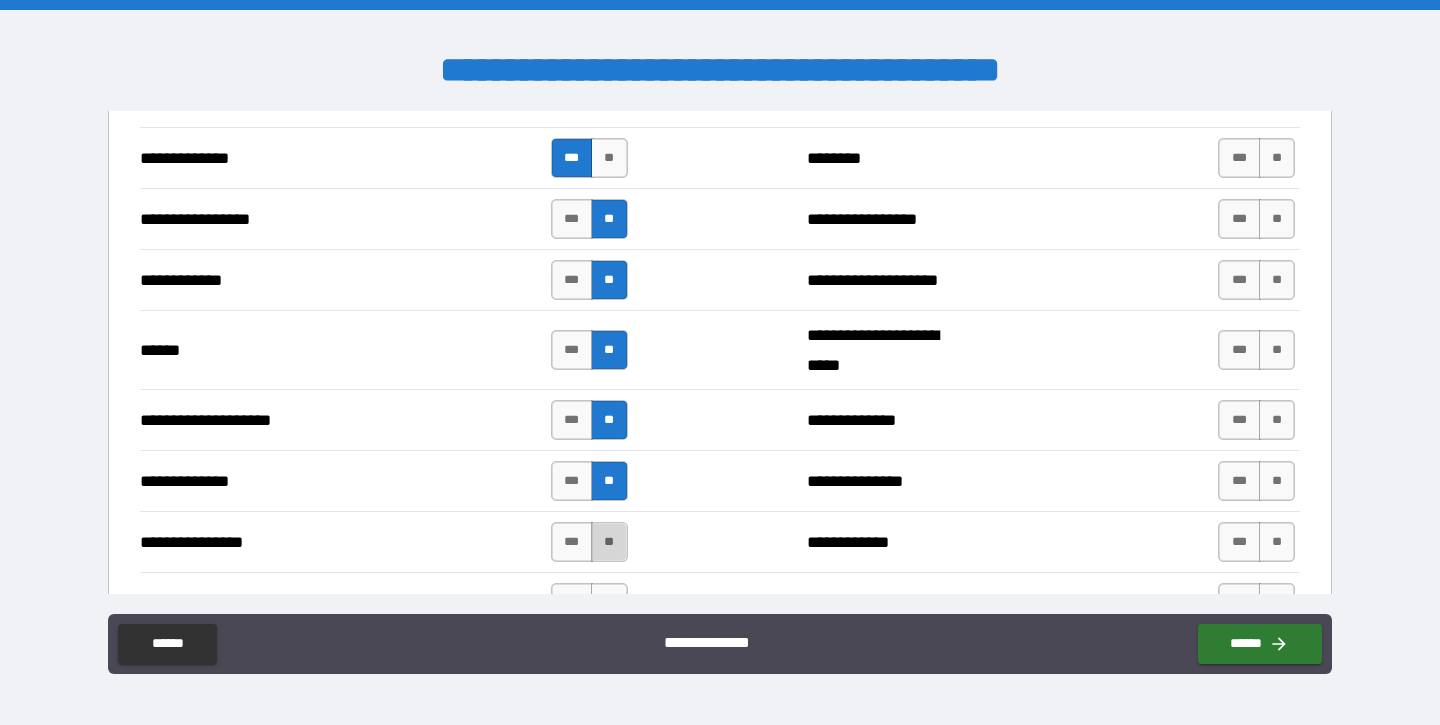 click on "**" at bounding box center [609, 542] 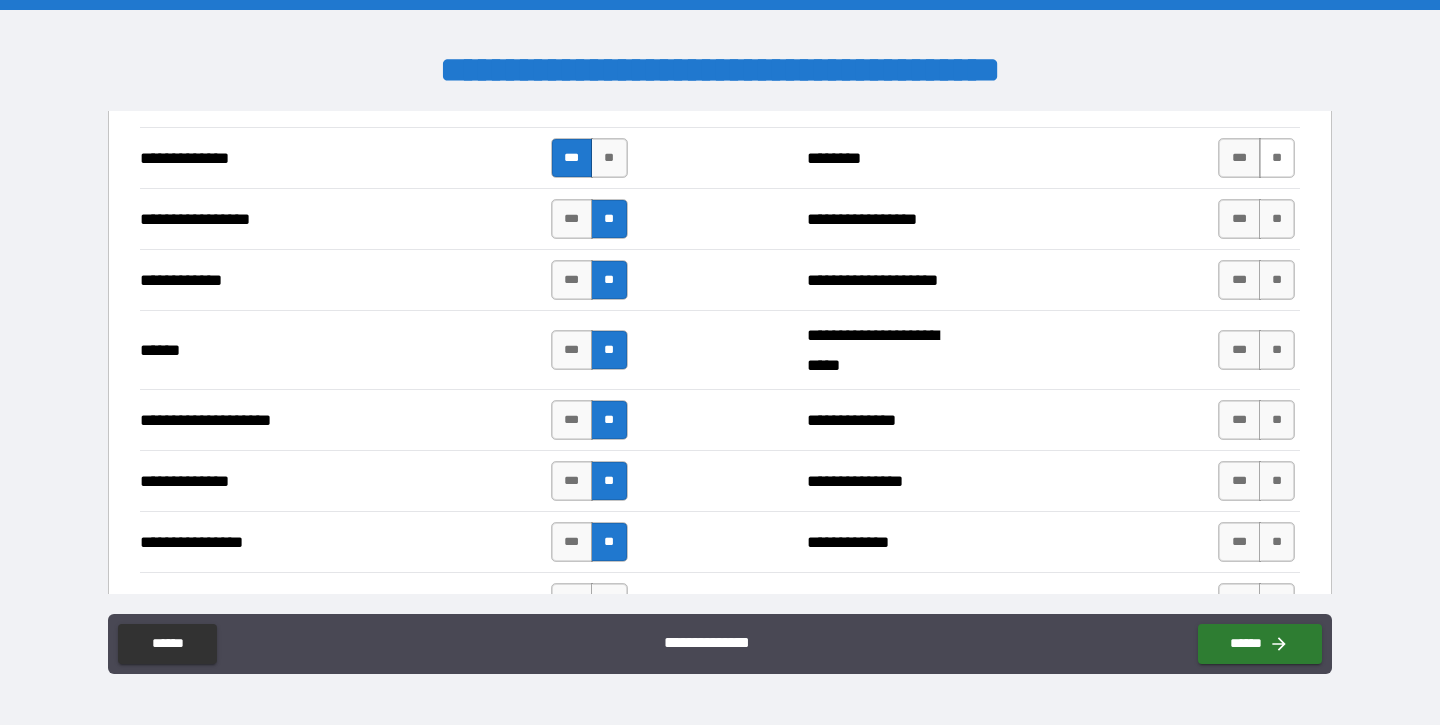 click on "**" at bounding box center (1277, 158) 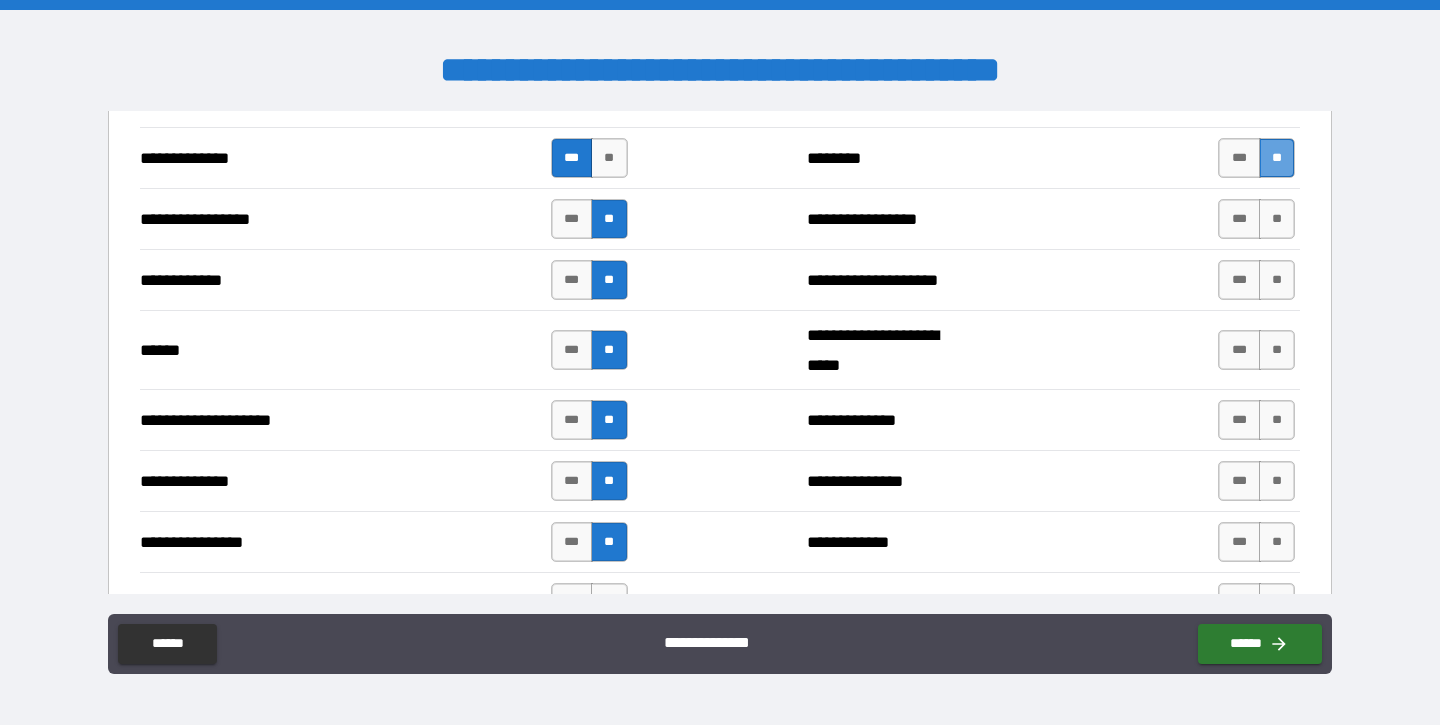 click on "**" at bounding box center (1277, 158) 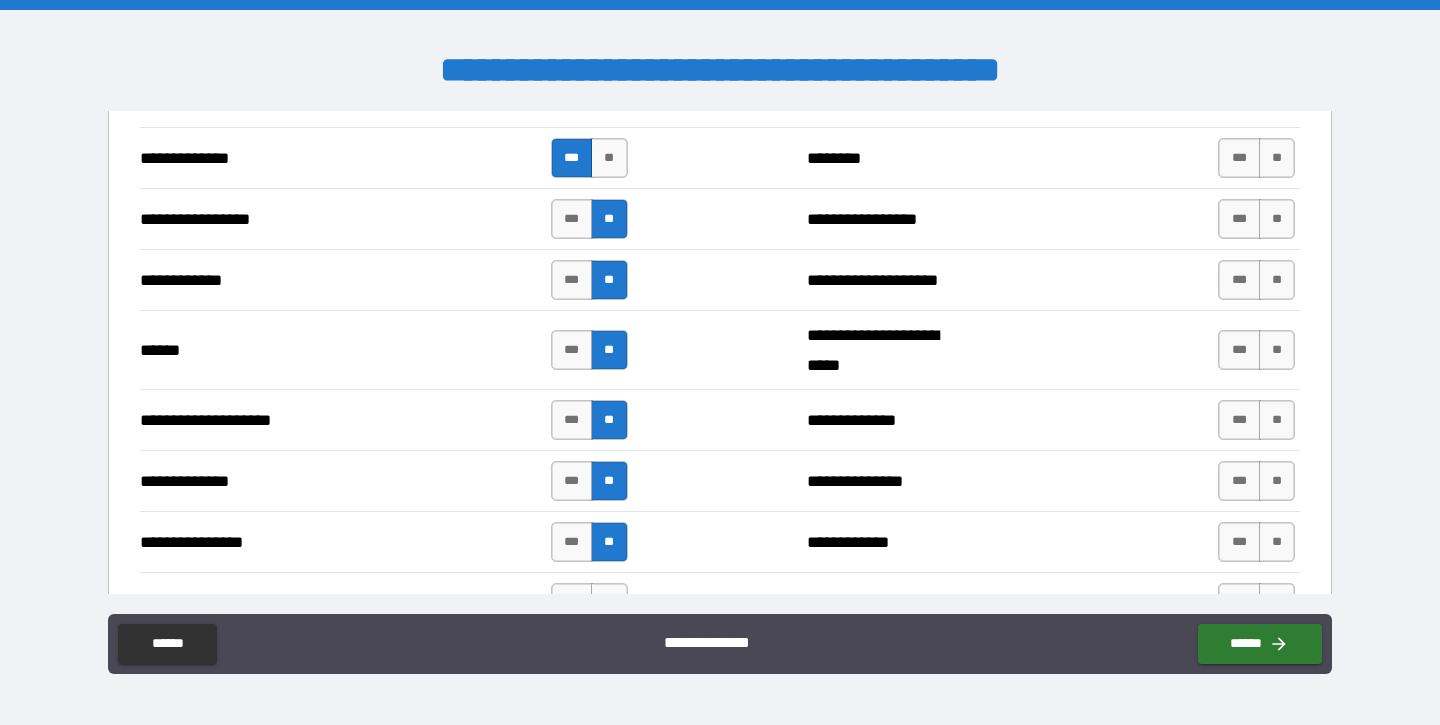 click on "**********" at bounding box center [720, 157] 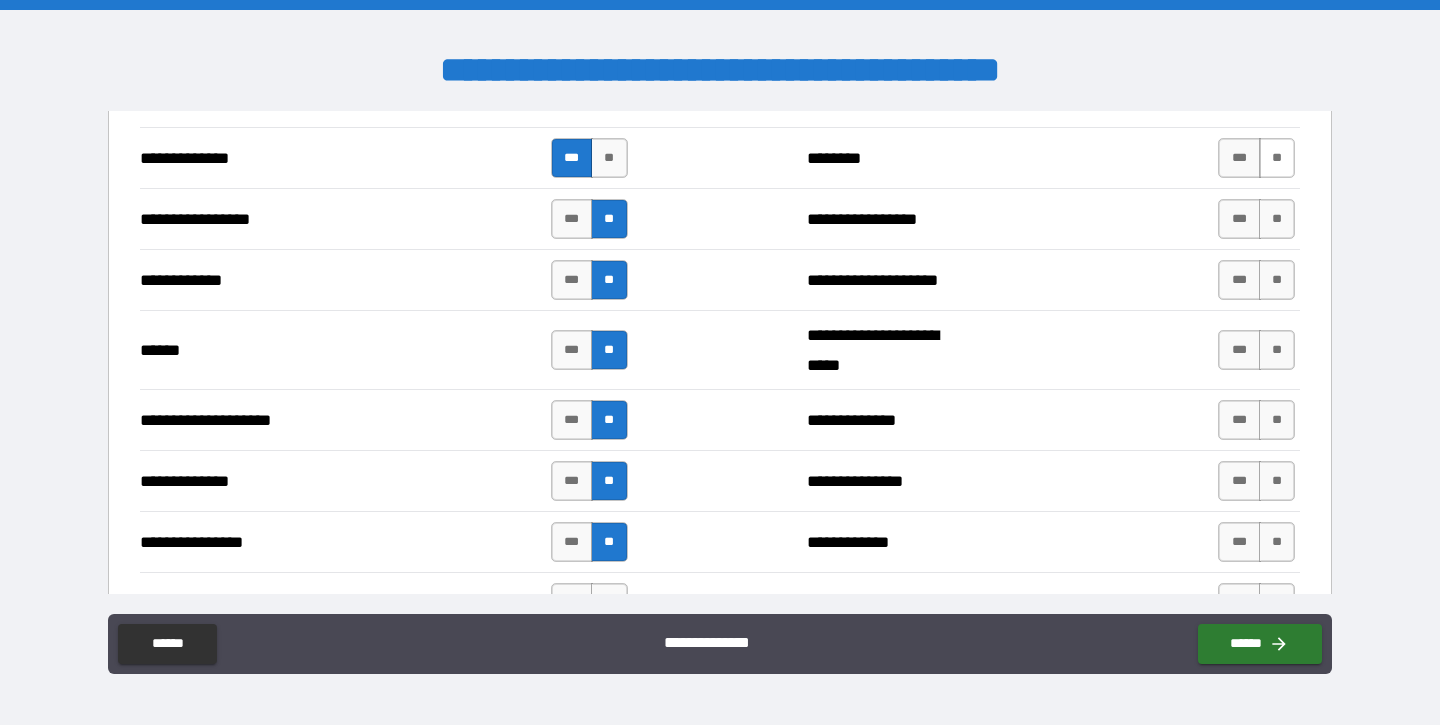 click on "**" at bounding box center [1277, 158] 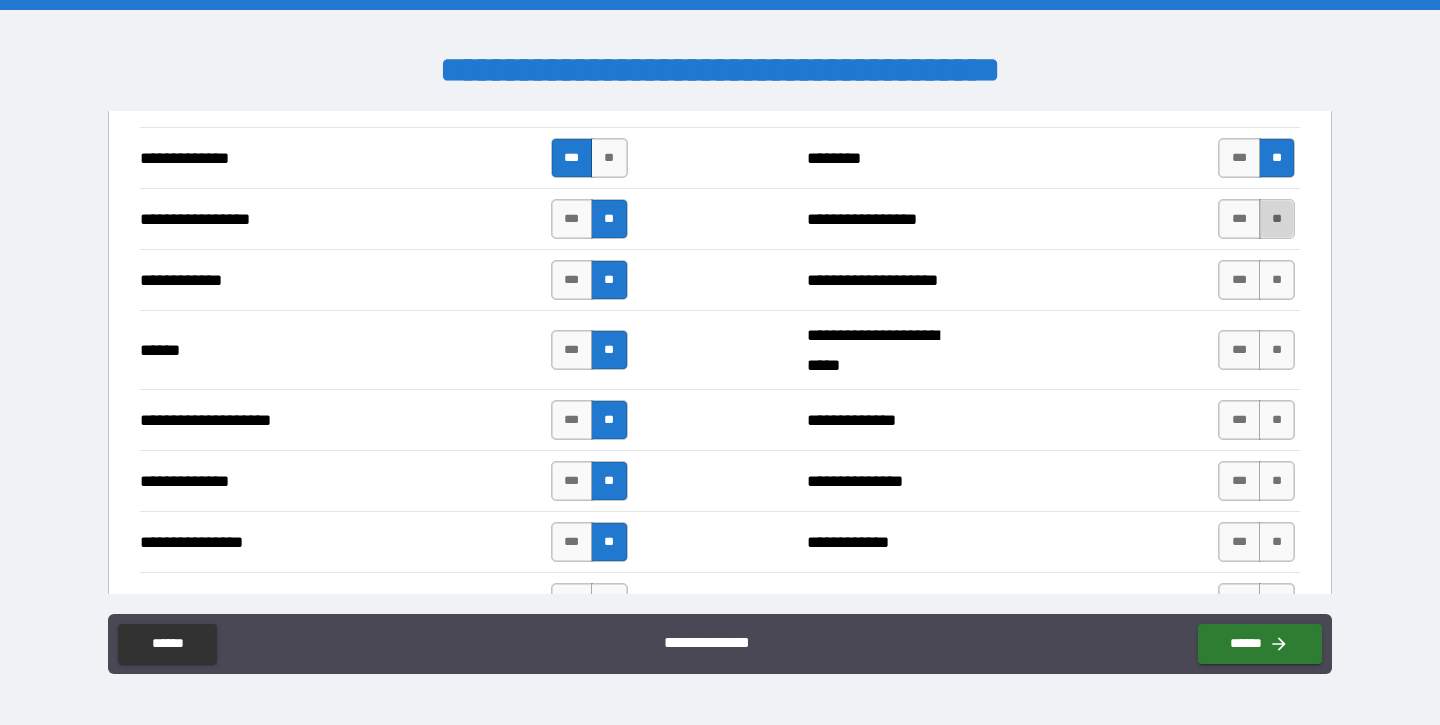 click on "**" at bounding box center (1277, 219) 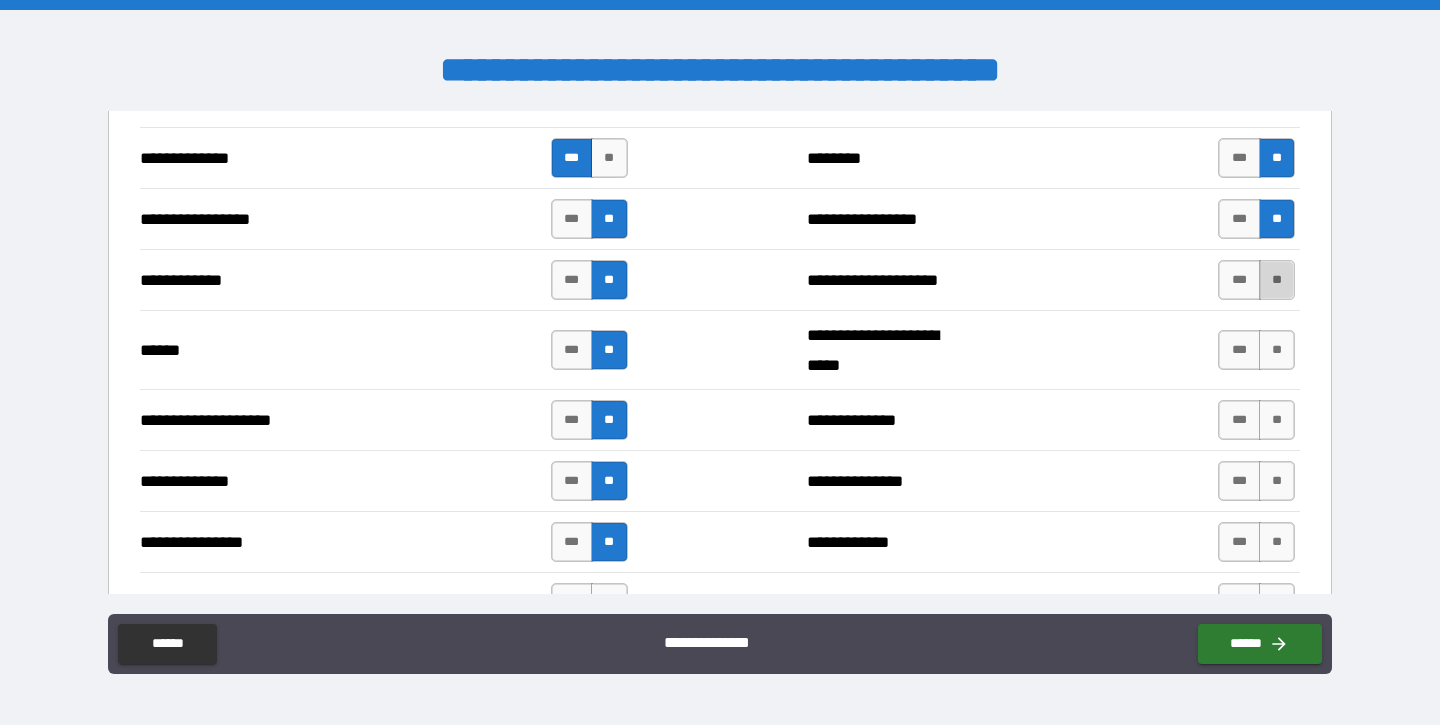 click on "**" at bounding box center [1277, 280] 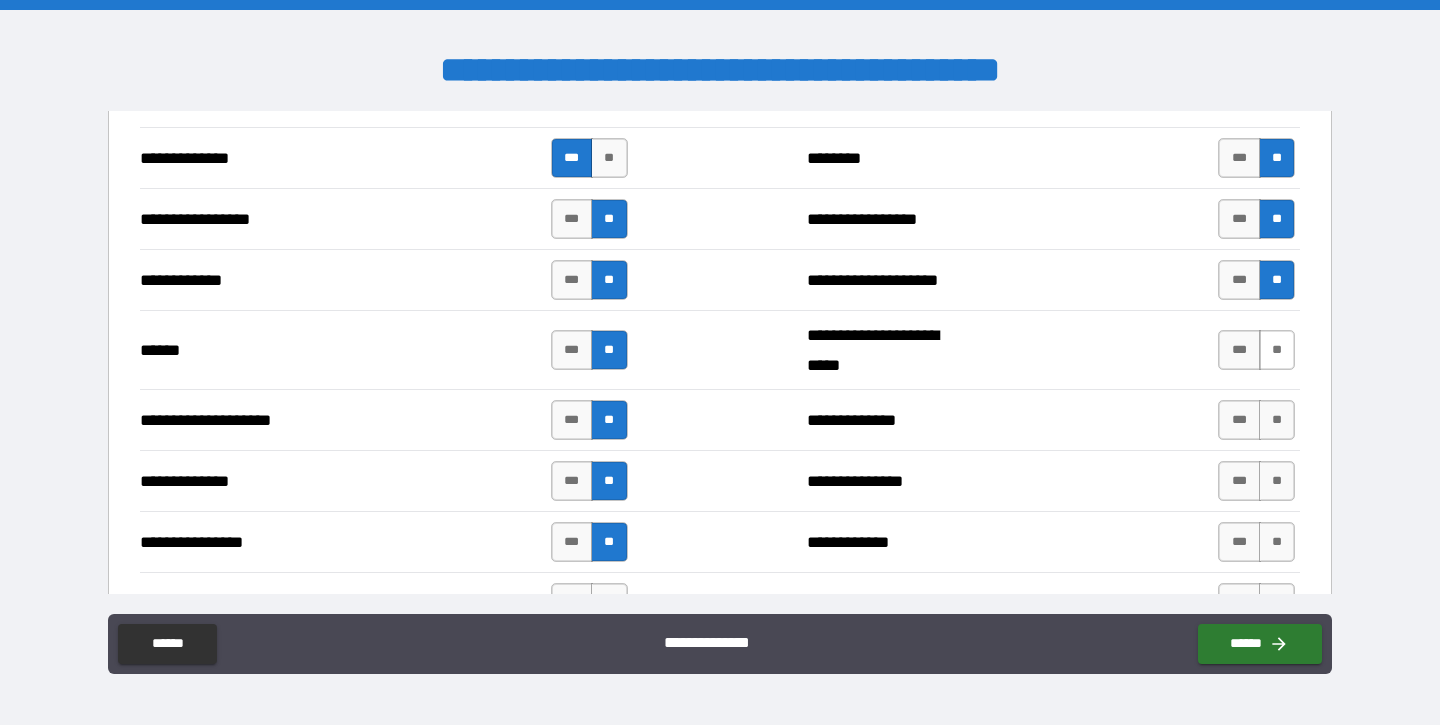 click on "**" at bounding box center (1277, 350) 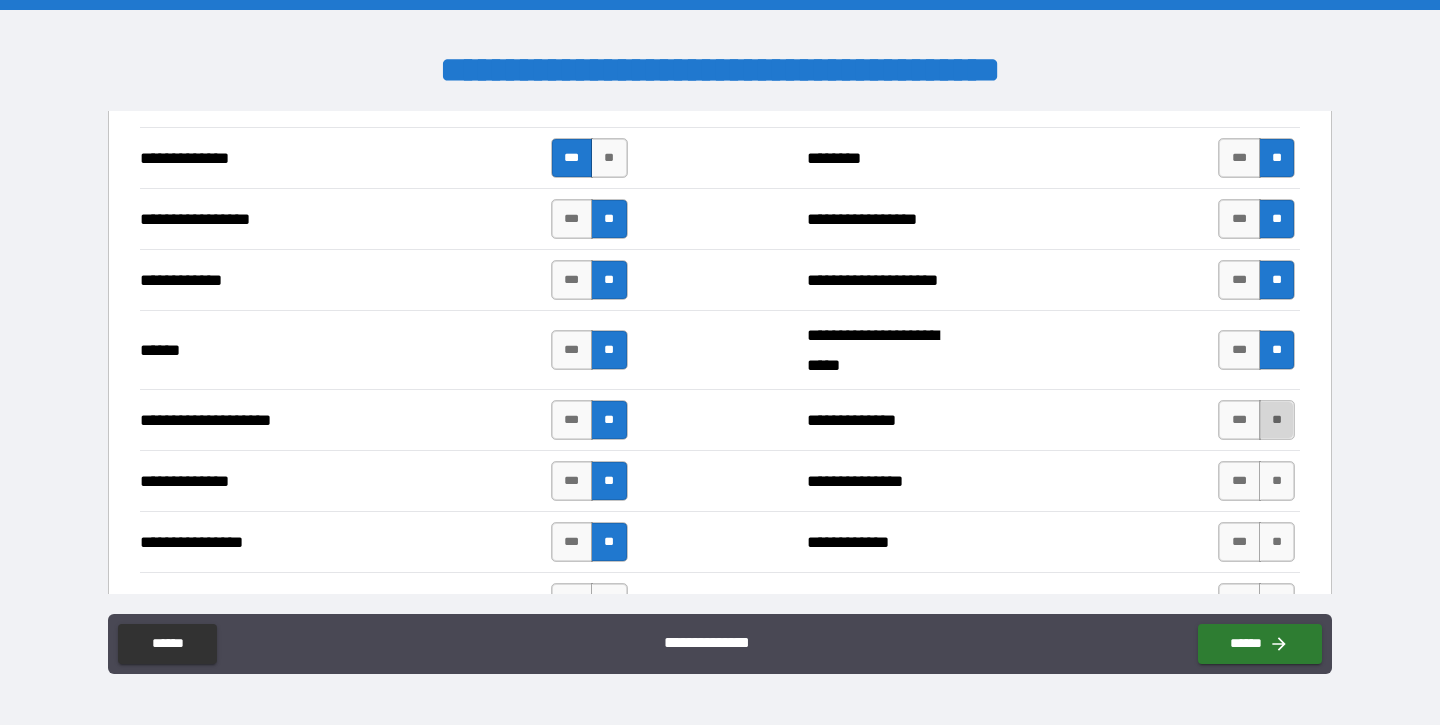 click on "**" at bounding box center [1277, 420] 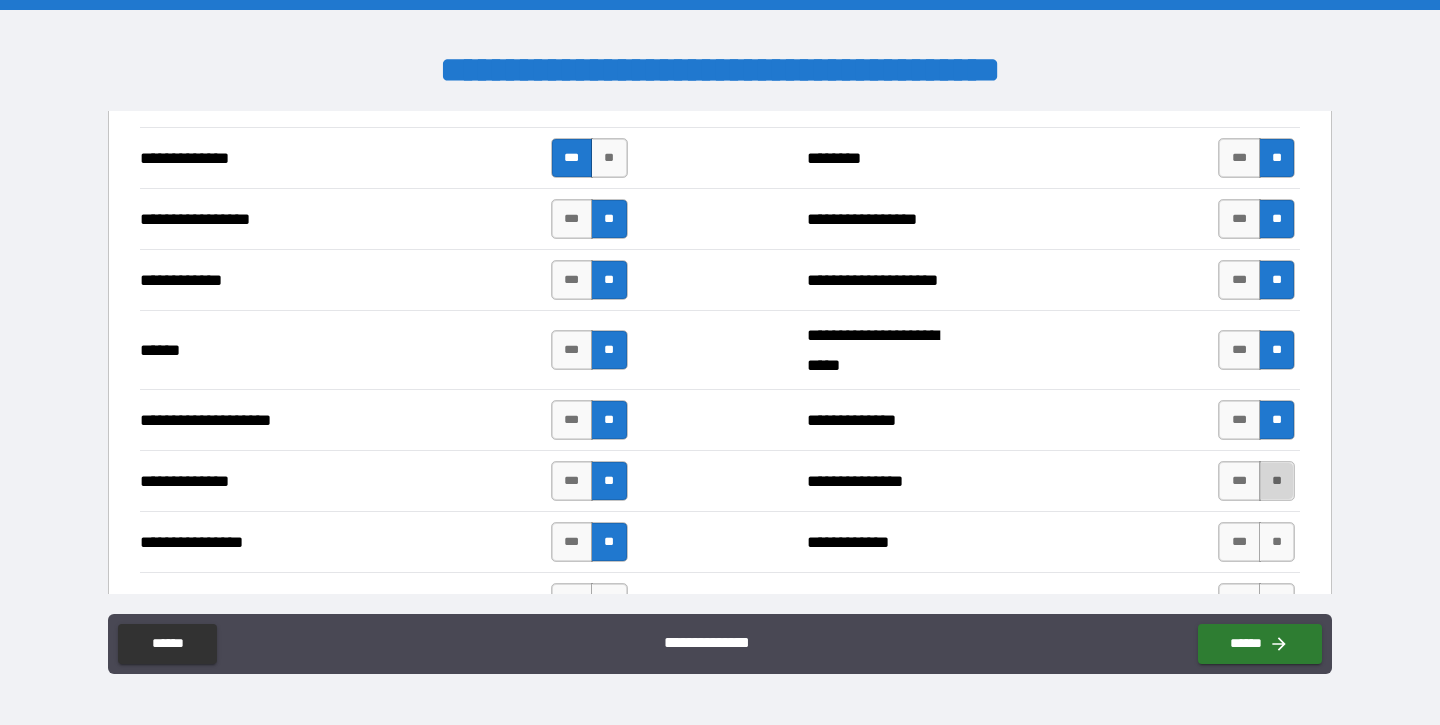 click on "**" at bounding box center (1277, 481) 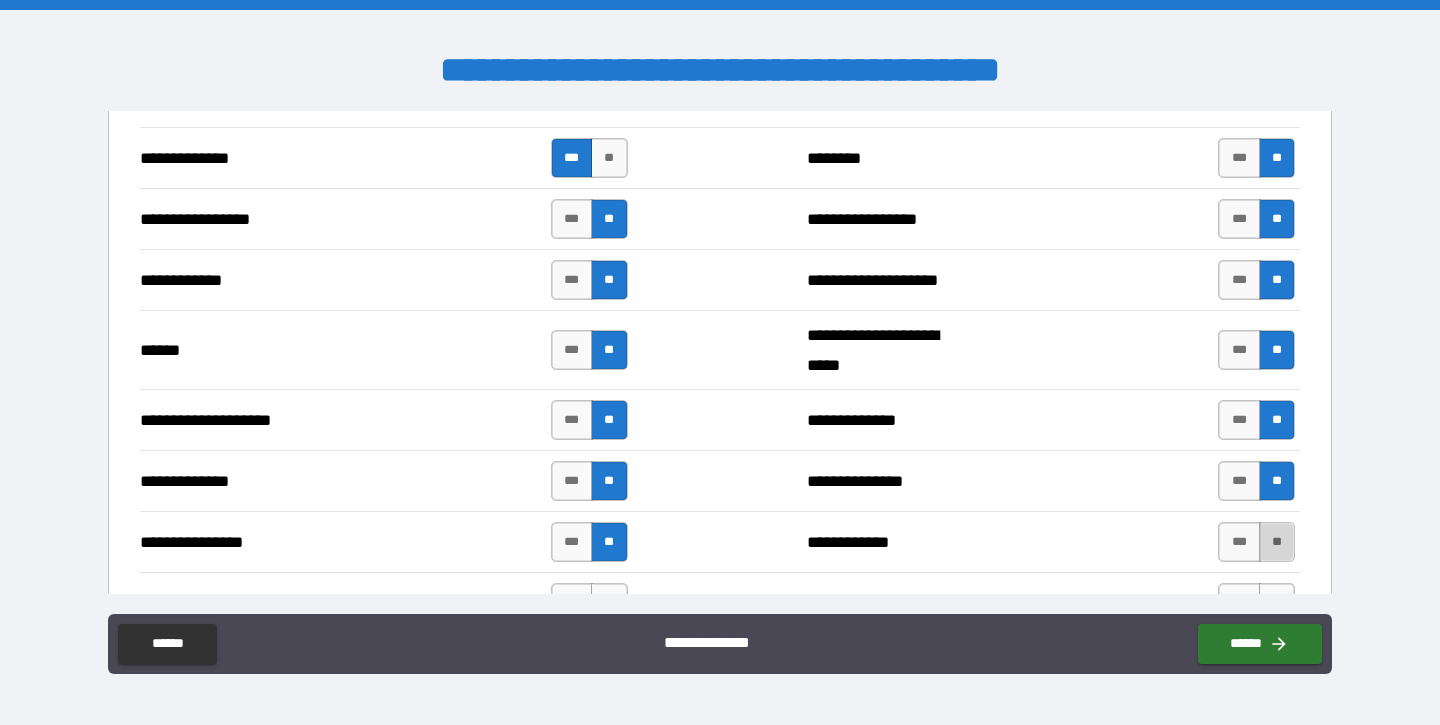 click on "**" at bounding box center (1277, 542) 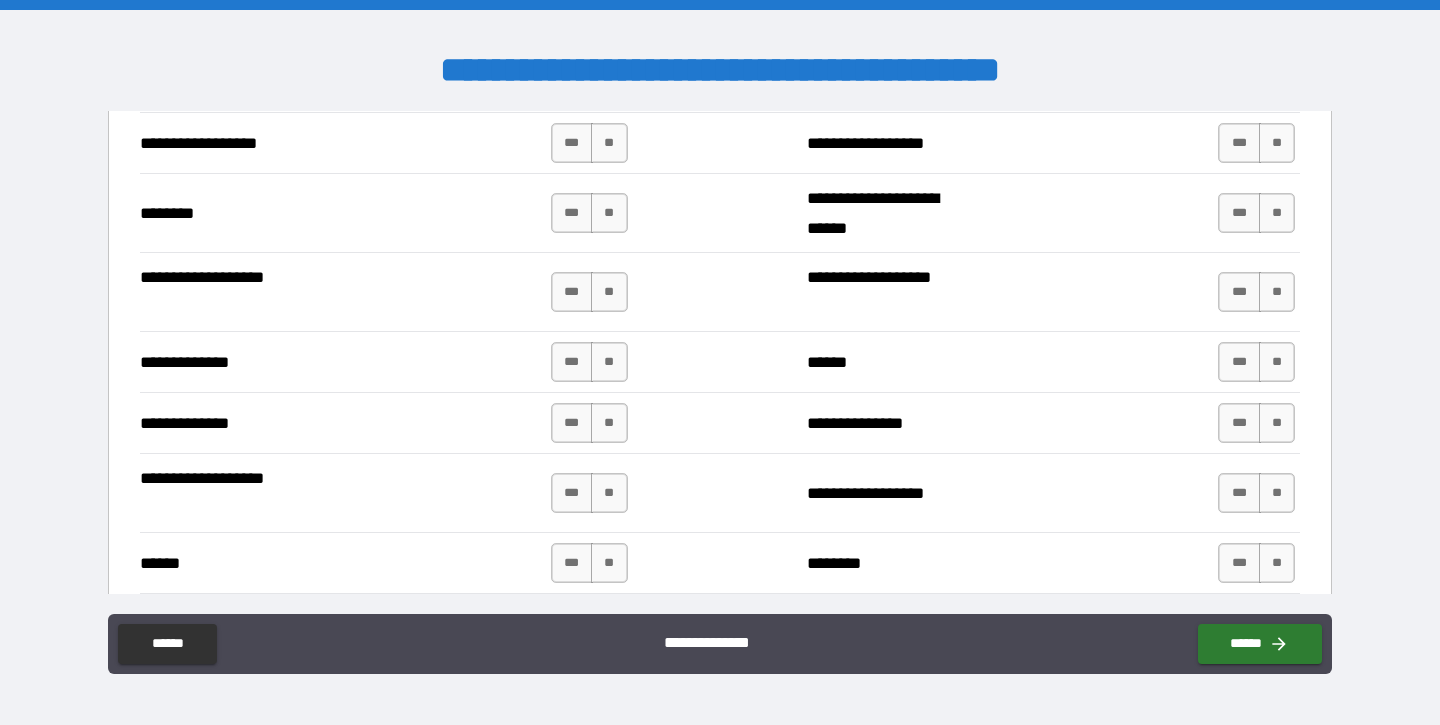 scroll, scrollTop: 3282, scrollLeft: 0, axis: vertical 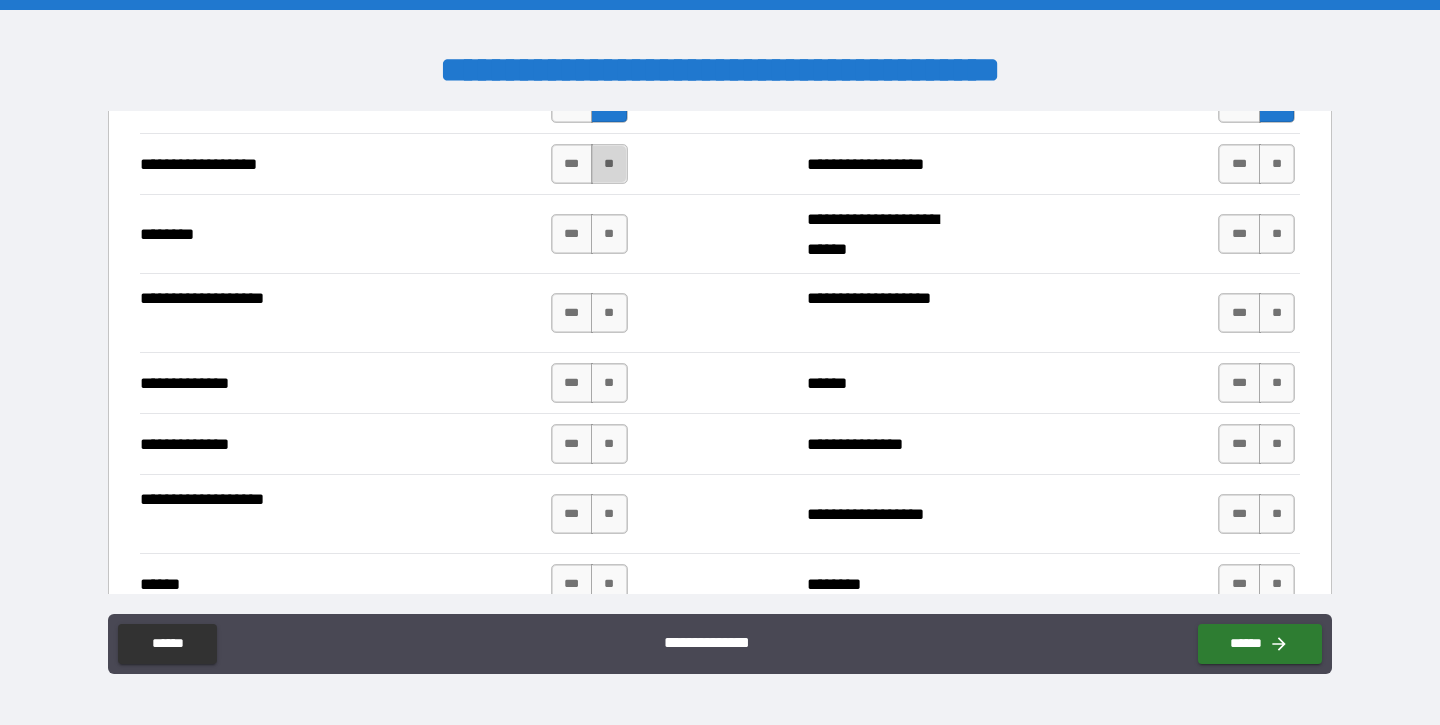 click on "**" at bounding box center (609, 164) 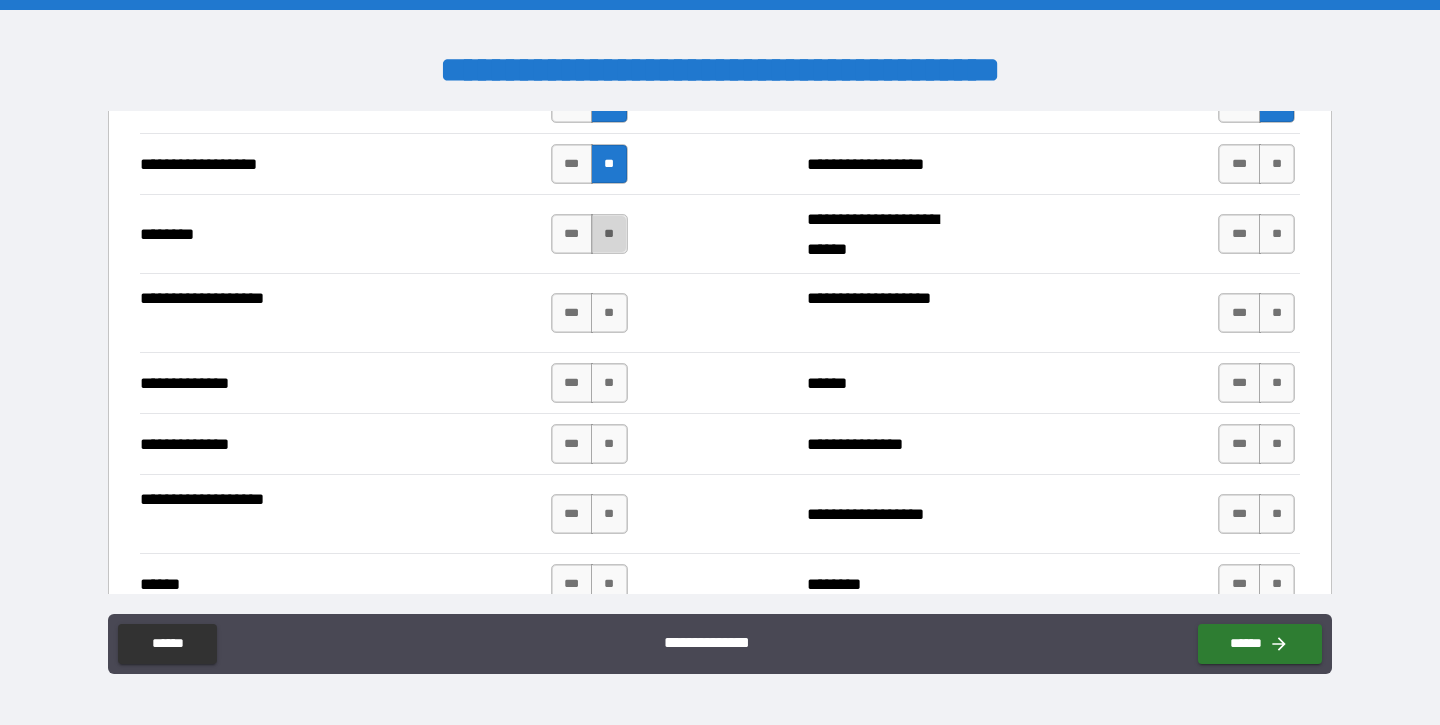 click on "**" at bounding box center [609, 234] 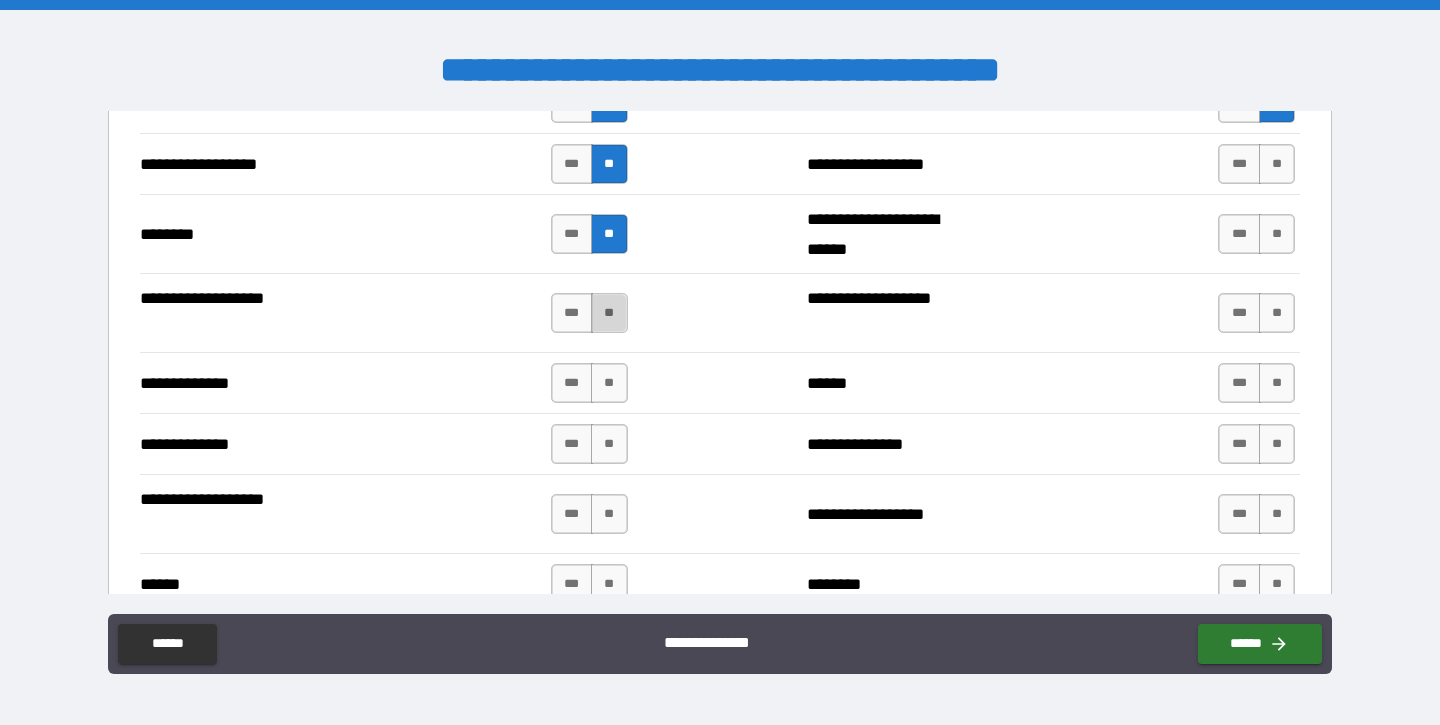 click on "**" at bounding box center (609, 313) 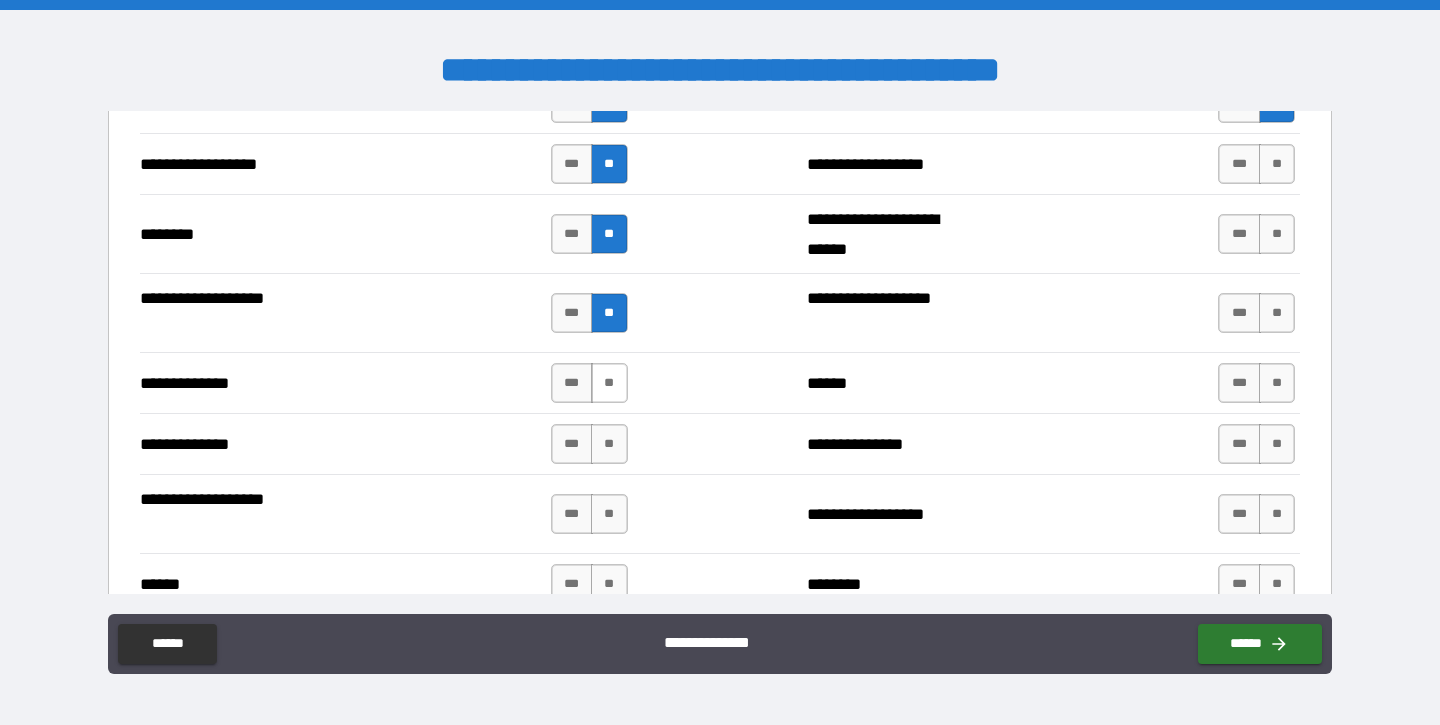 click on "**" at bounding box center (609, 383) 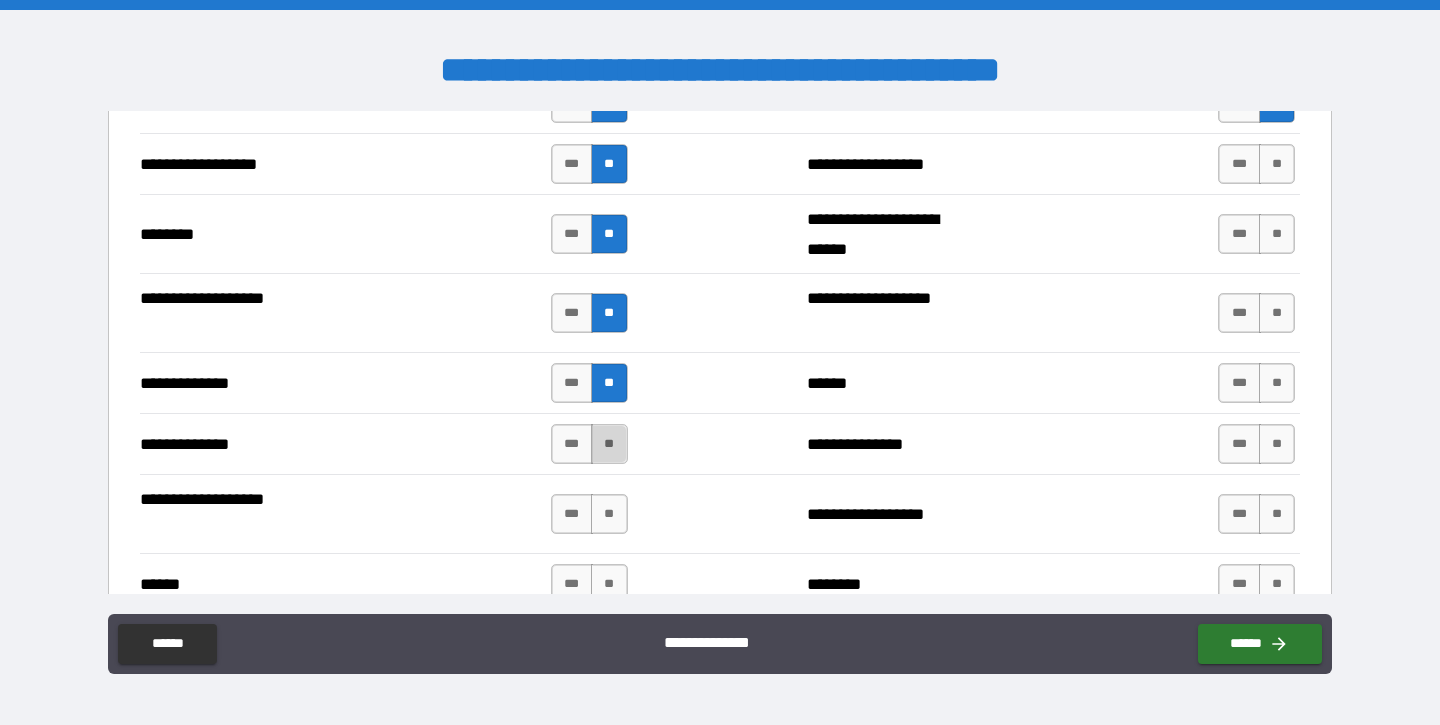 click on "**" at bounding box center (609, 444) 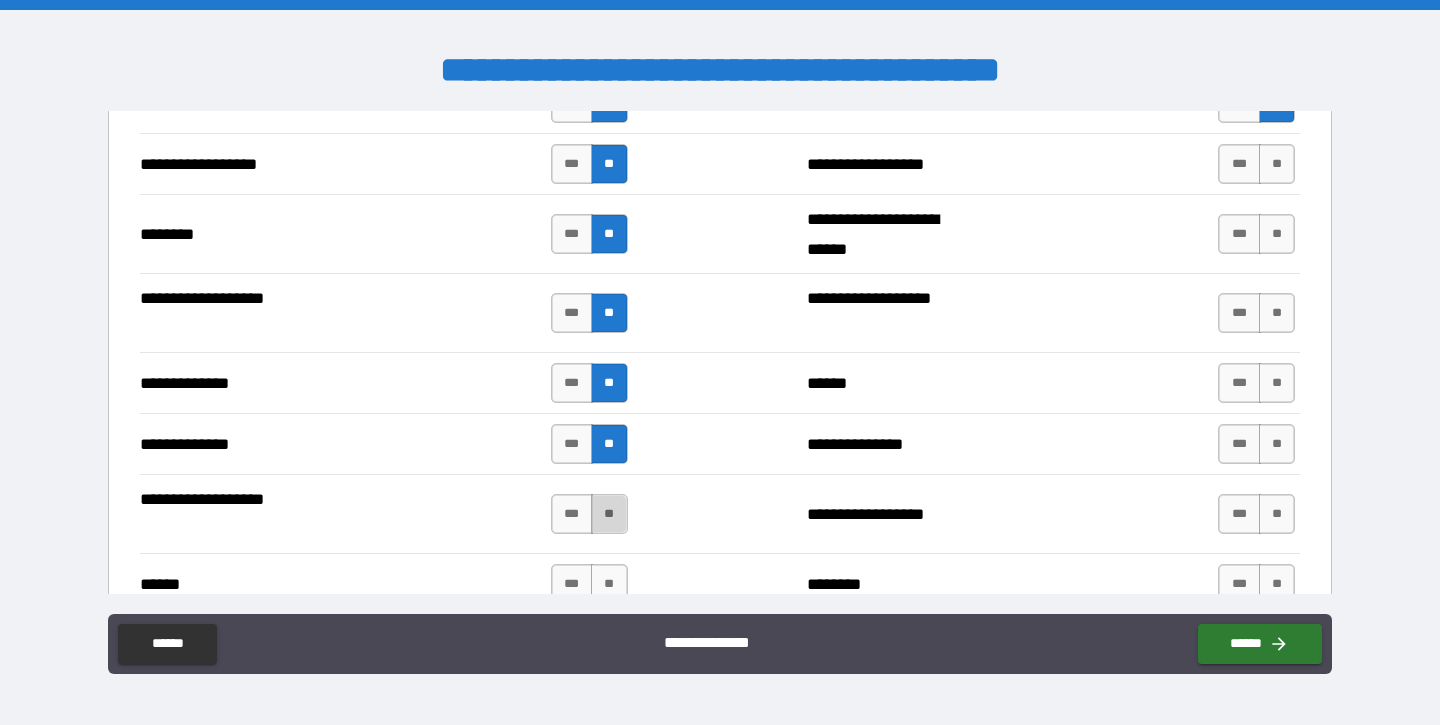 click on "**" at bounding box center [609, 514] 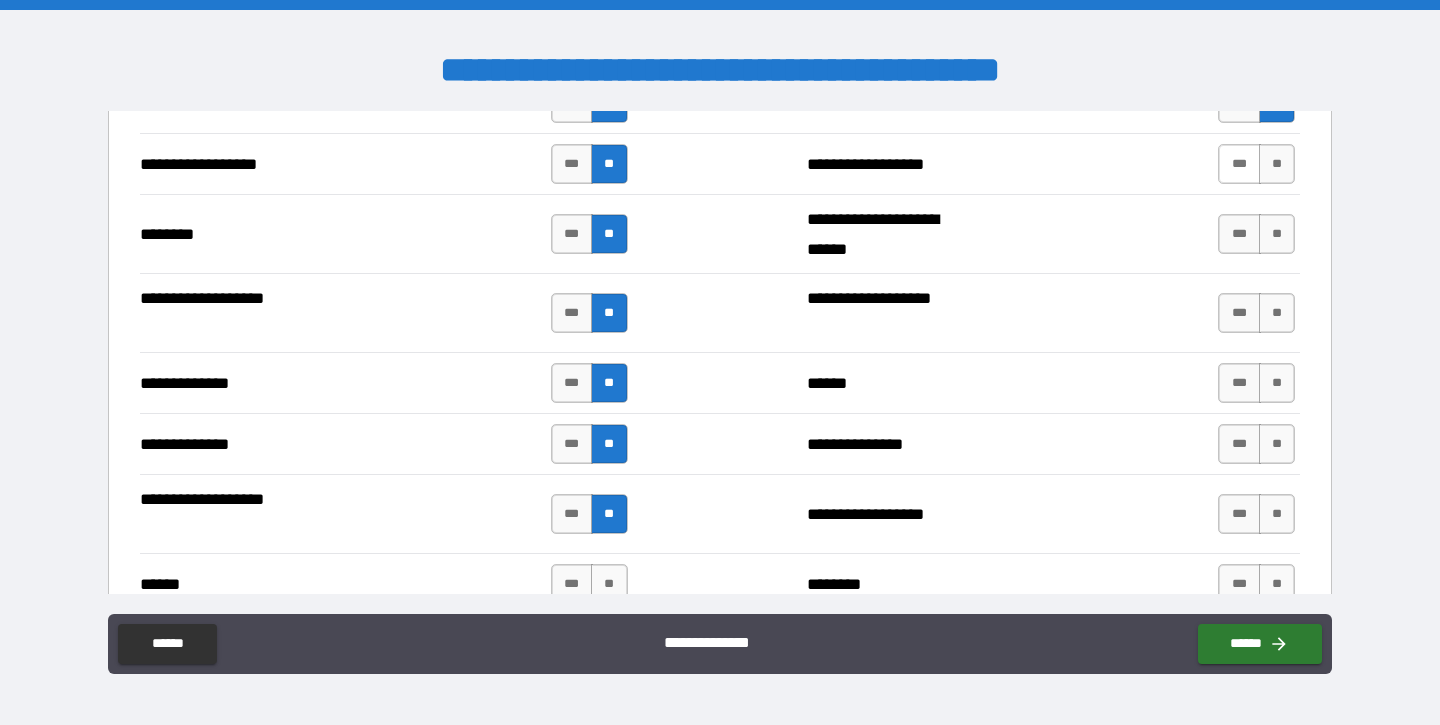 click on "***" at bounding box center [1239, 164] 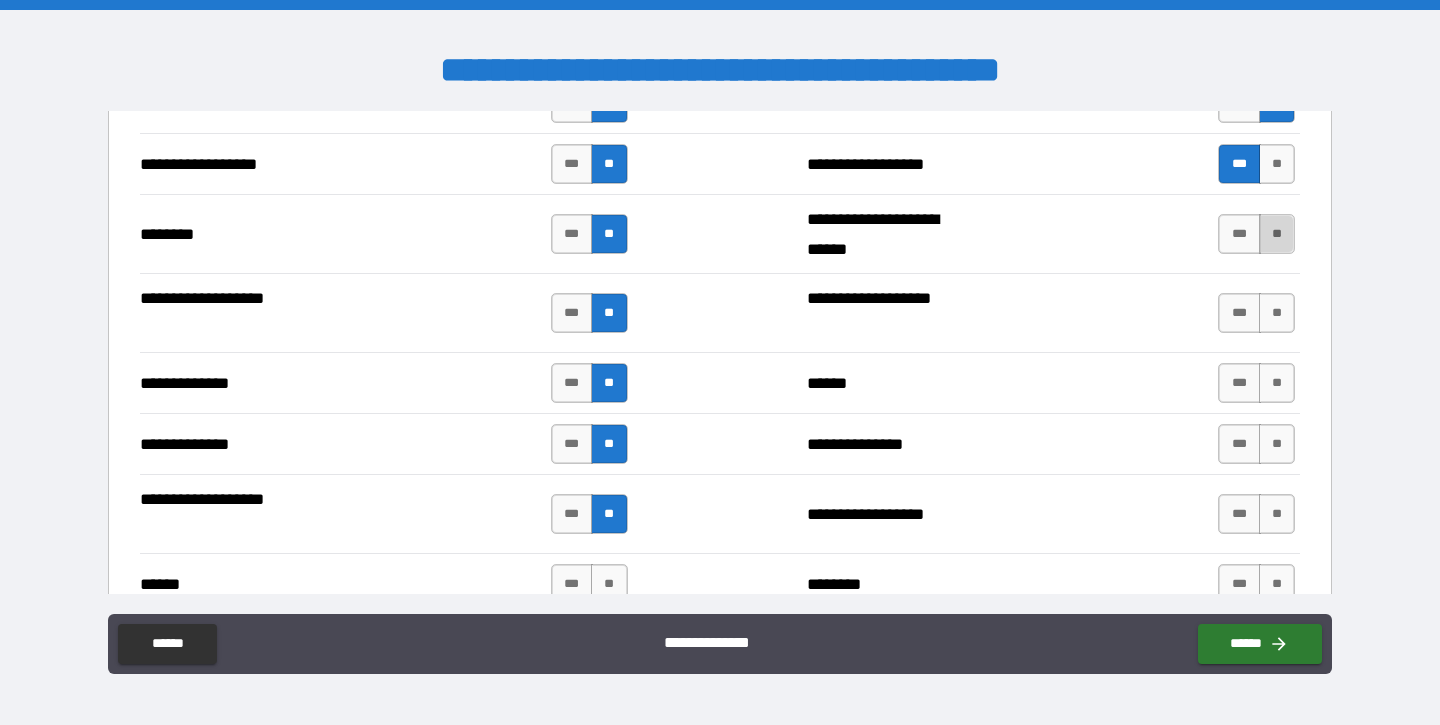 click on "**" at bounding box center (1277, 234) 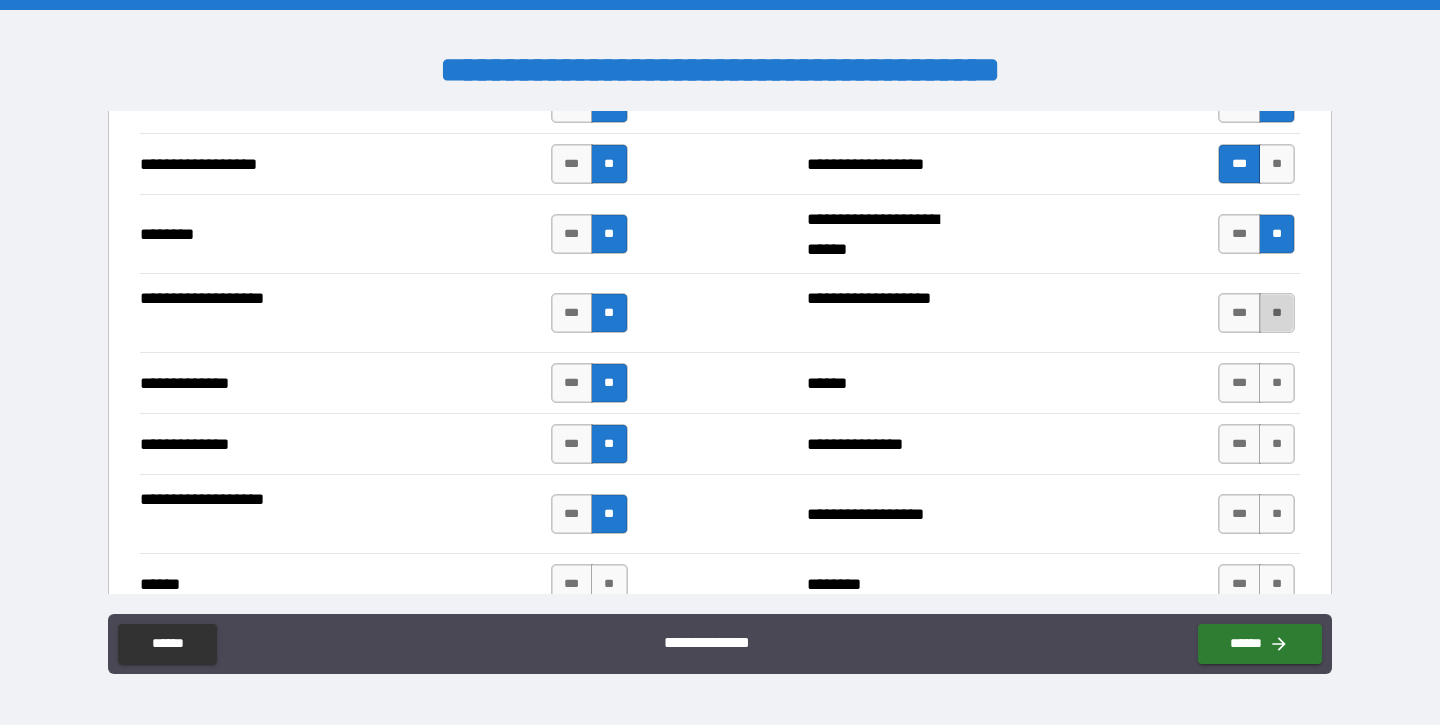 click on "**" at bounding box center [1277, 313] 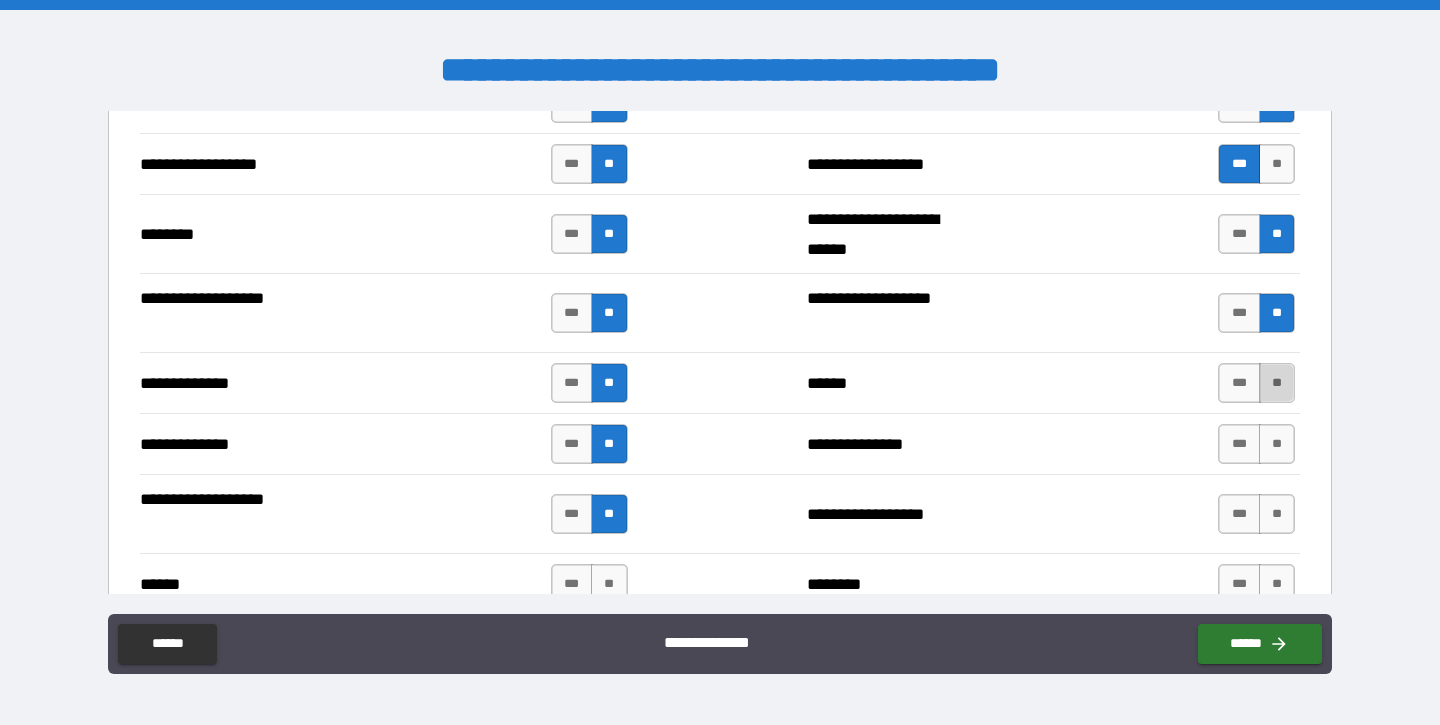click on "**" at bounding box center (1277, 383) 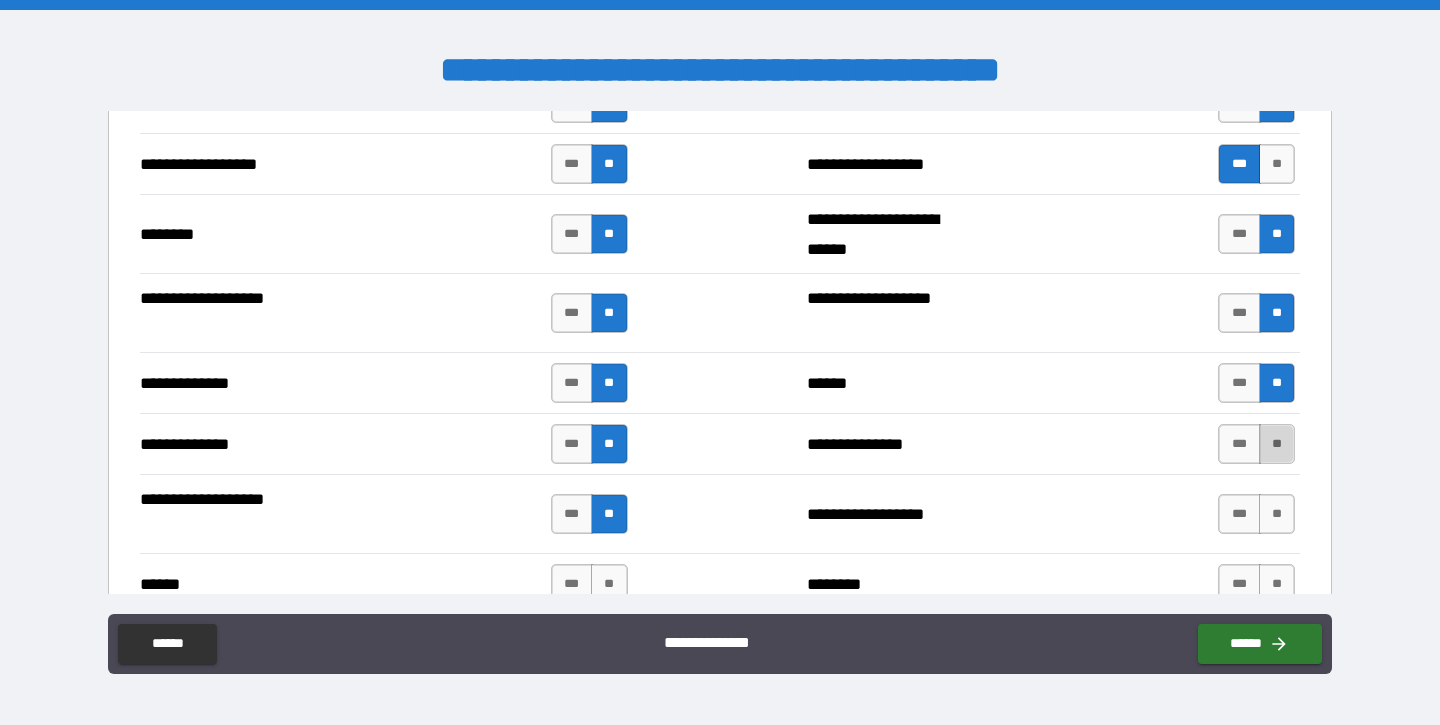 click on "**" at bounding box center (1277, 444) 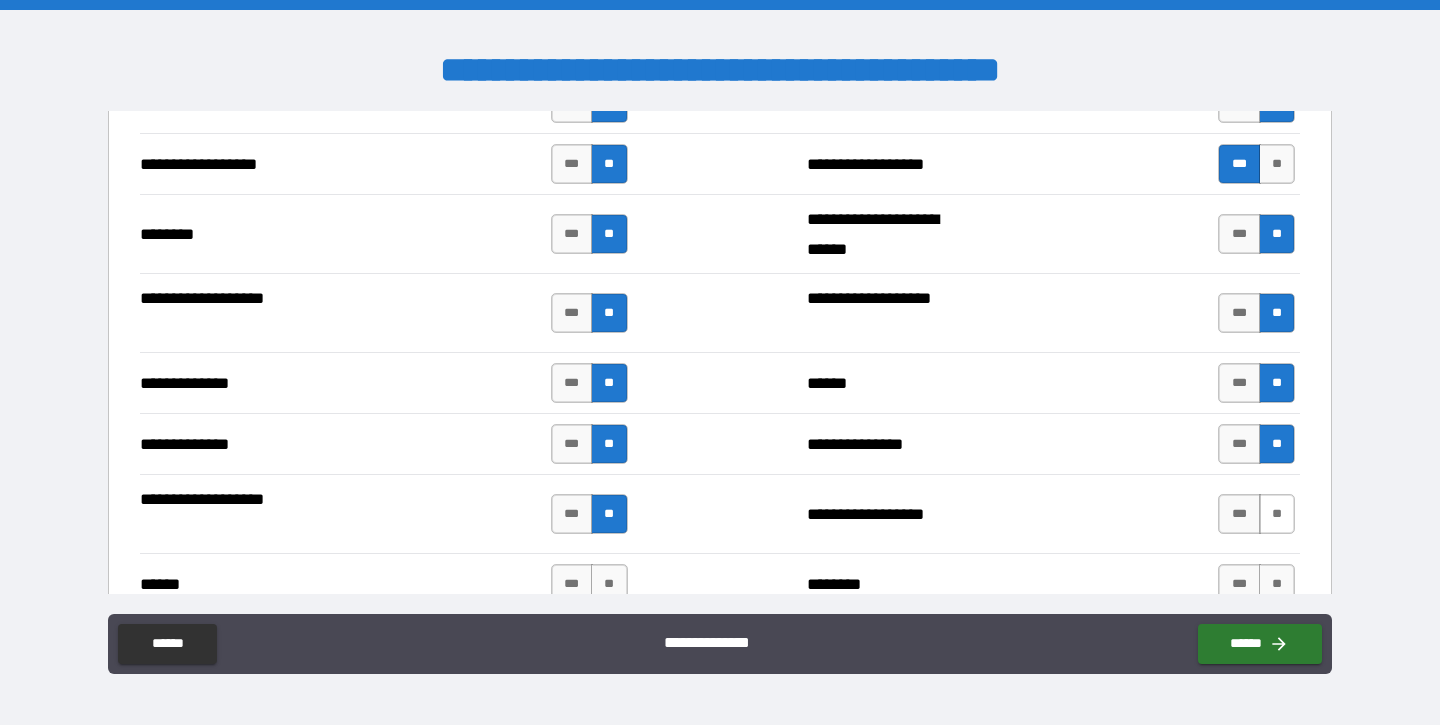 click on "**" at bounding box center [1277, 514] 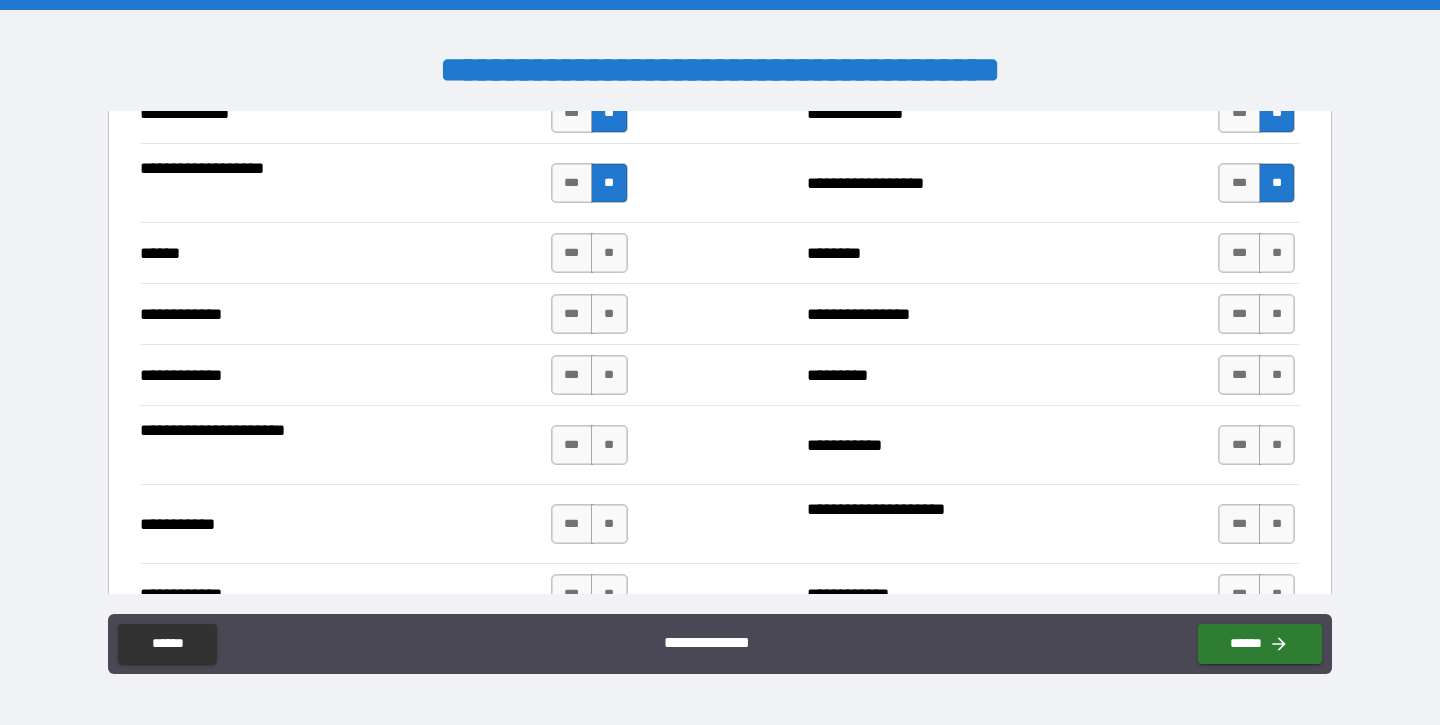 scroll, scrollTop: 3624, scrollLeft: 0, axis: vertical 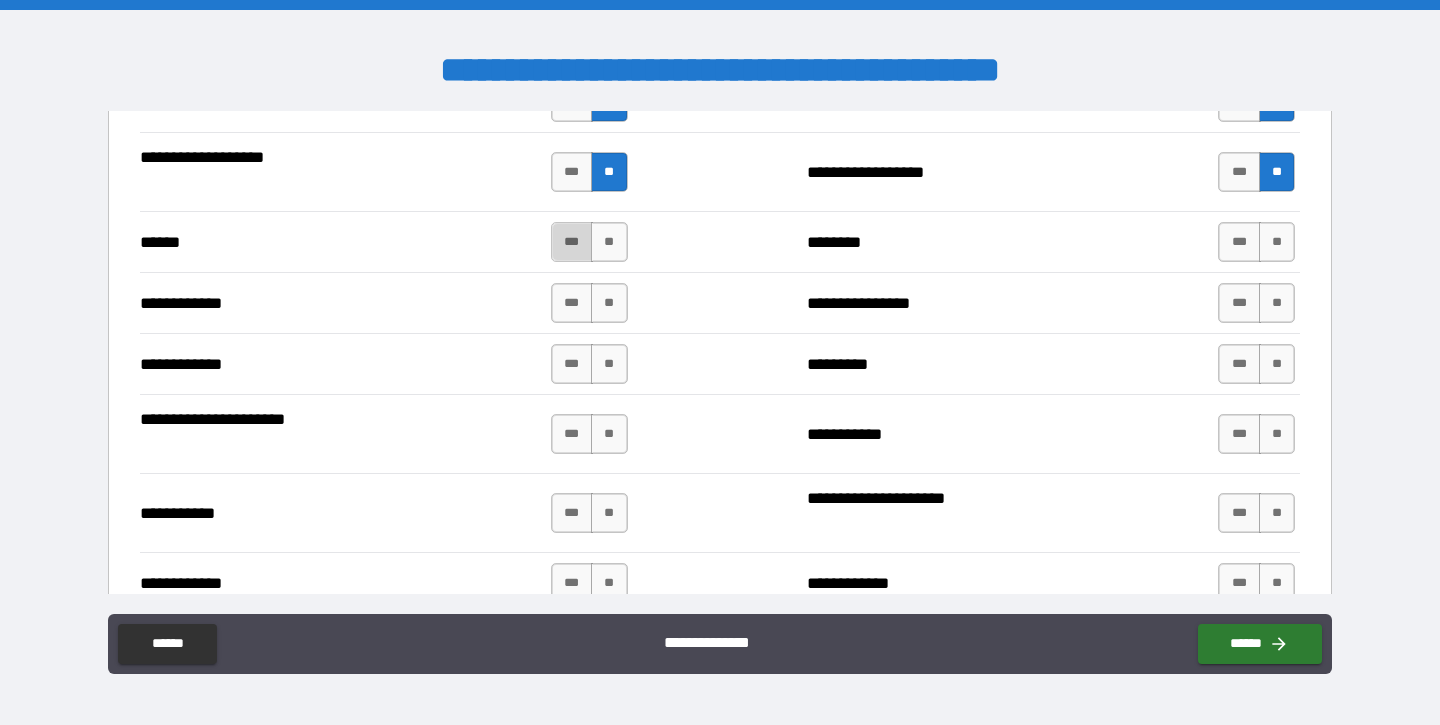 click on "***" at bounding box center (572, 242) 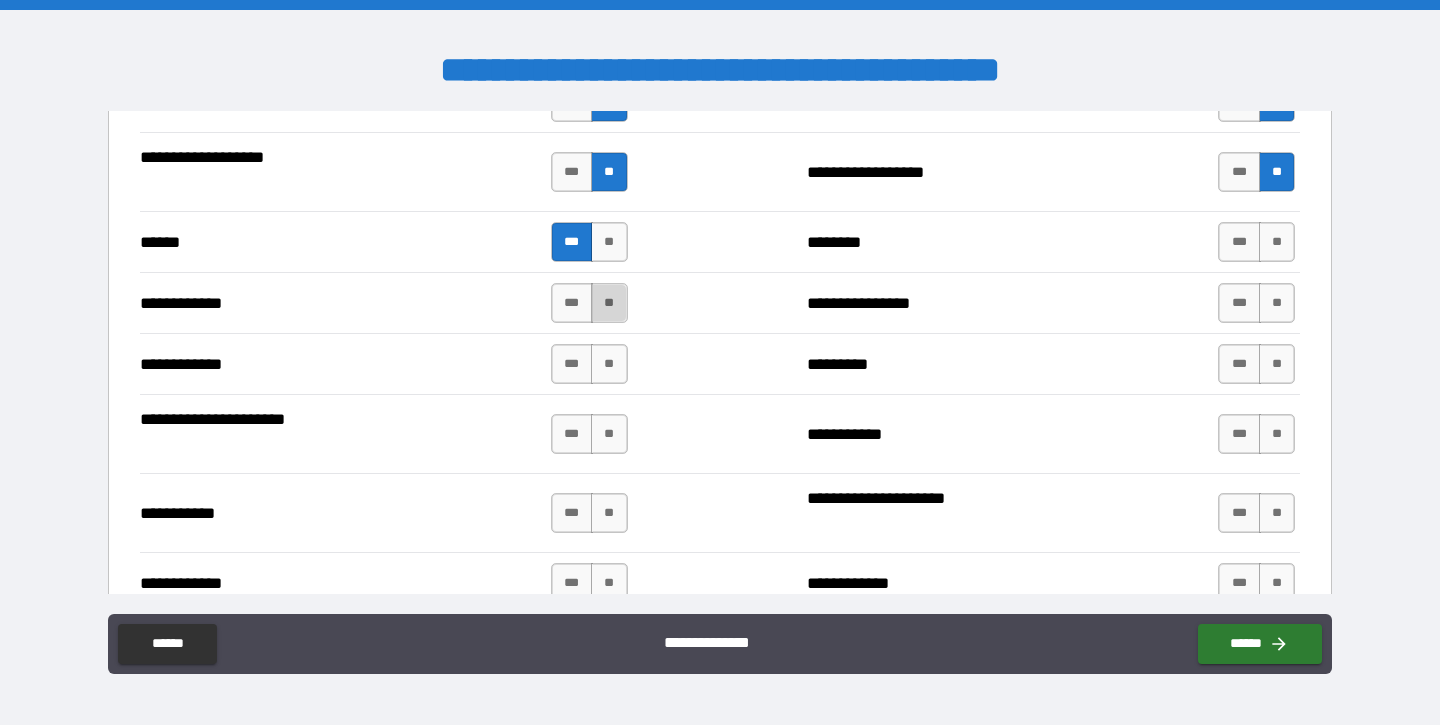 click on "**" at bounding box center [609, 303] 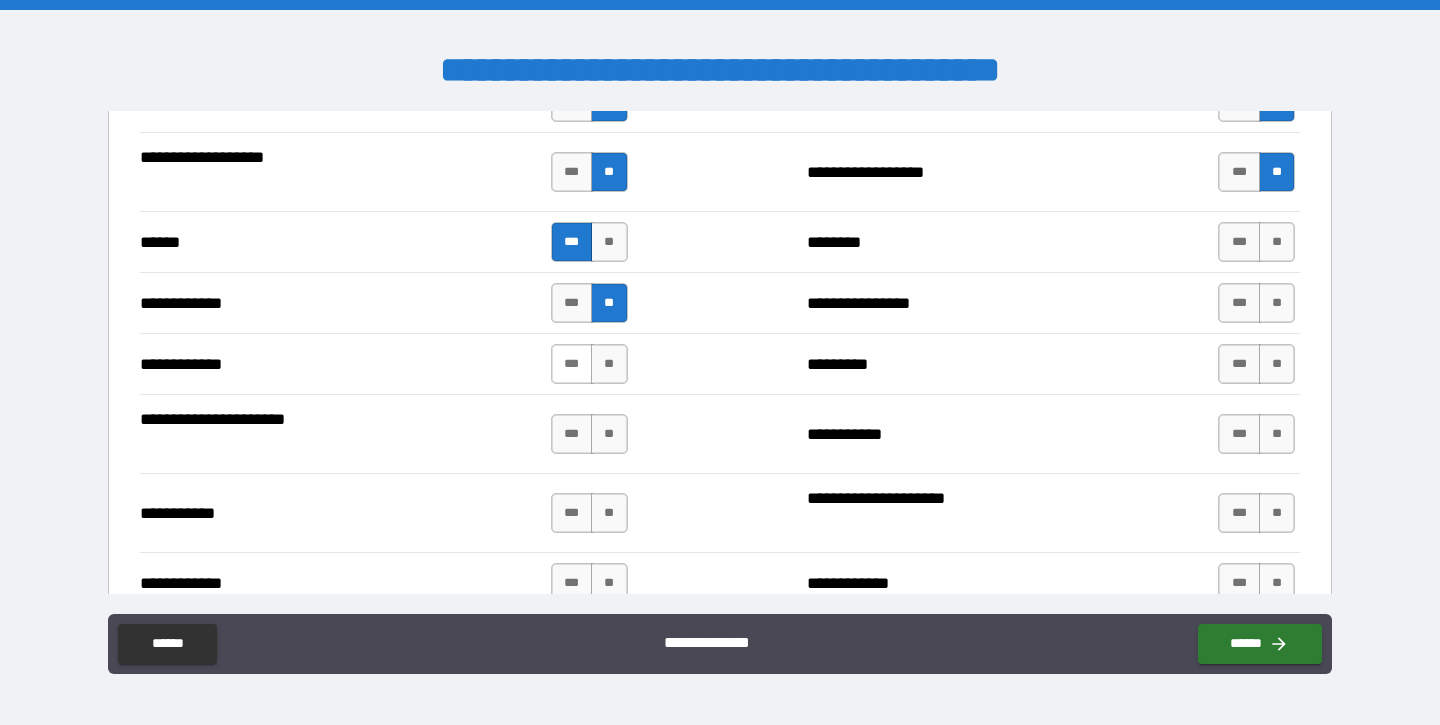 click on "***" at bounding box center [572, 364] 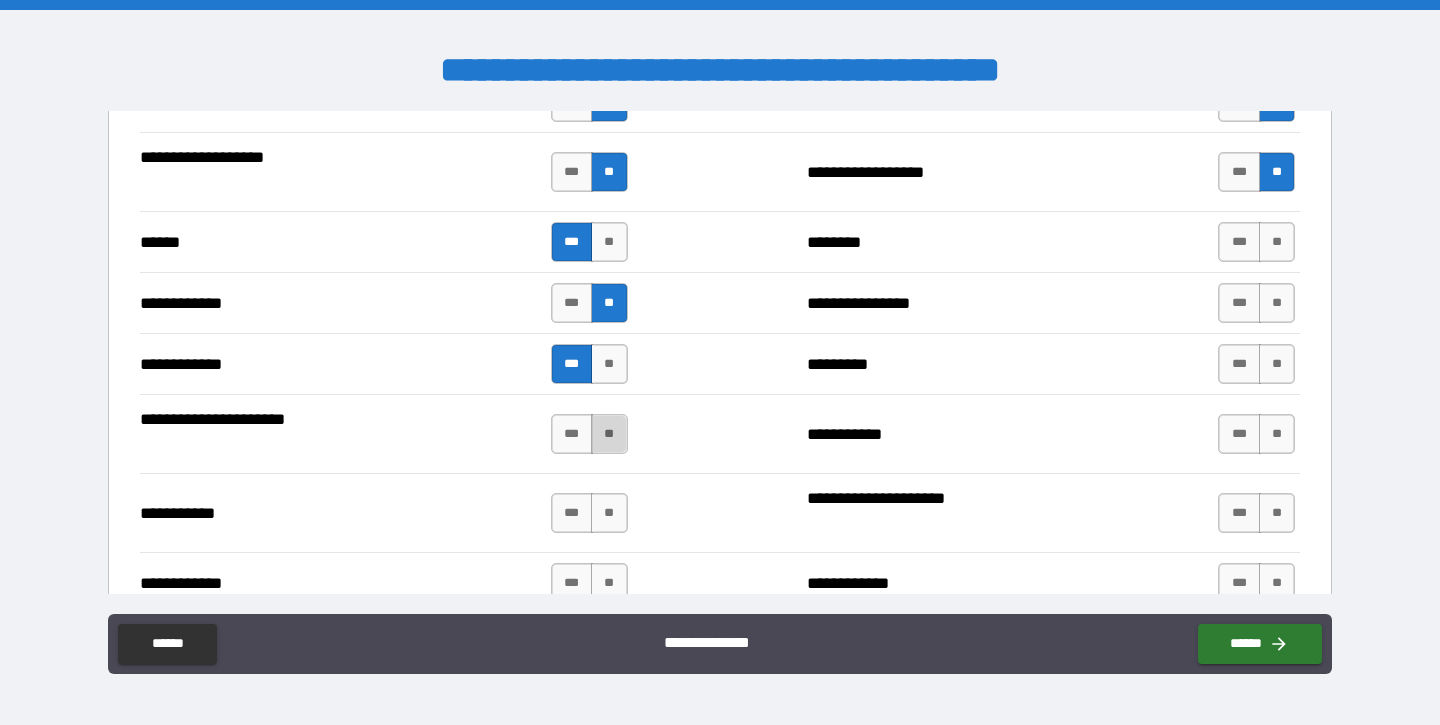 click on "**" at bounding box center (609, 434) 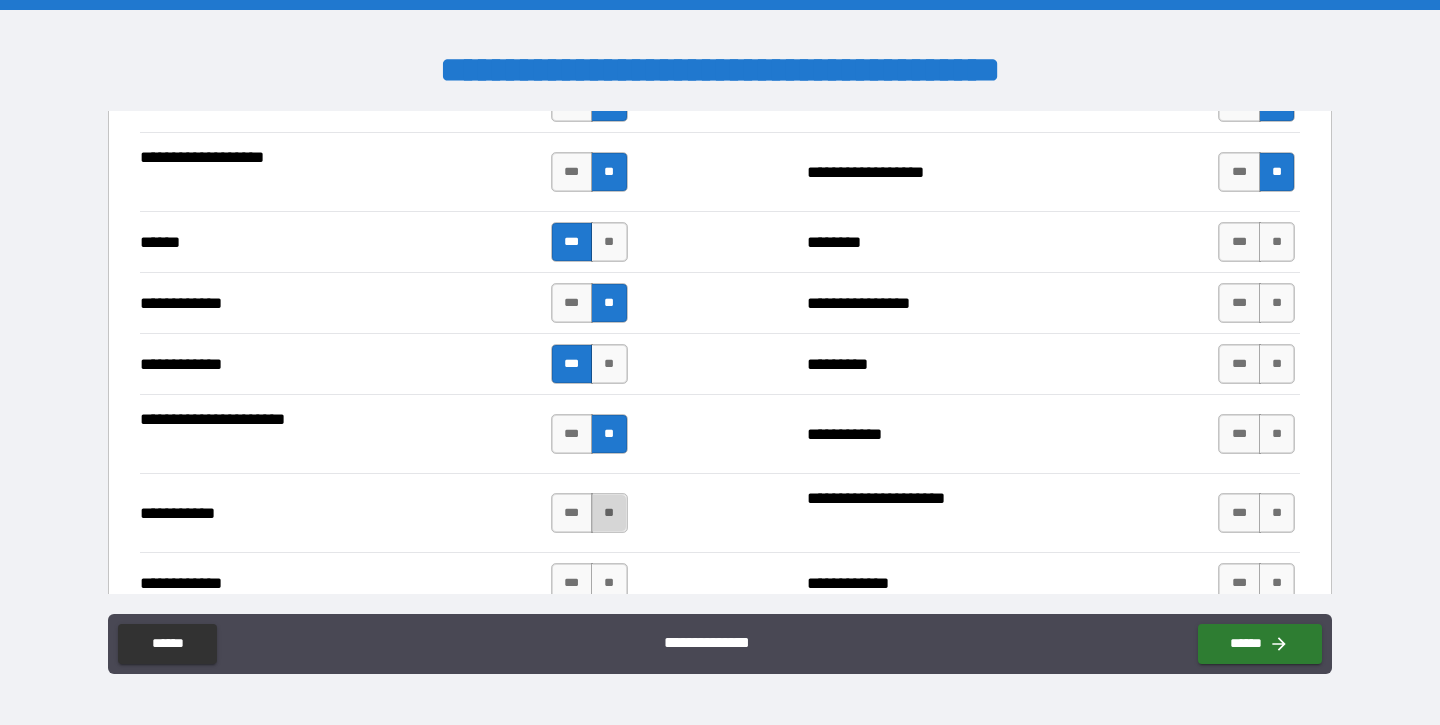 click on "**" at bounding box center (609, 513) 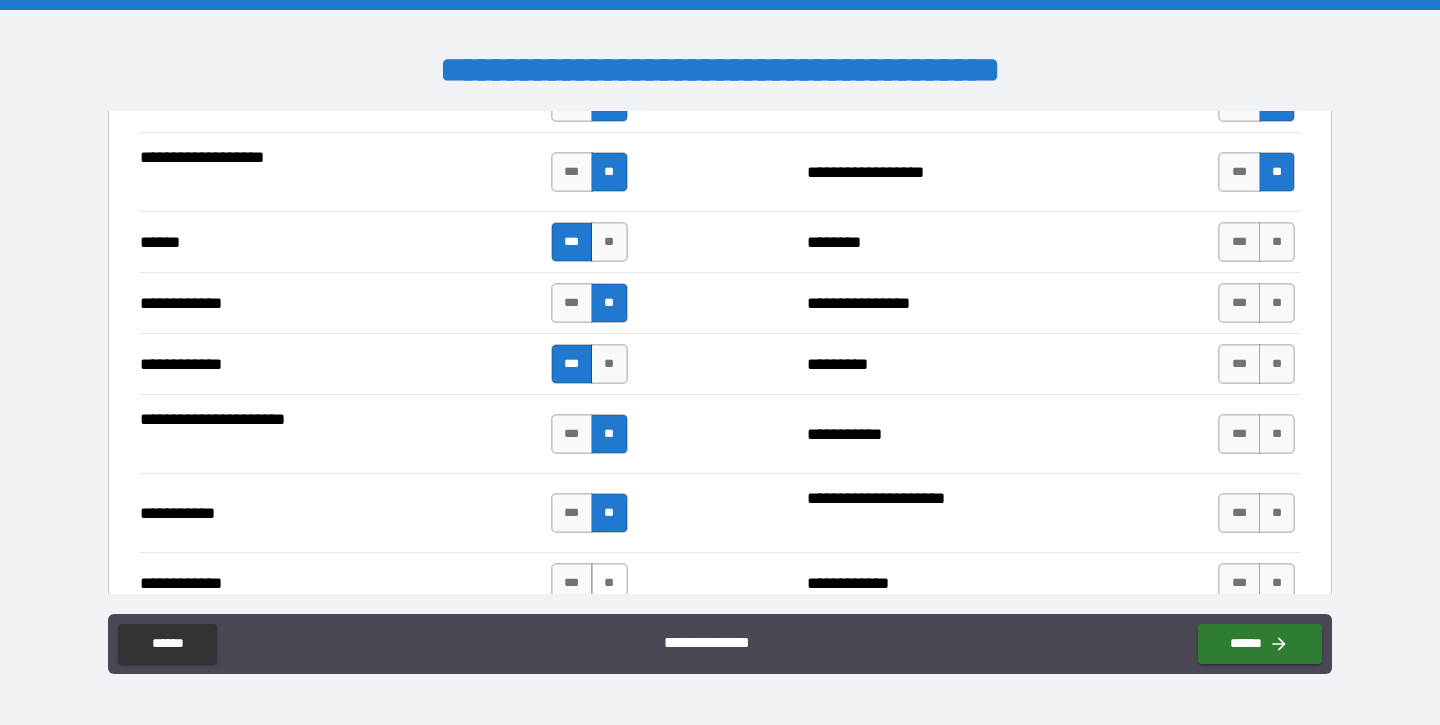 click on "**" at bounding box center (609, 583) 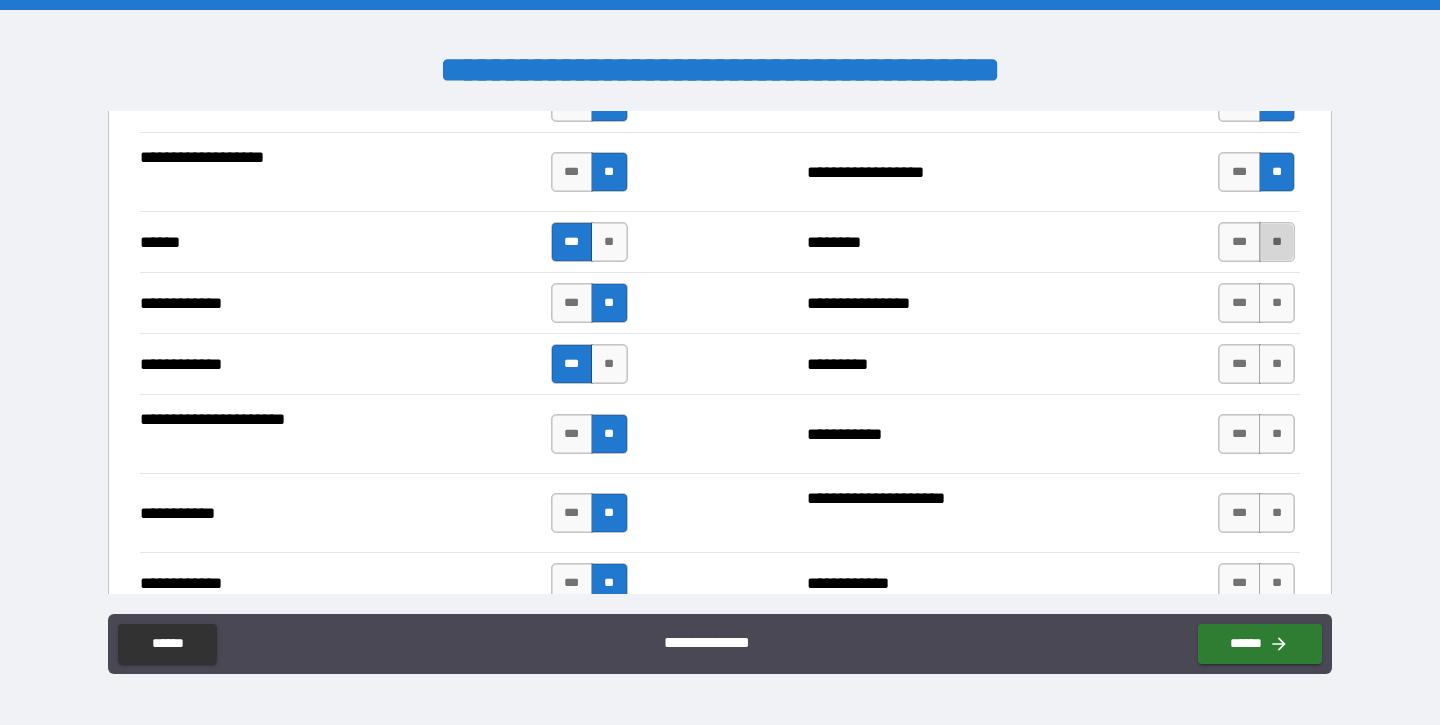 click on "**" at bounding box center [1277, 242] 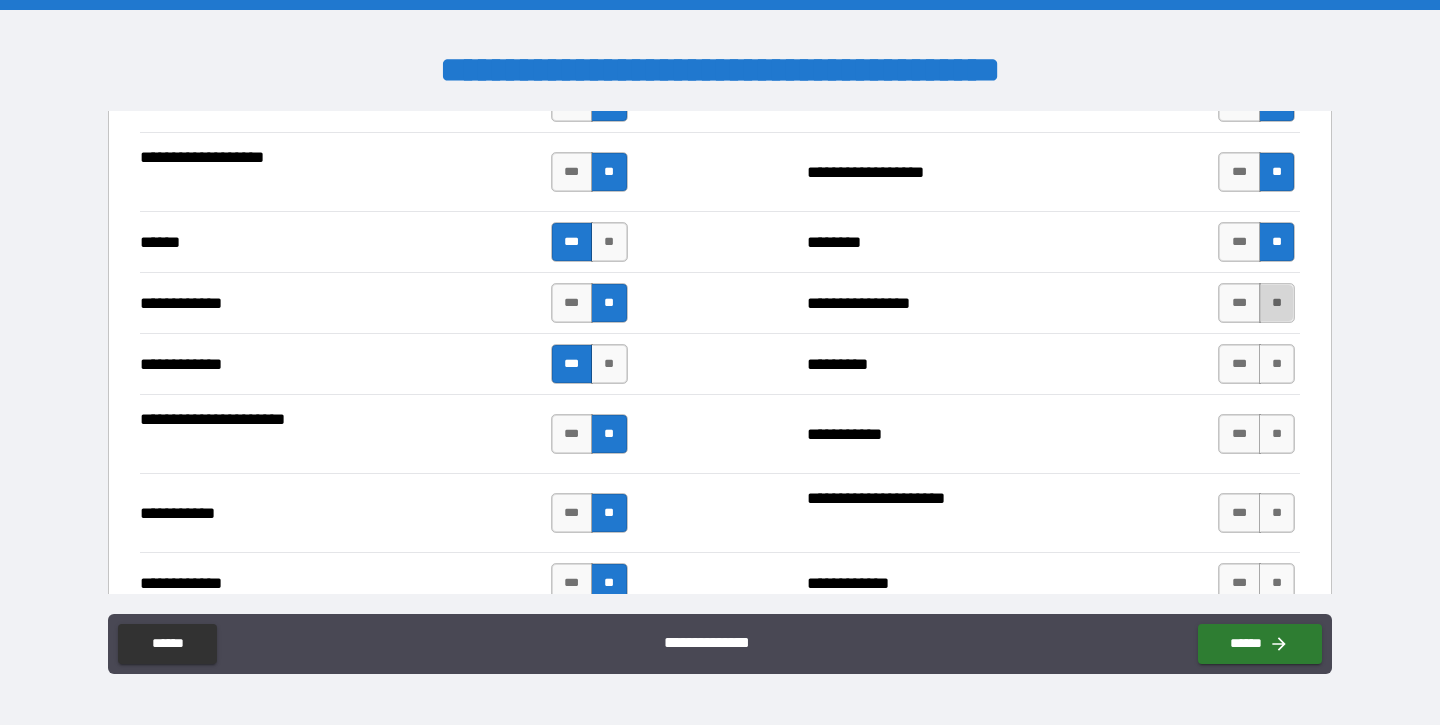 click on "**" at bounding box center [1277, 303] 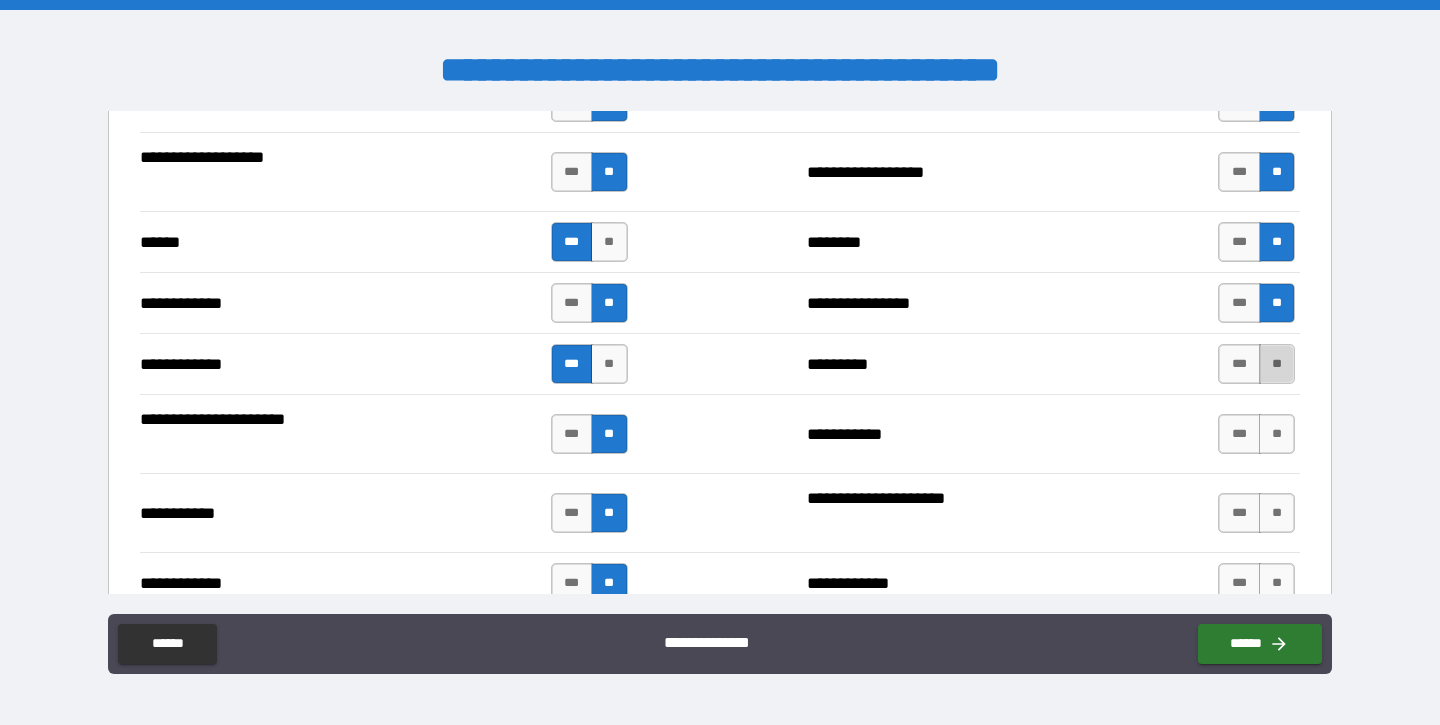 click on "**" at bounding box center [1277, 364] 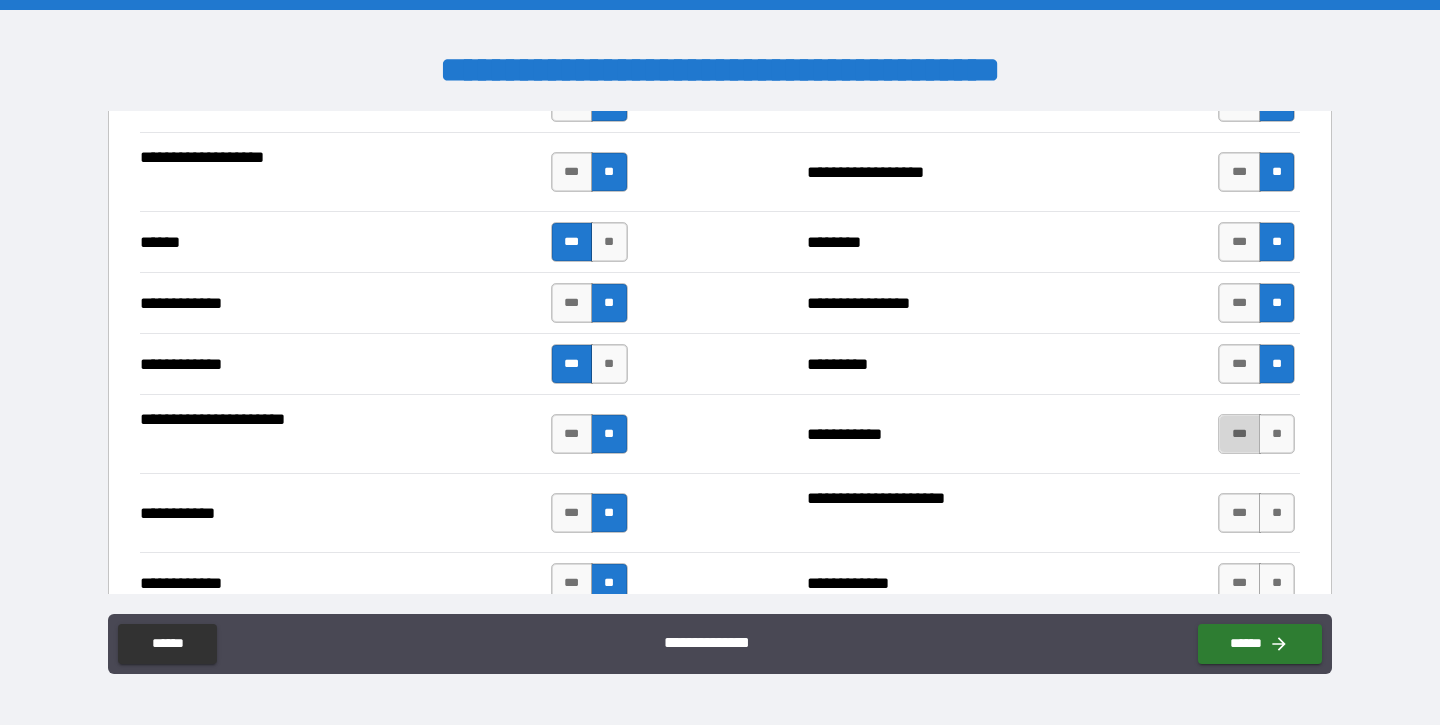 click on "***" at bounding box center [1239, 434] 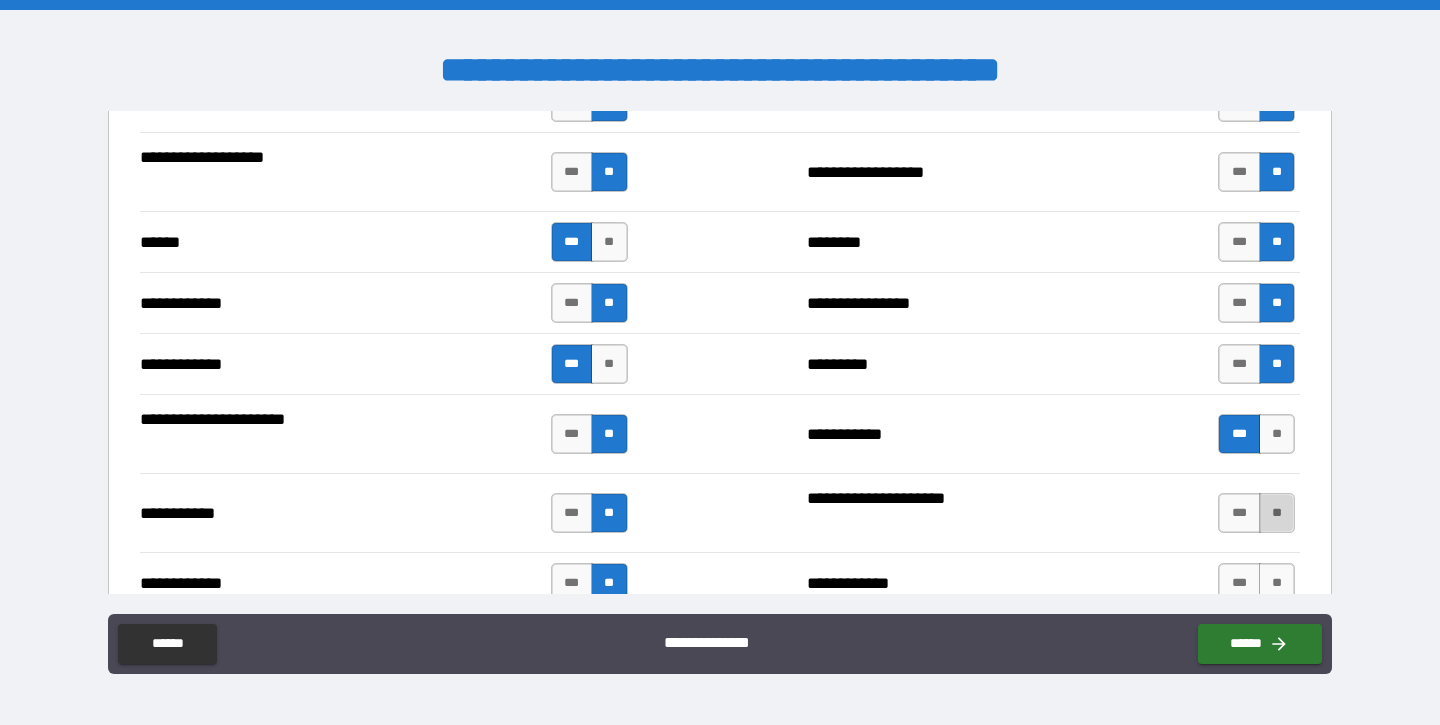 click on "**" at bounding box center (1277, 513) 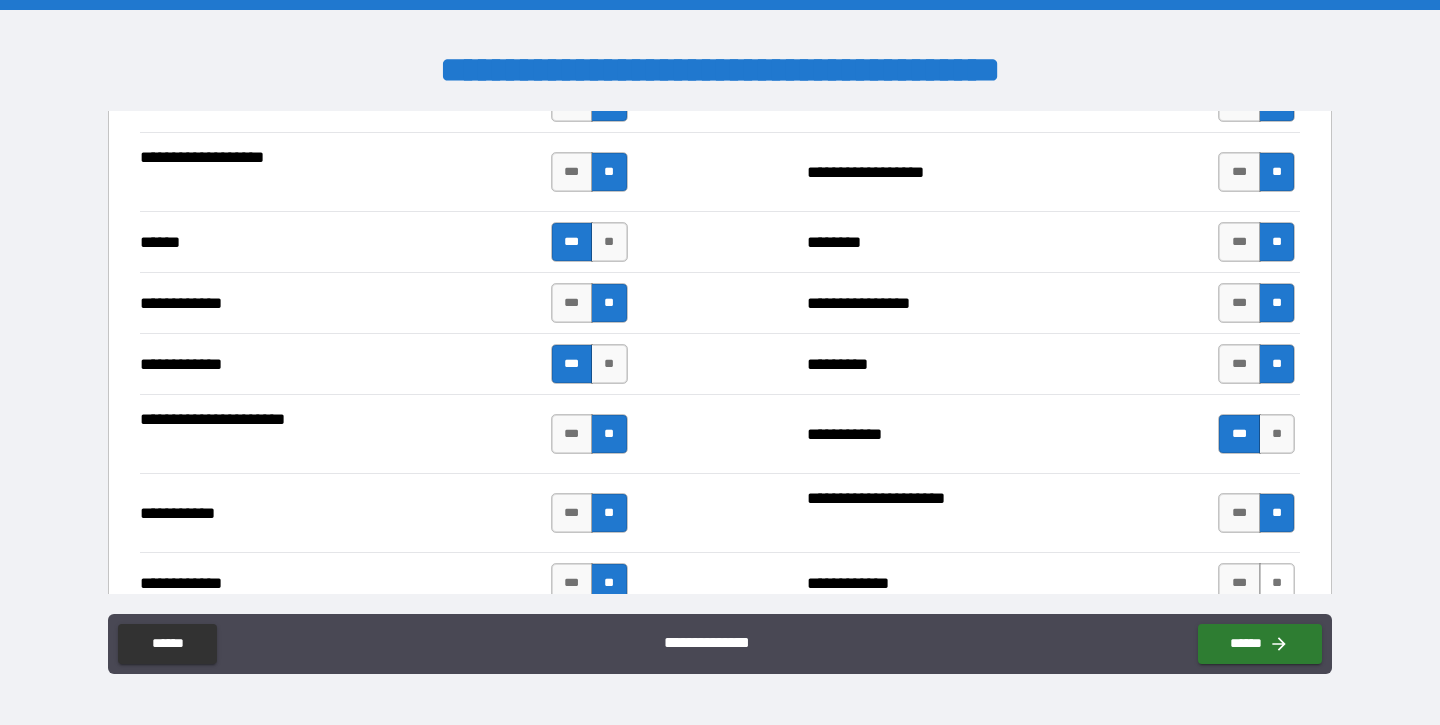 click on "**" at bounding box center (1277, 583) 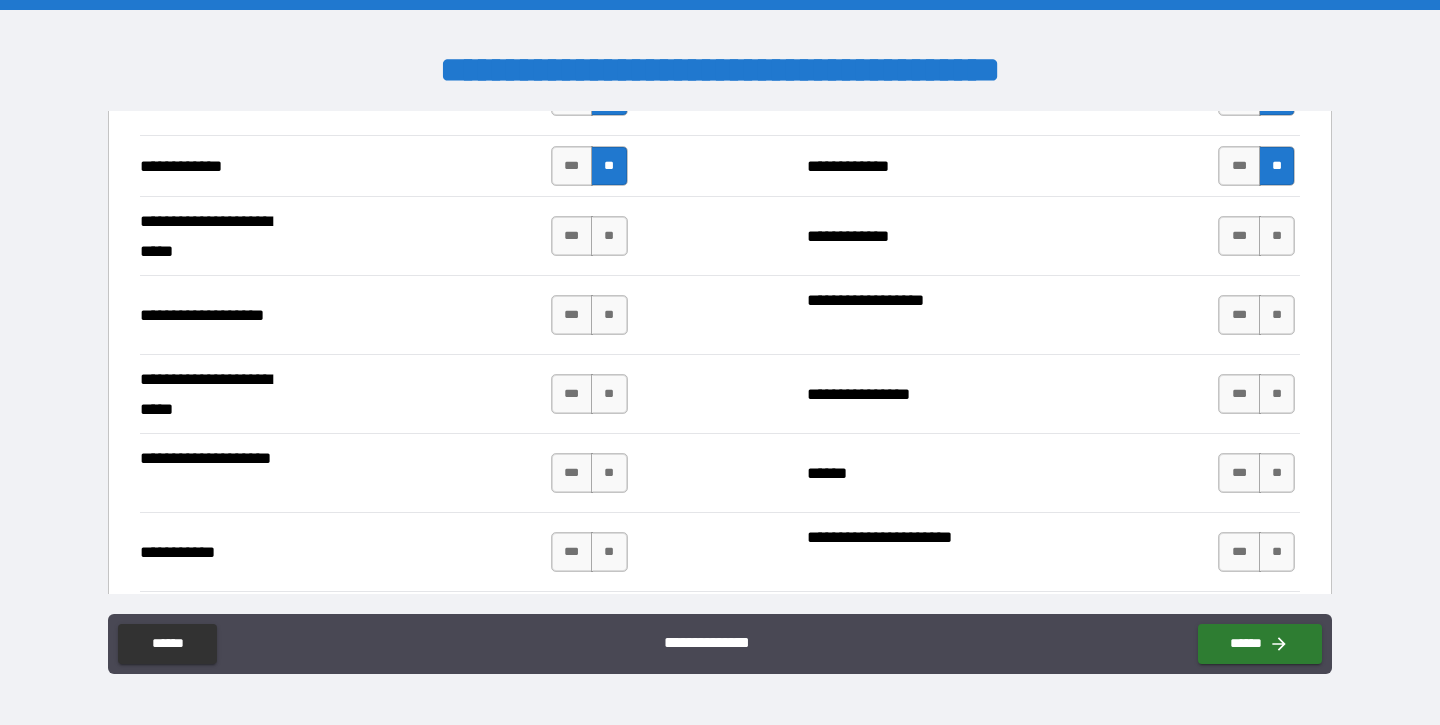 scroll, scrollTop: 4073, scrollLeft: 0, axis: vertical 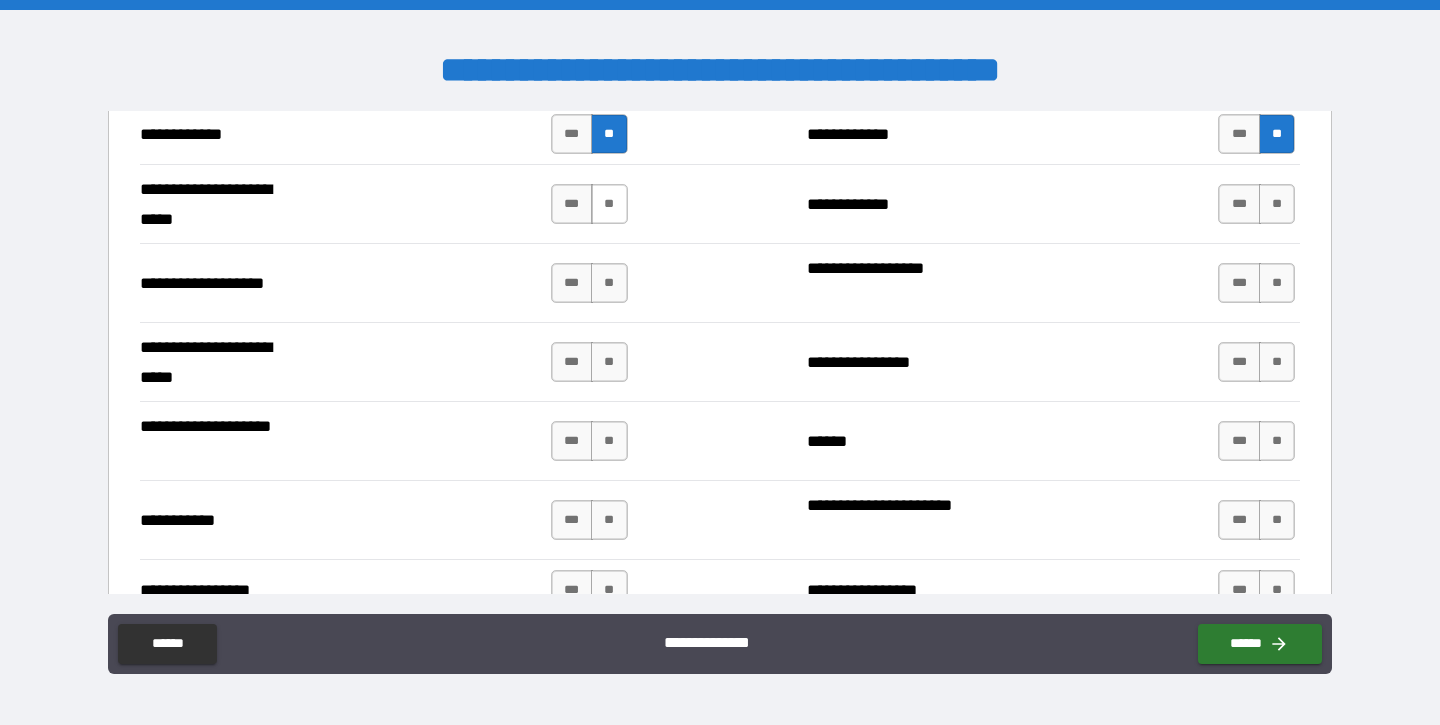 click on "**" at bounding box center (609, 204) 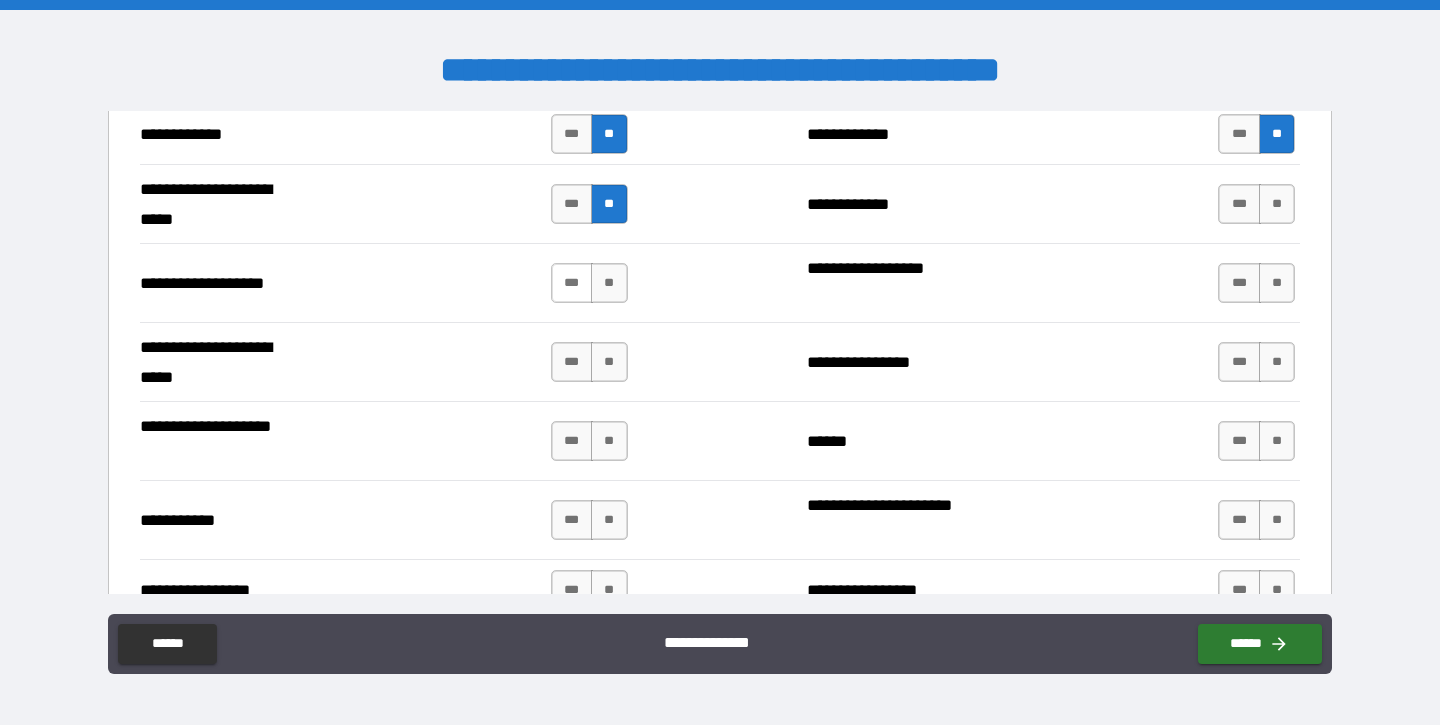 click on "***" at bounding box center [572, 283] 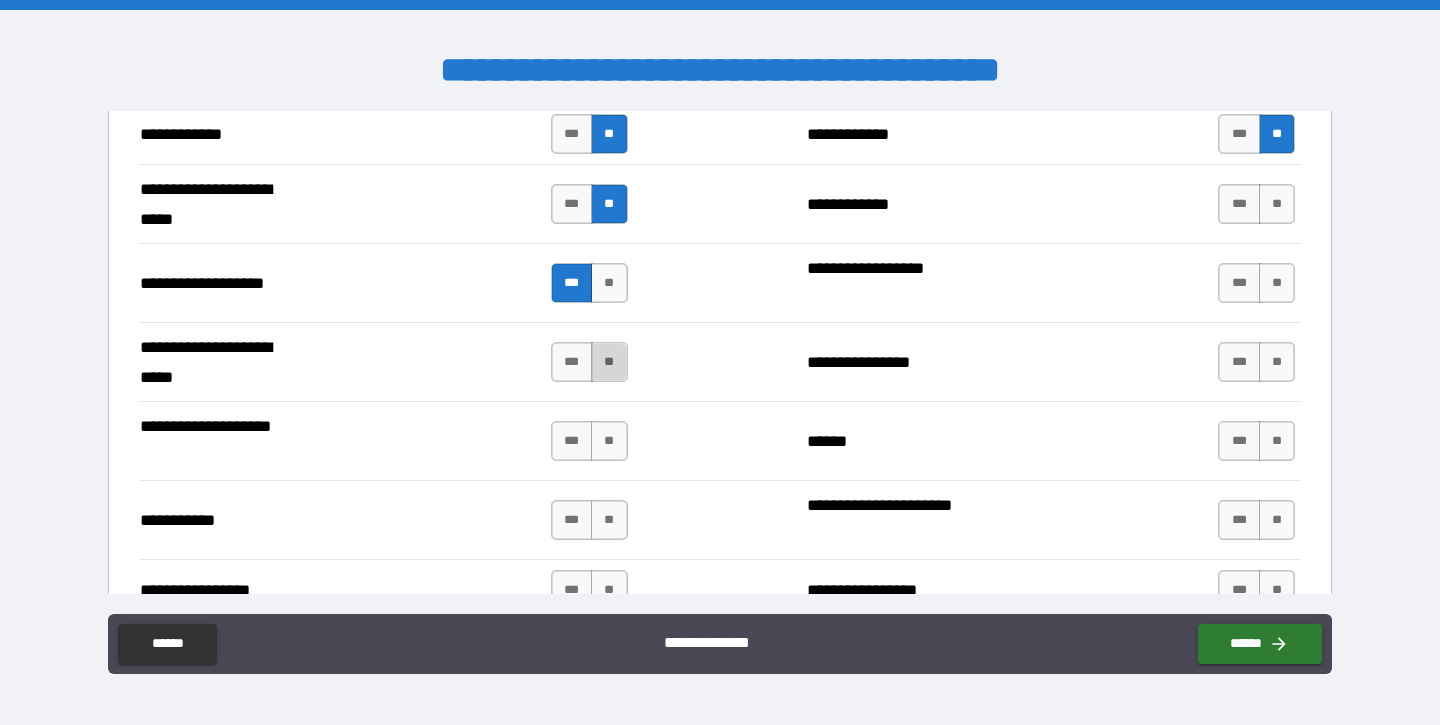 click on "**" at bounding box center (609, 362) 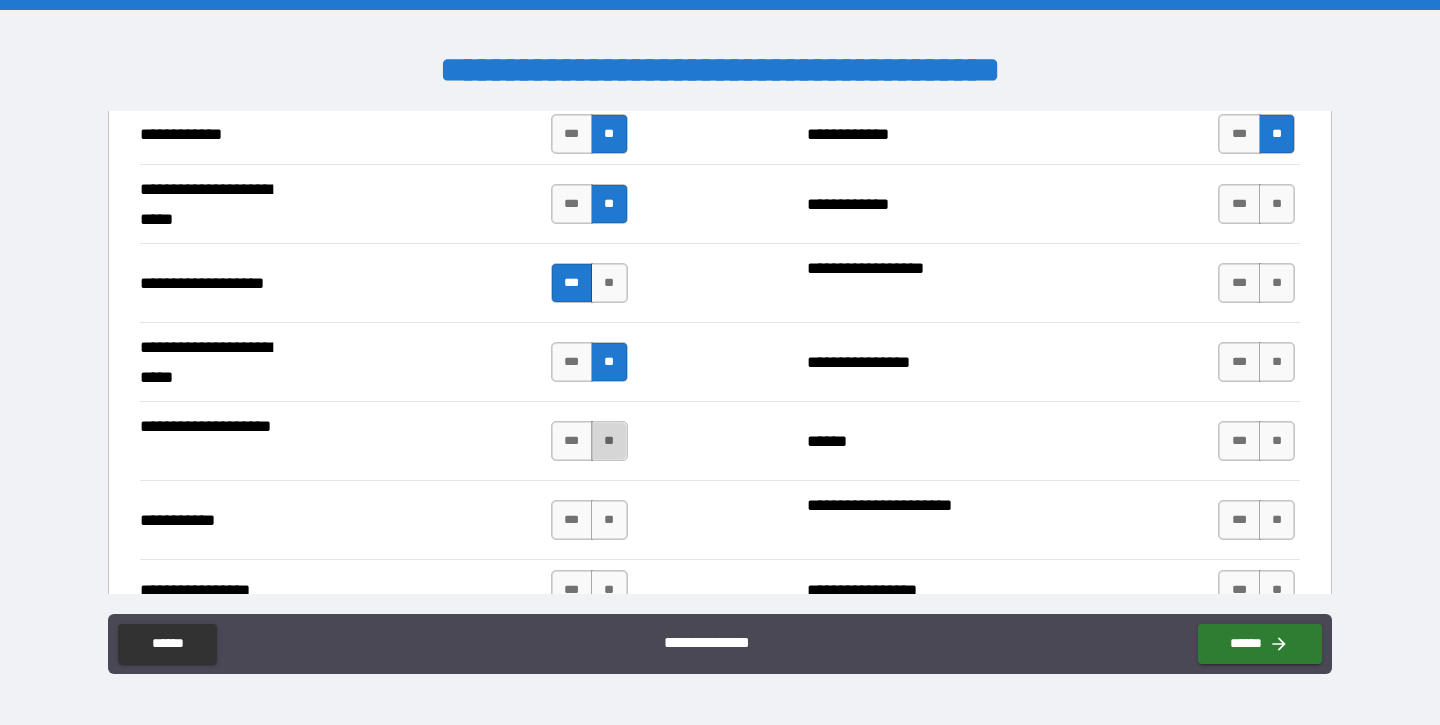 click on "**" at bounding box center (609, 441) 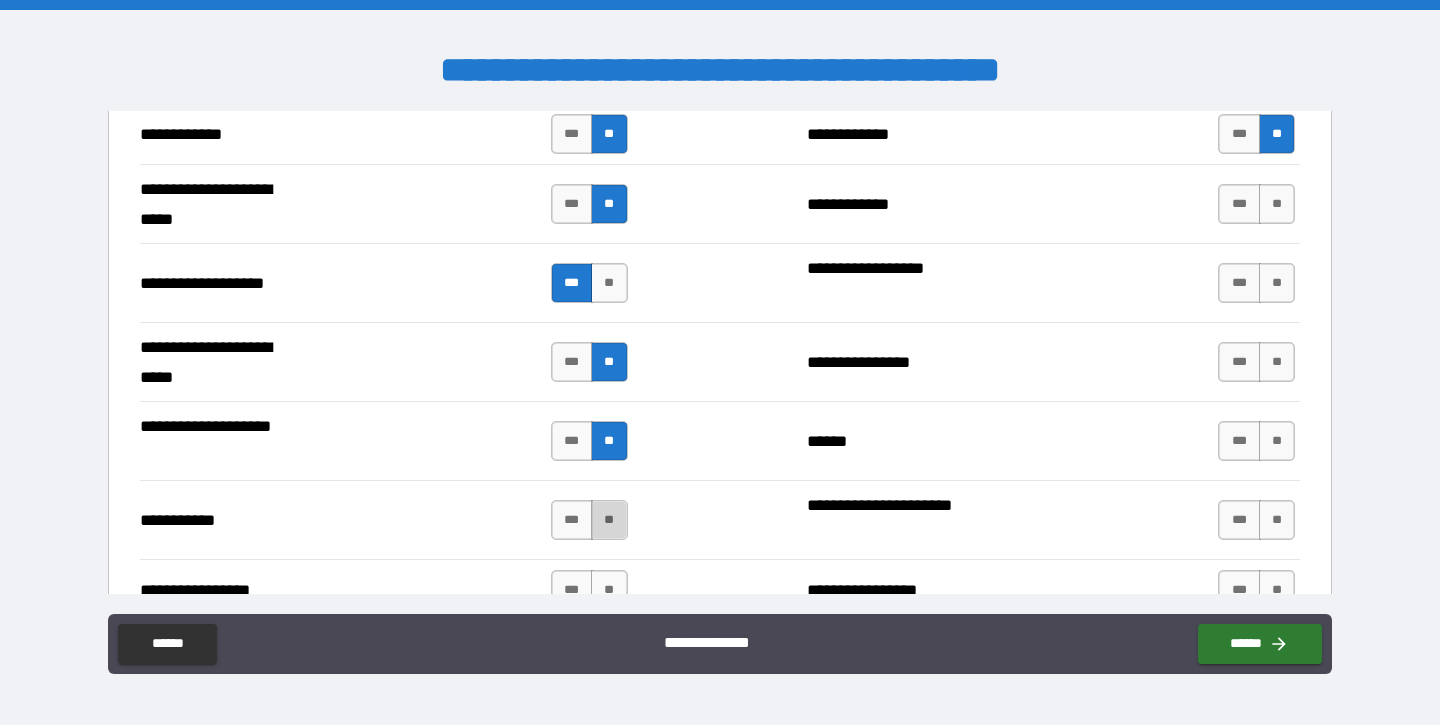 click on "**" at bounding box center [609, 520] 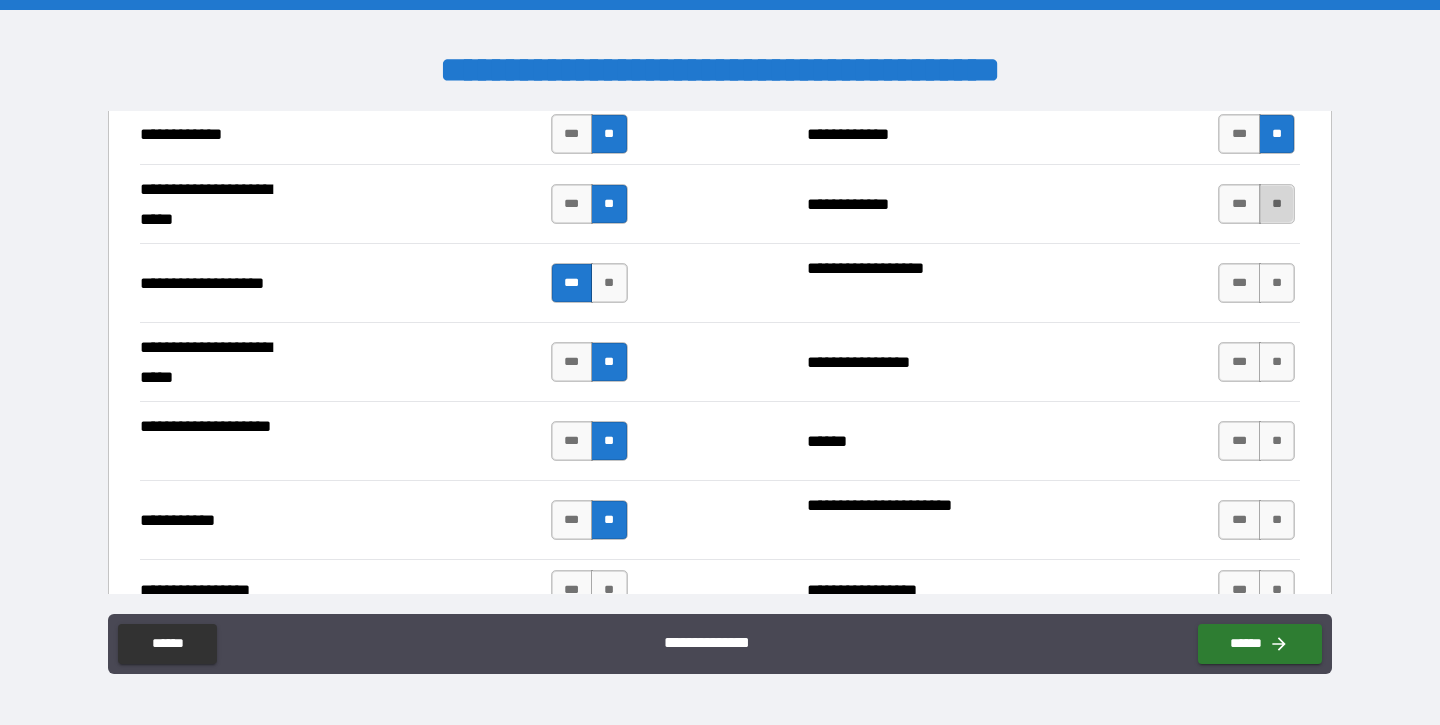 click on "**" at bounding box center (1277, 204) 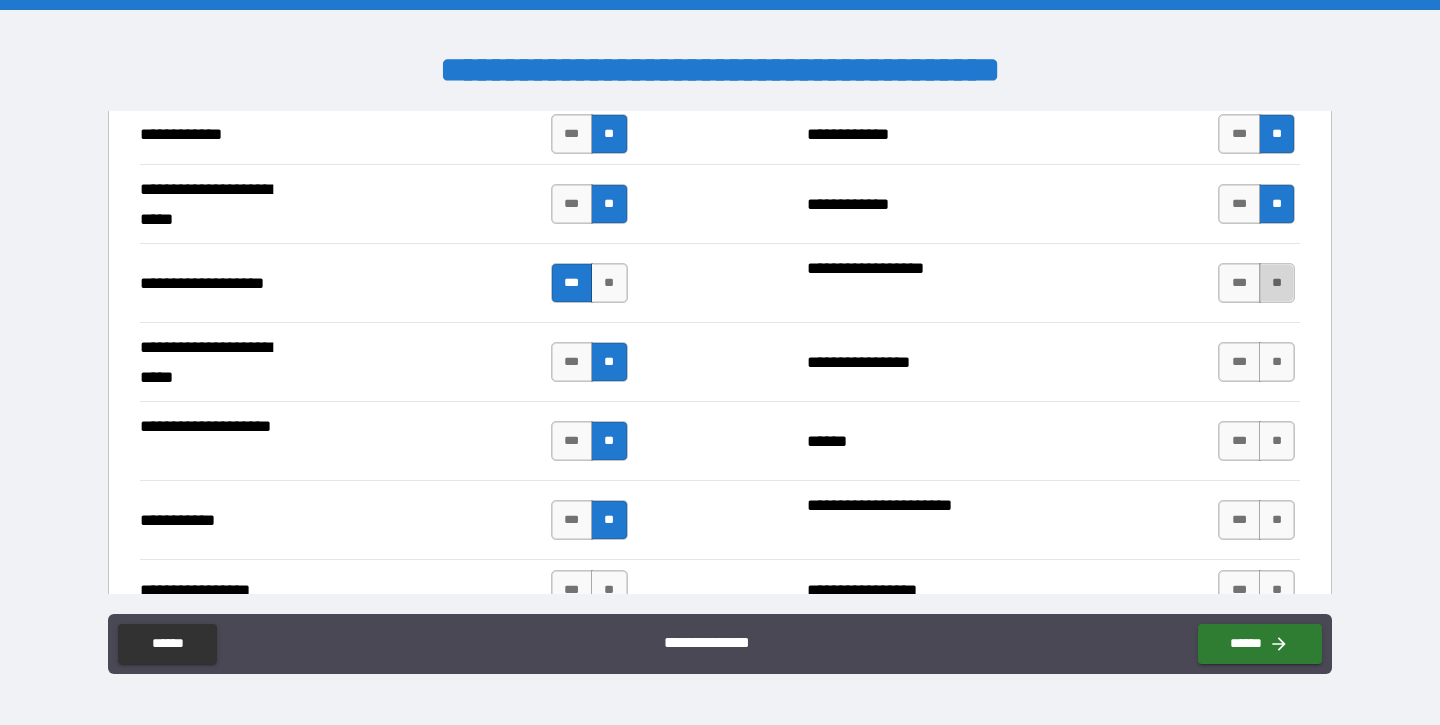 click on "**" at bounding box center (1277, 283) 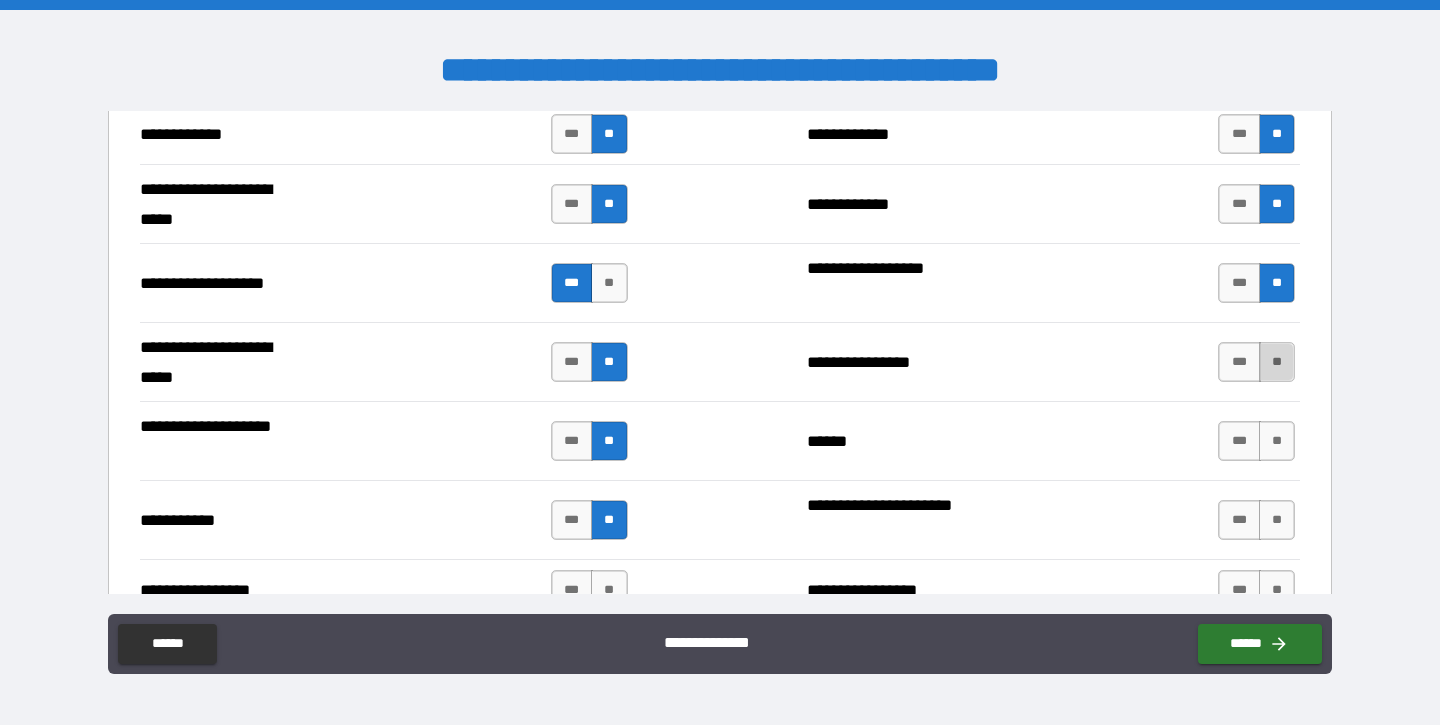 click on "**" at bounding box center [1277, 362] 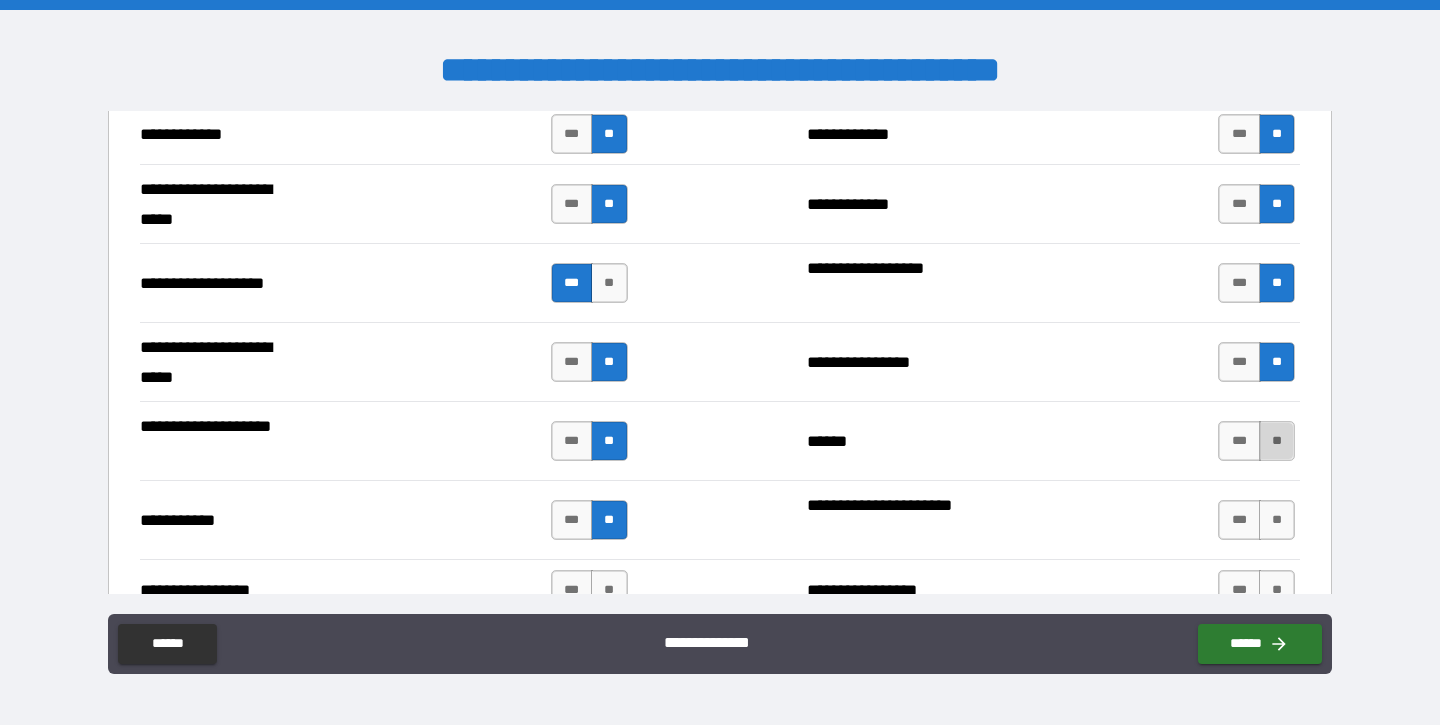 click on "**" at bounding box center [1277, 441] 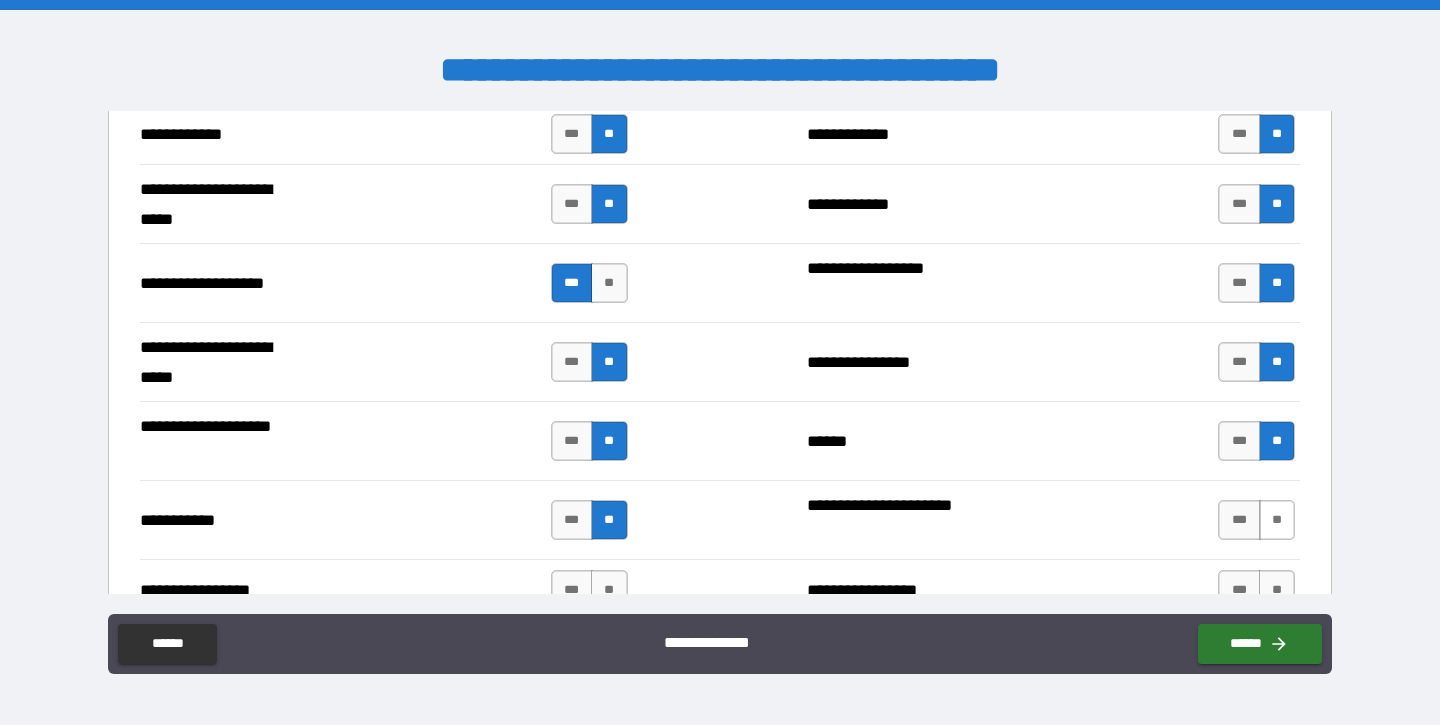 click on "**" at bounding box center [1277, 520] 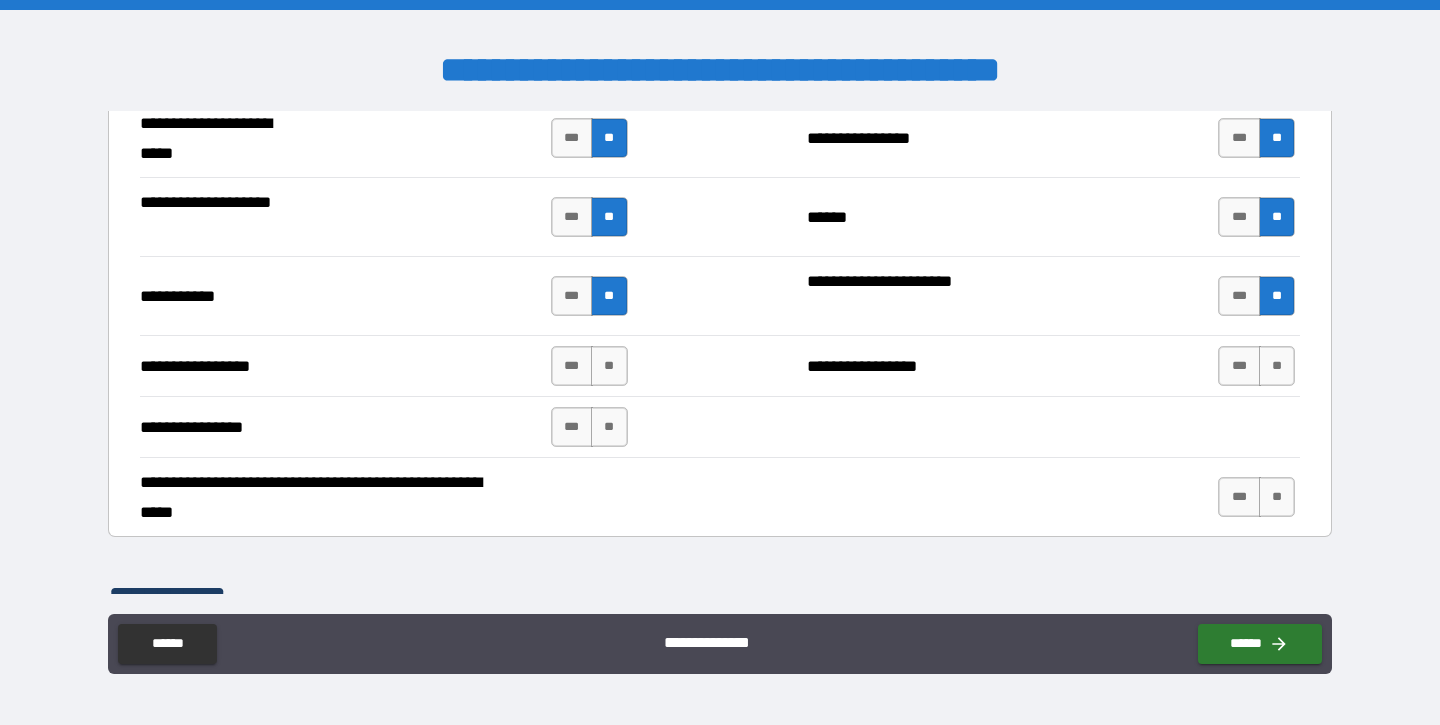 scroll, scrollTop: 4340, scrollLeft: 0, axis: vertical 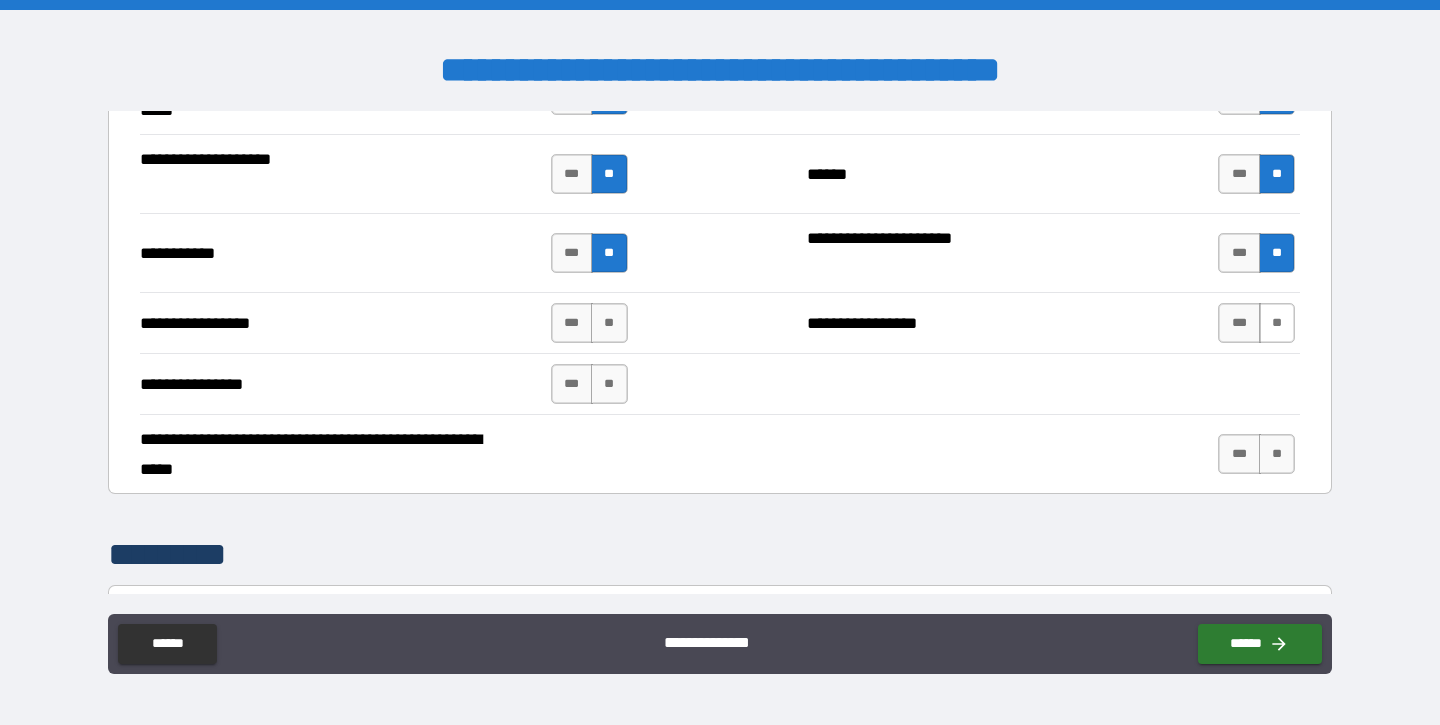 click on "**" at bounding box center [1277, 323] 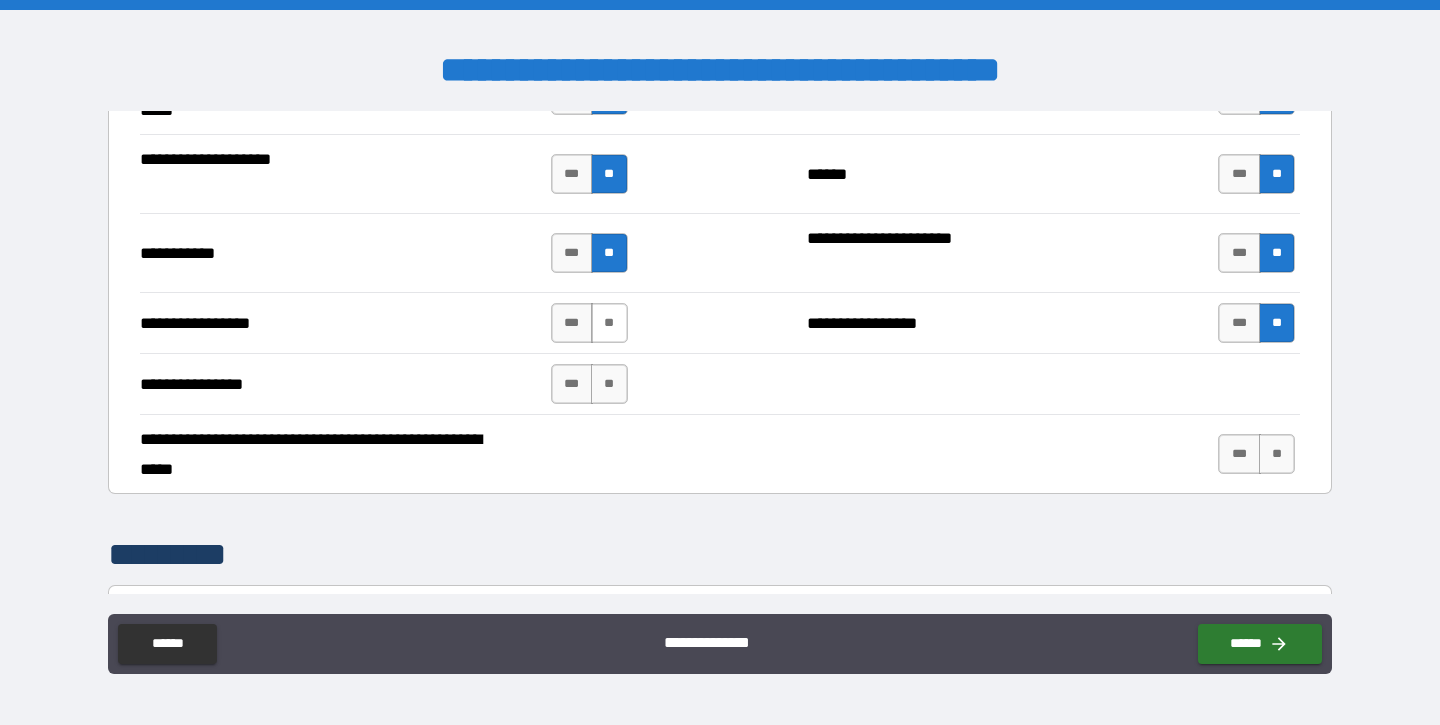 click on "**" at bounding box center [609, 323] 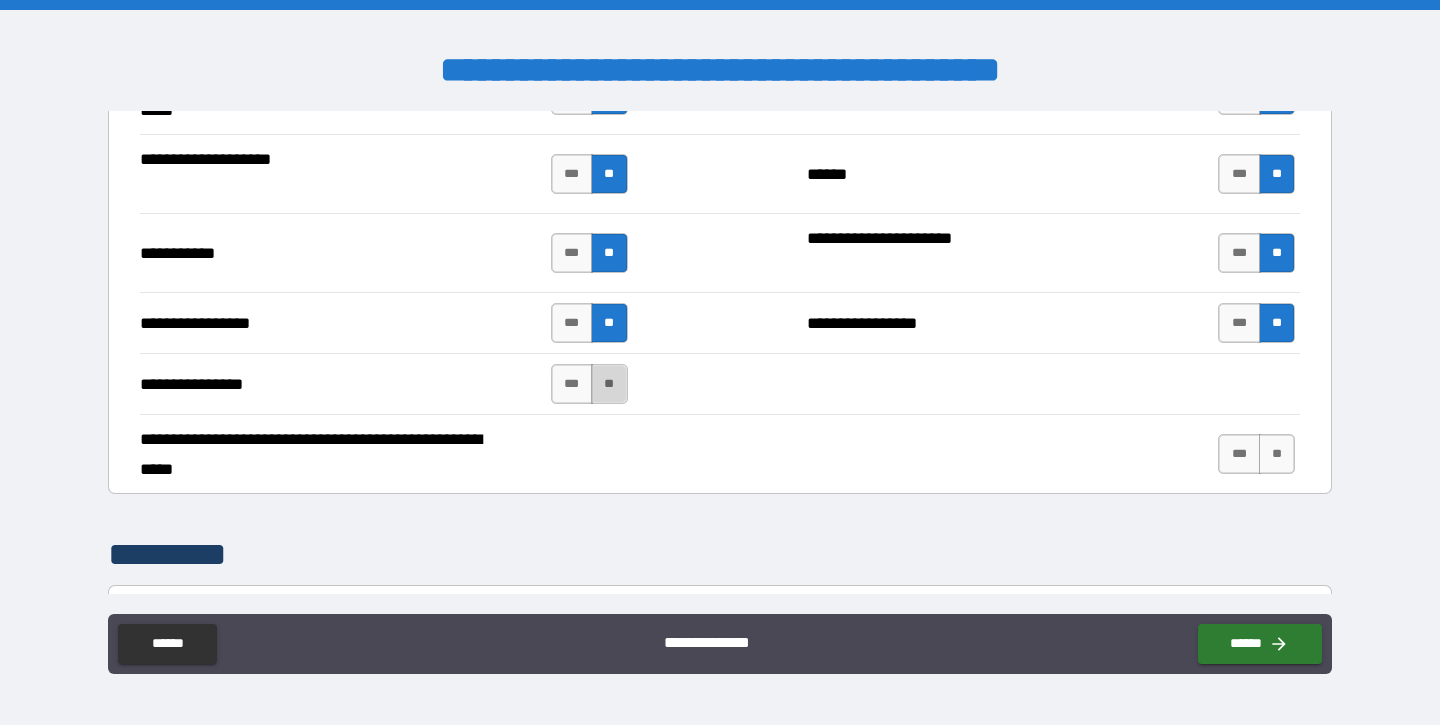 click on "**" at bounding box center (609, 384) 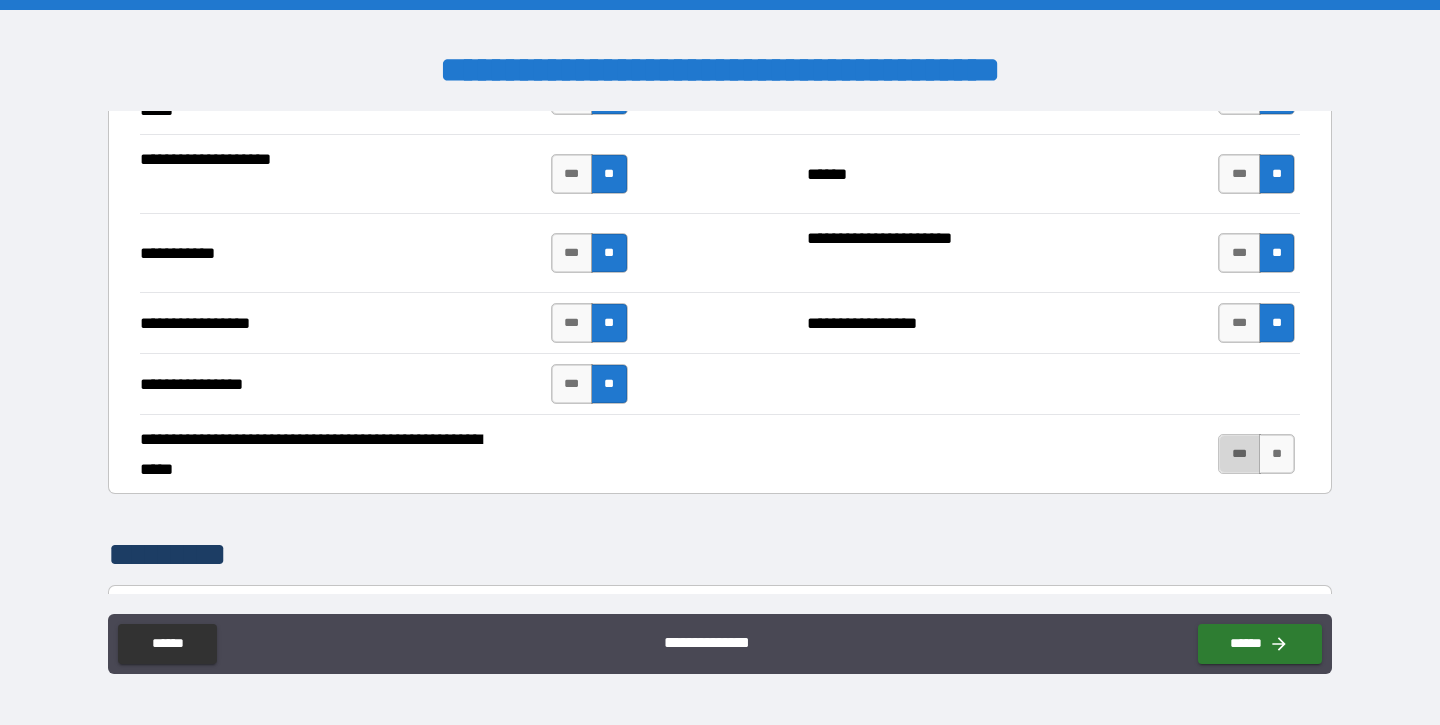 click on "***" at bounding box center (1239, 454) 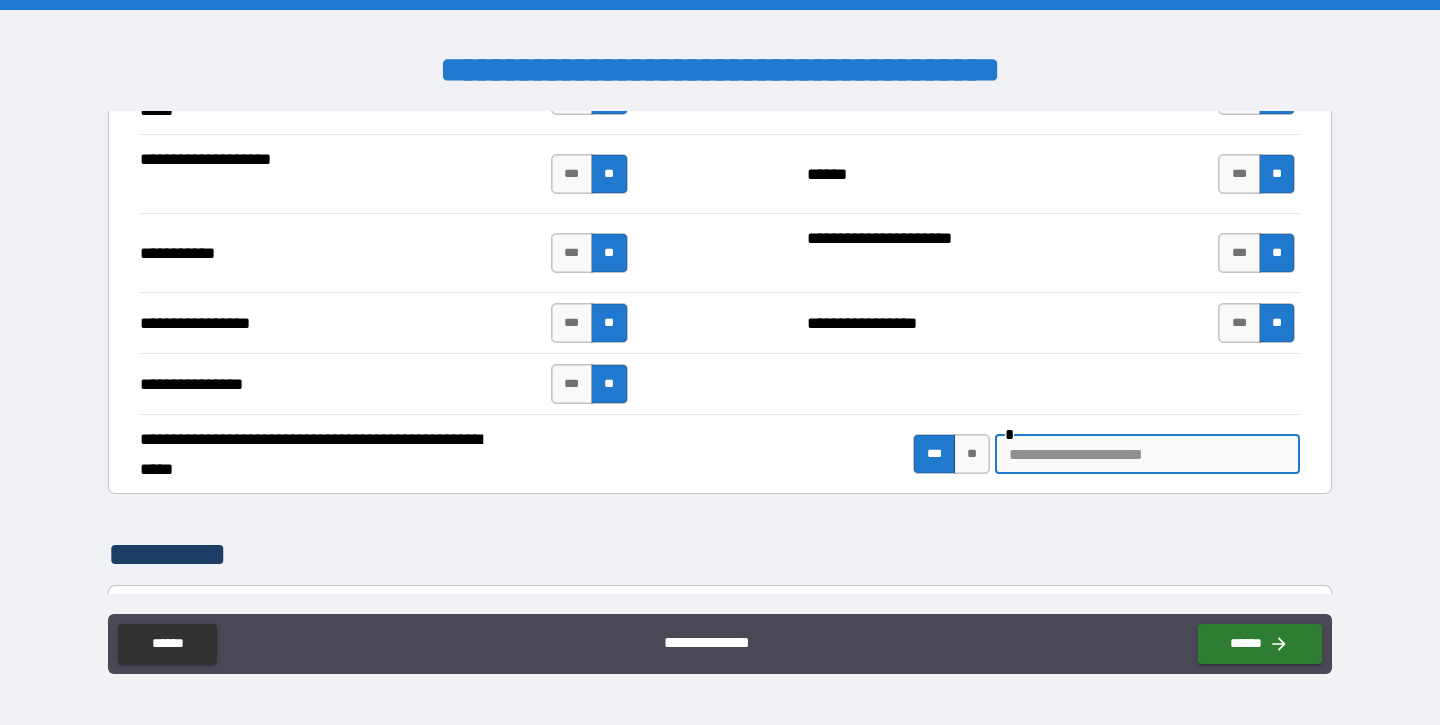click at bounding box center (1147, 454) 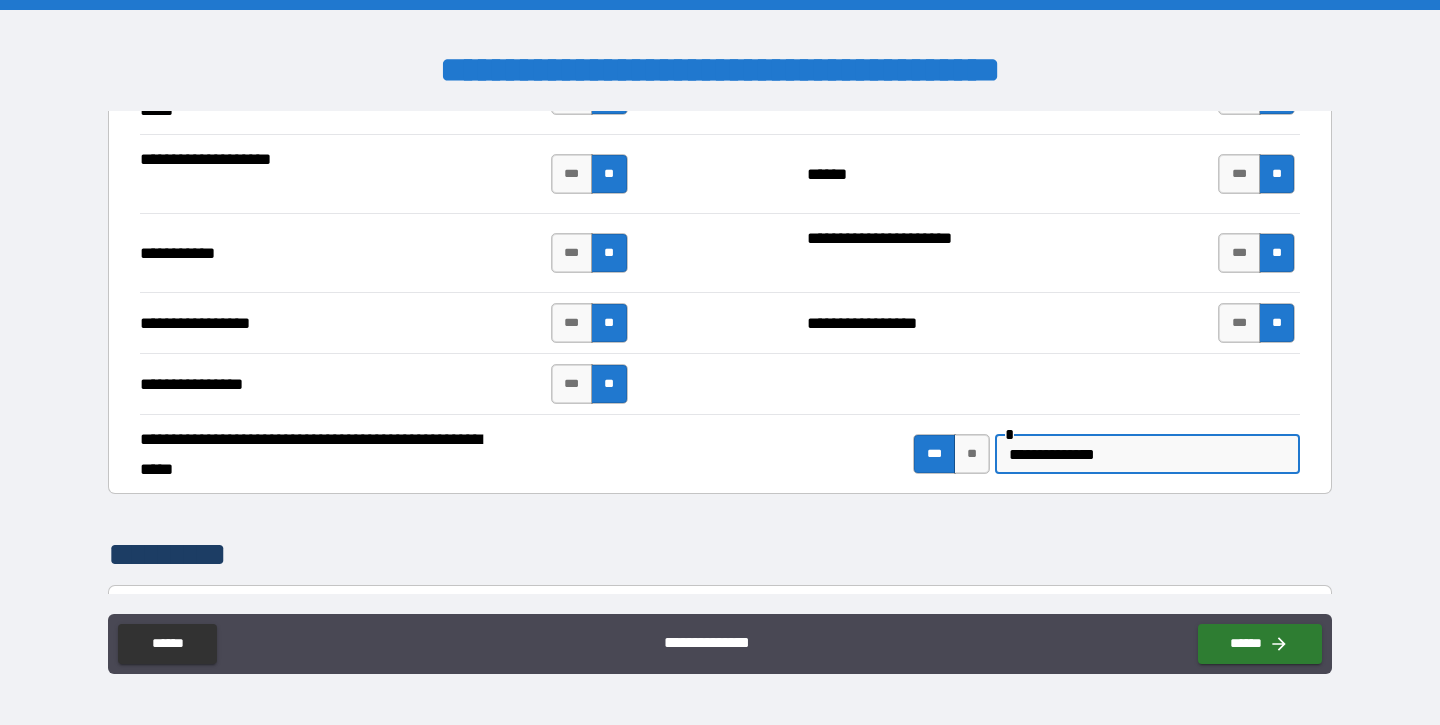 type on "**********" 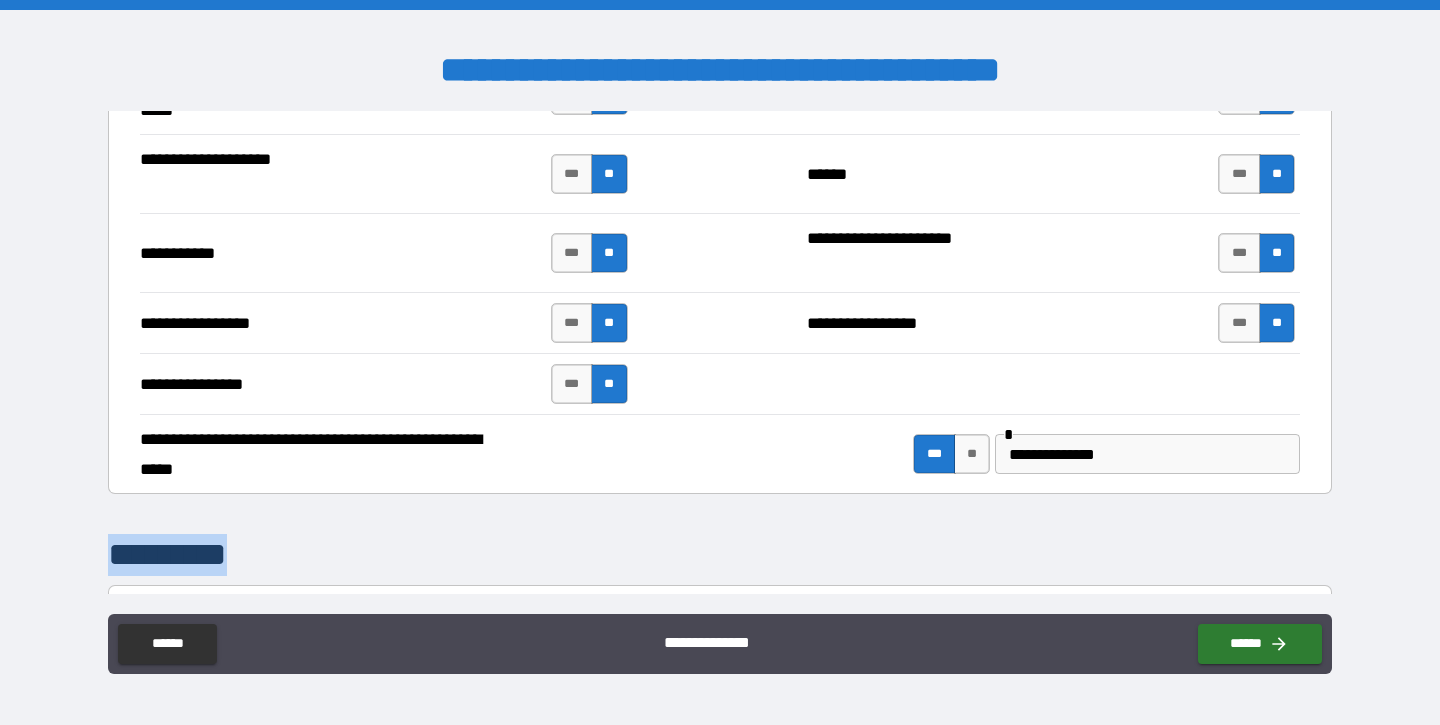 drag, startPoint x: 1319, startPoint y: 529, endPoint x: 1319, endPoint y: 582, distance: 53 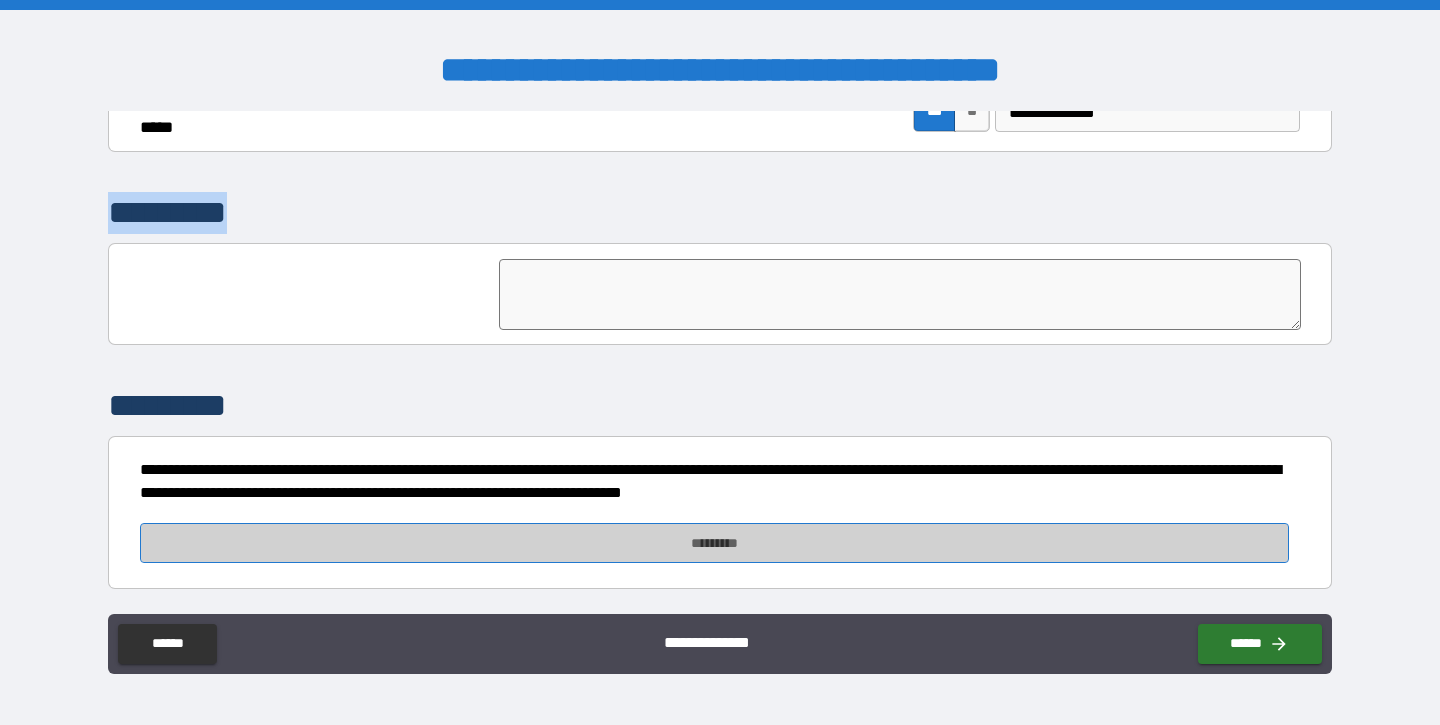 click on "*********" at bounding box center [715, 543] 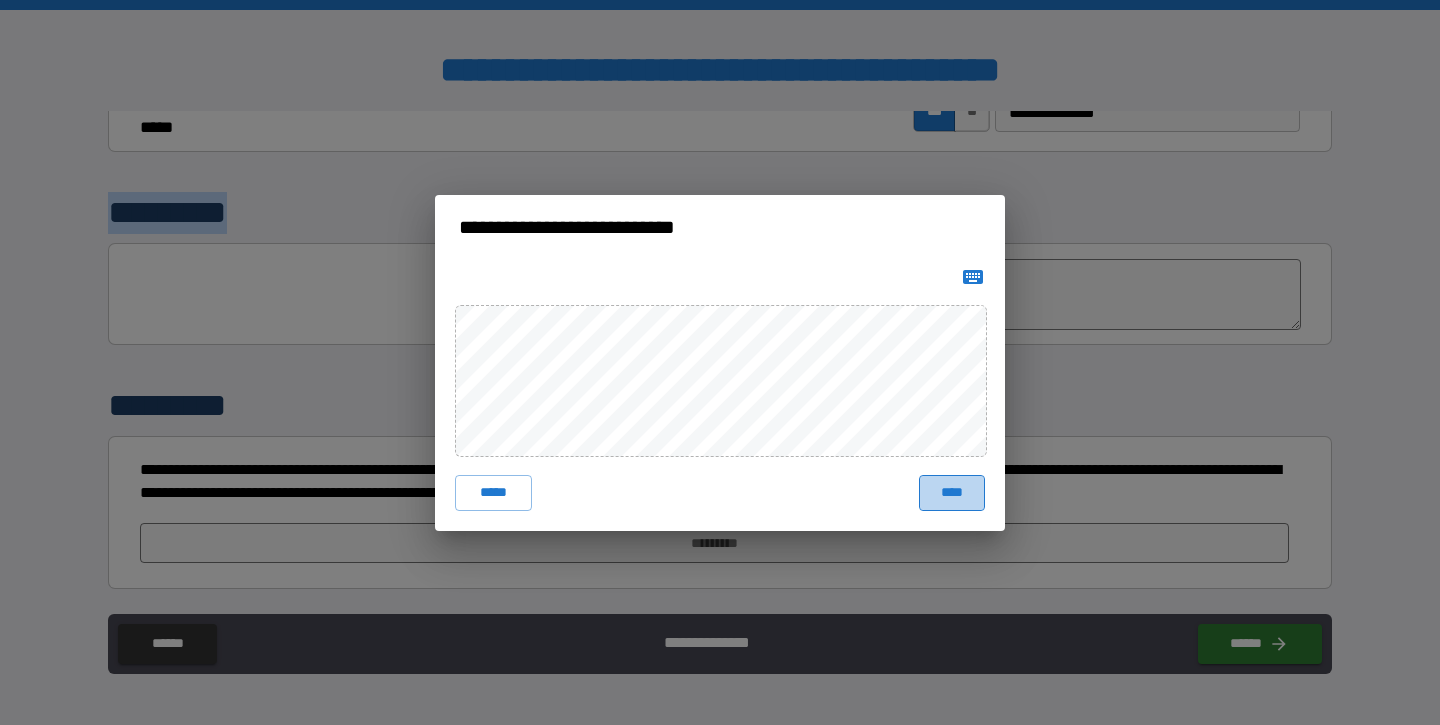 click on "****" at bounding box center (952, 493) 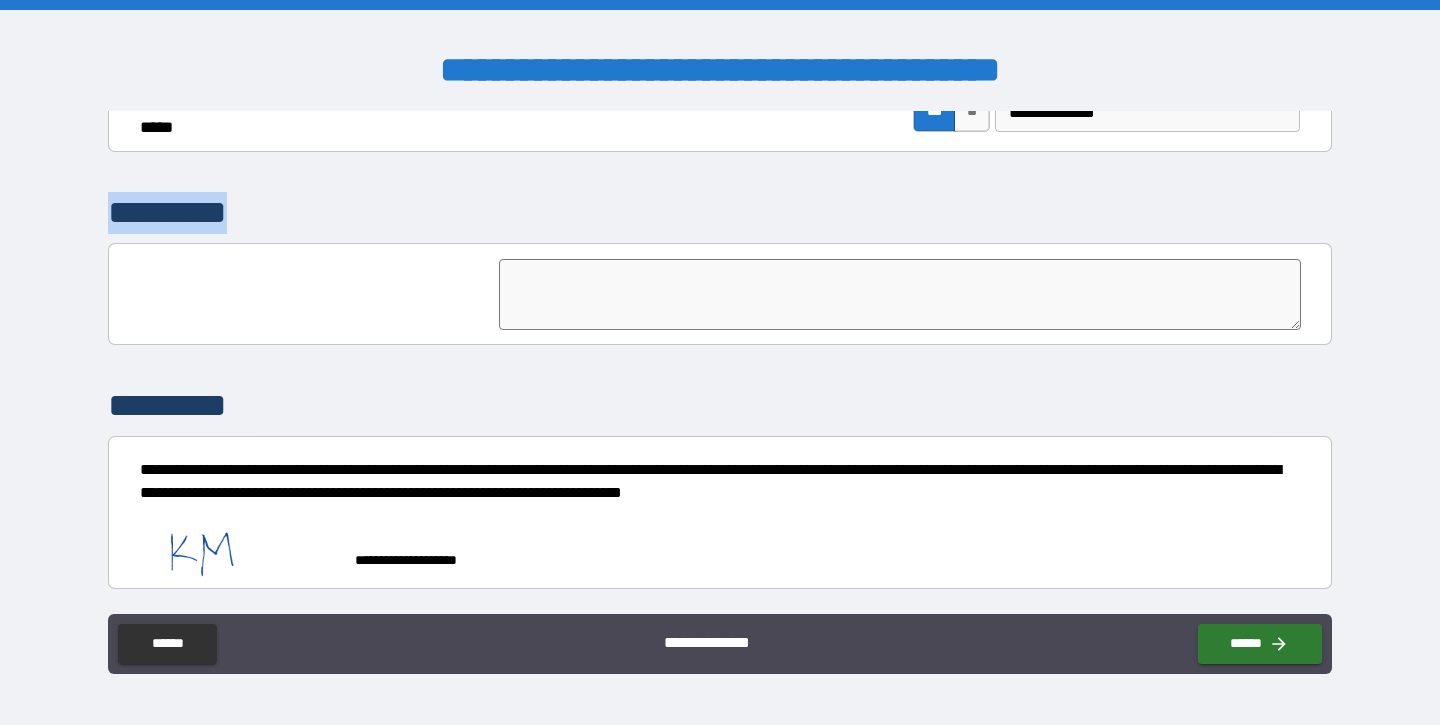 scroll, scrollTop: 4672, scrollLeft: 0, axis: vertical 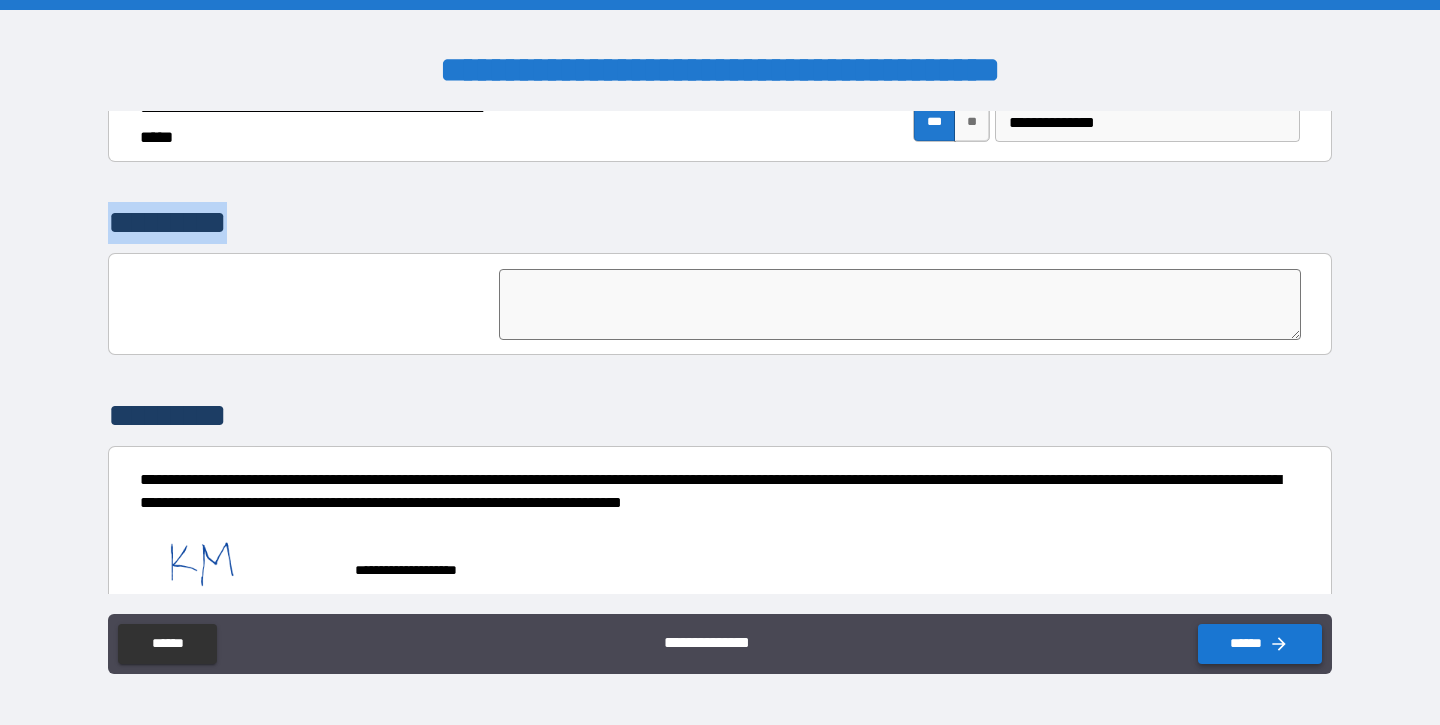click on "******" at bounding box center [1260, 644] 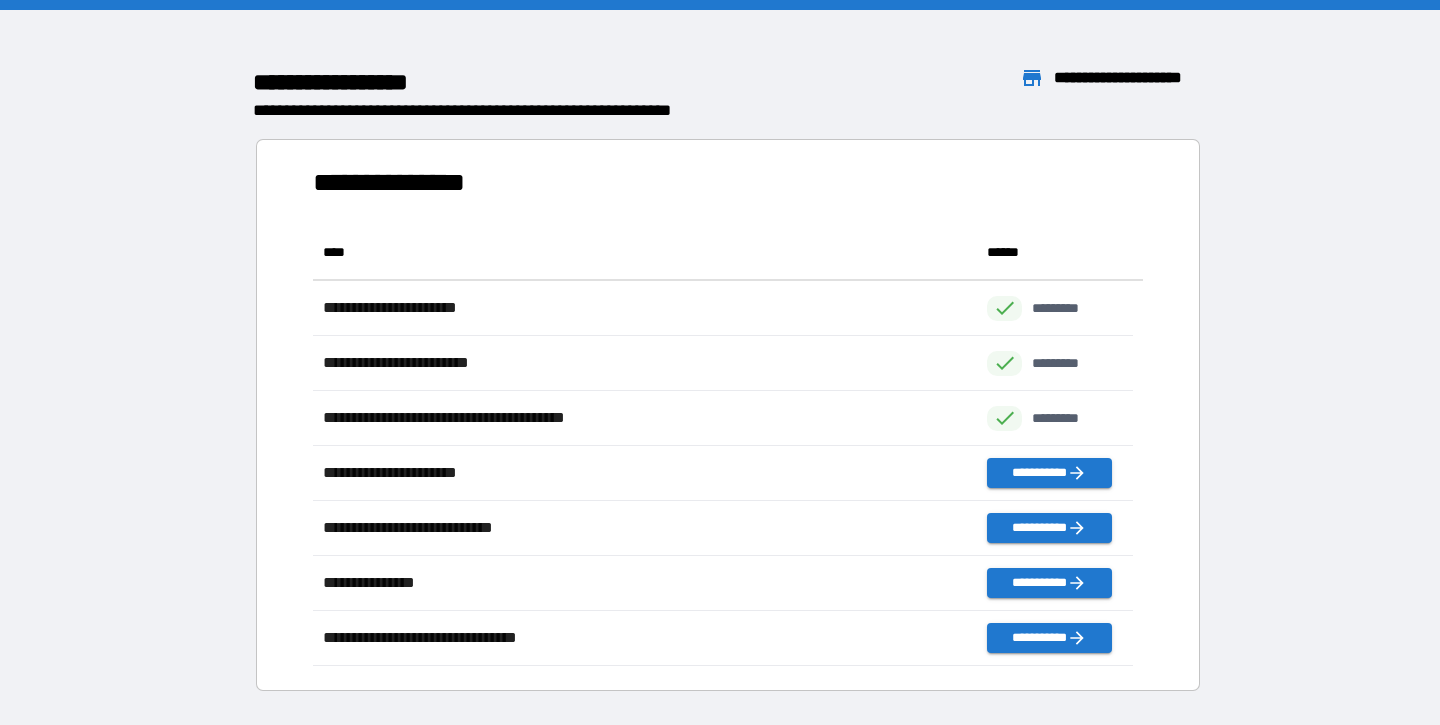scroll, scrollTop: 426, scrollLeft: 805, axis: both 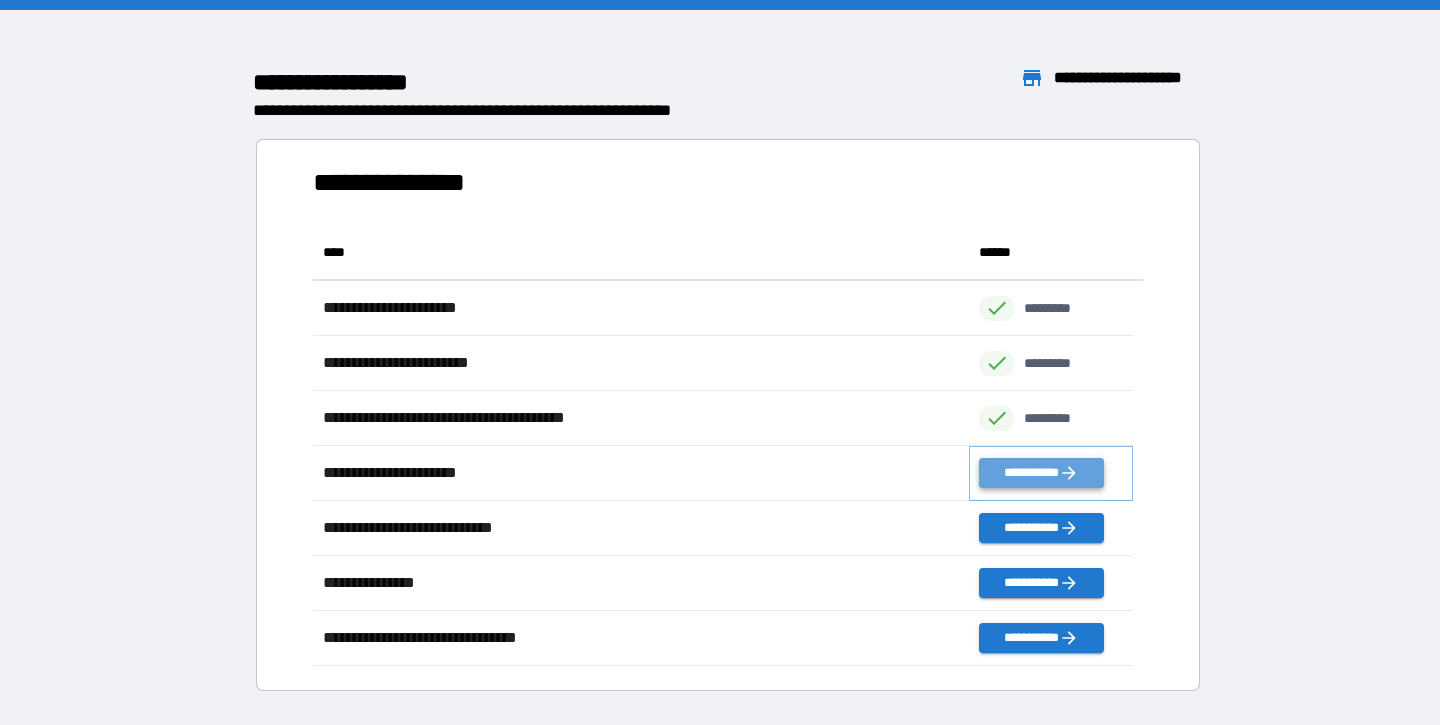 click on "**********" at bounding box center (1041, 473) 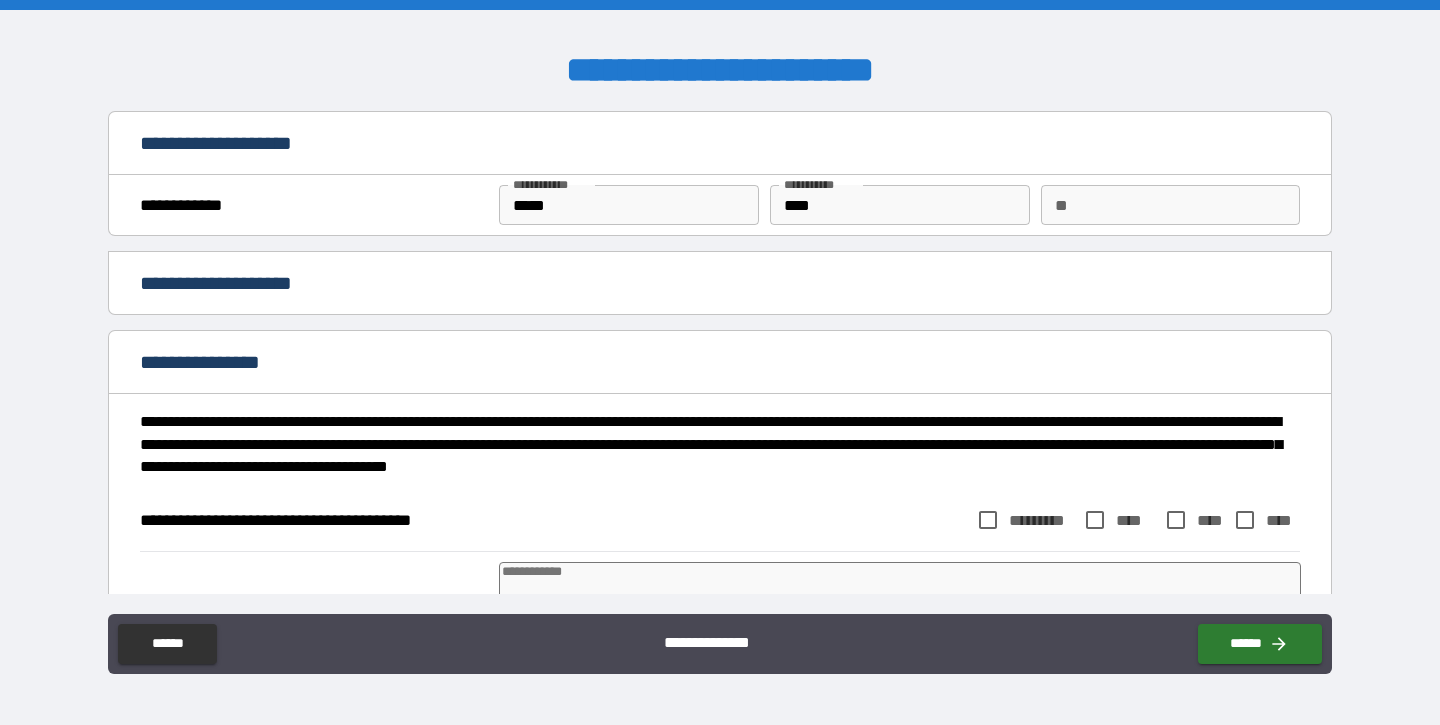 type on "*" 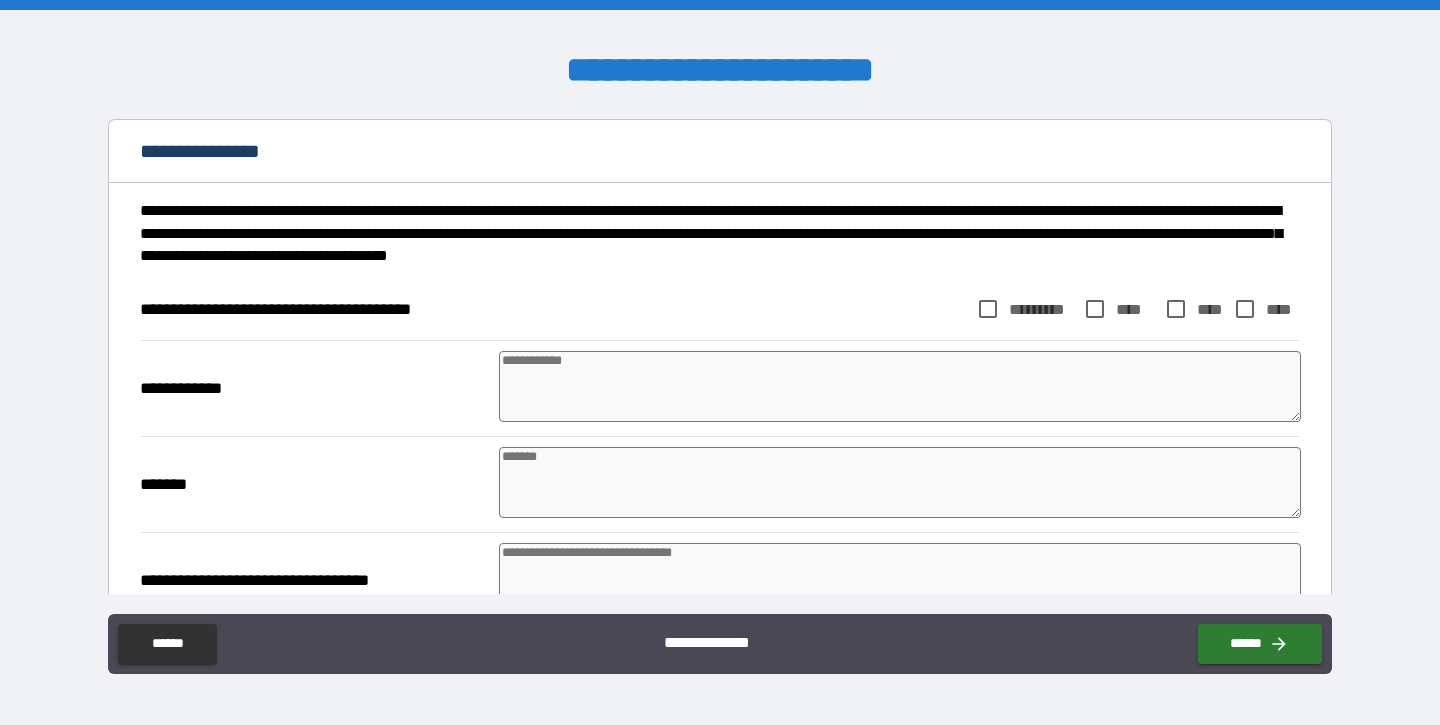 scroll, scrollTop: 217, scrollLeft: 0, axis: vertical 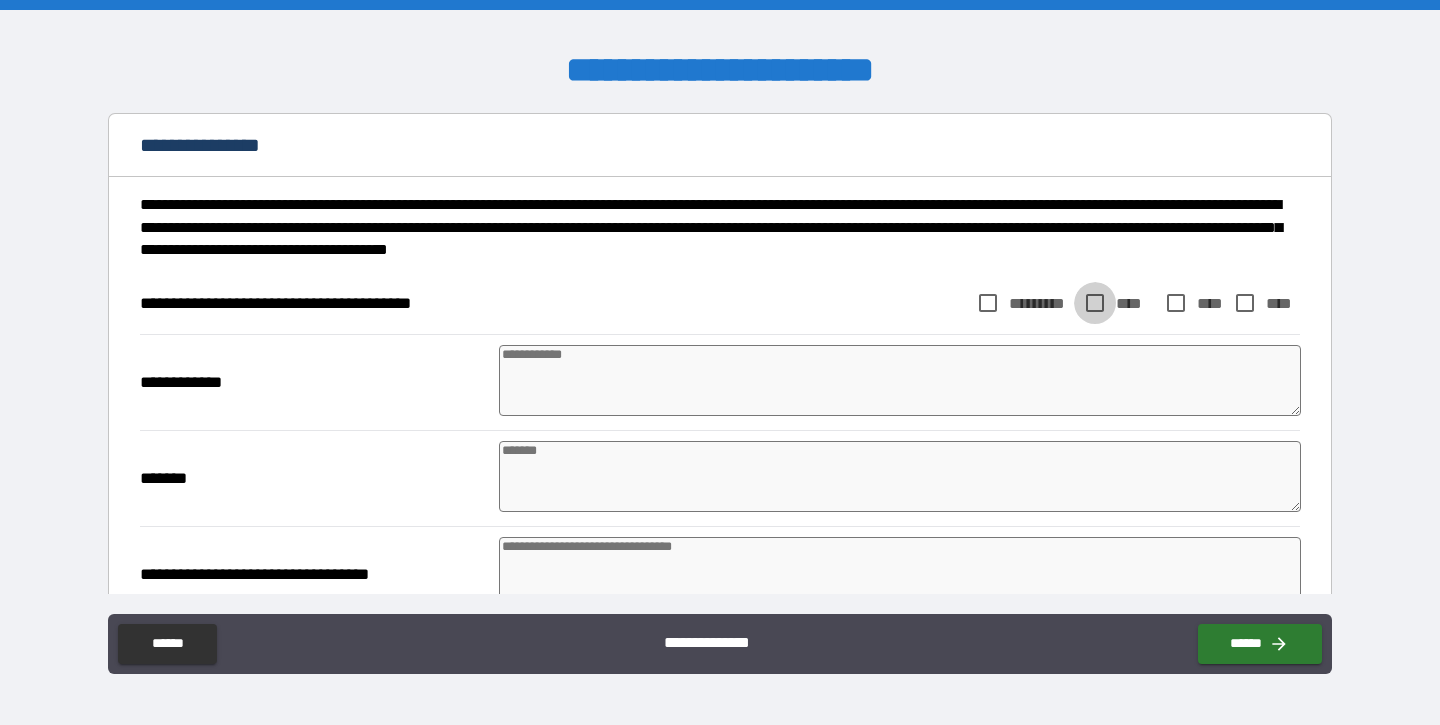 type on "*" 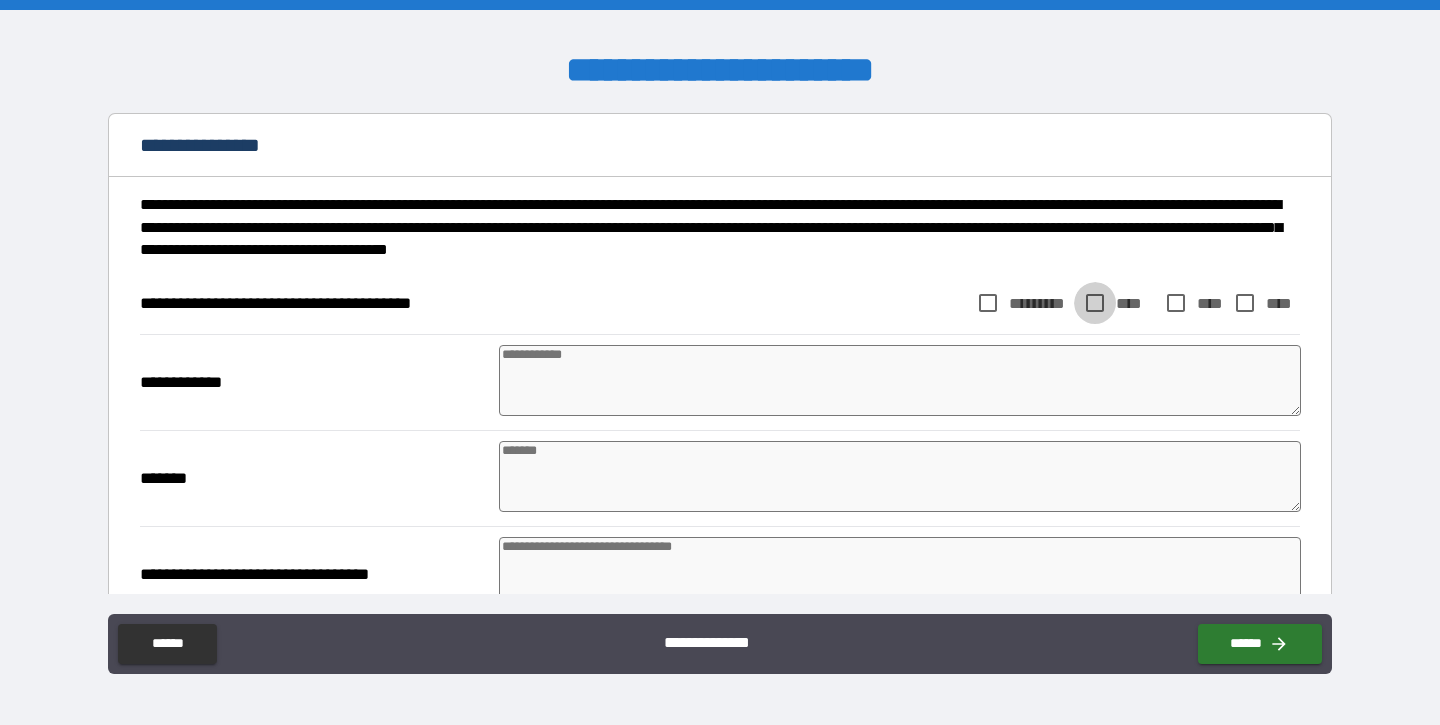 type on "*" 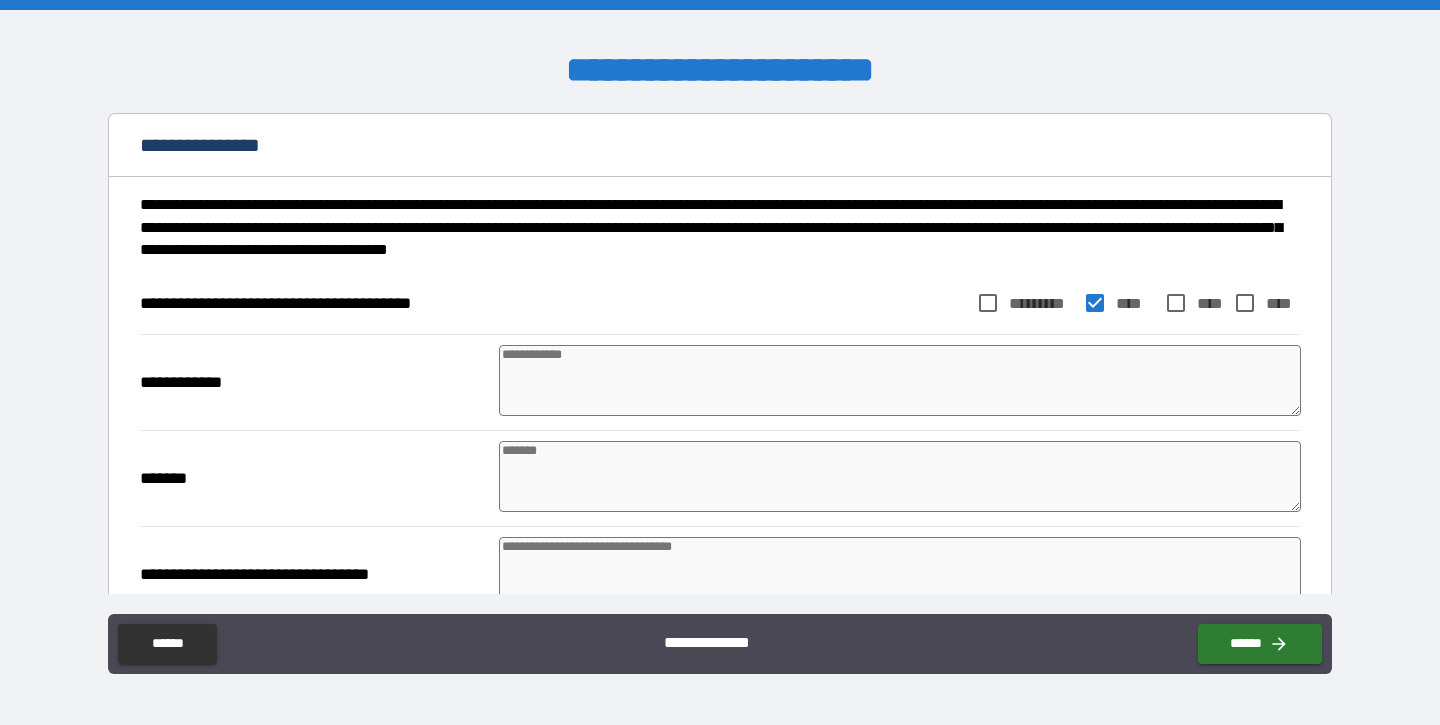 type on "*" 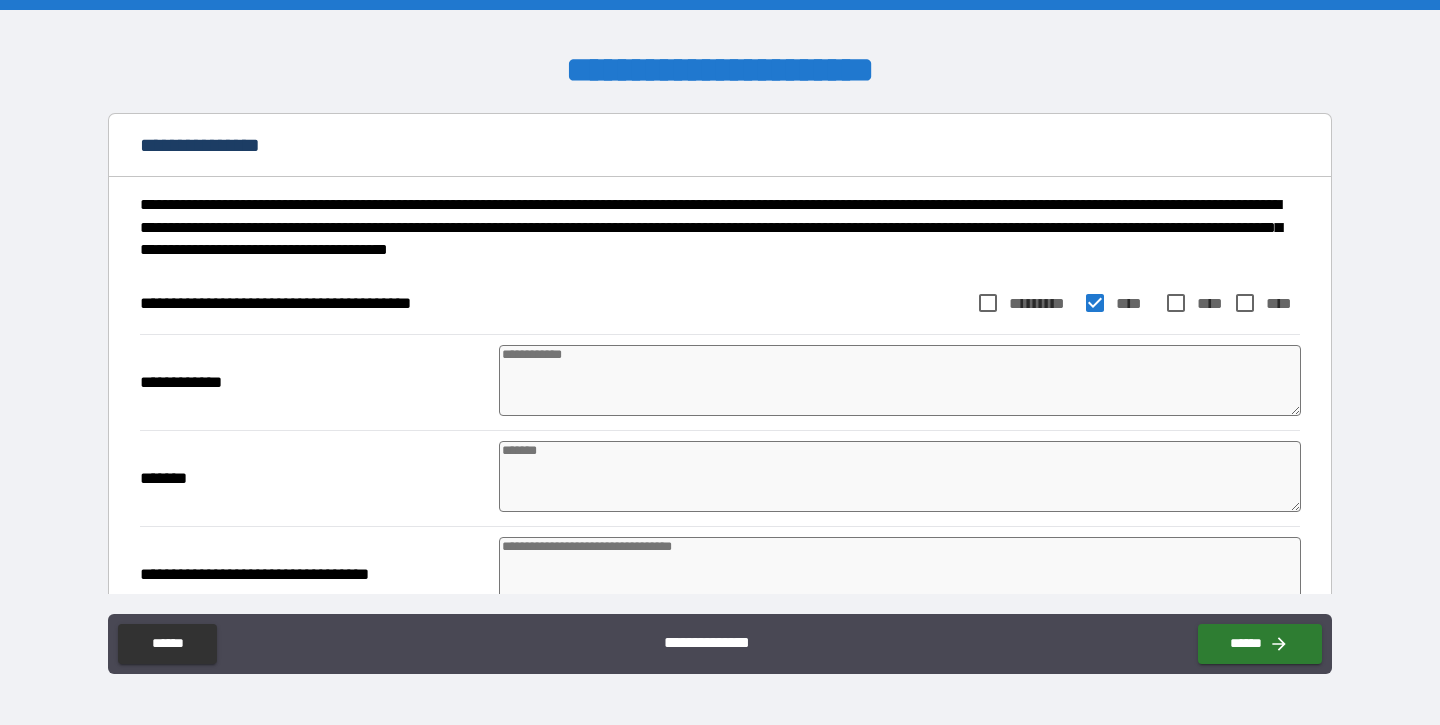 type on "*" 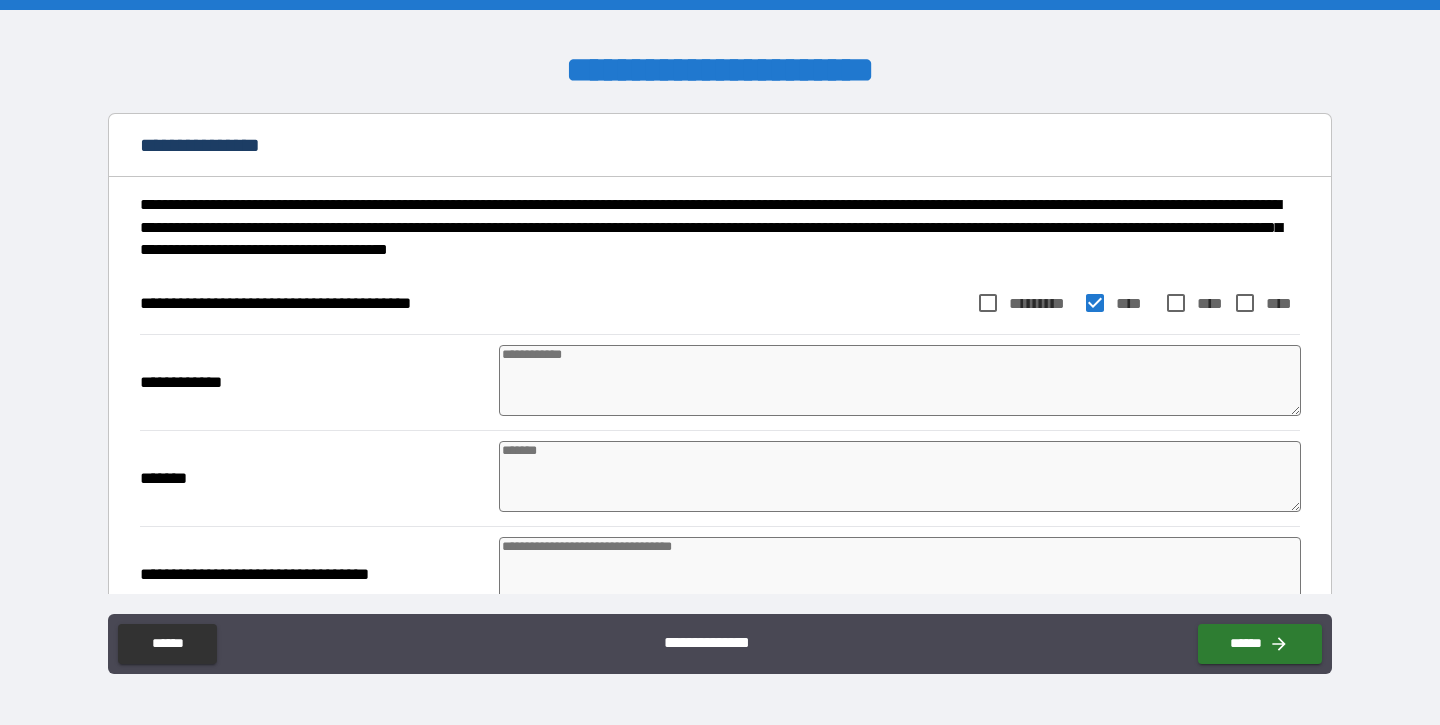 type on "*" 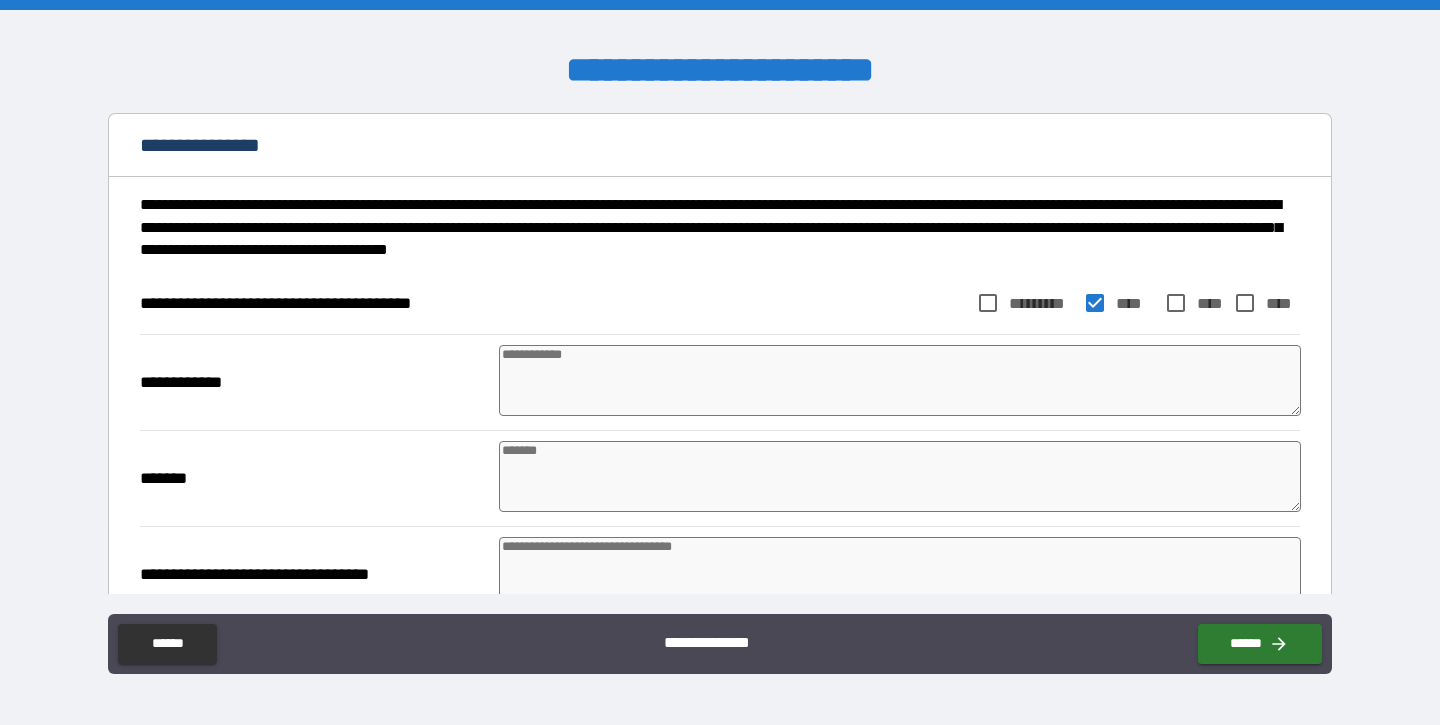 type on "*" 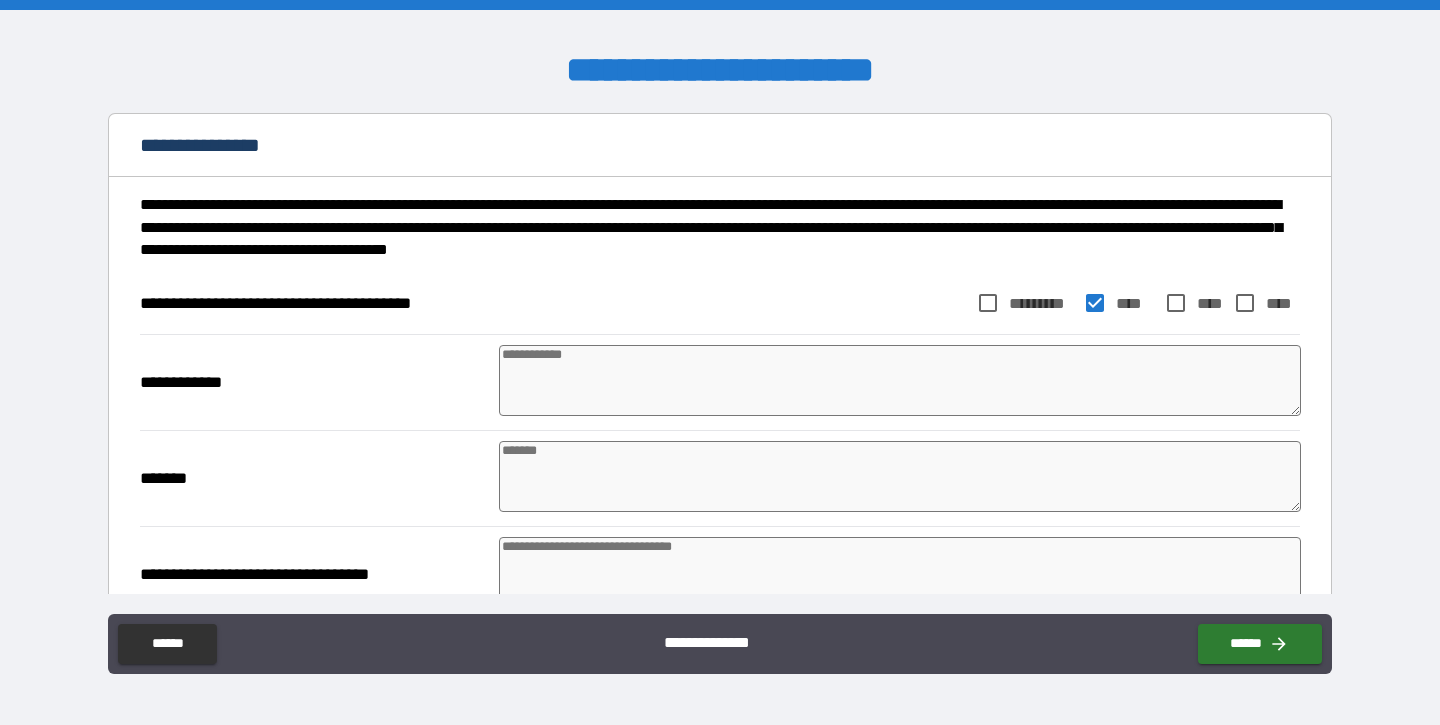 type on "*" 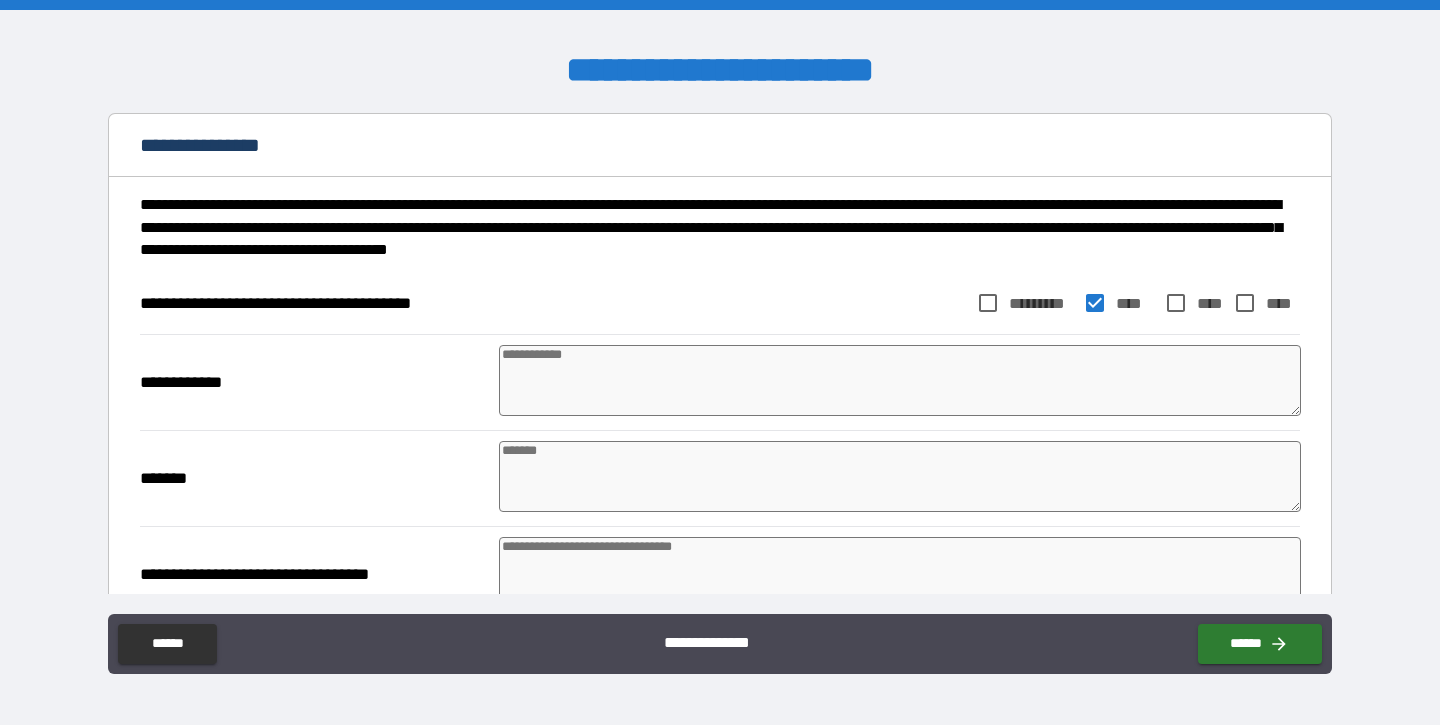 type on "*" 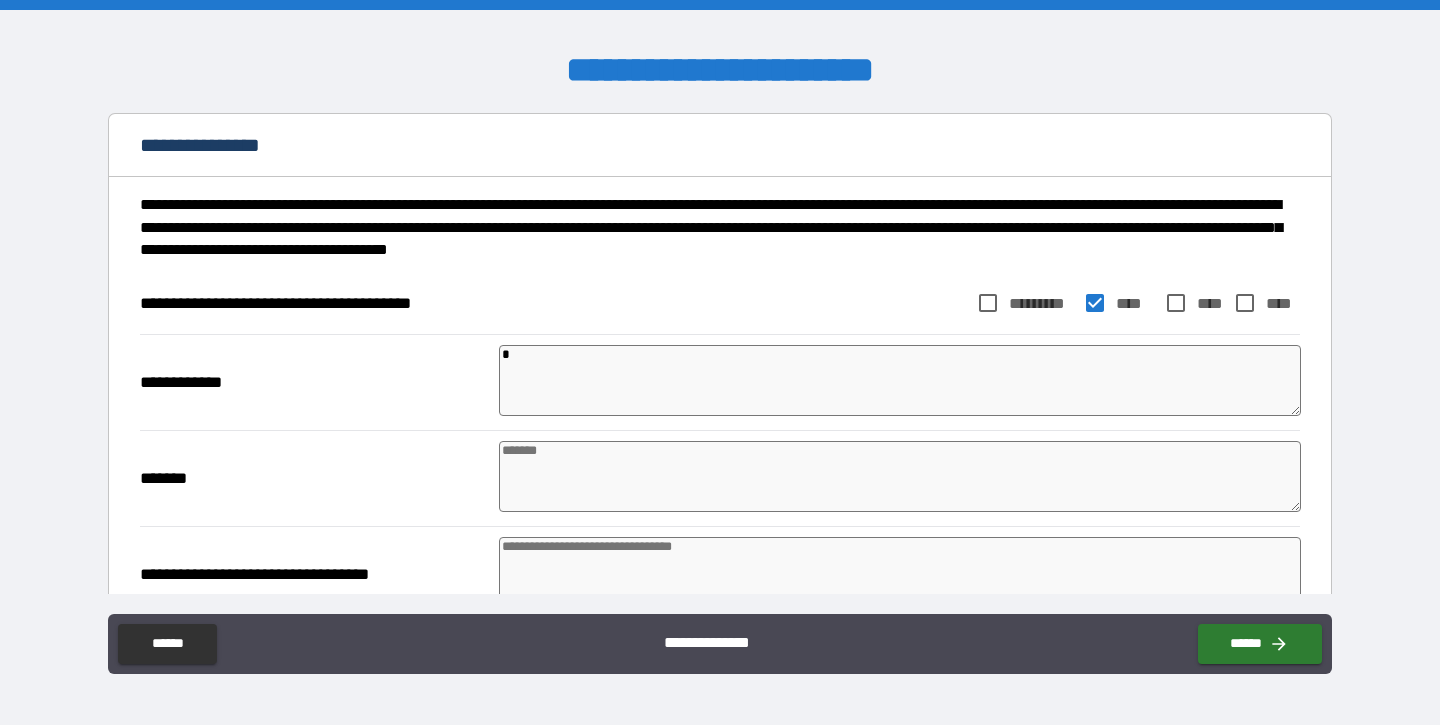type on "*" 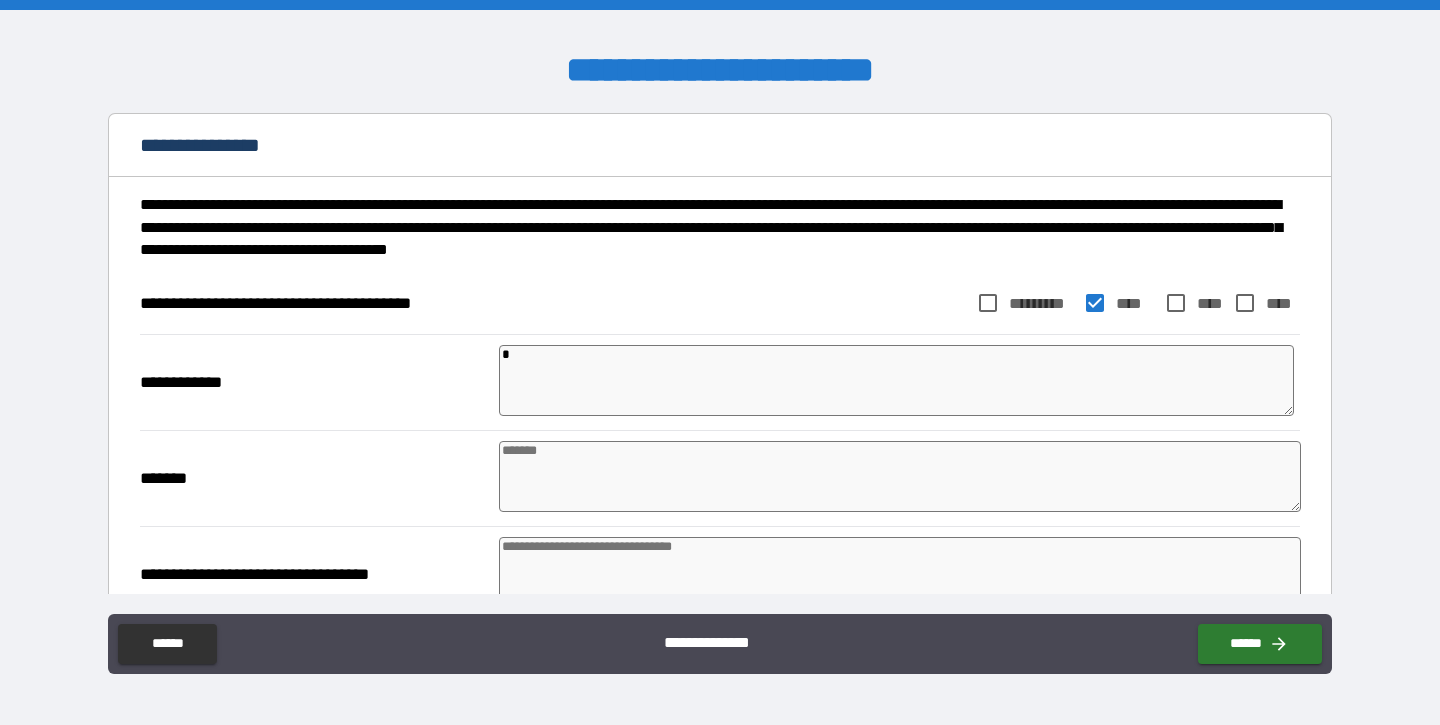 type on "*" 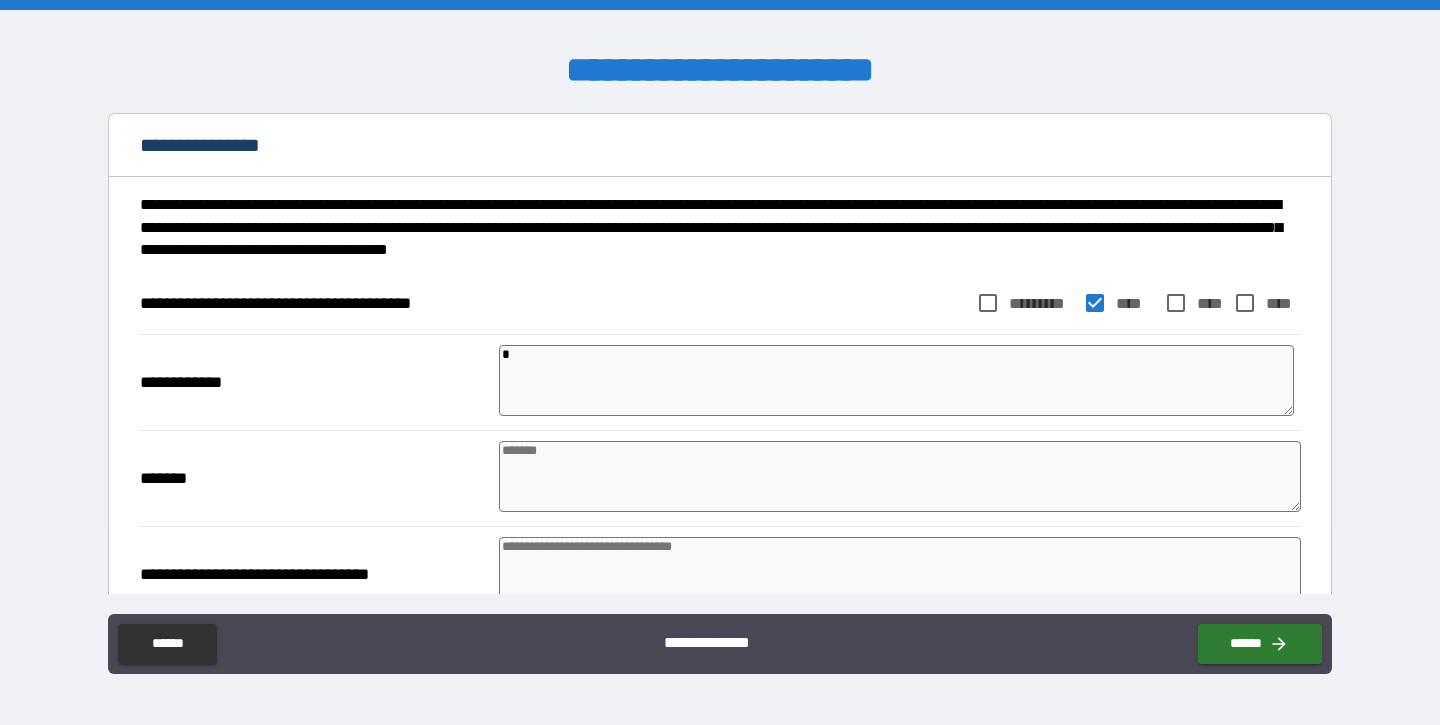 type on "*" 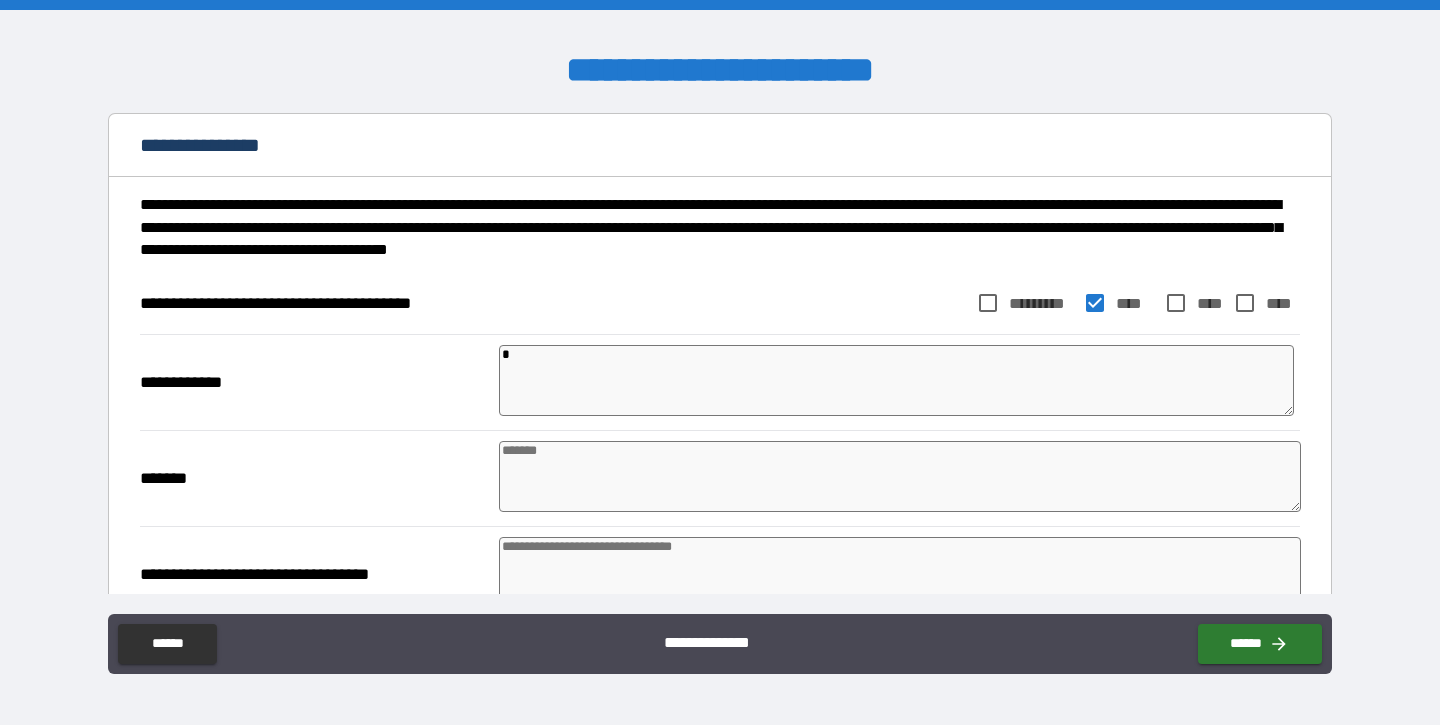 type on "*" 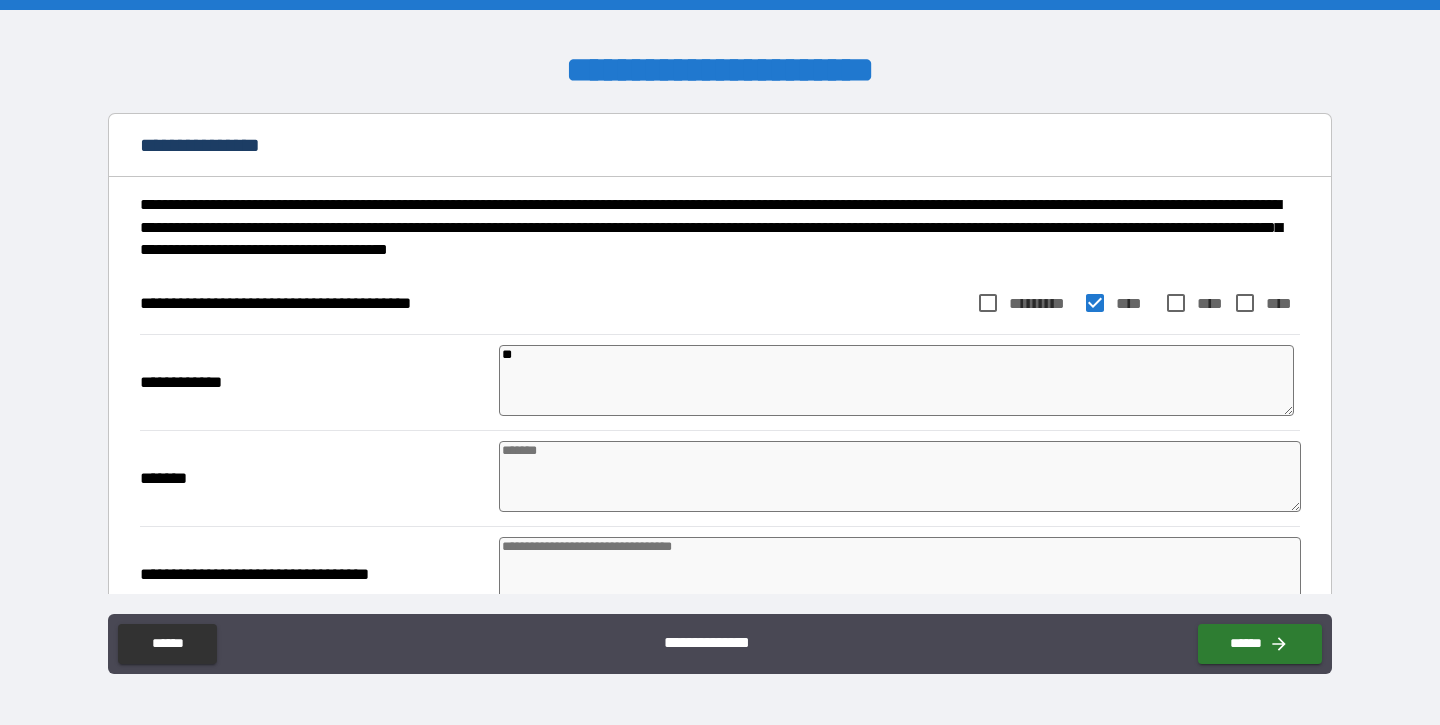 type on "*" 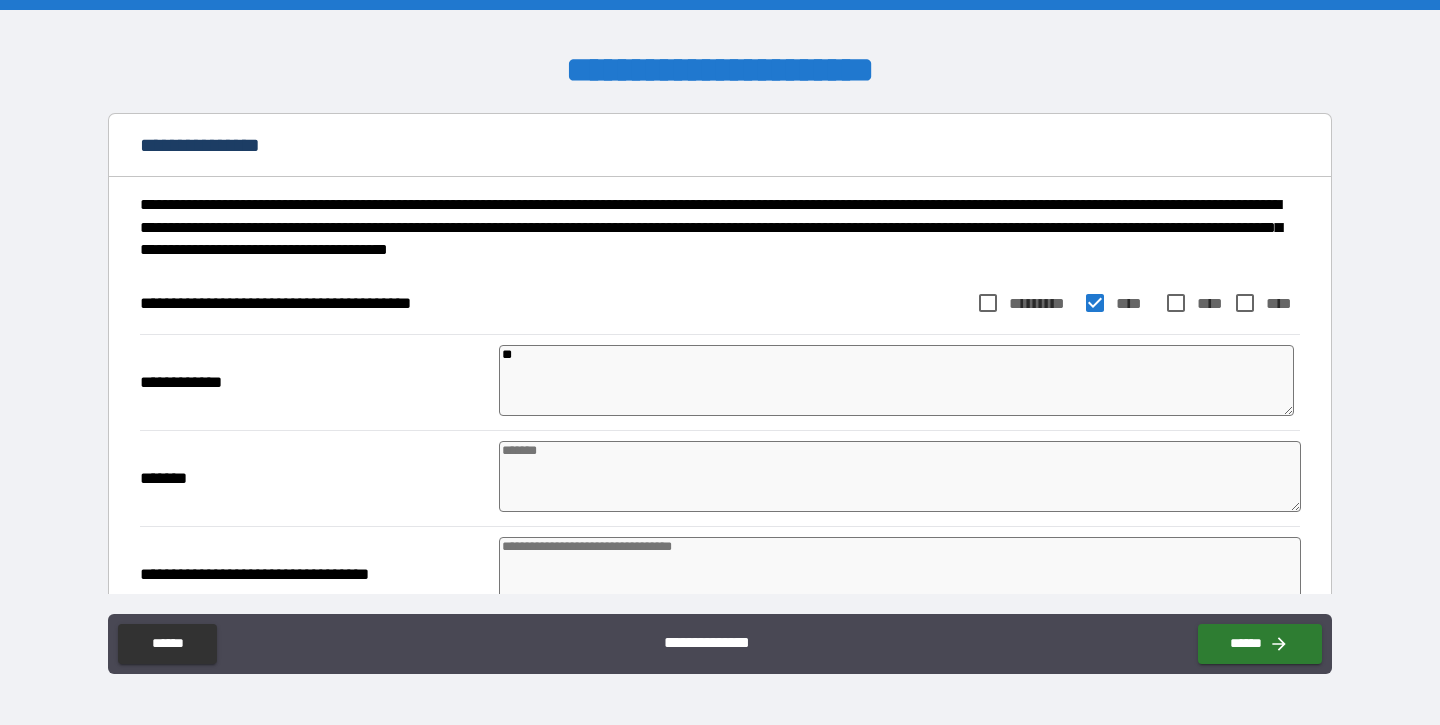 type on "*" 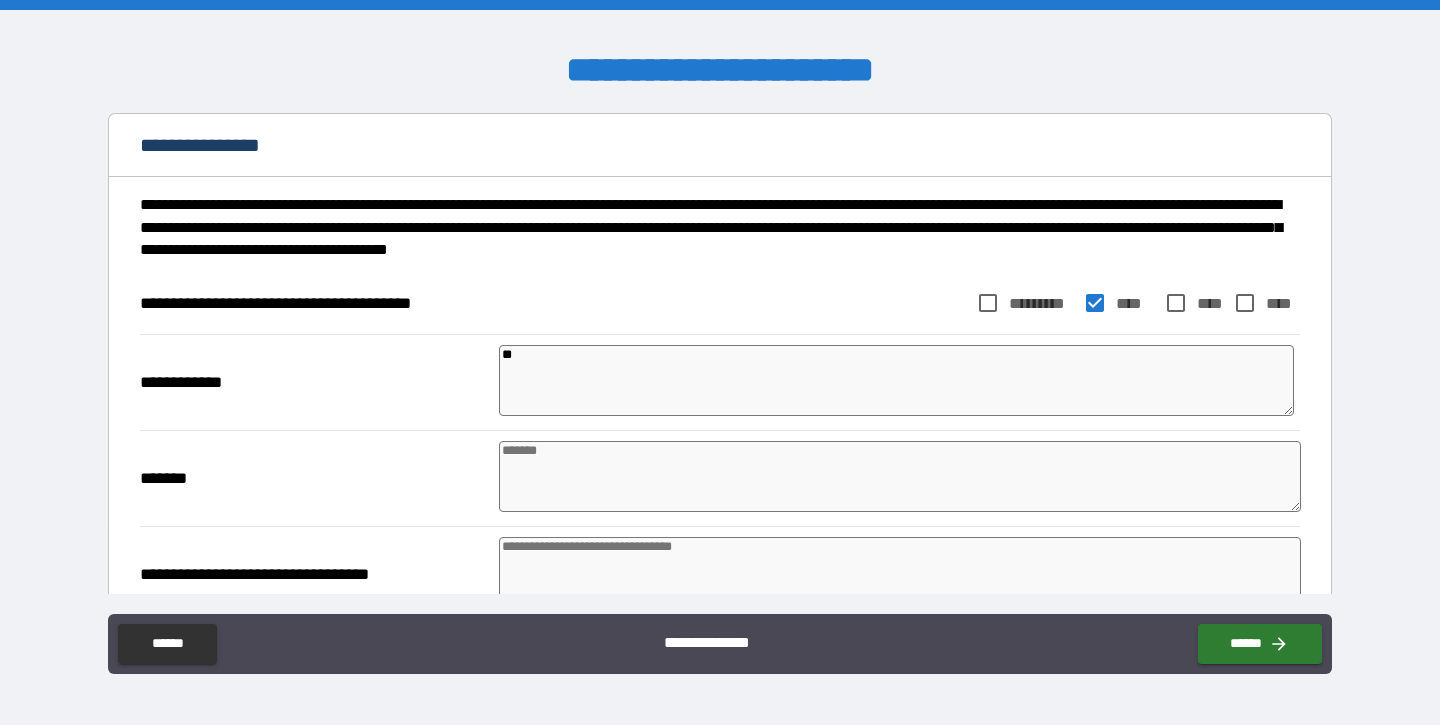 type on "*" 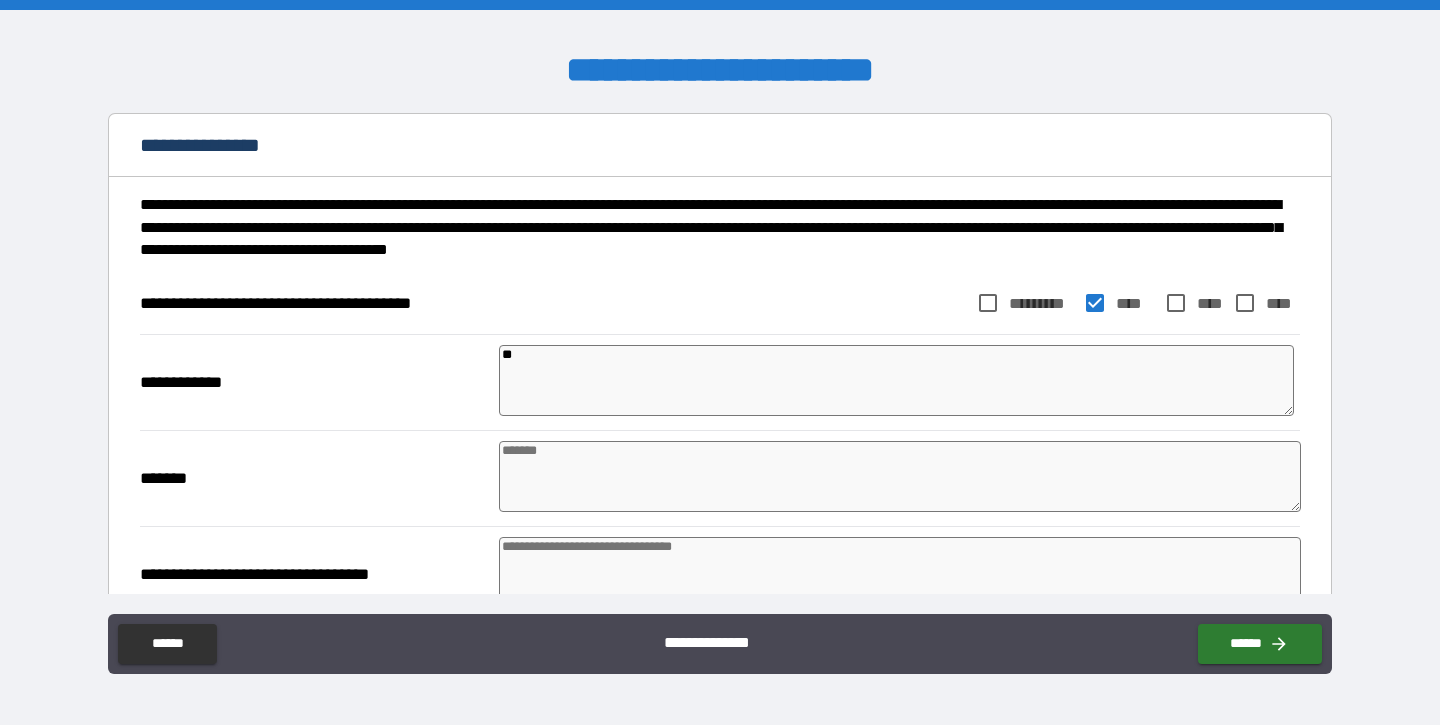 type on "*" 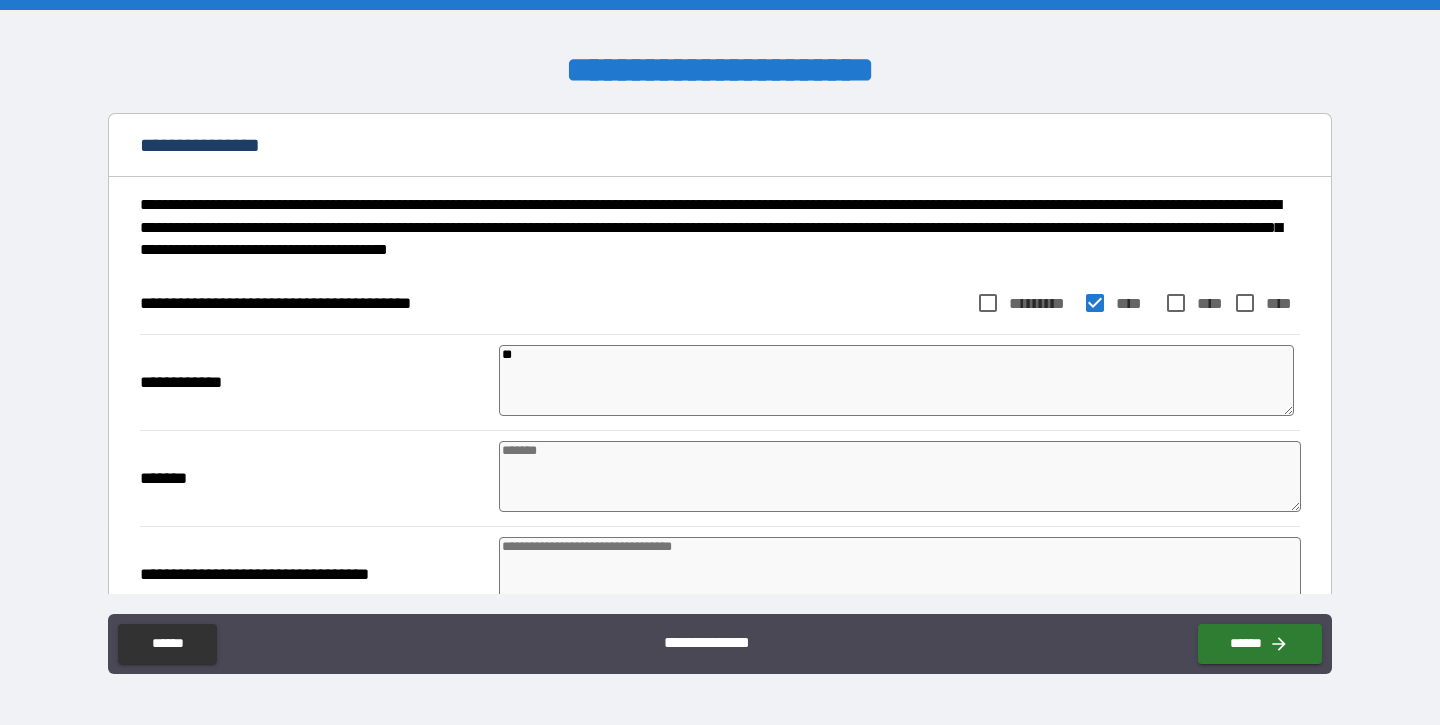 type on "*" 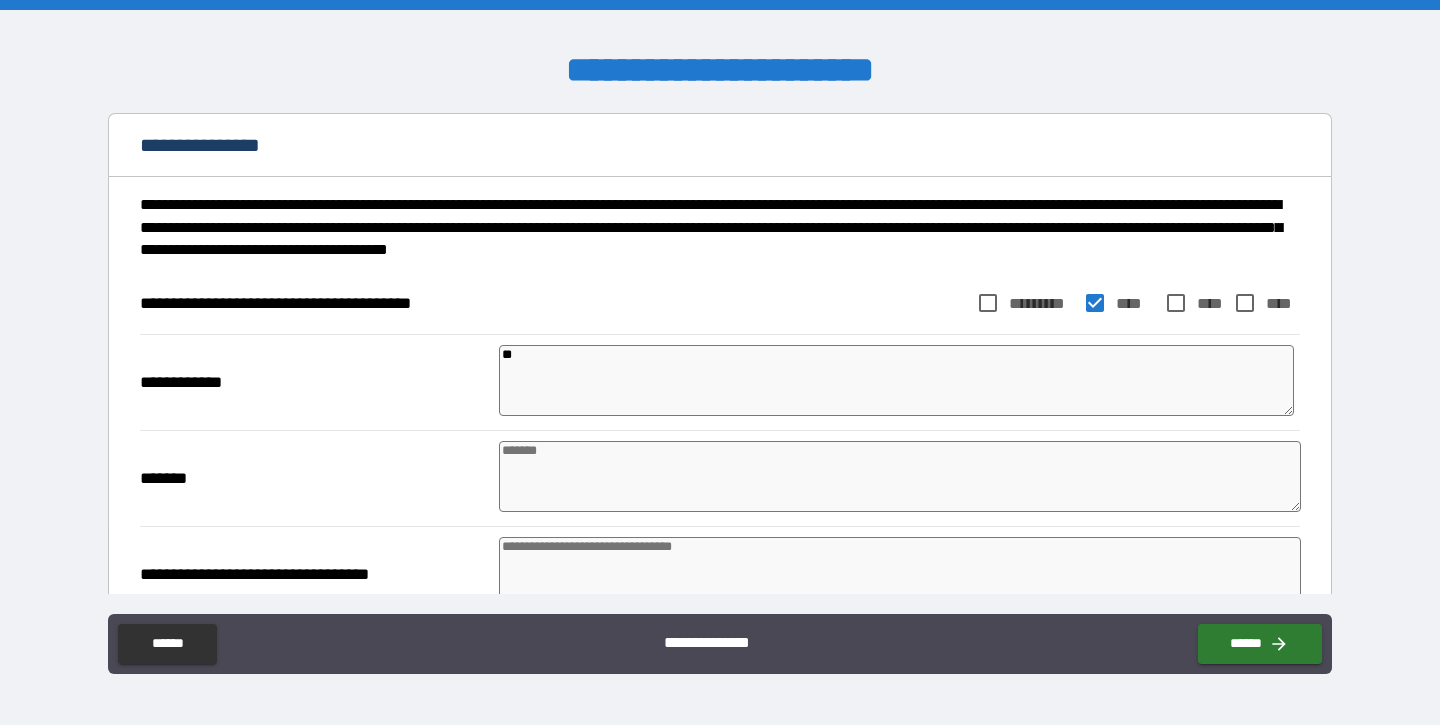 type on "*" 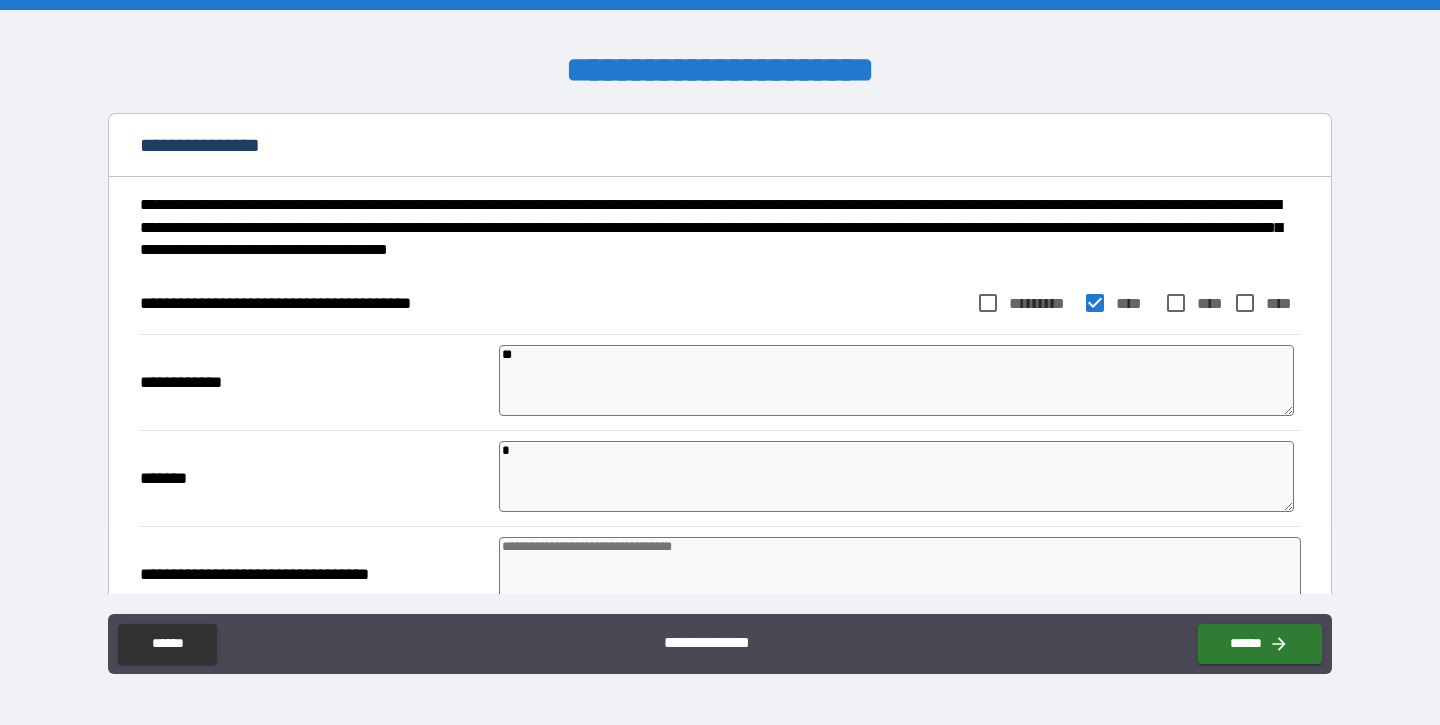 type on "*" 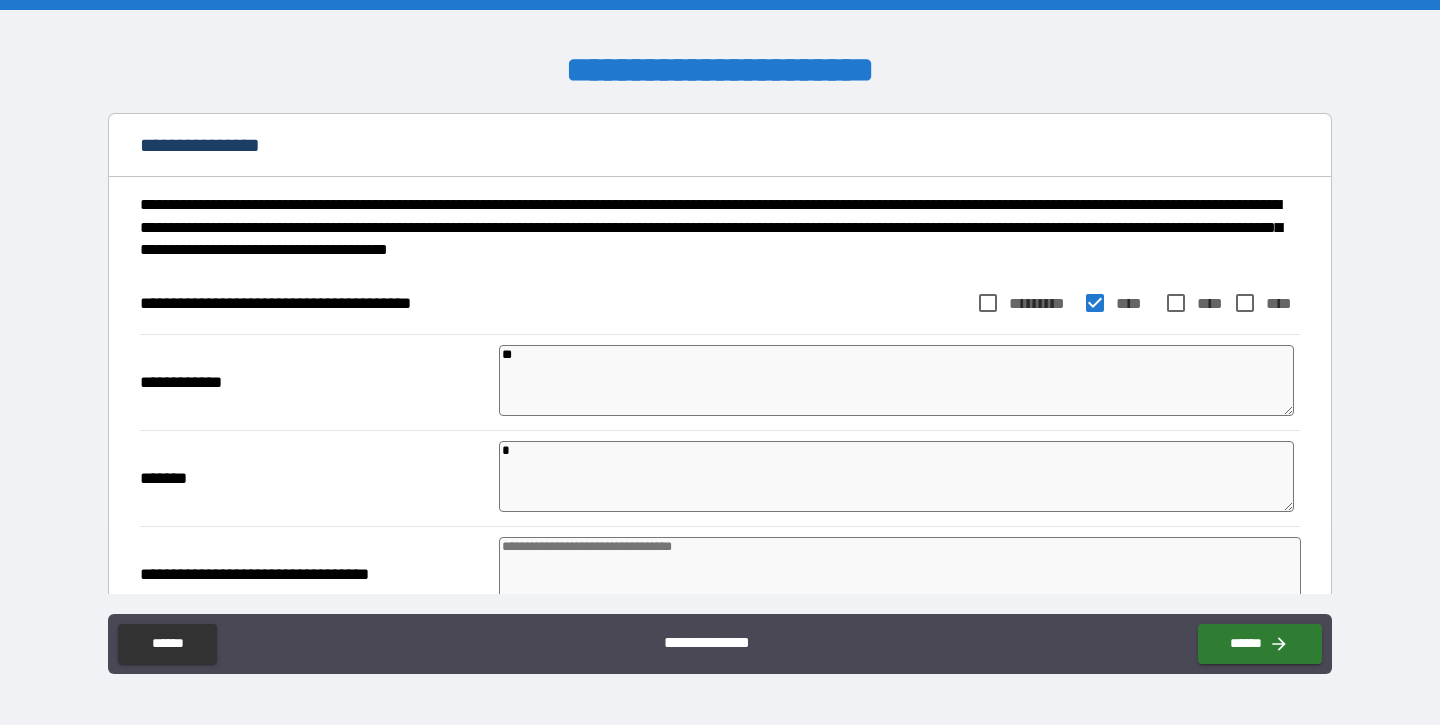 type on "*" 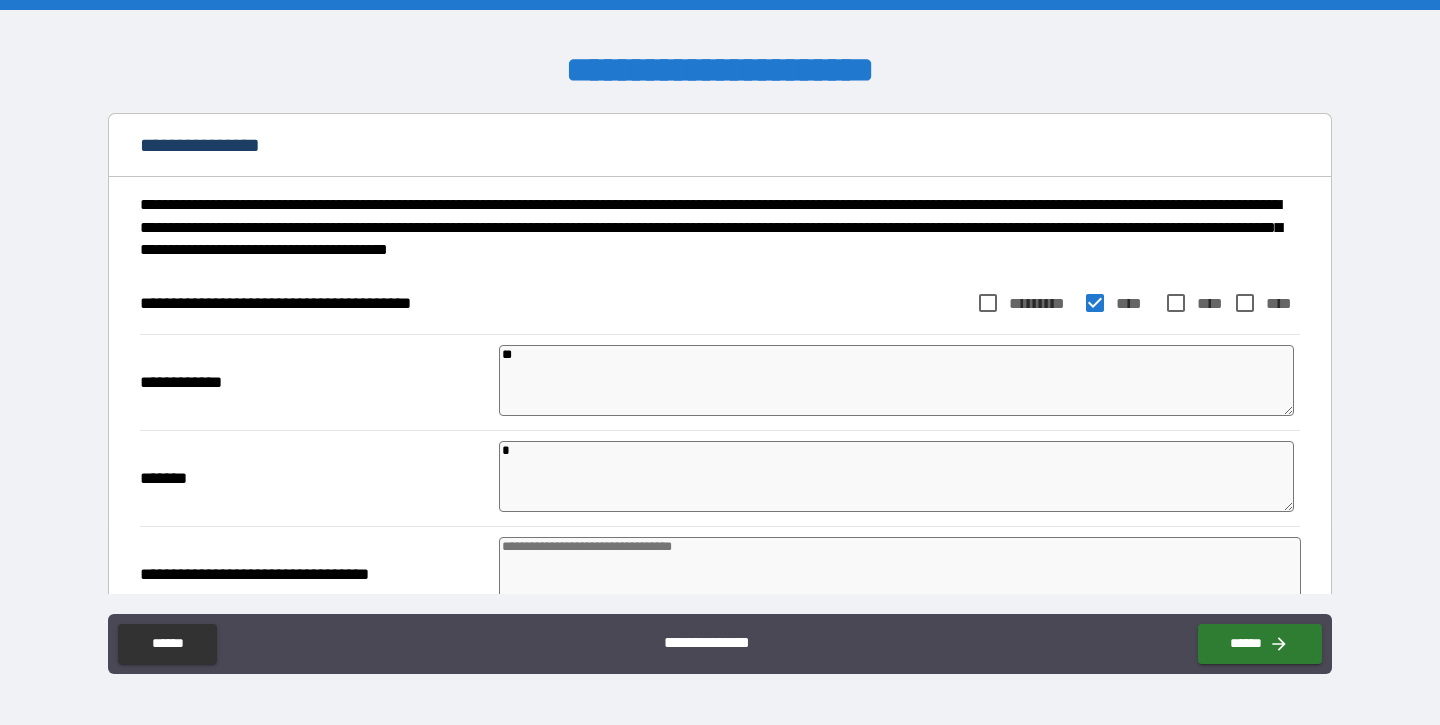 type on "*" 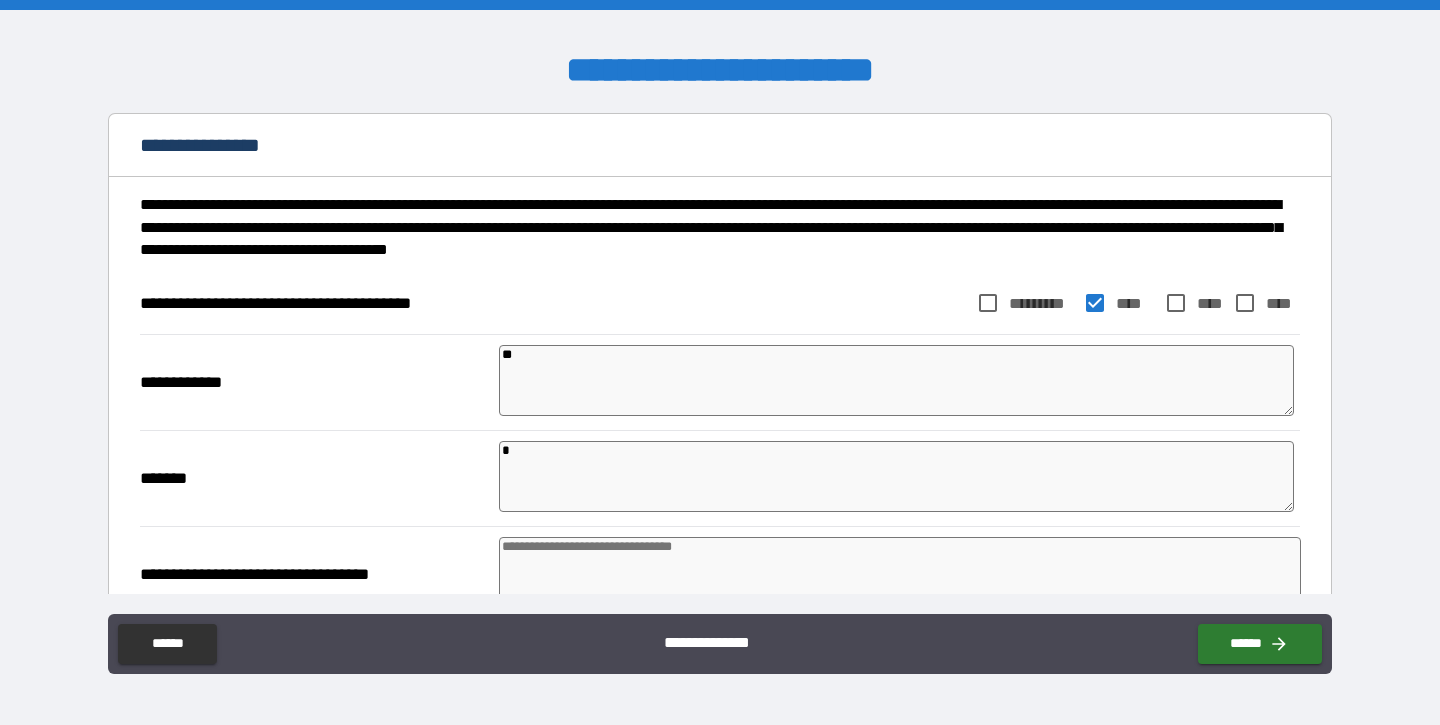 type on "*" 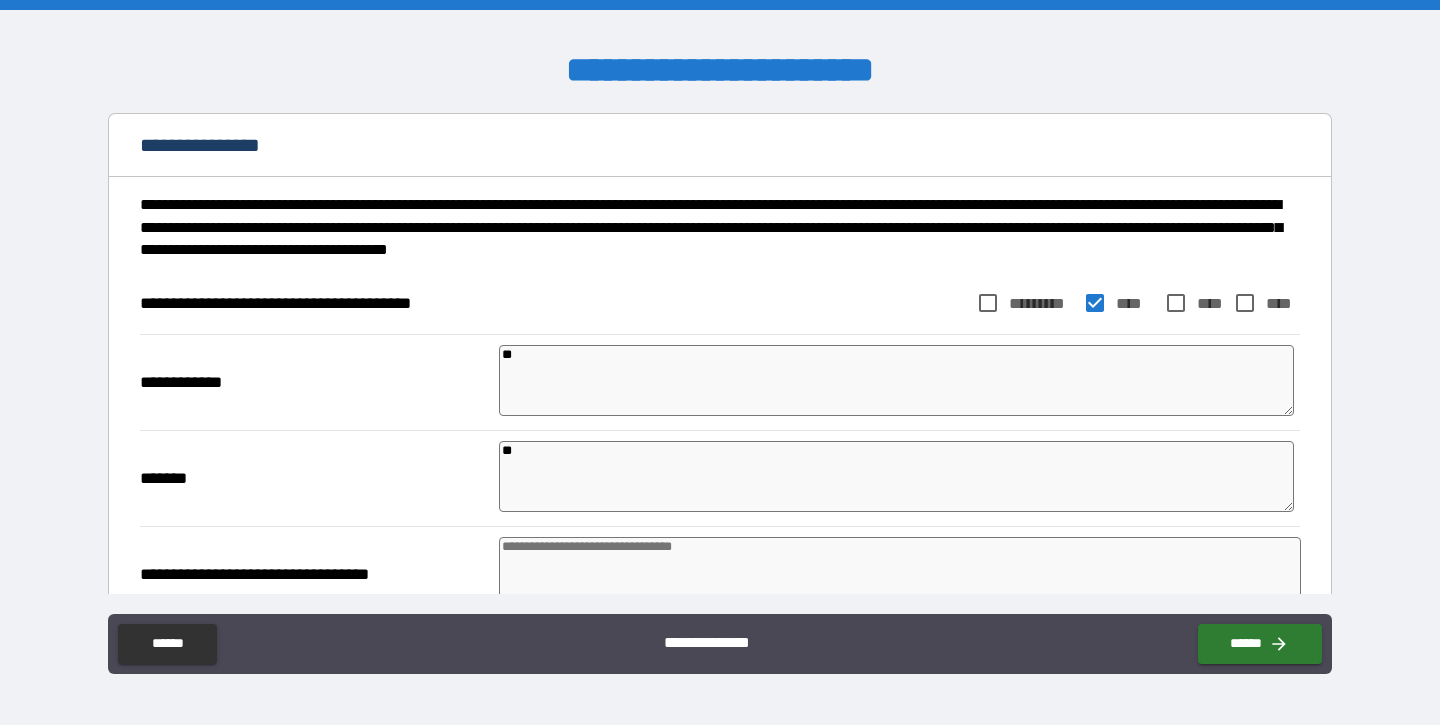 type on "*" 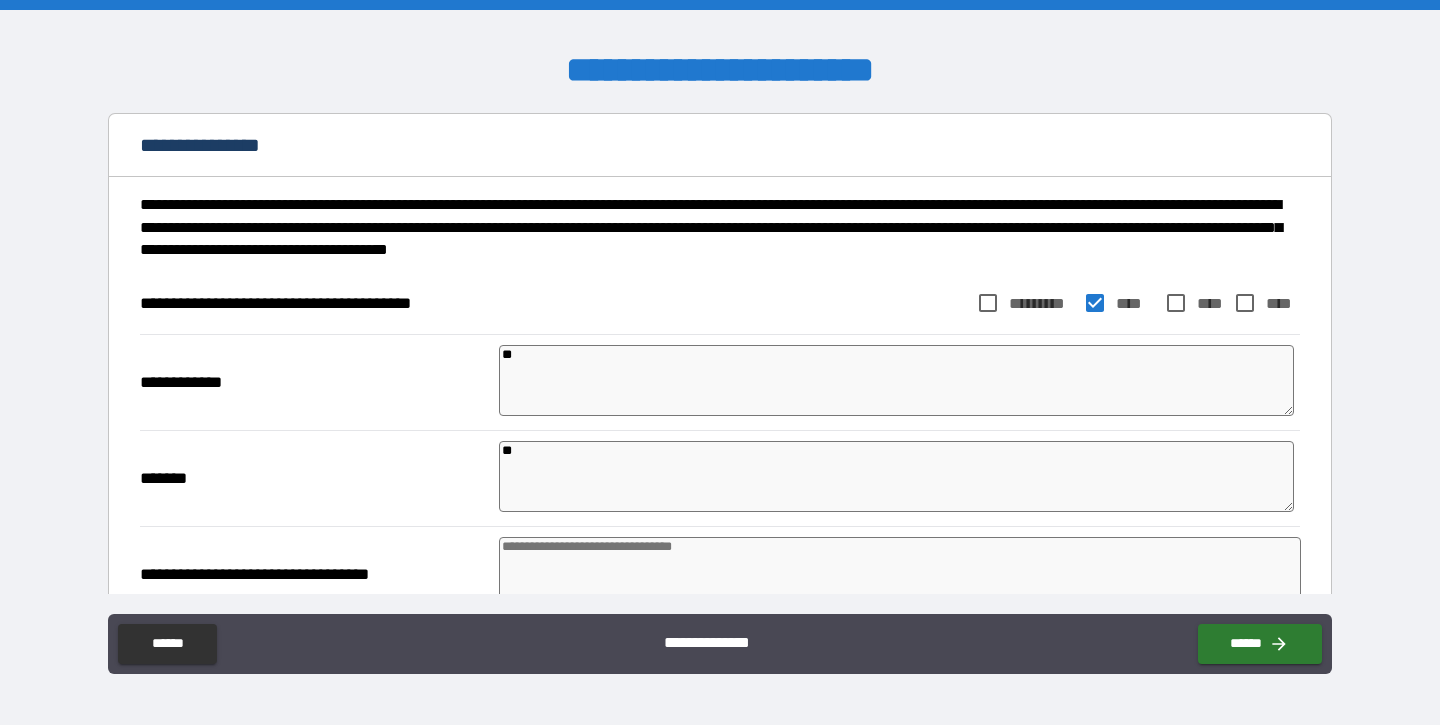 type on "*" 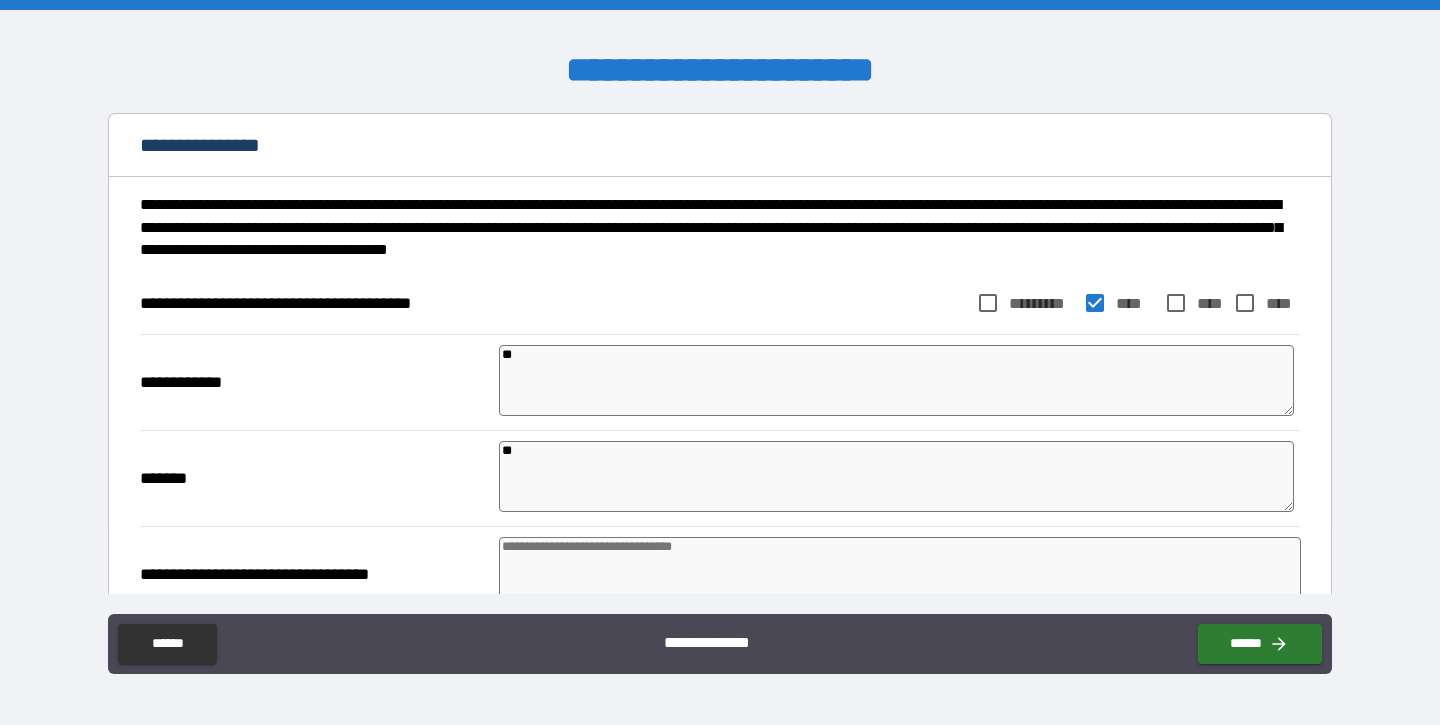 type on "*" 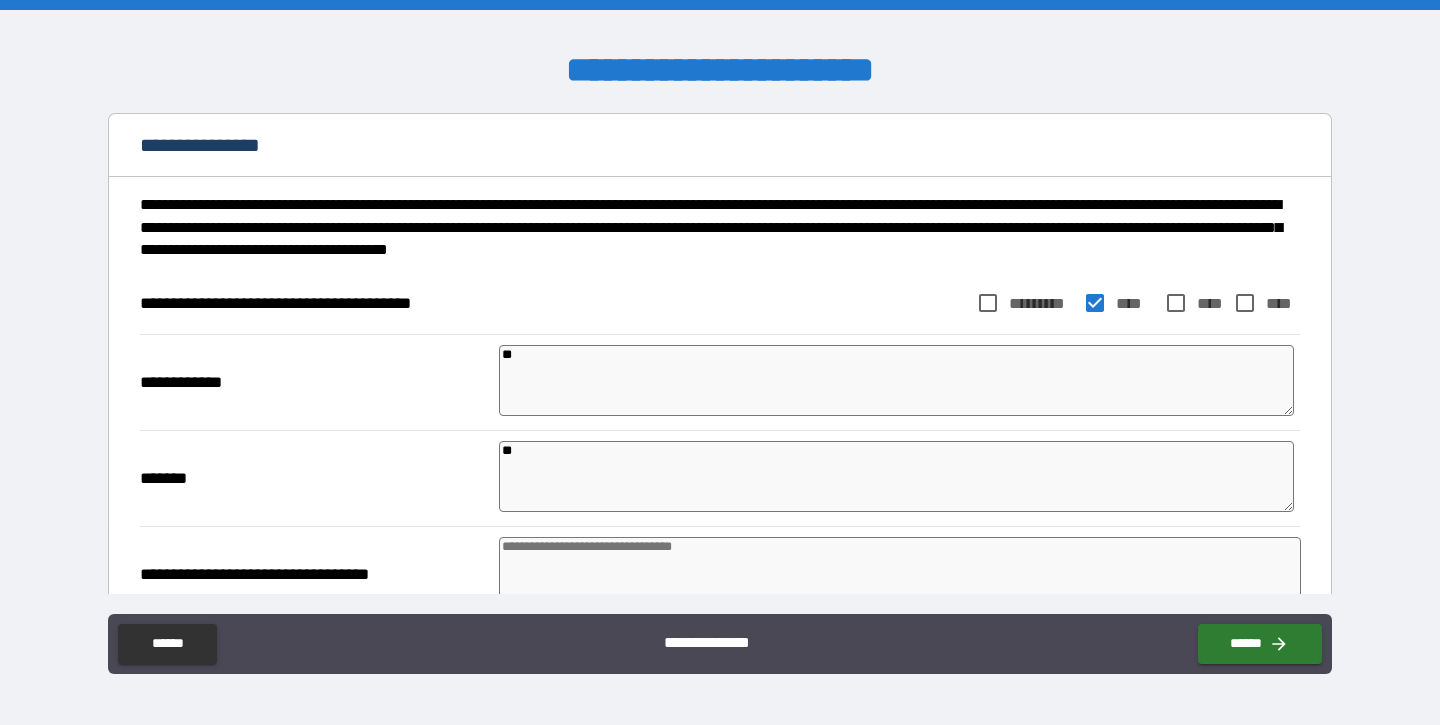 type on "*" 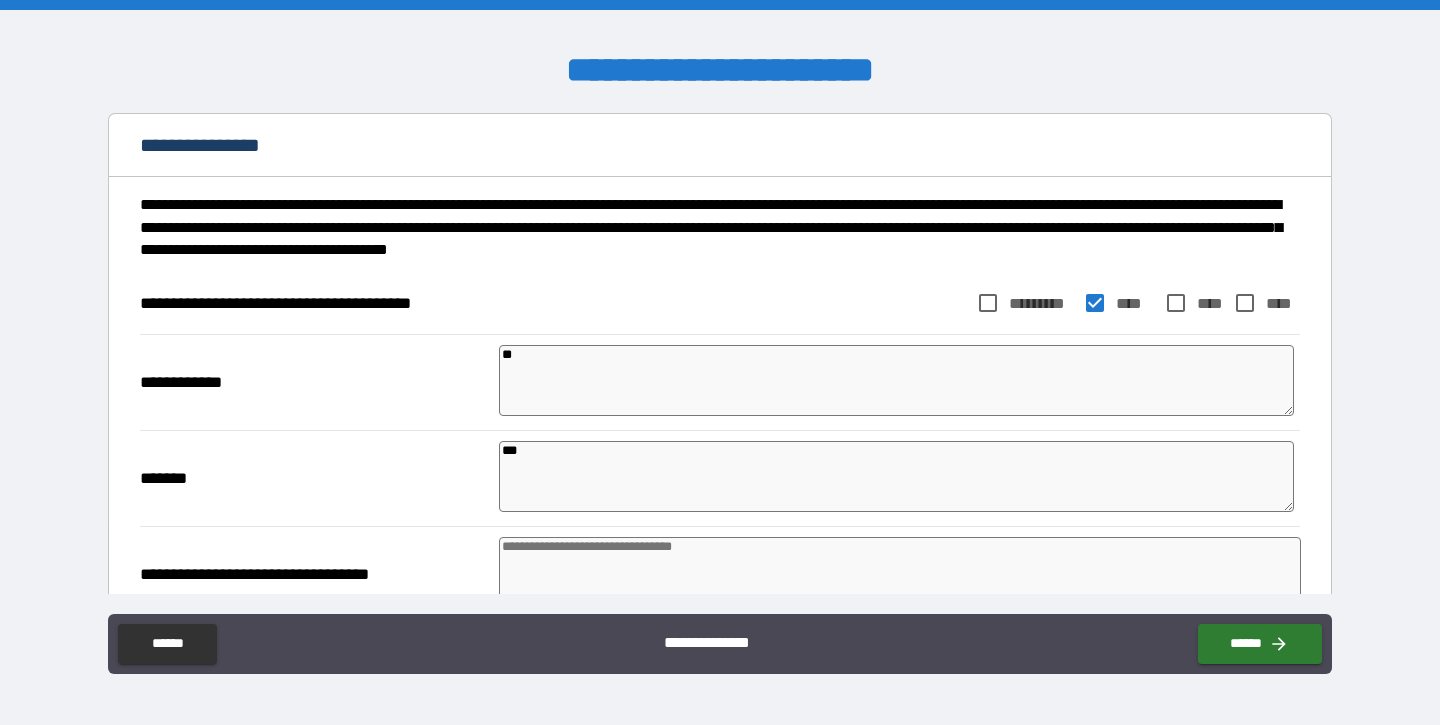 type on "*" 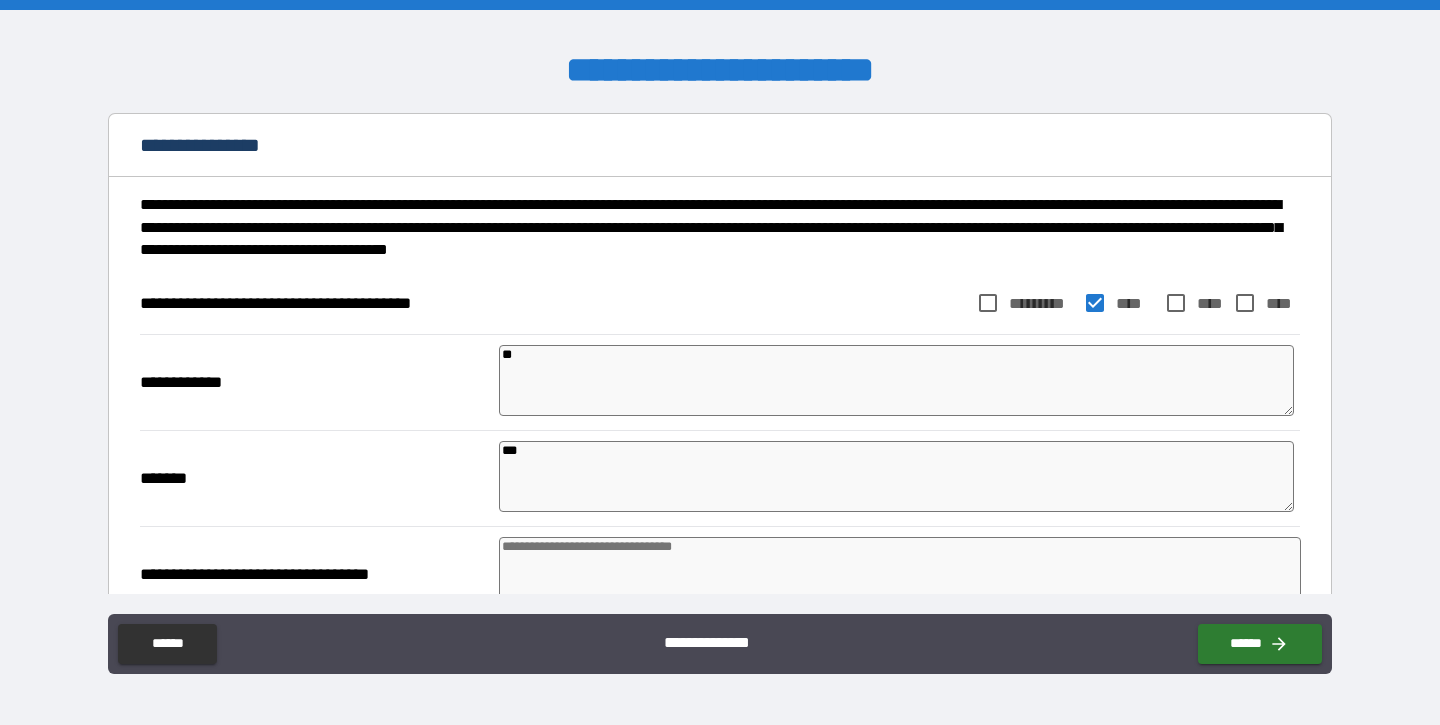 type on "*" 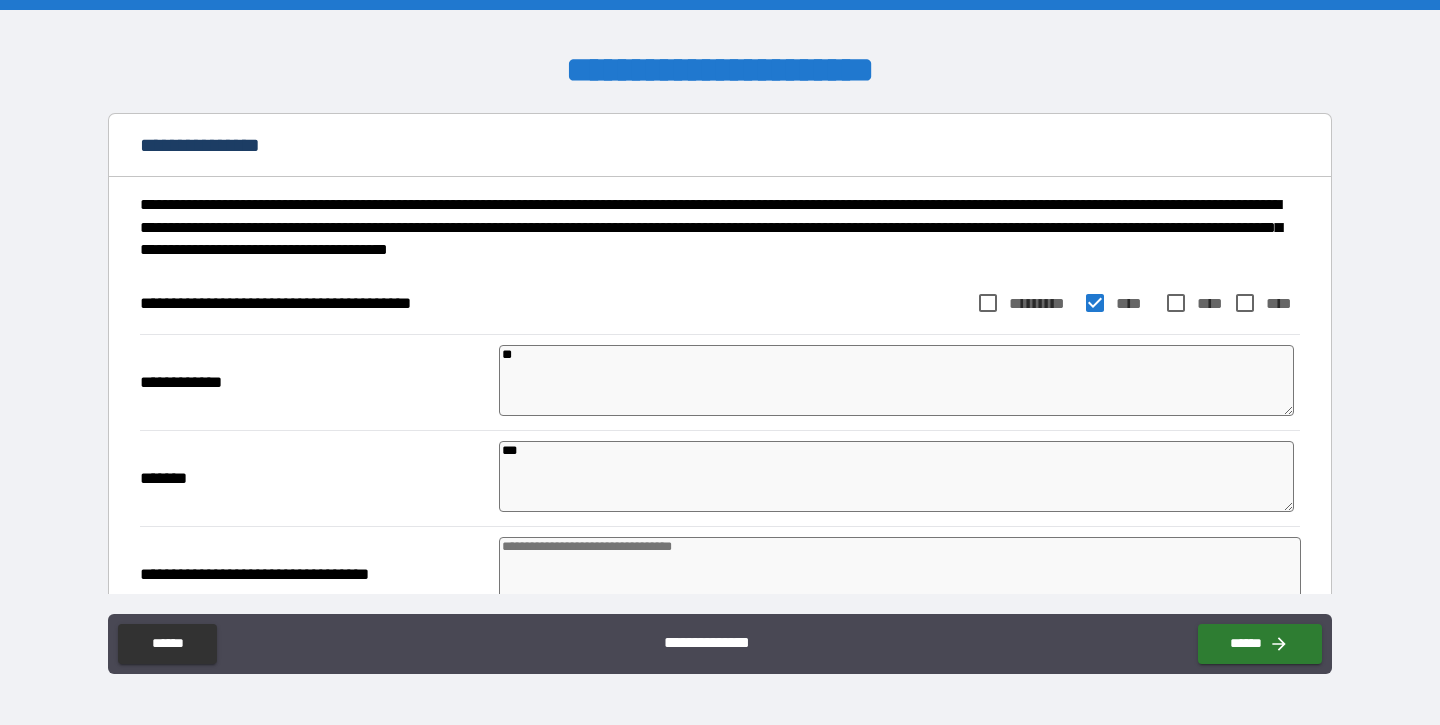 type on "*" 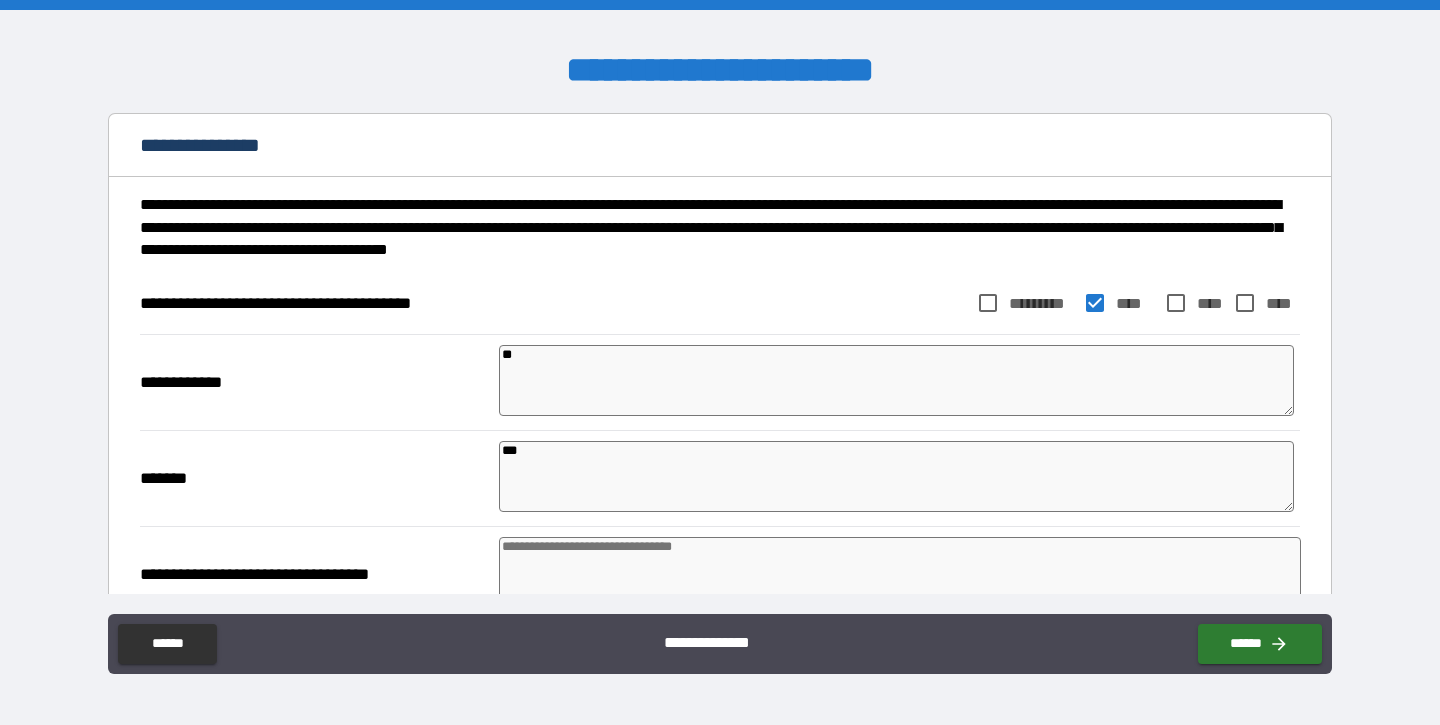 type on "*" 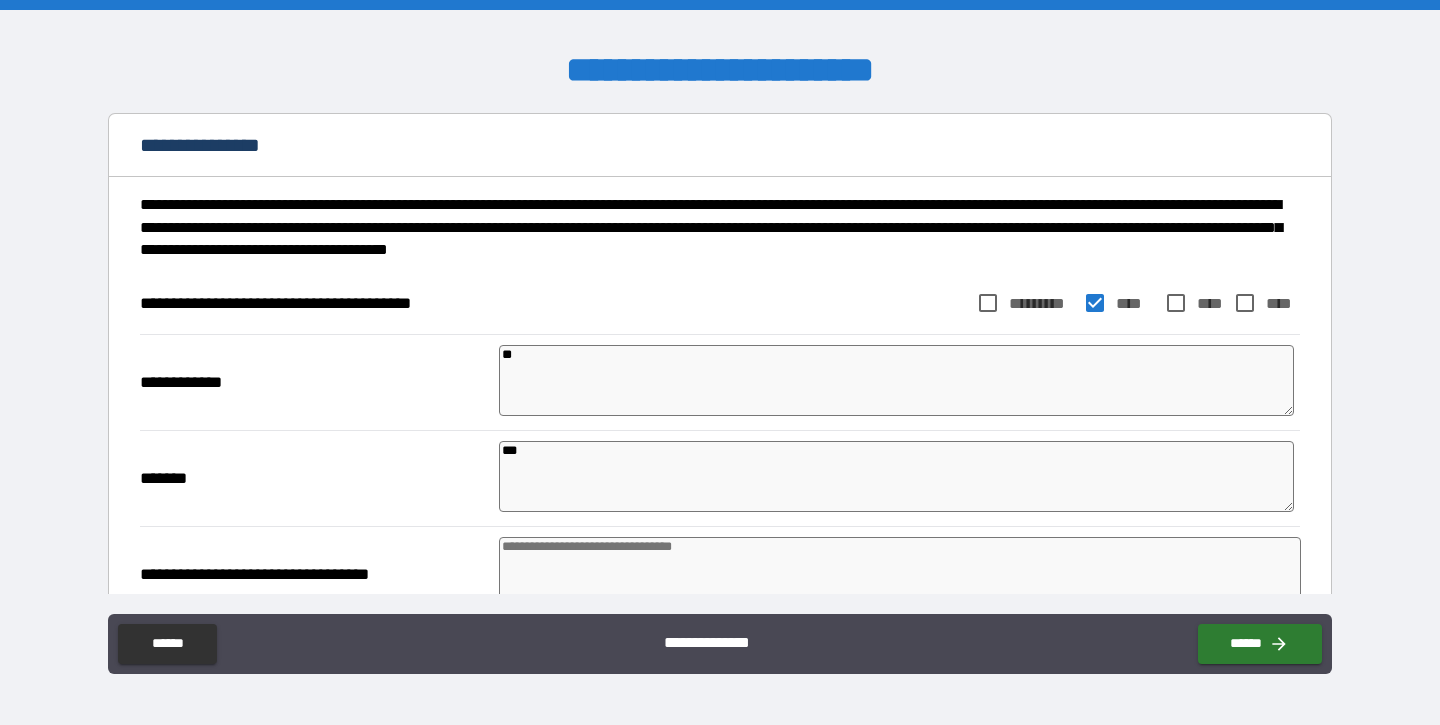 type on "*" 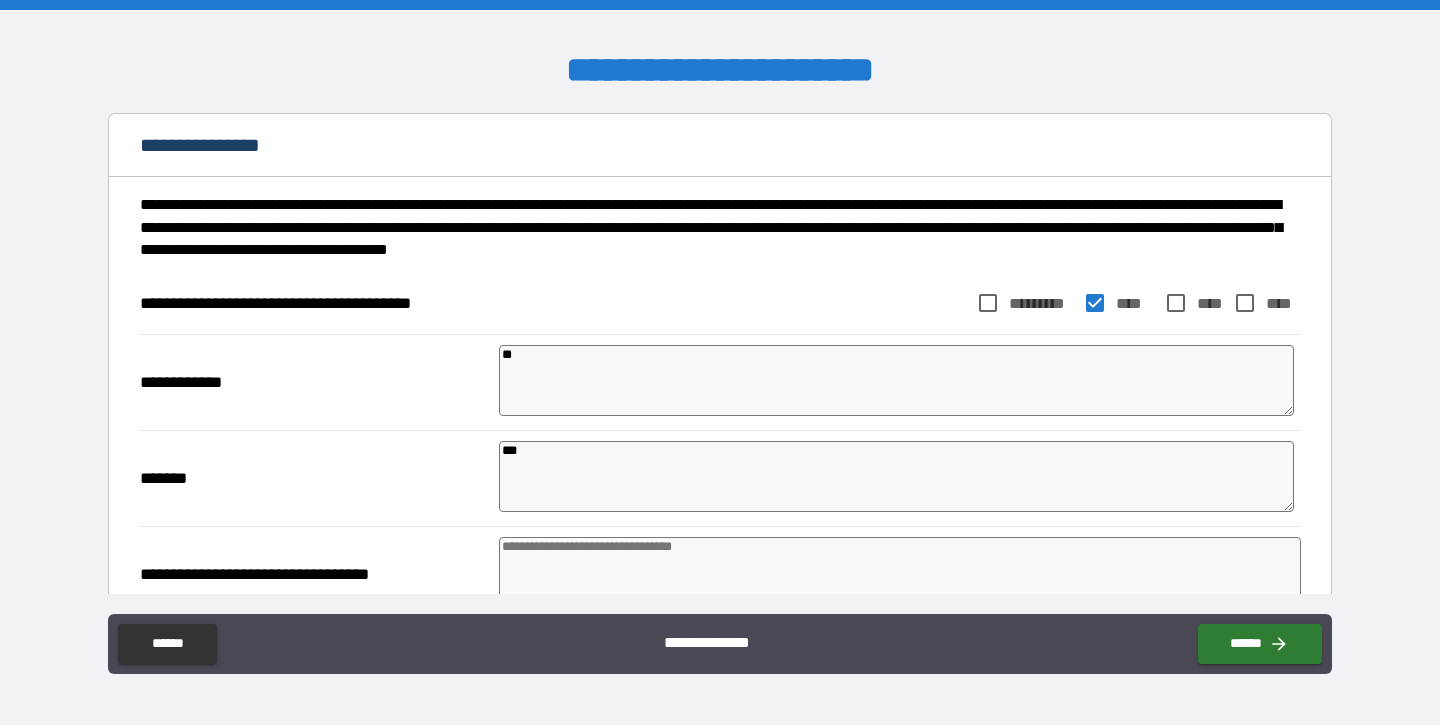 type on "*" 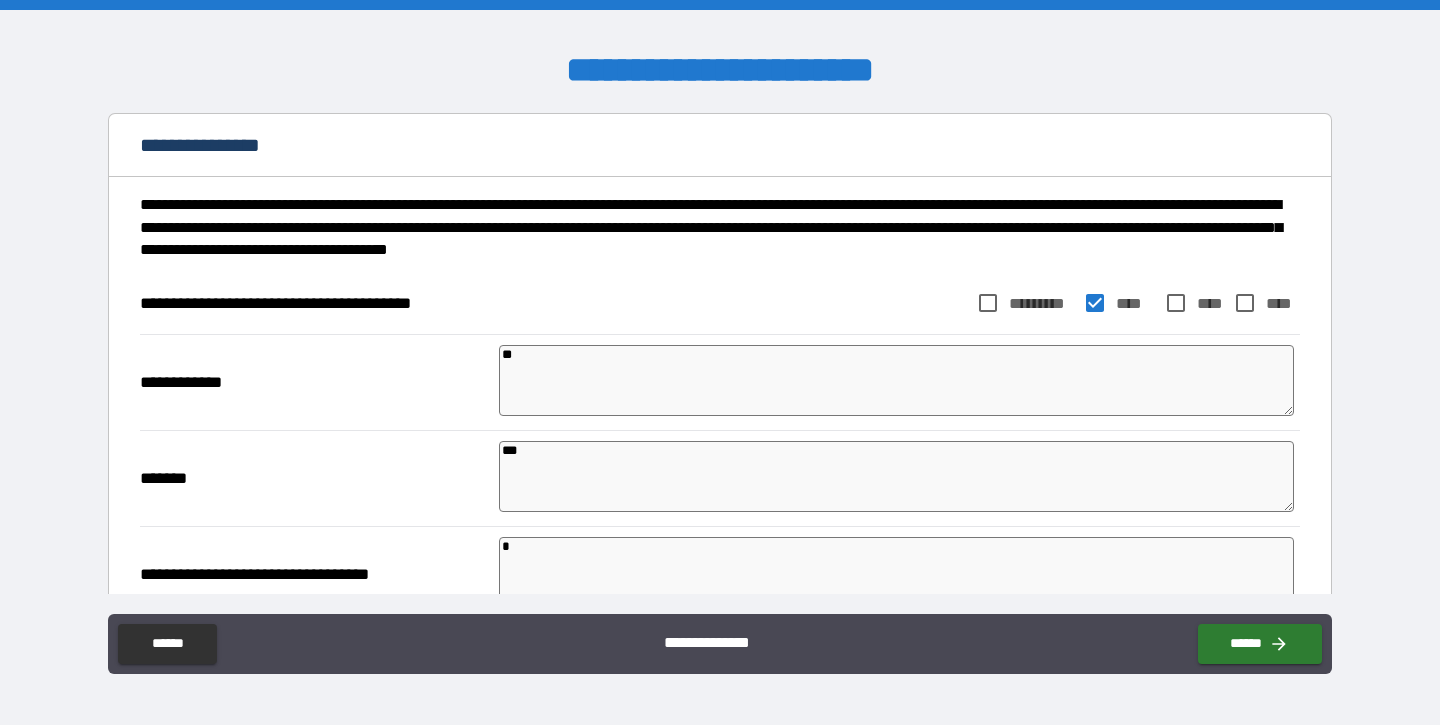 type on "*" 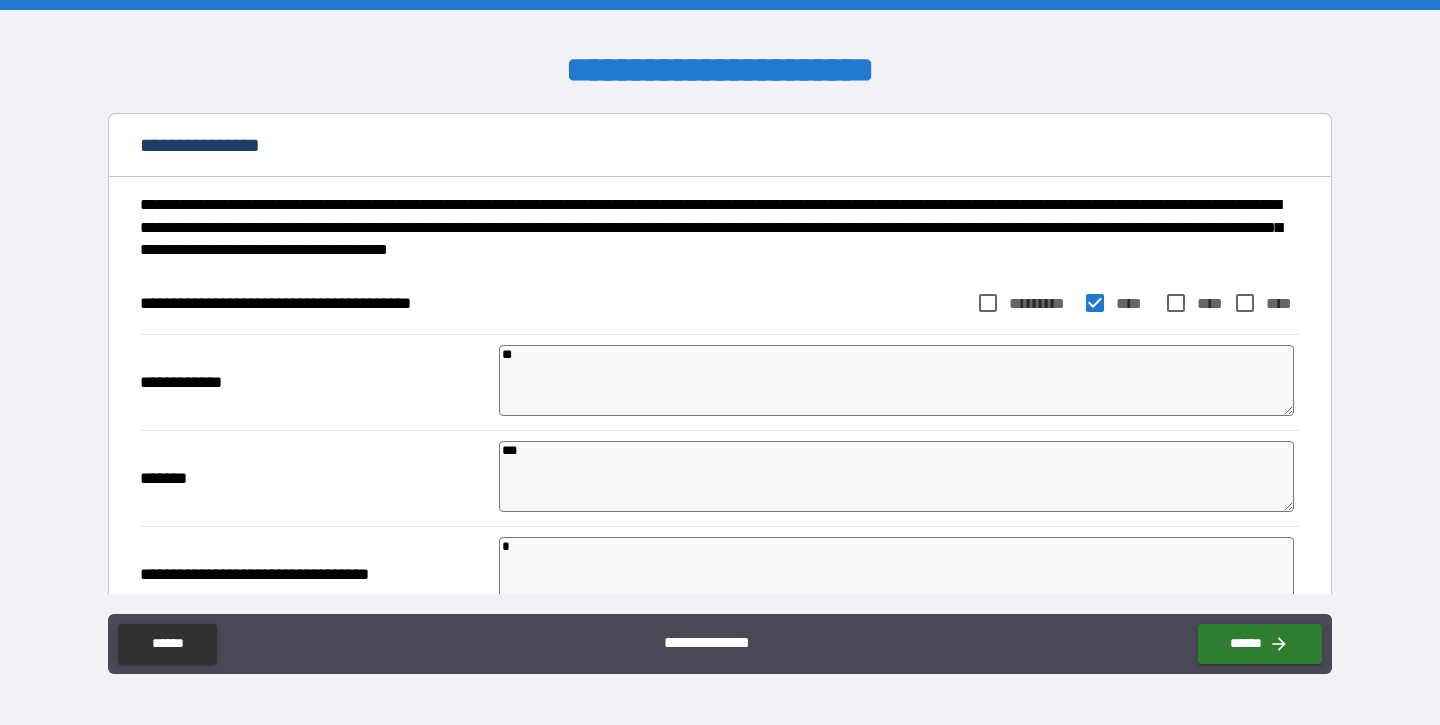 type on "*" 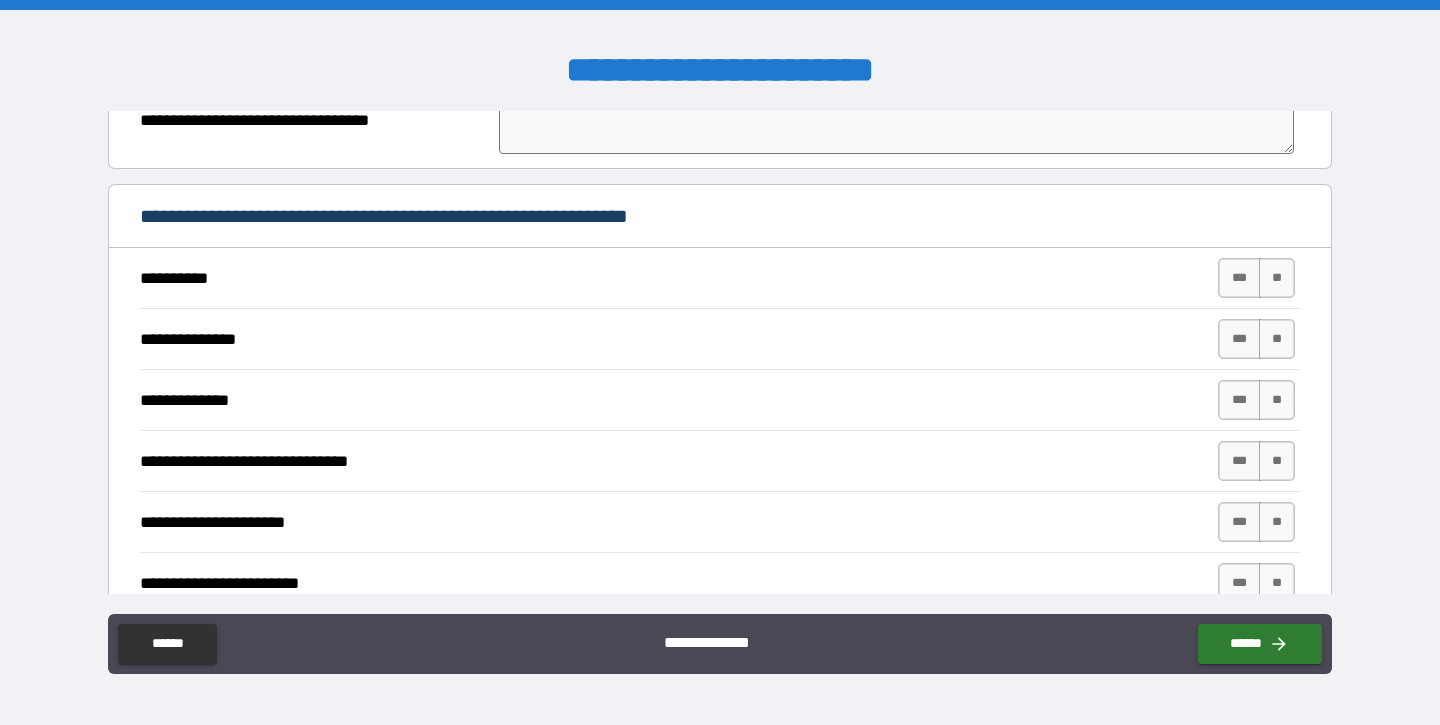 scroll, scrollTop: 685, scrollLeft: 0, axis: vertical 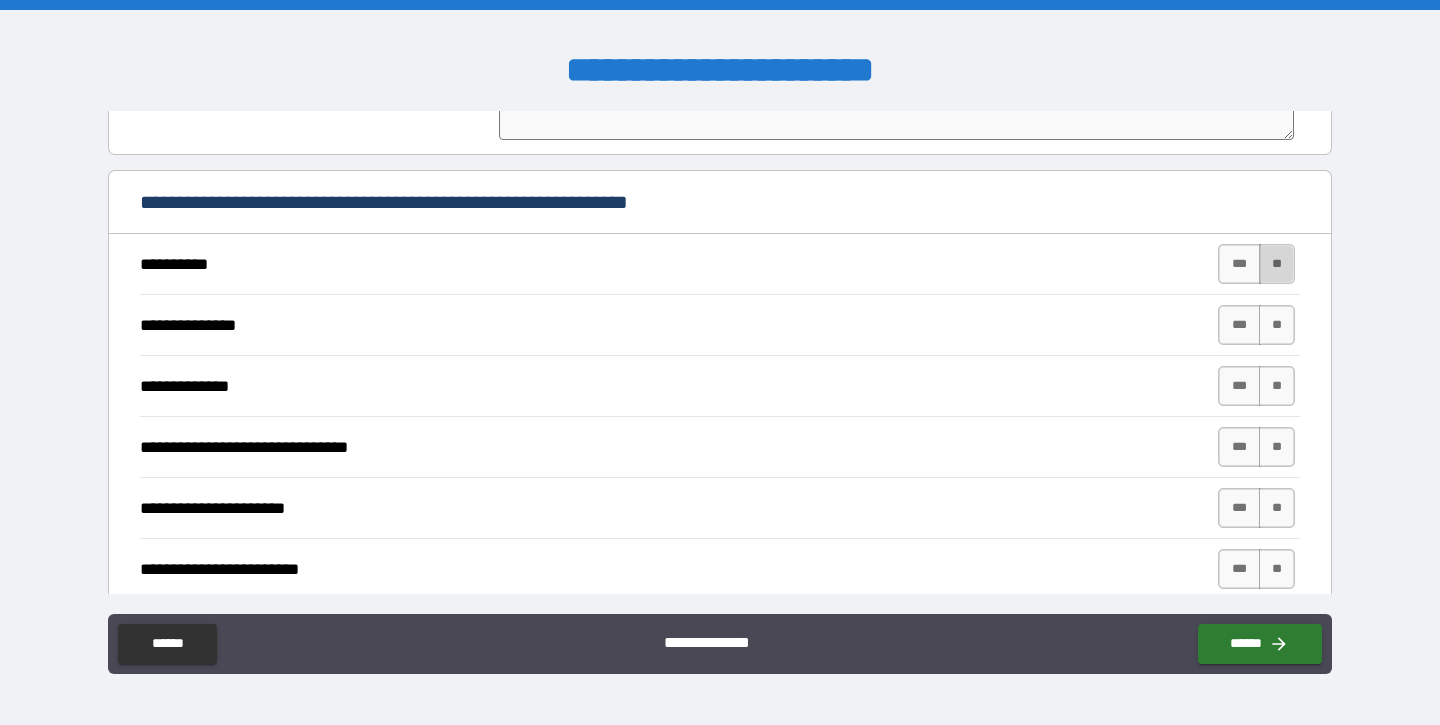 click on "**" at bounding box center (1277, 264) 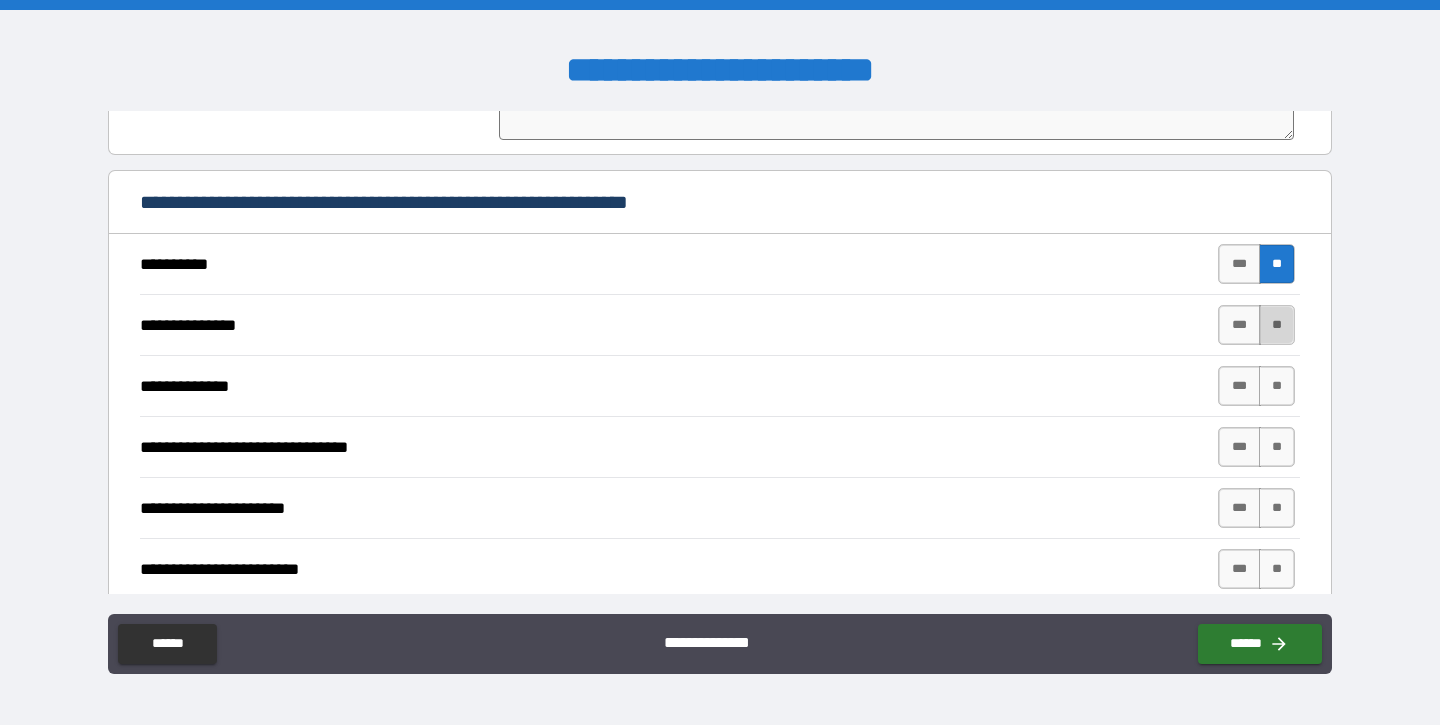 click on "**" at bounding box center [1277, 325] 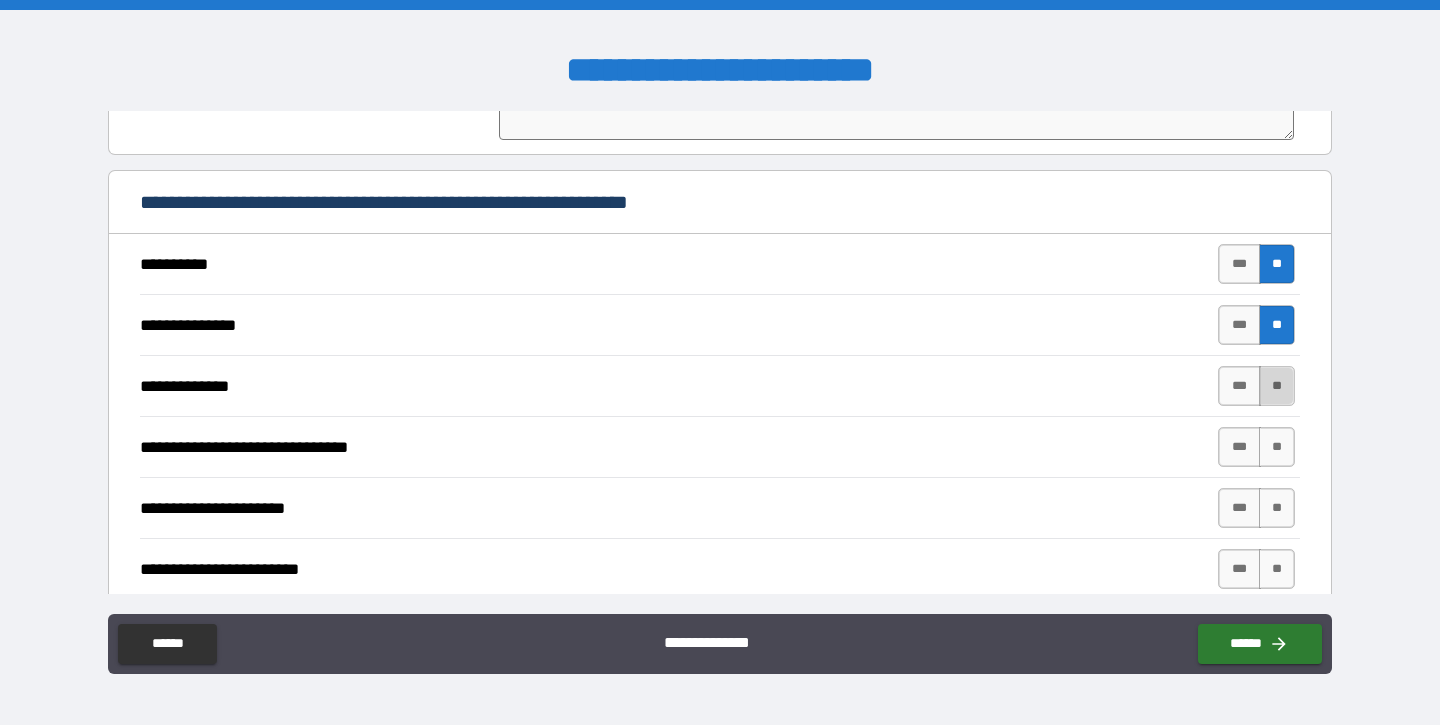 click on "**" at bounding box center (1277, 386) 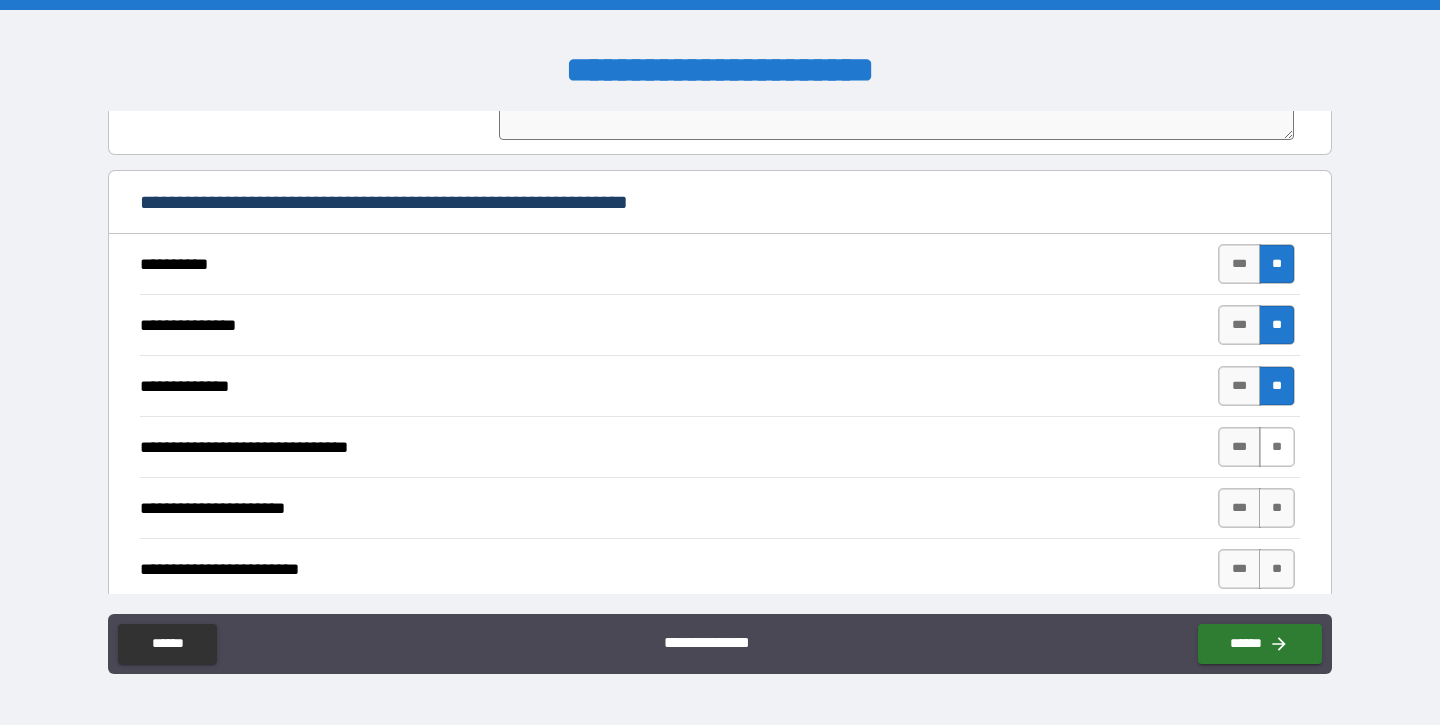 click on "**" at bounding box center (1277, 447) 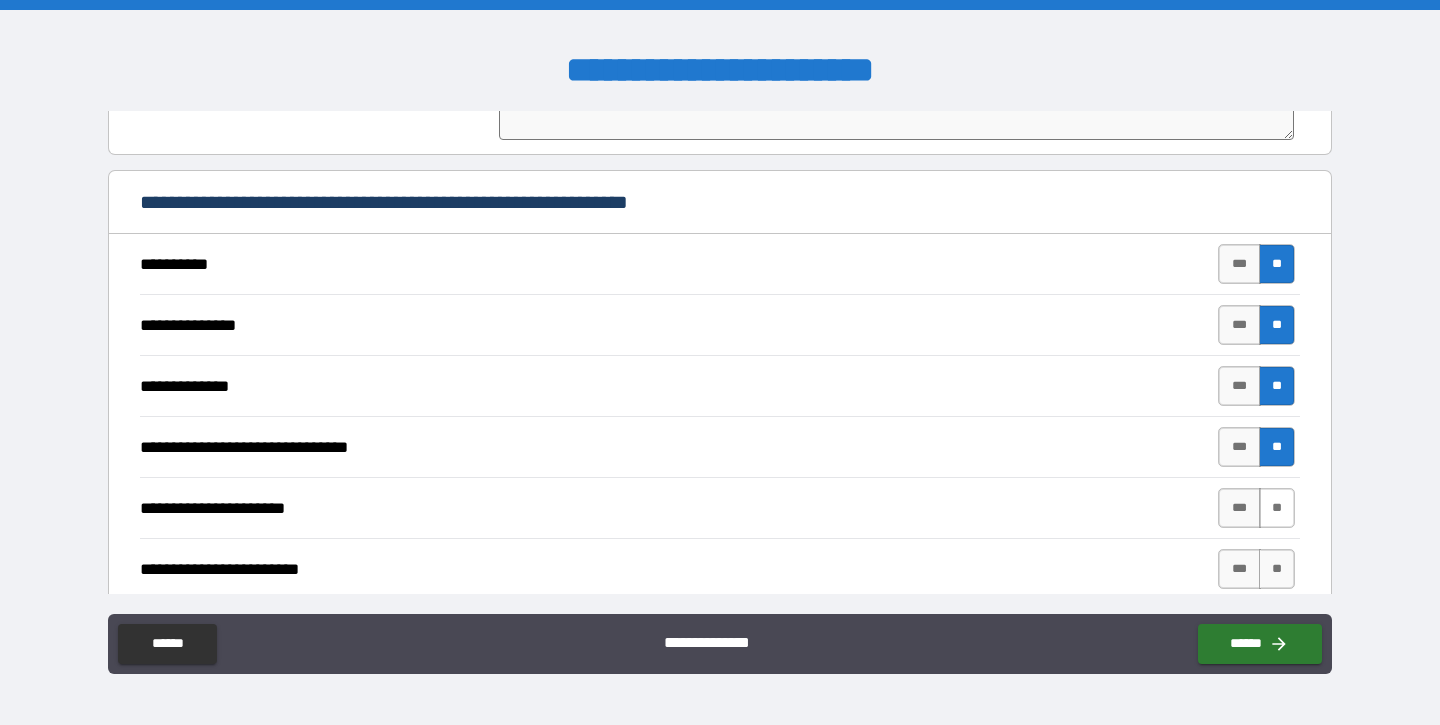 click on "**" at bounding box center (1277, 508) 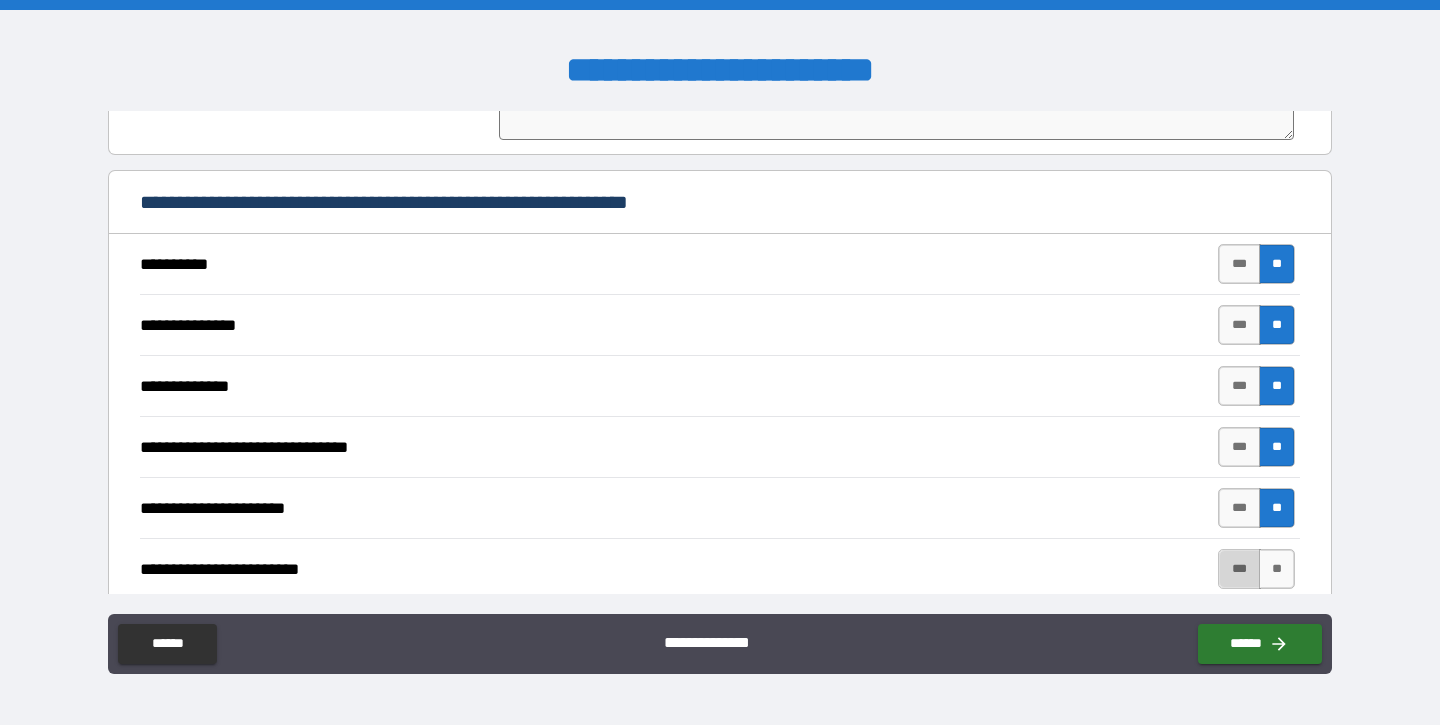 click on "***" at bounding box center (1239, 569) 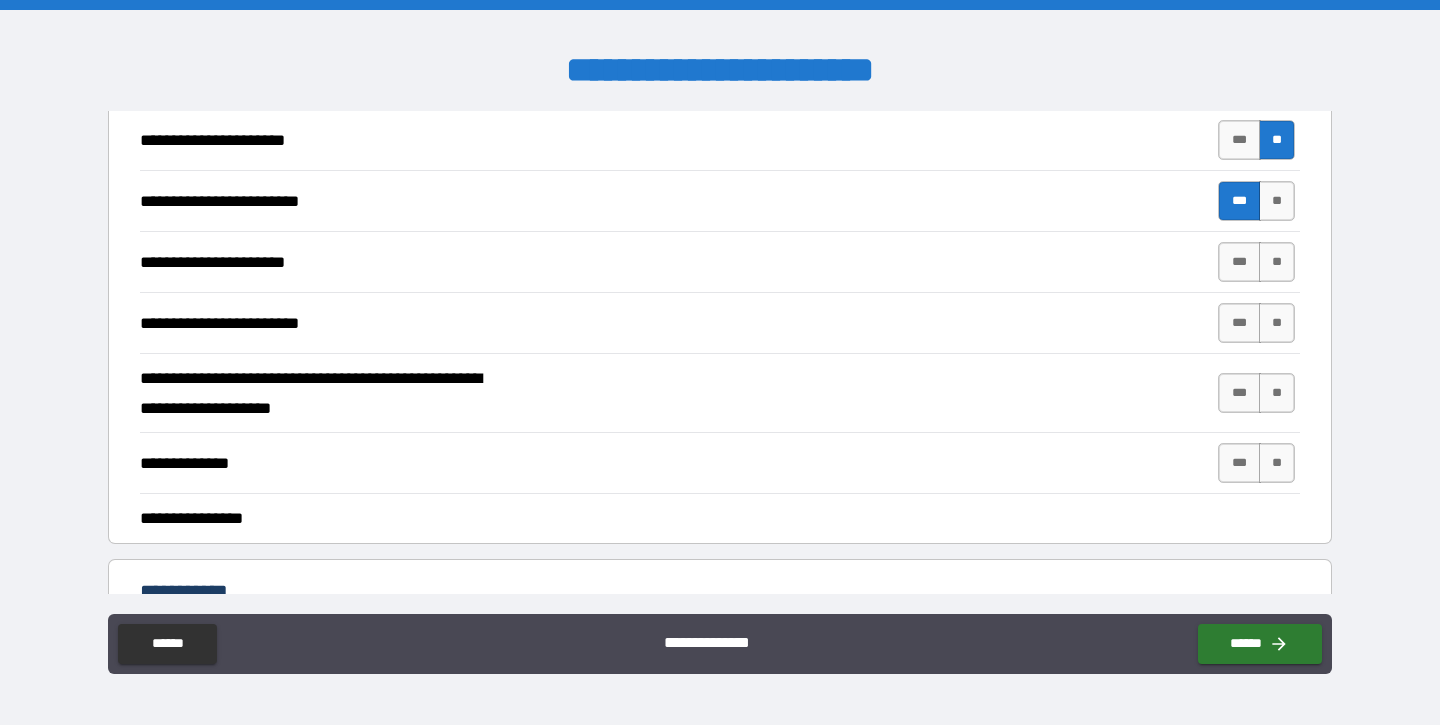 scroll, scrollTop: 1086, scrollLeft: 0, axis: vertical 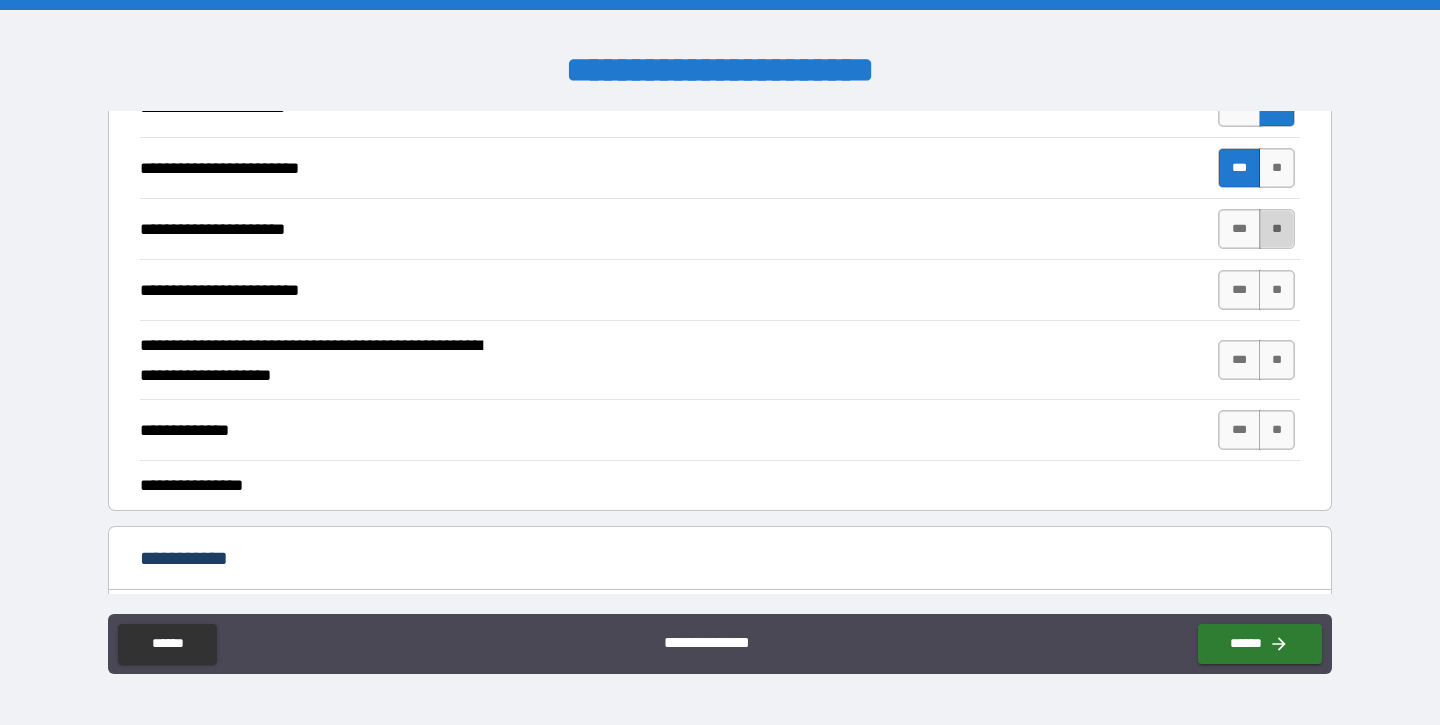 click on "**" at bounding box center (1277, 229) 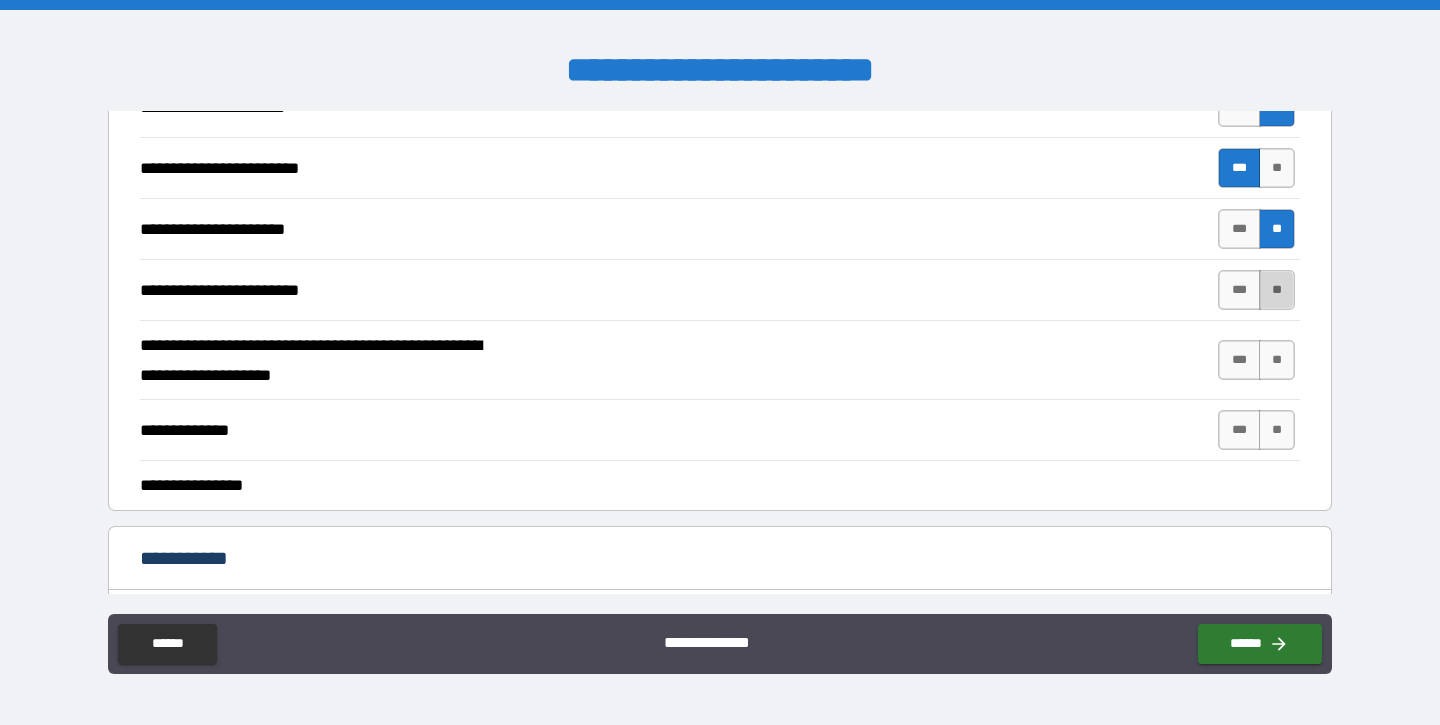 click on "**" at bounding box center [1277, 290] 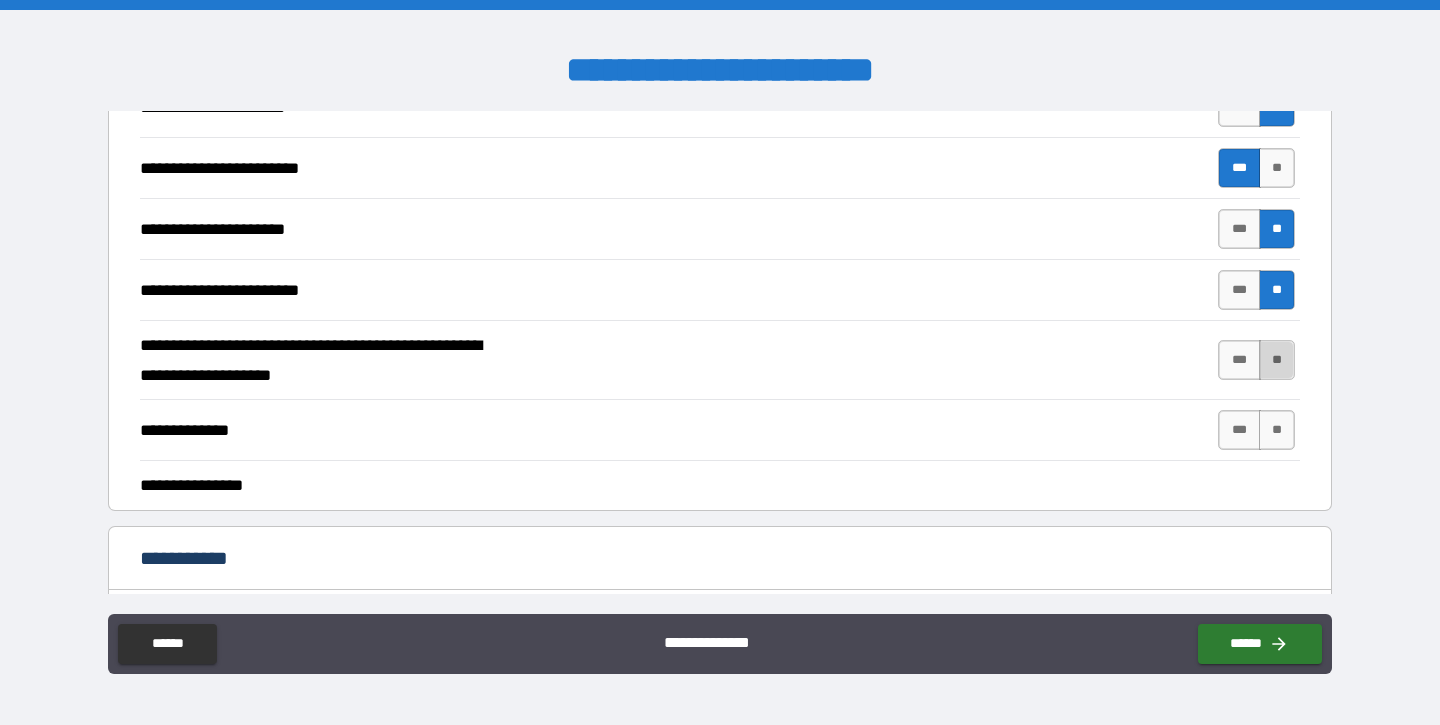 click on "**" at bounding box center (1277, 360) 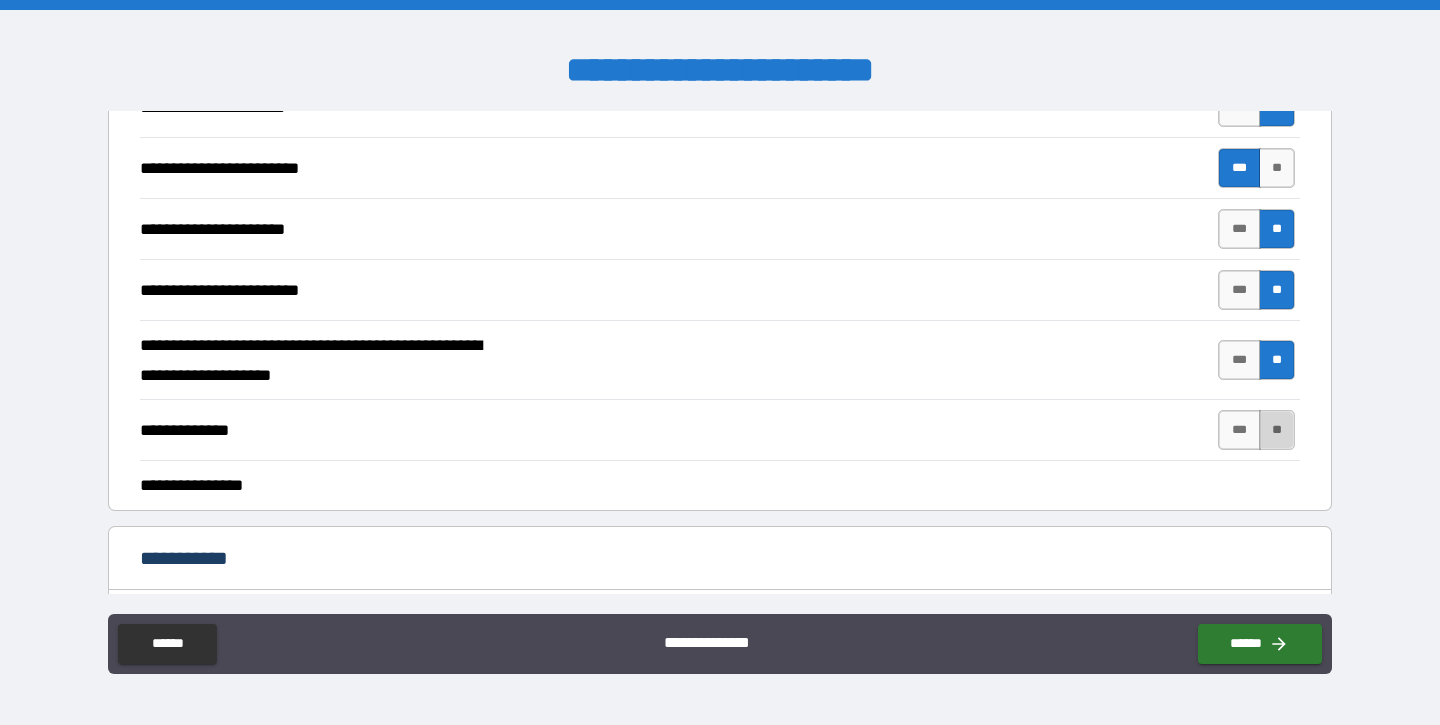 click on "**" at bounding box center (1277, 430) 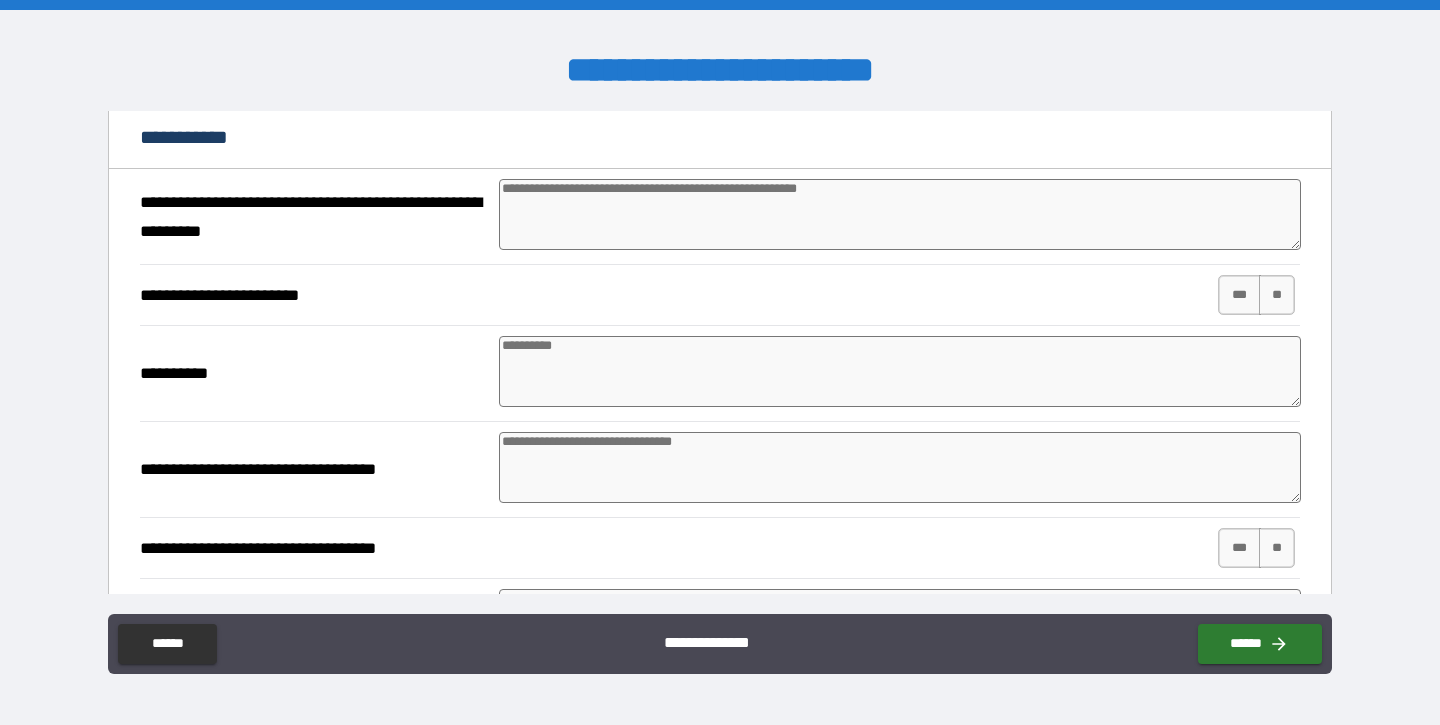scroll, scrollTop: 1534, scrollLeft: 0, axis: vertical 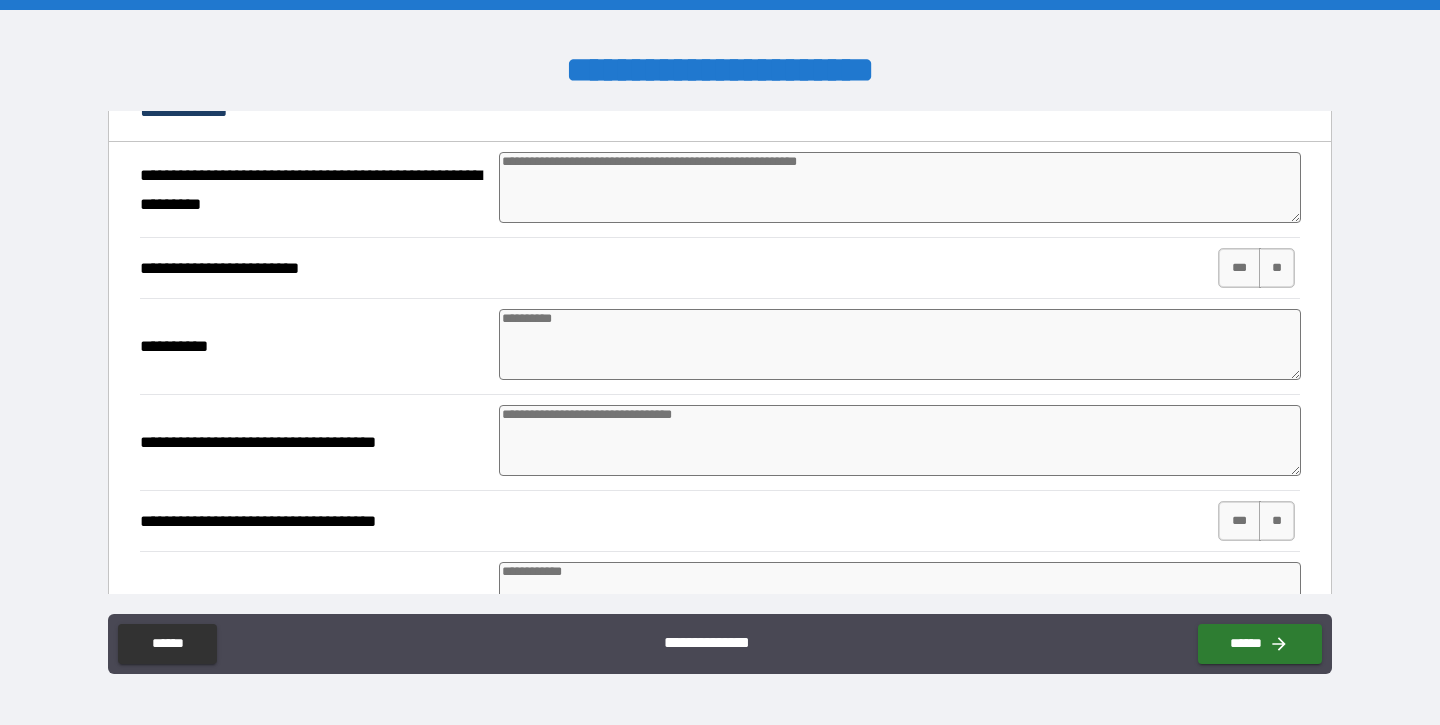 click at bounding box center [900, 187] 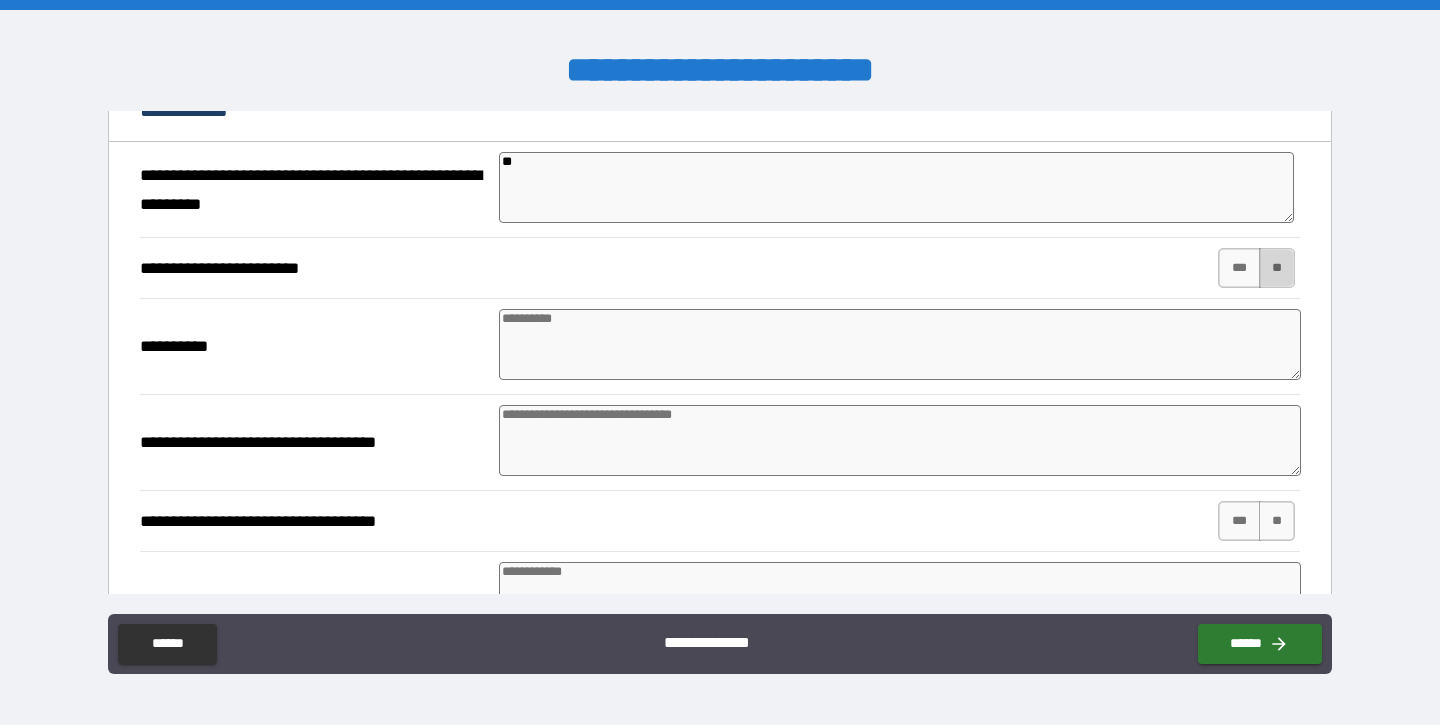 click on "**" at bounding box center (1277, 268) 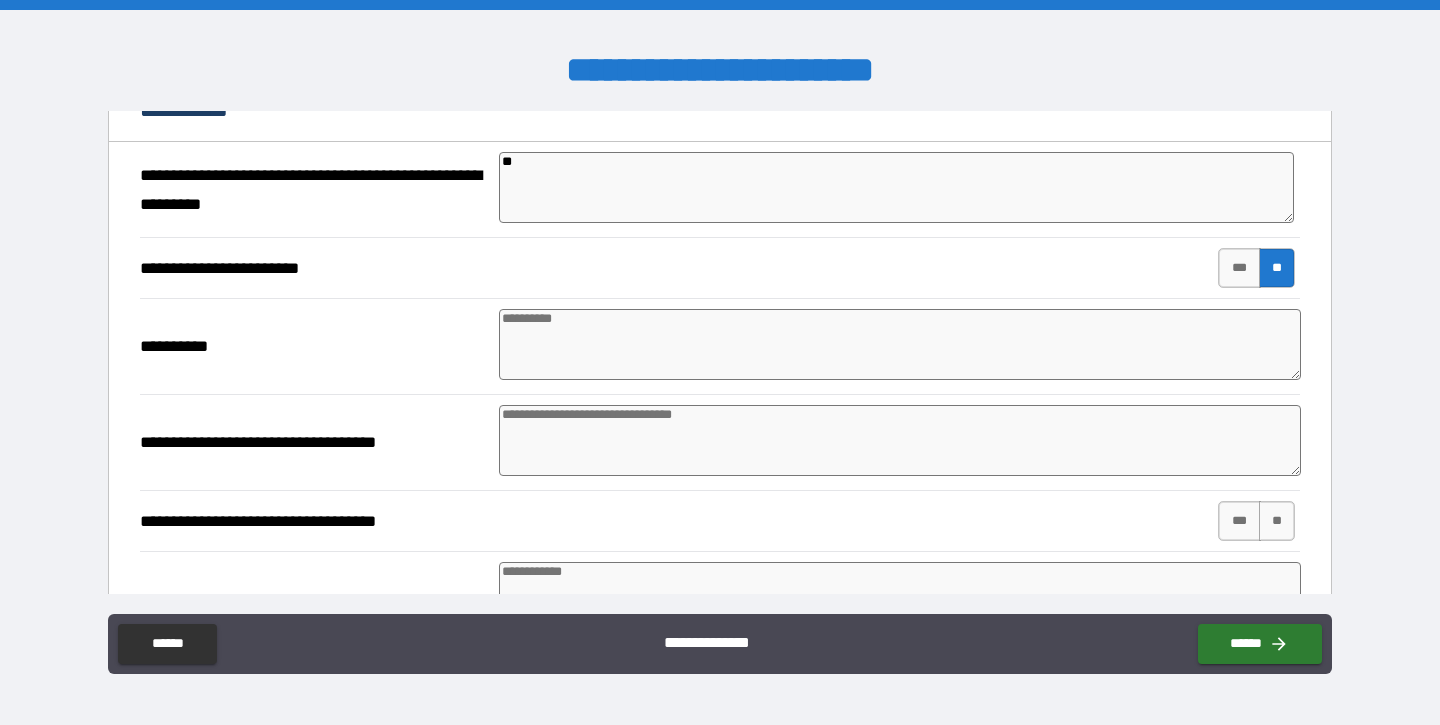 click at bounding box center (900, 344) 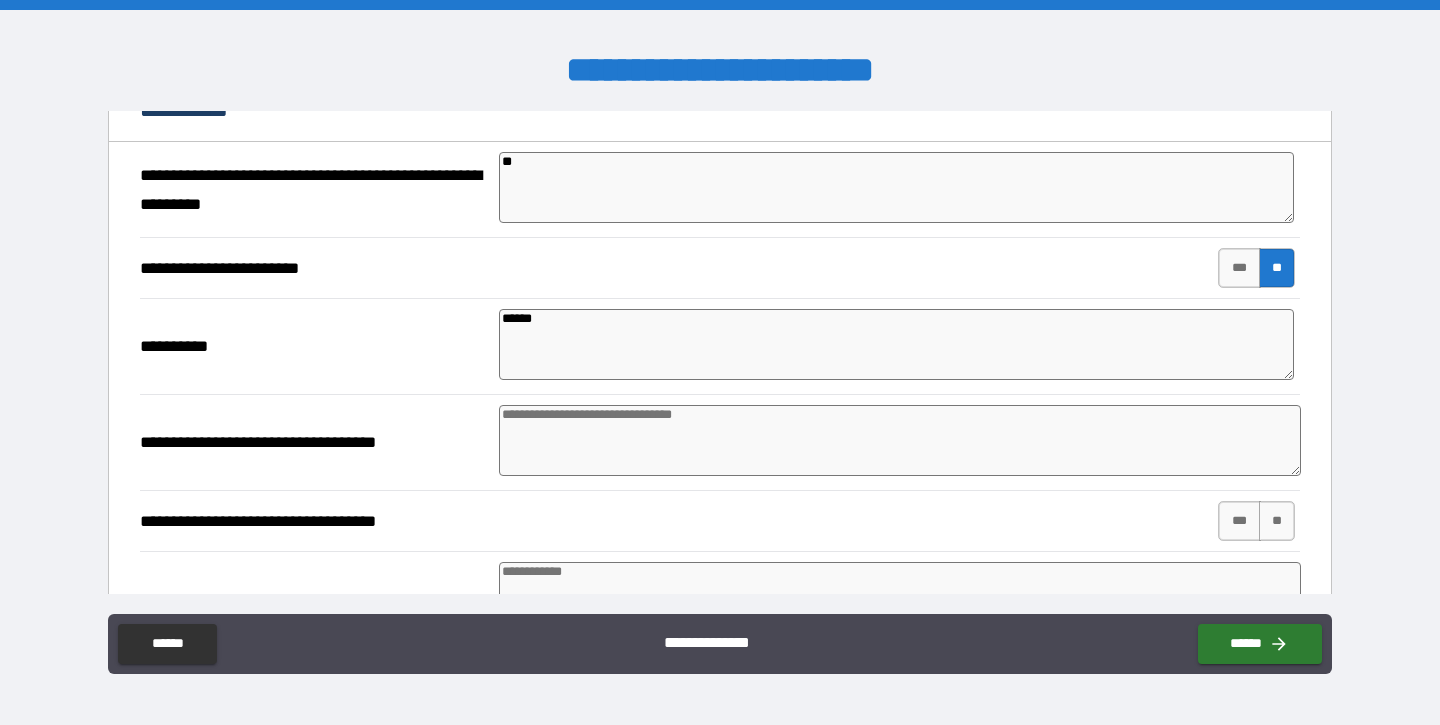 click at bounding box center (900, 440) 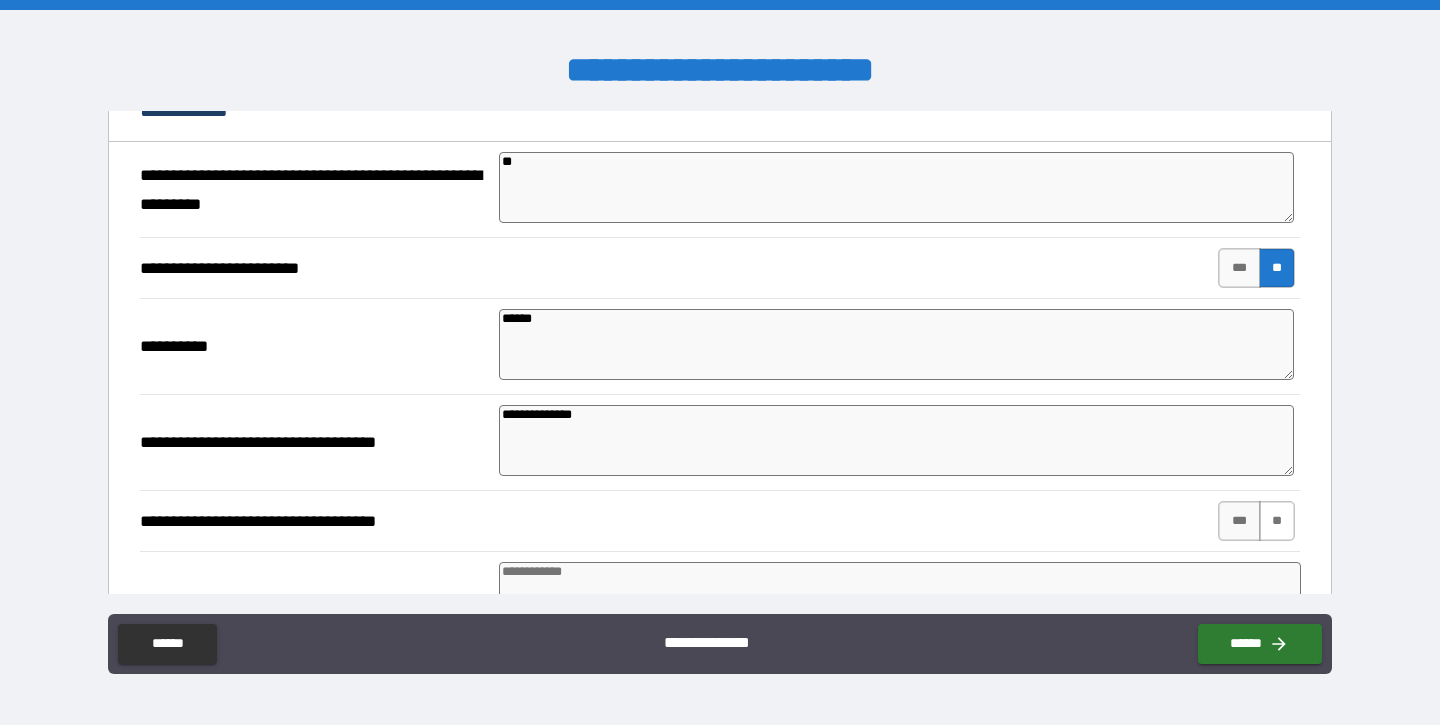 click on "**" at bounding box center [1277, 521] 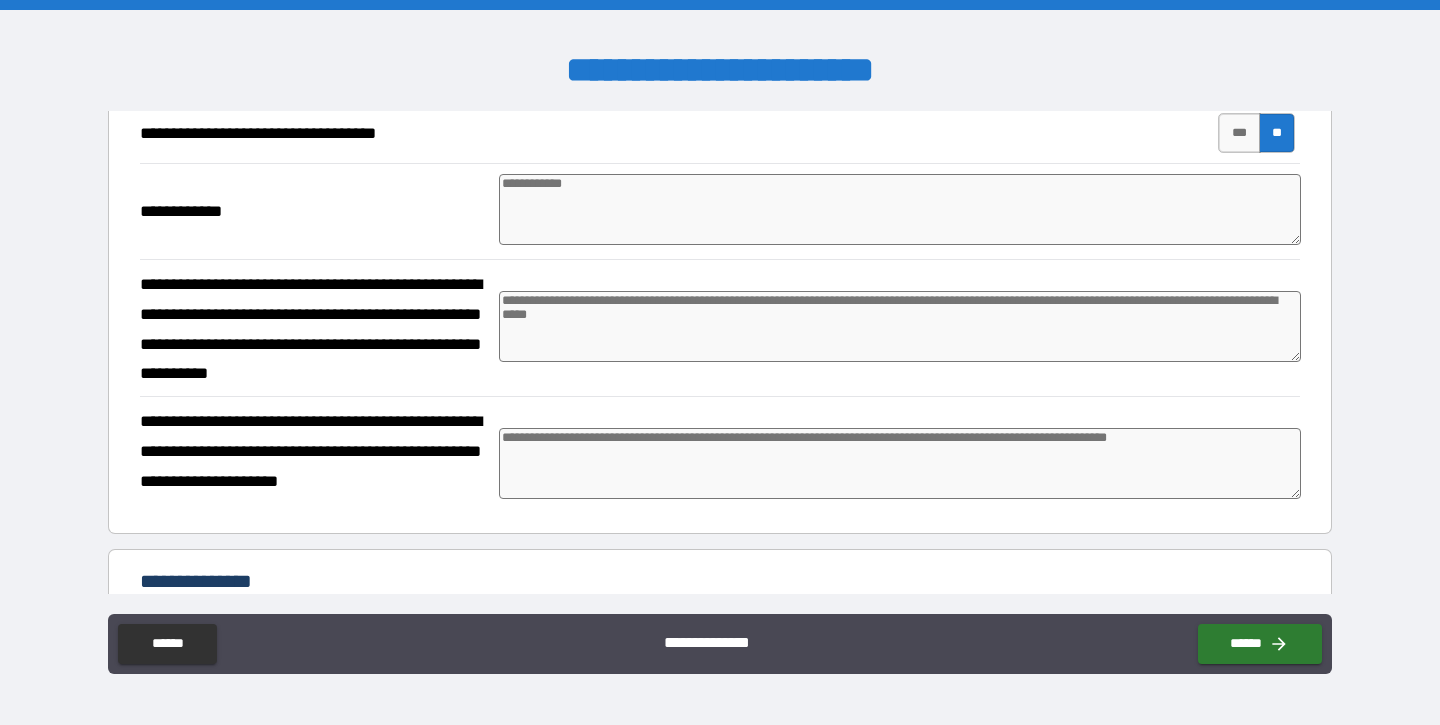 scroll, scrollTop: 1942, scrollLeft: 0, axis: vertical 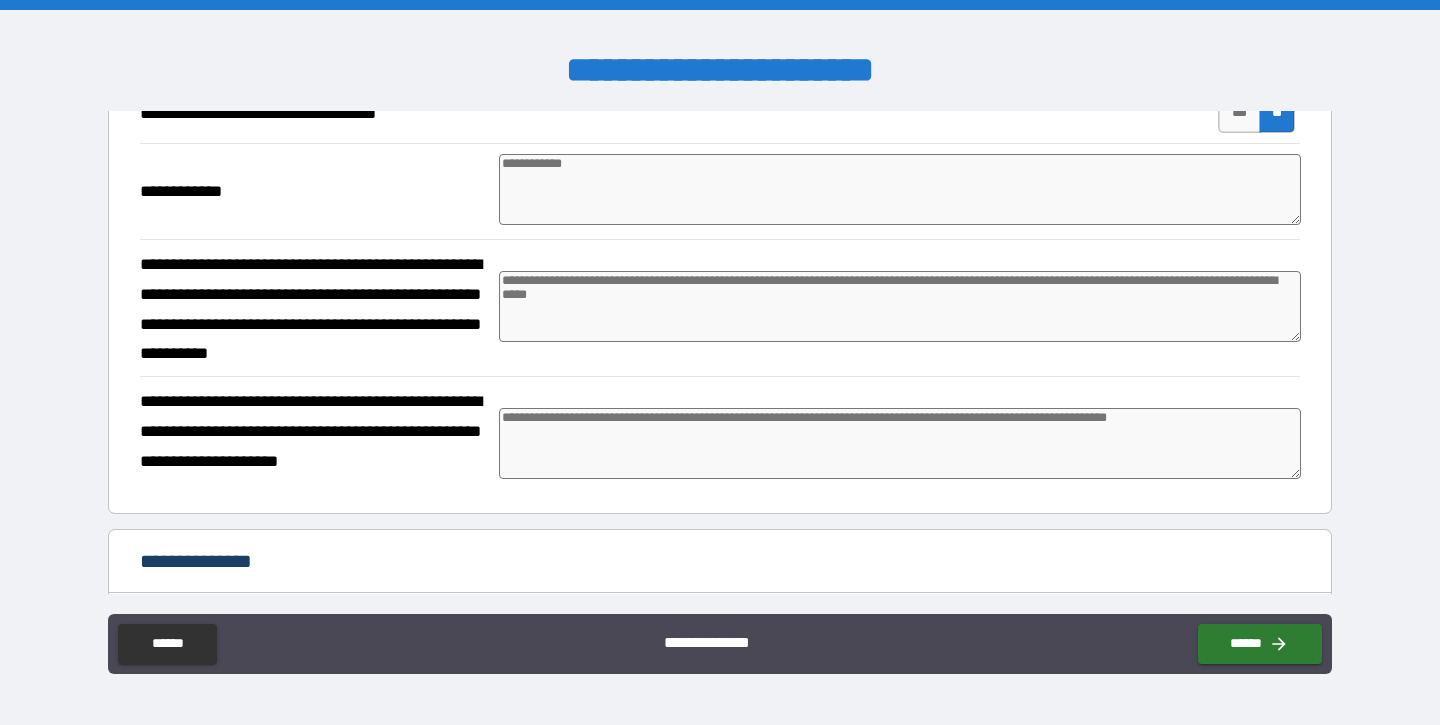 click at bounding box center (900, 306) 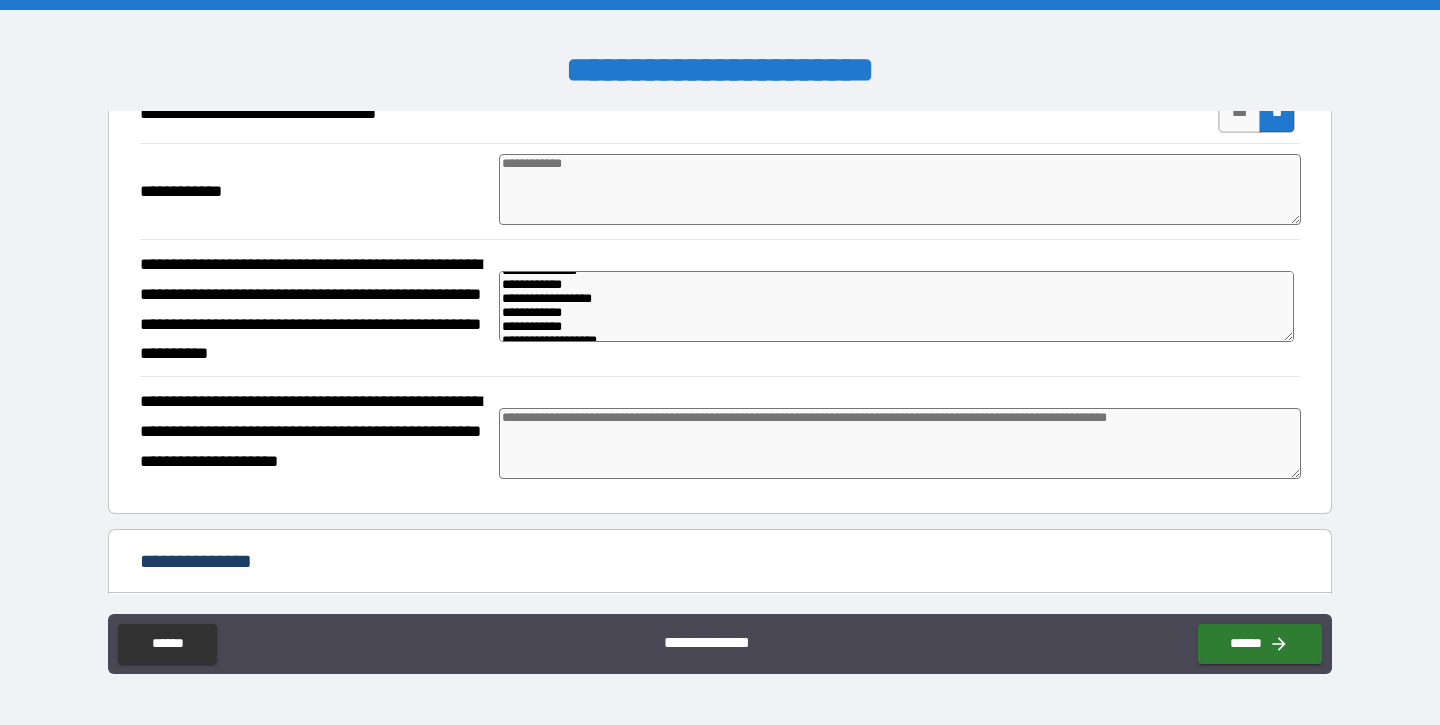 scroll, scrollTop: 51, scrollLeft: 0, axis: vertical 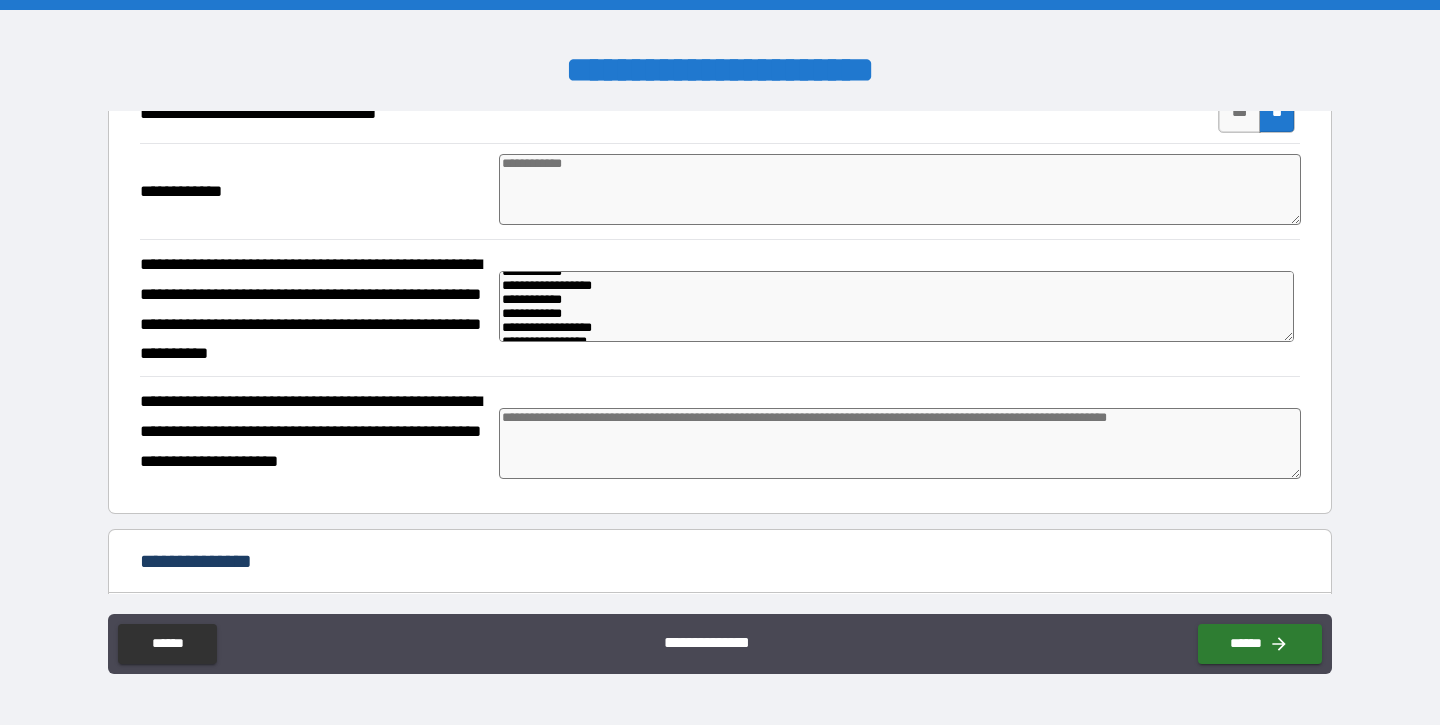 click at bounding box center (900, 443) 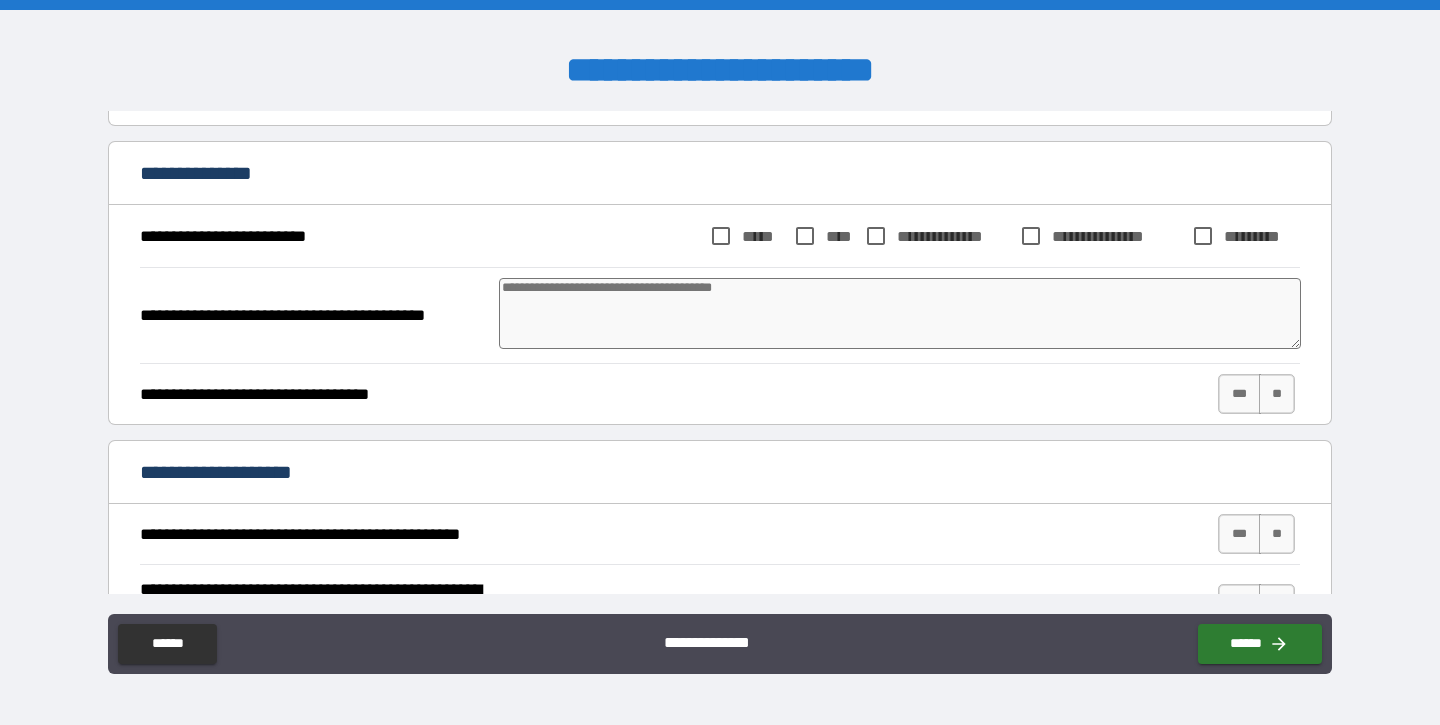 scroll, scrollTop: 2344, scrollLeft: 0, axis: vertical 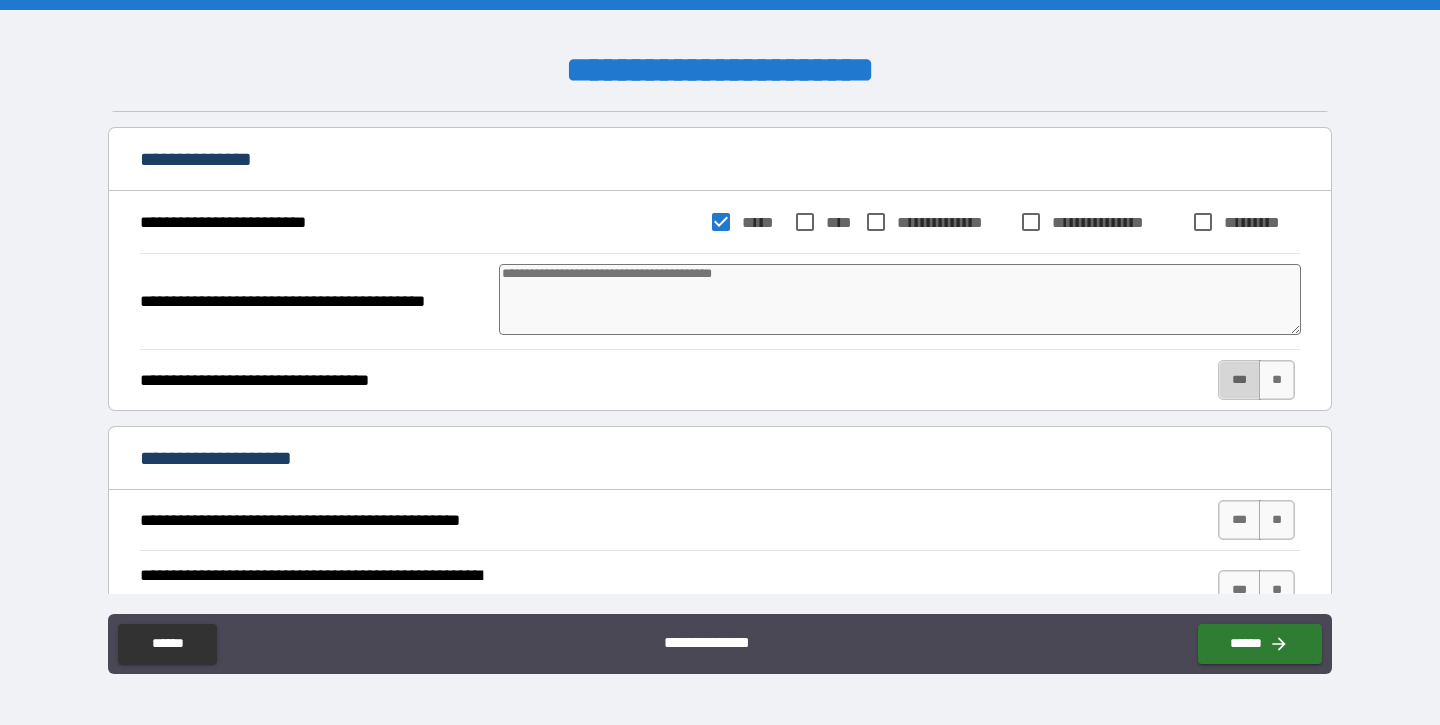 click on "***" at bounding box center [1239, 380] 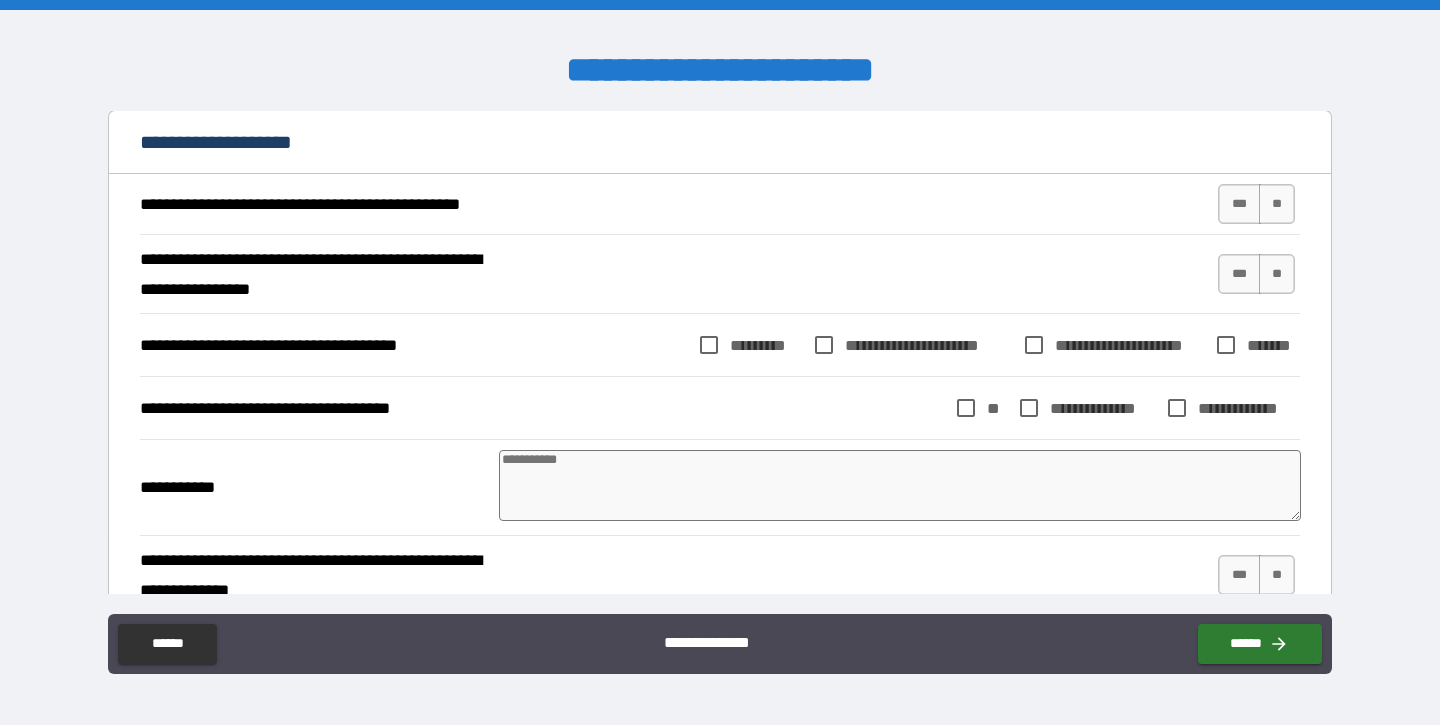 scroll, scrollTop: 2653, scrollLeft: 0, axis: vertical 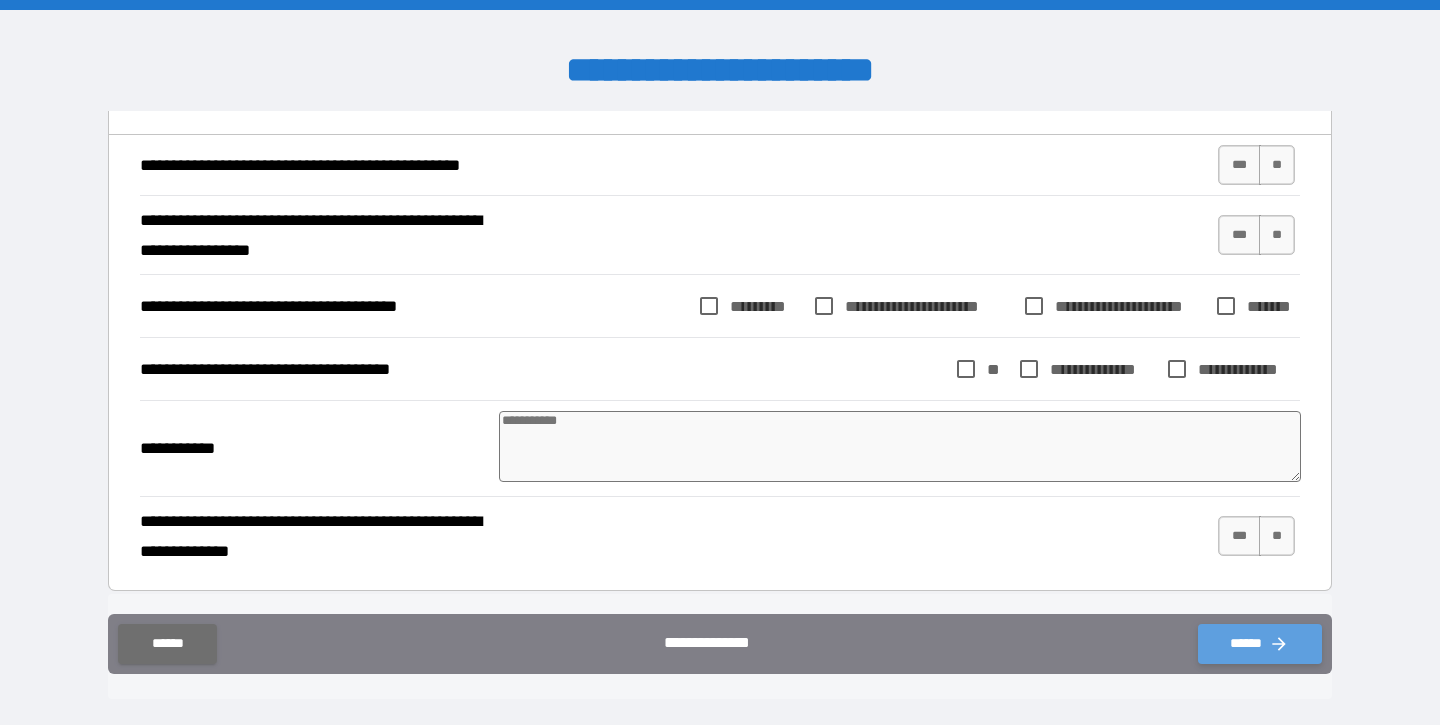 click on "******" at bounding box center [1260, 644] 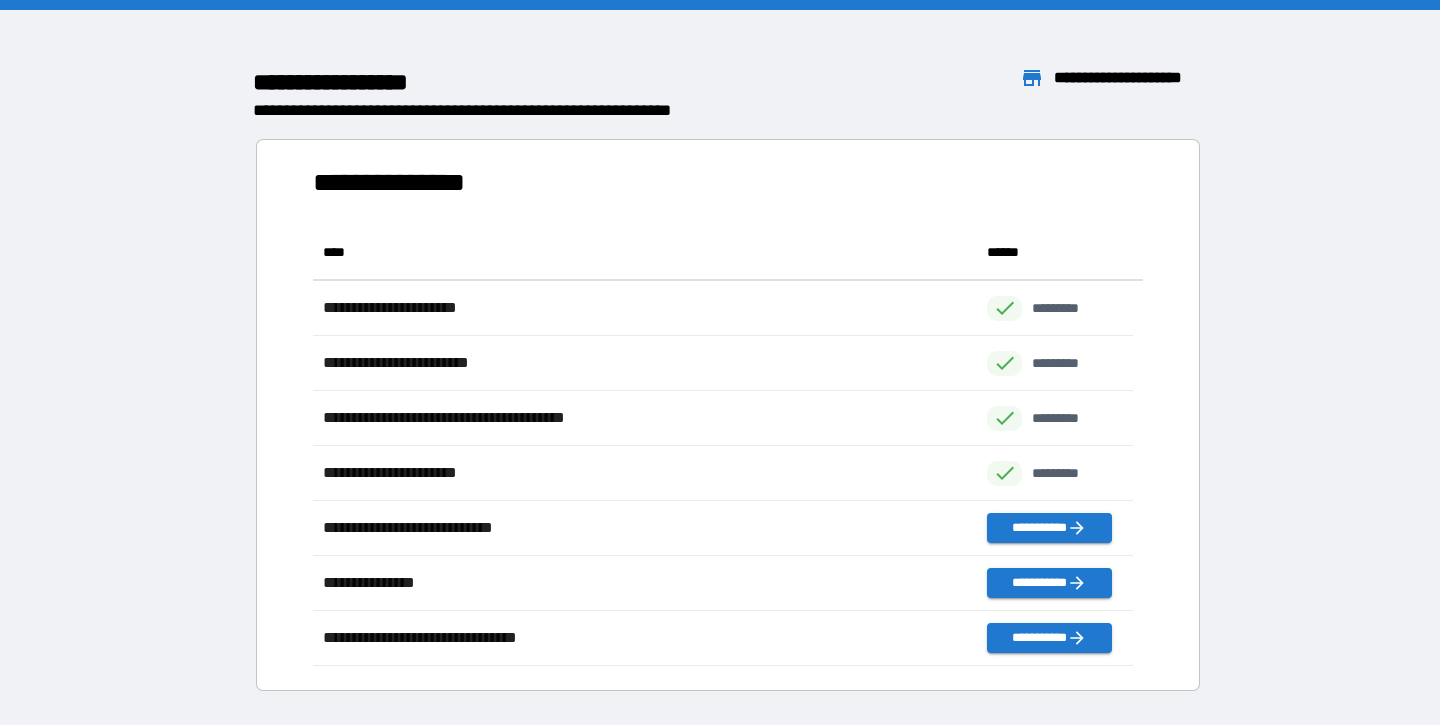 scroll, scrollTop: 426, scrollLeft: 805, axis: both 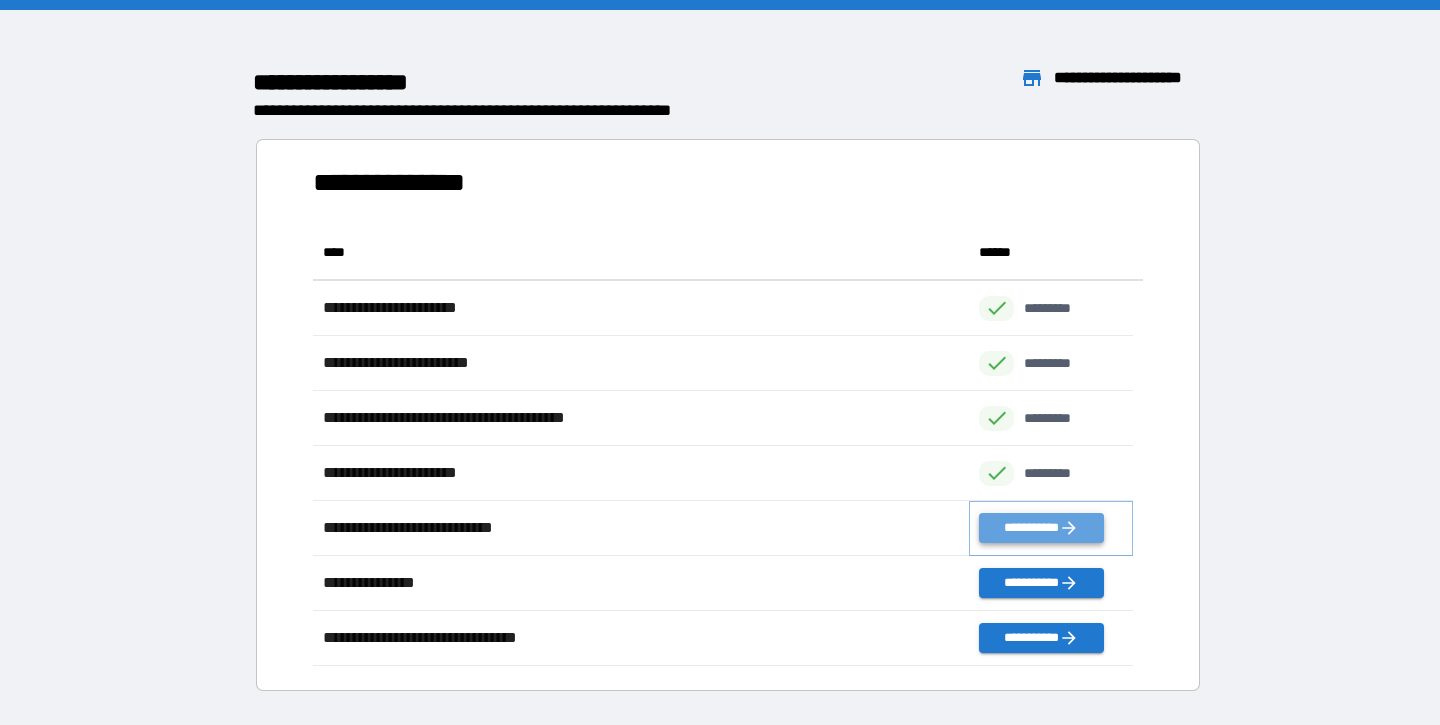 click on "**********" at bounding box center [1041, 528] 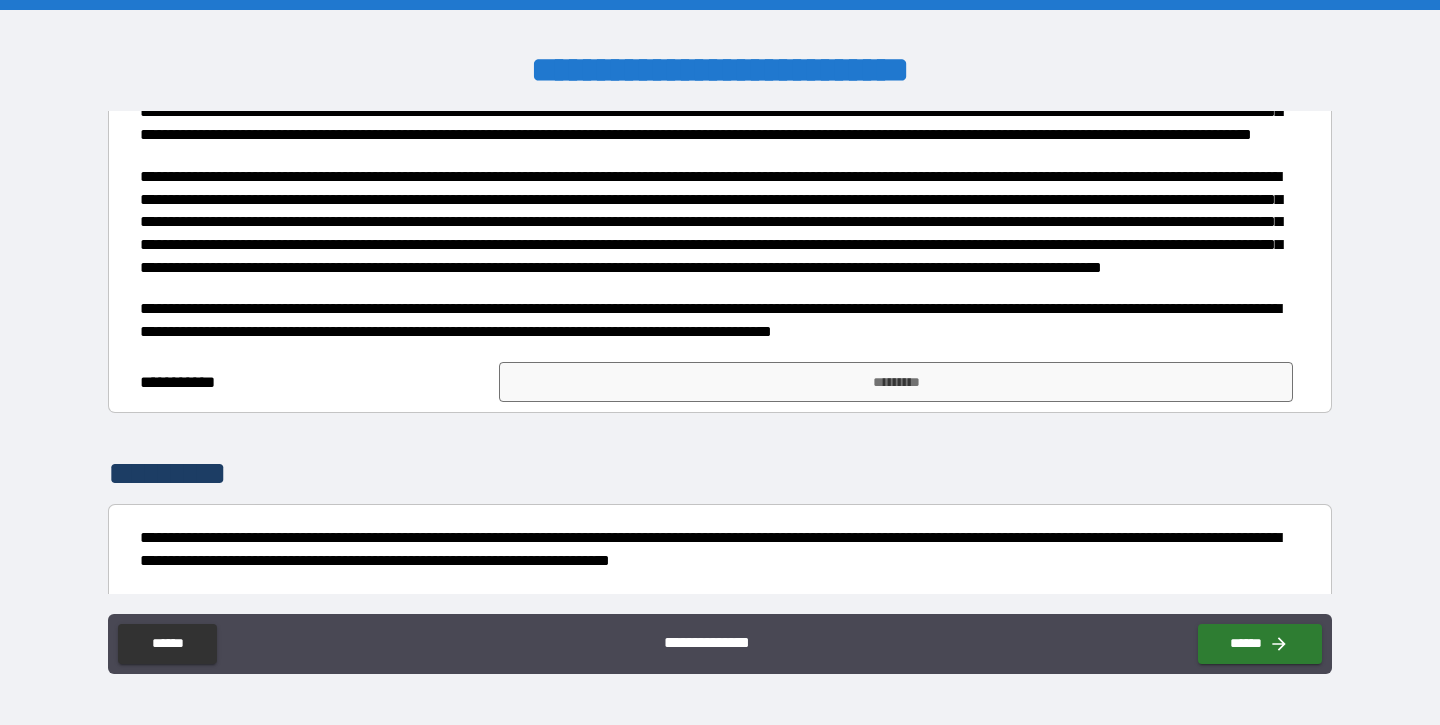 scroll, scrollTop: 486, scrollLeft: 0, axis: vertical 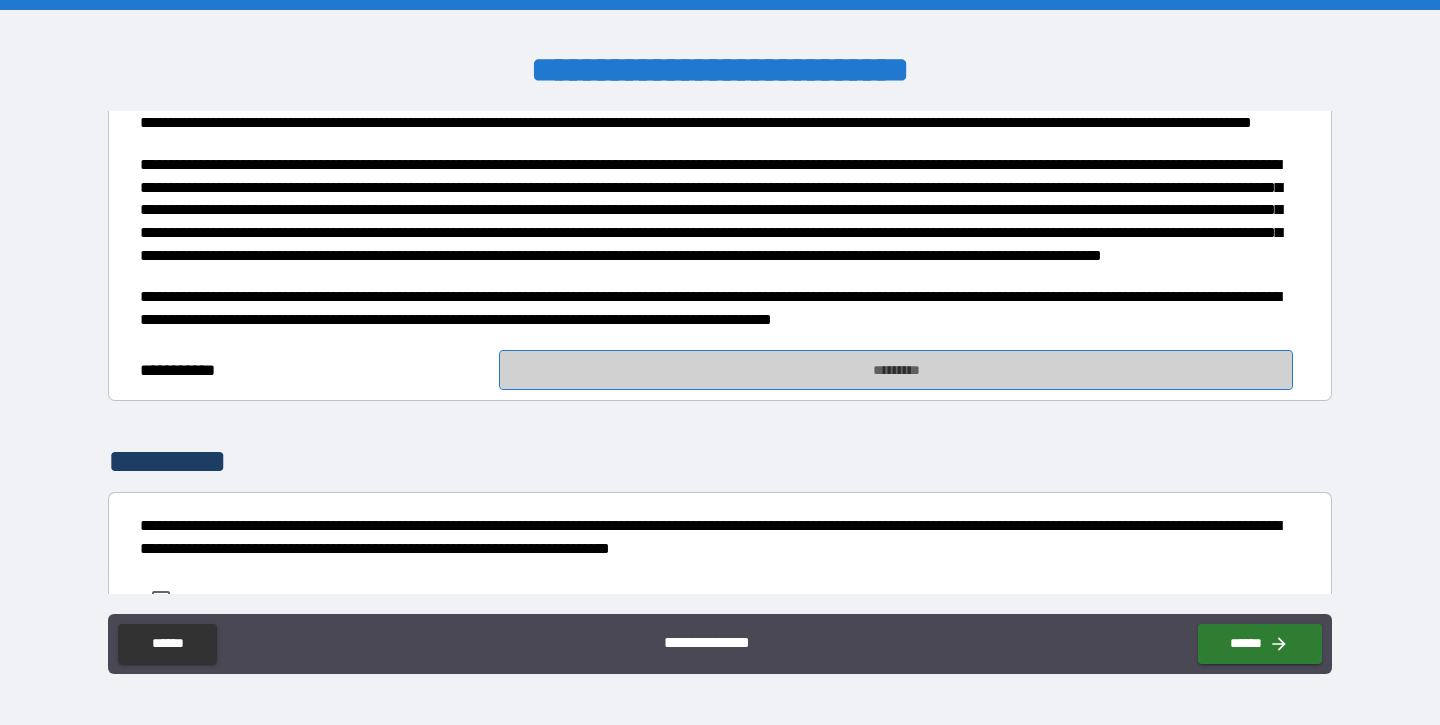 click on "*********" at bounding box center [895, 370] 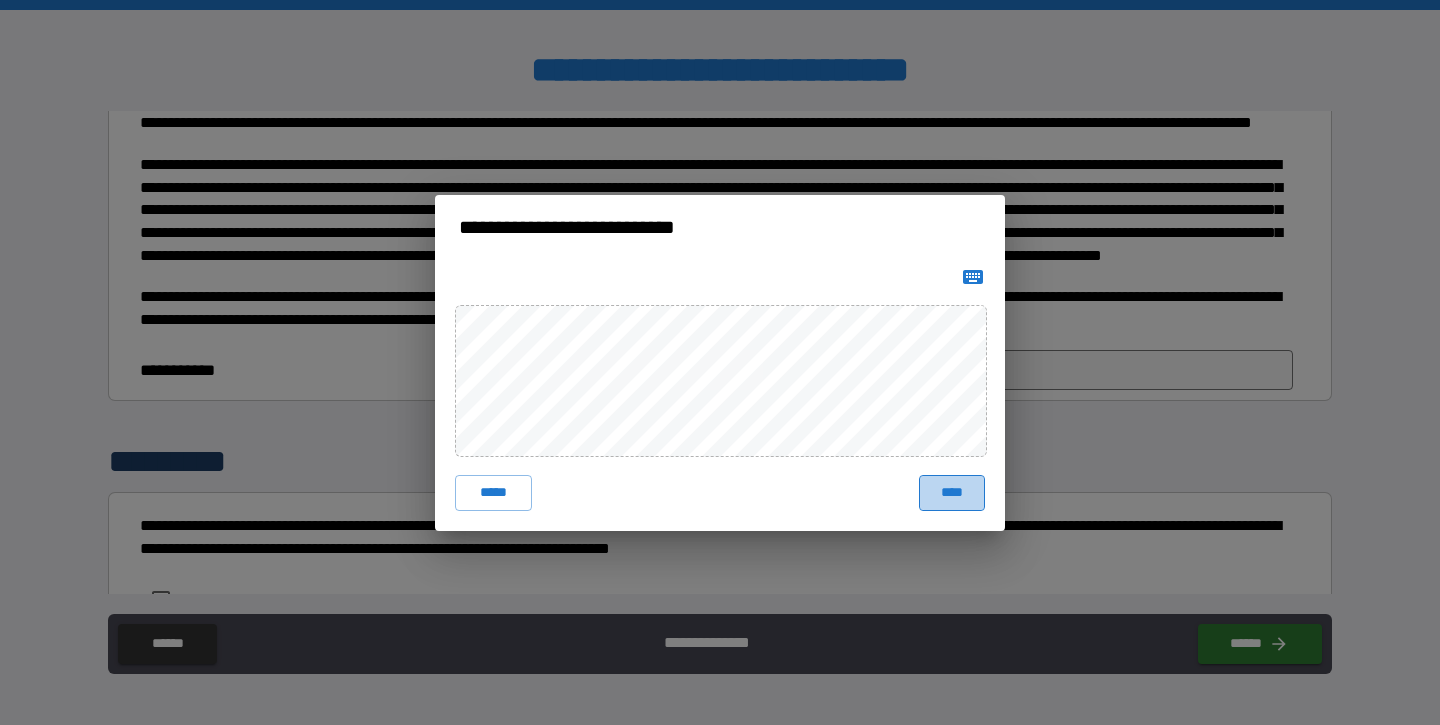 click on "****" at bounding box center [952, 493] 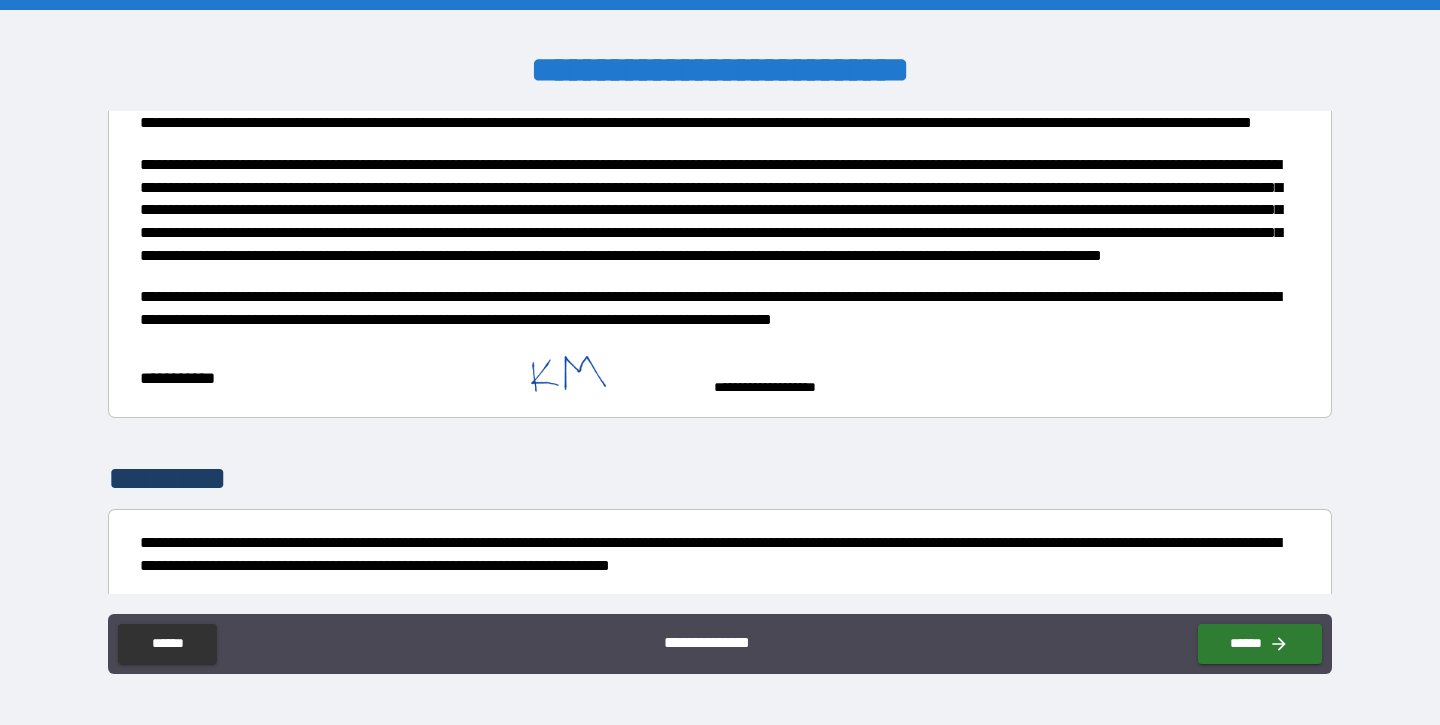 scroll, scrollTop: 662, scrollLeft: 0, axis: vertical 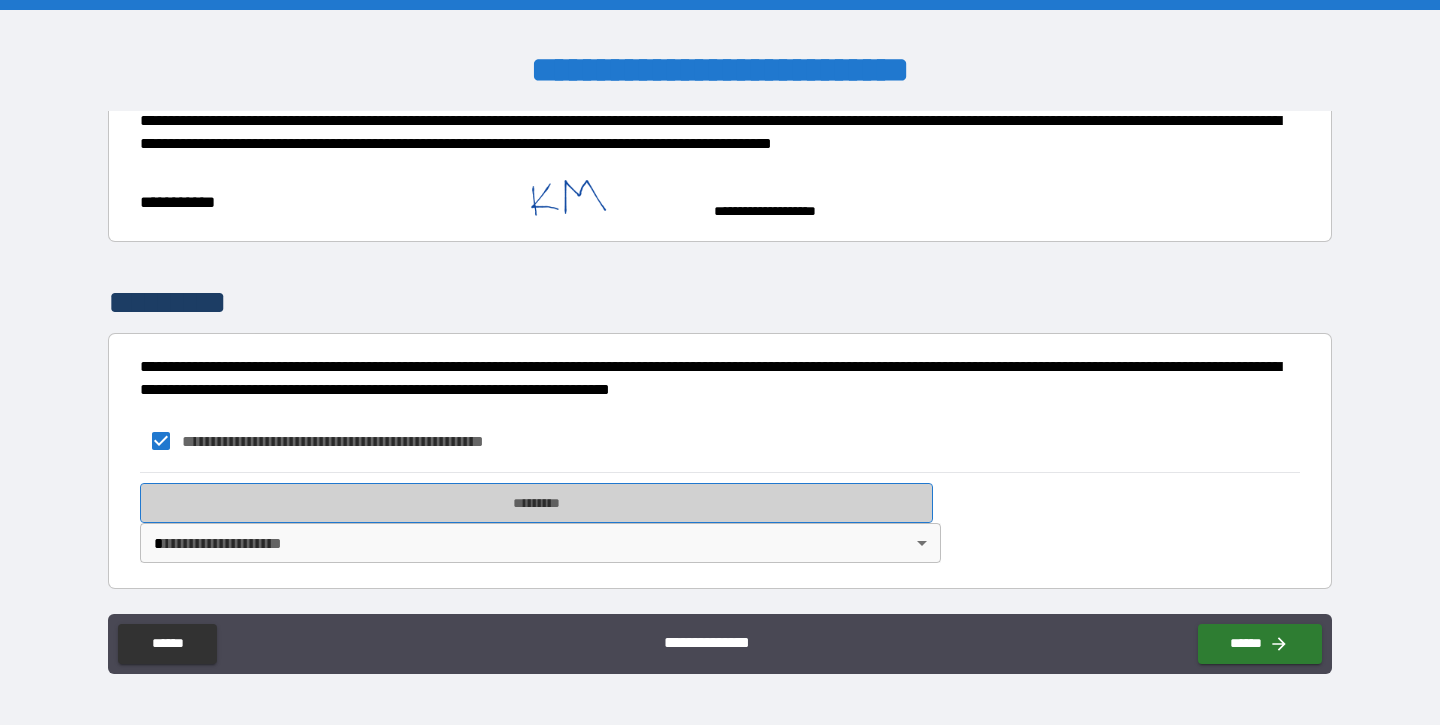 click on "*********" at bounding box center (536, 503) 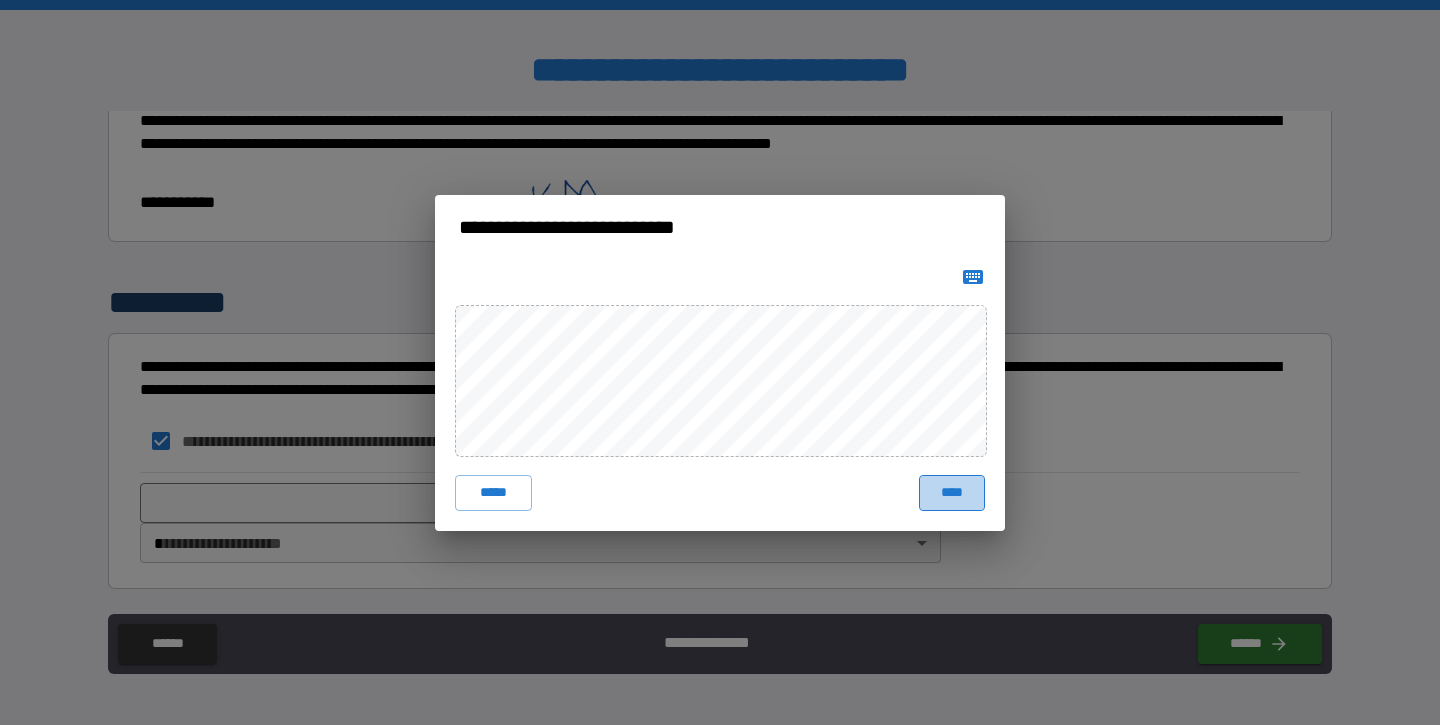 click on "****" at bounding box center [952, 493] 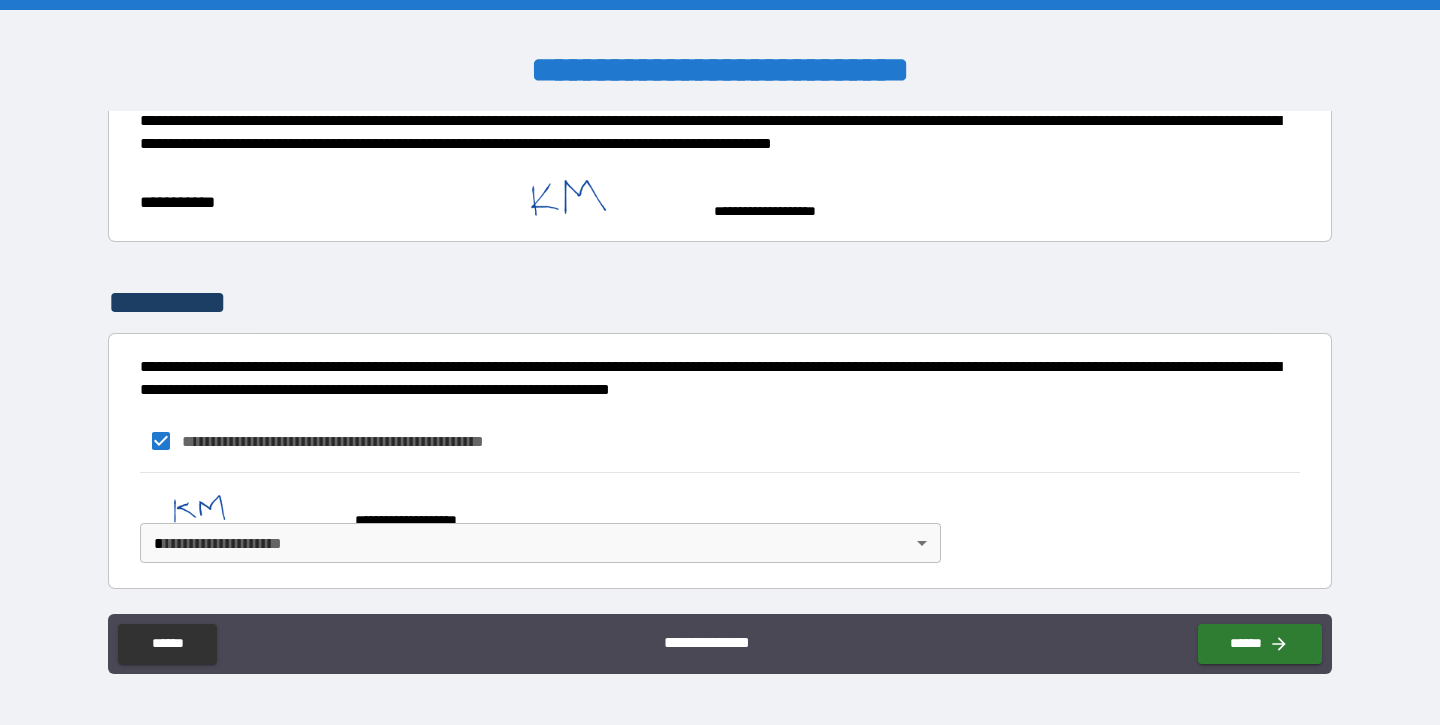 scroll, scrollTop: 652, scrollLeft: 0, axis: vertical 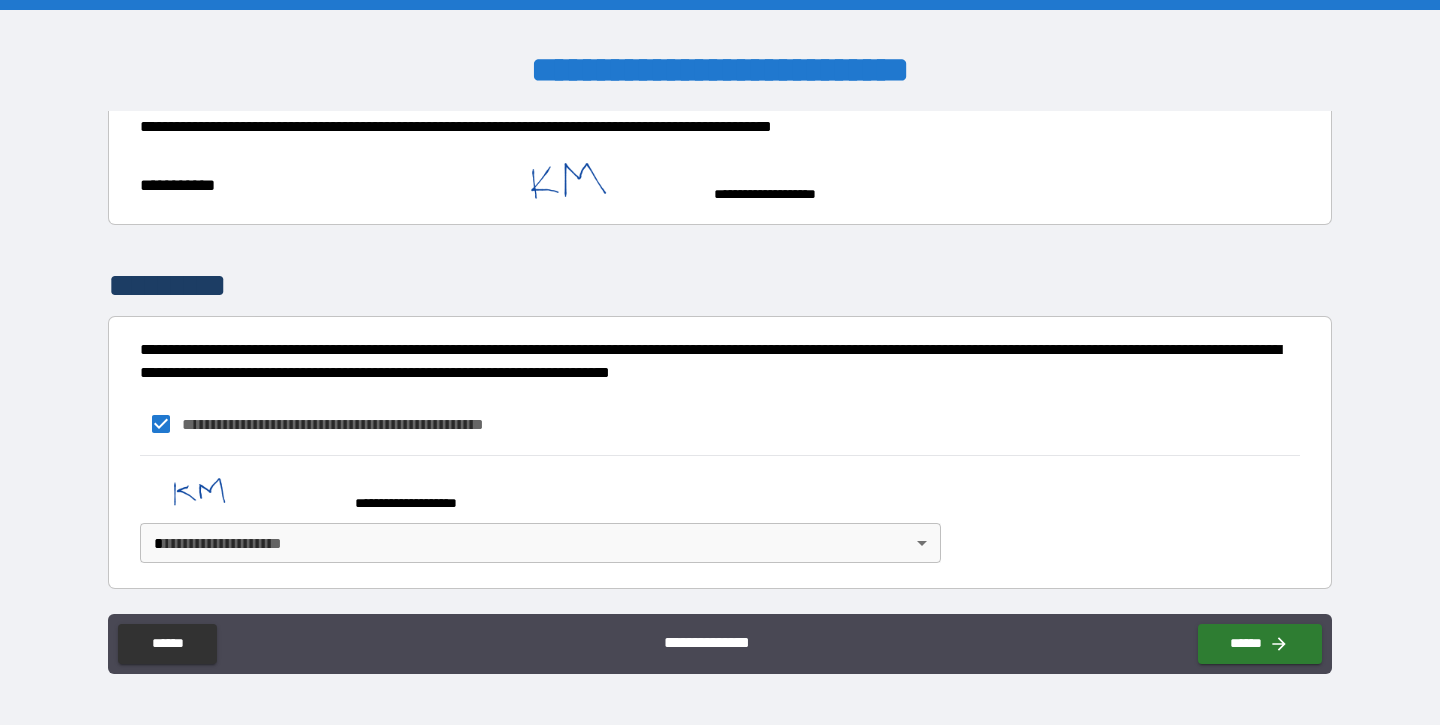 click on "**********" at bounding box center (720, 362) 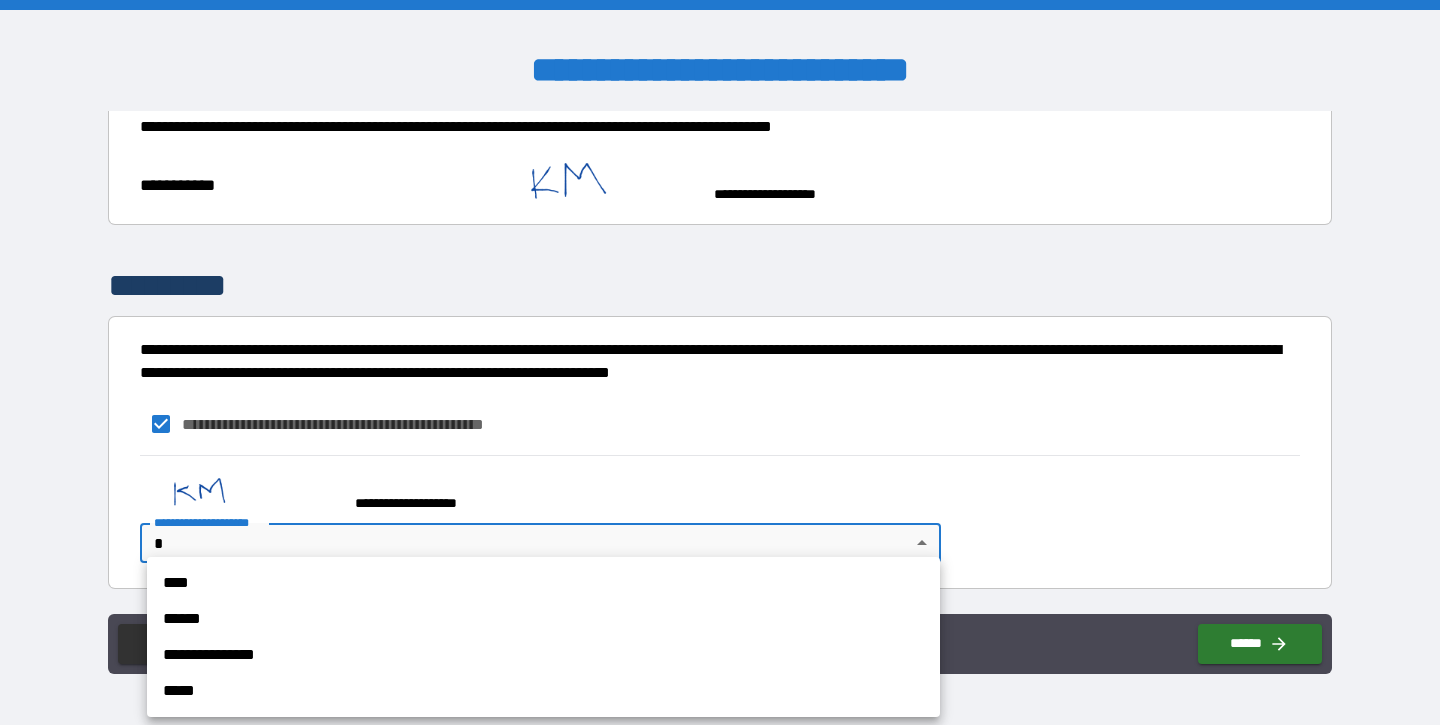 click on "****" at bounding box center [543, 583] 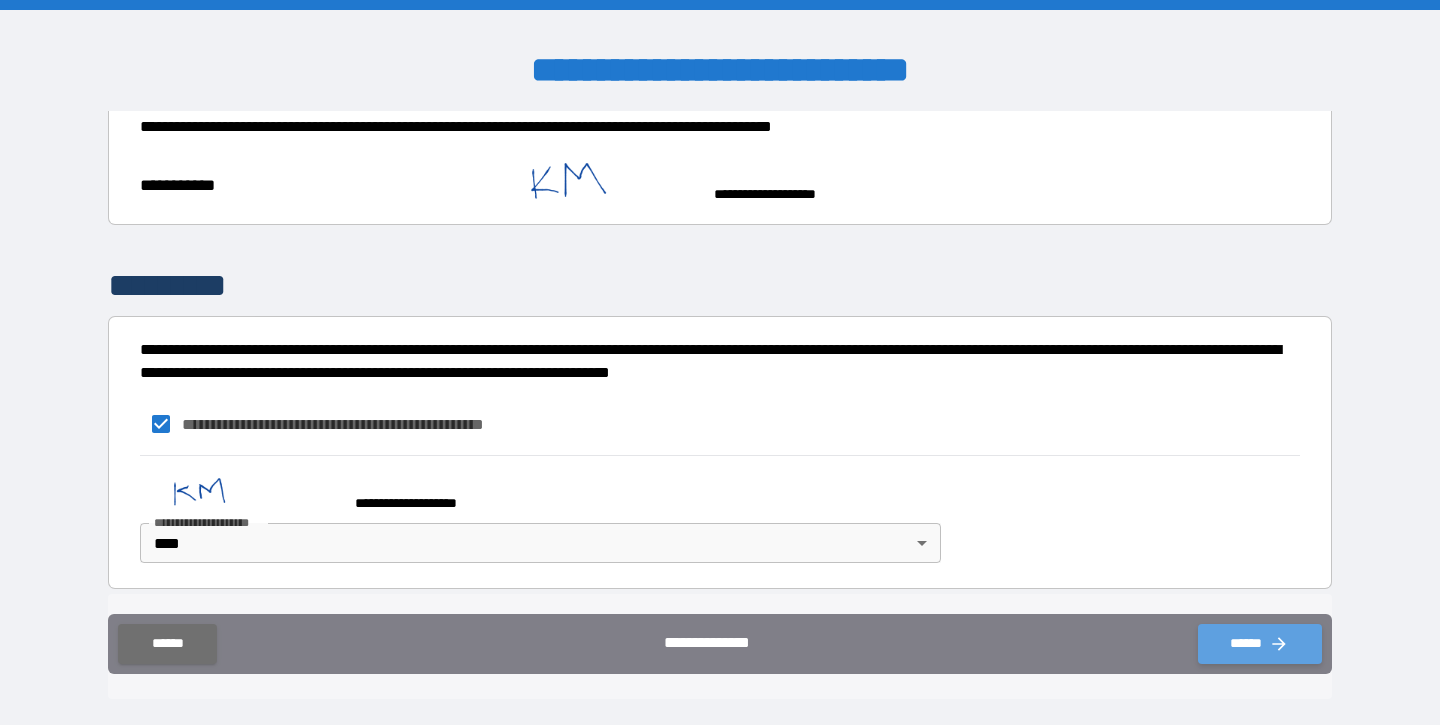 click on "******" at bounding box center (1260, 644) 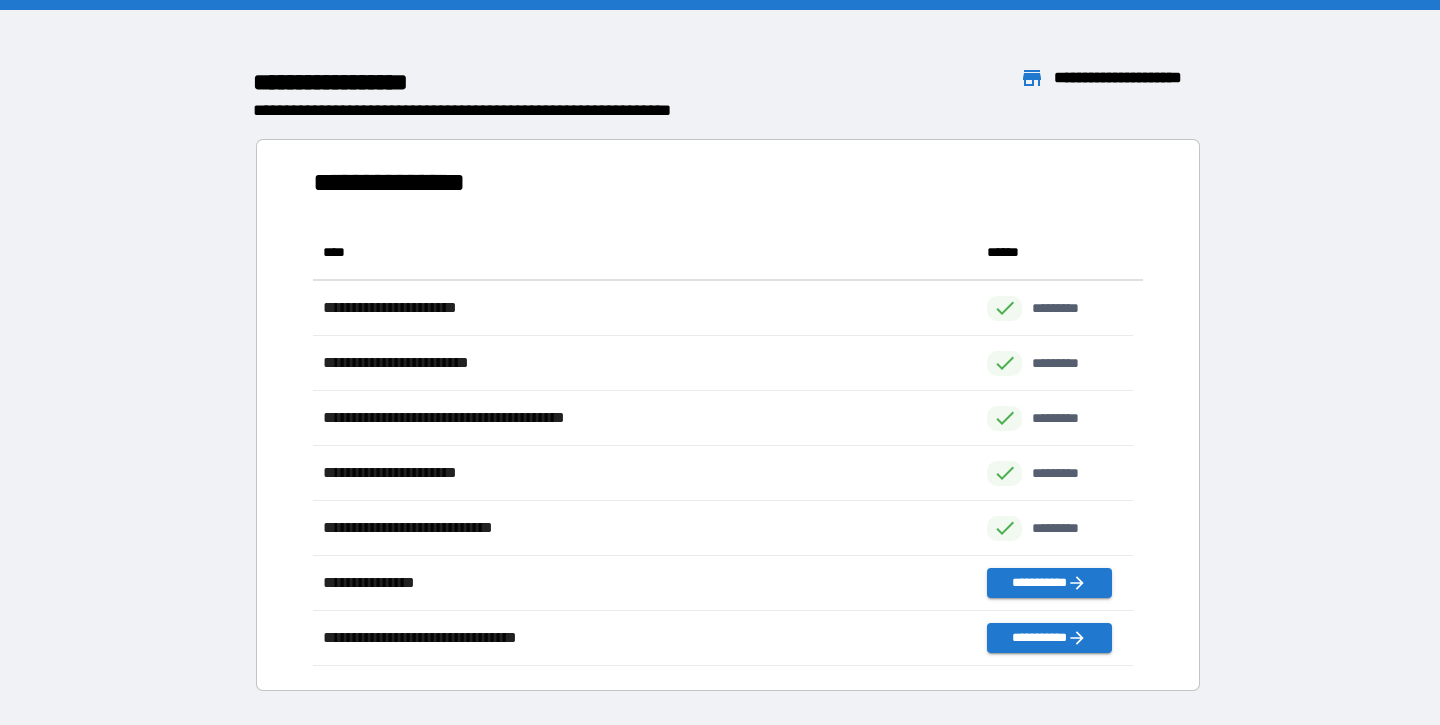 scroll, scrollTop: 426, scrollLeft: 805, axis: both 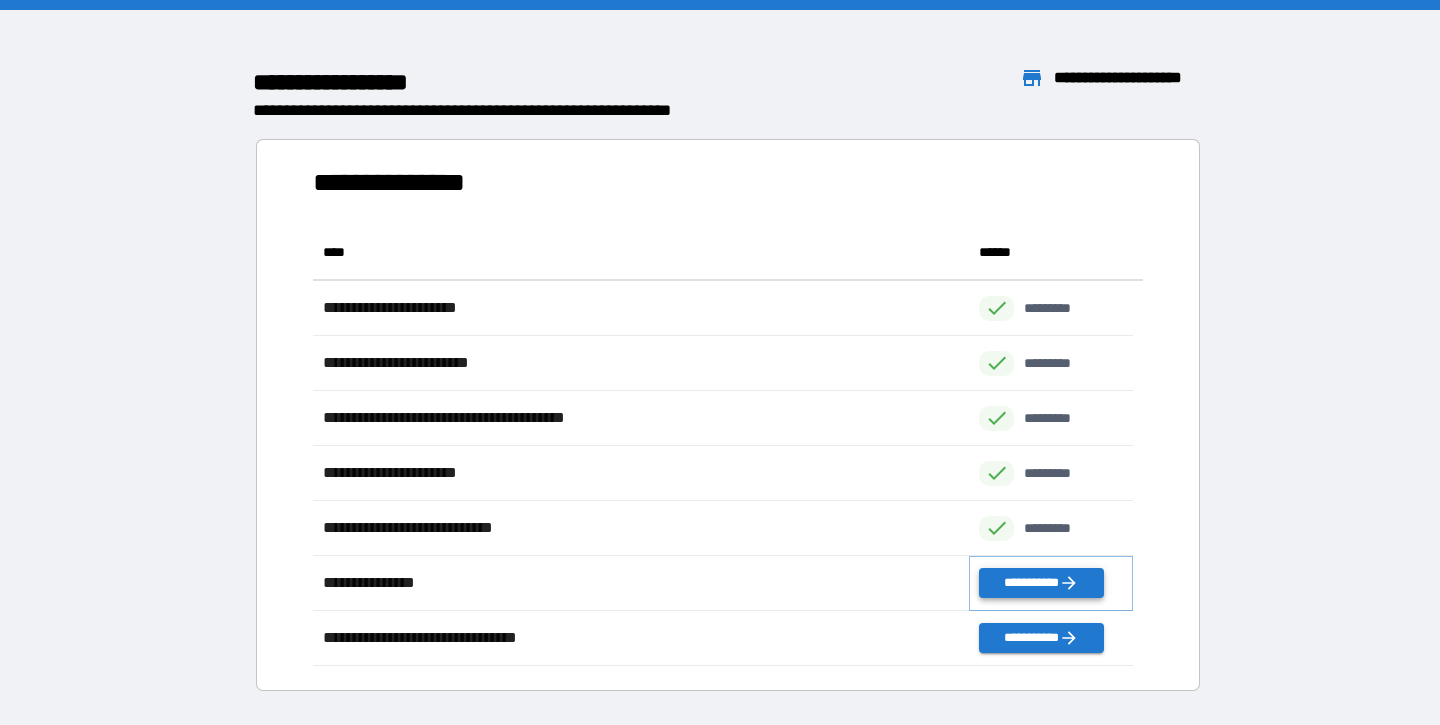 click on "**********" at bounding box center [1041, 583] 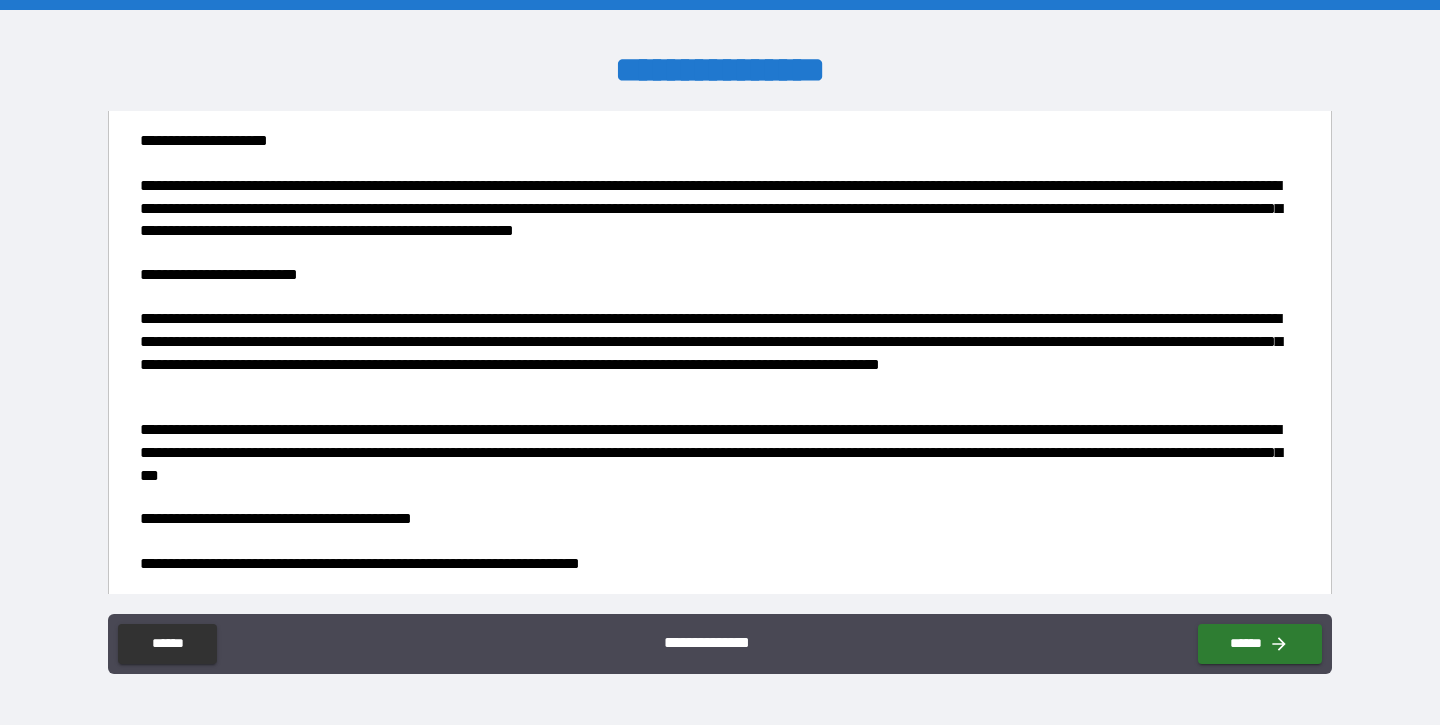 scroll, scrollTop: 1796, scrollLeft: 0, axis: vertical 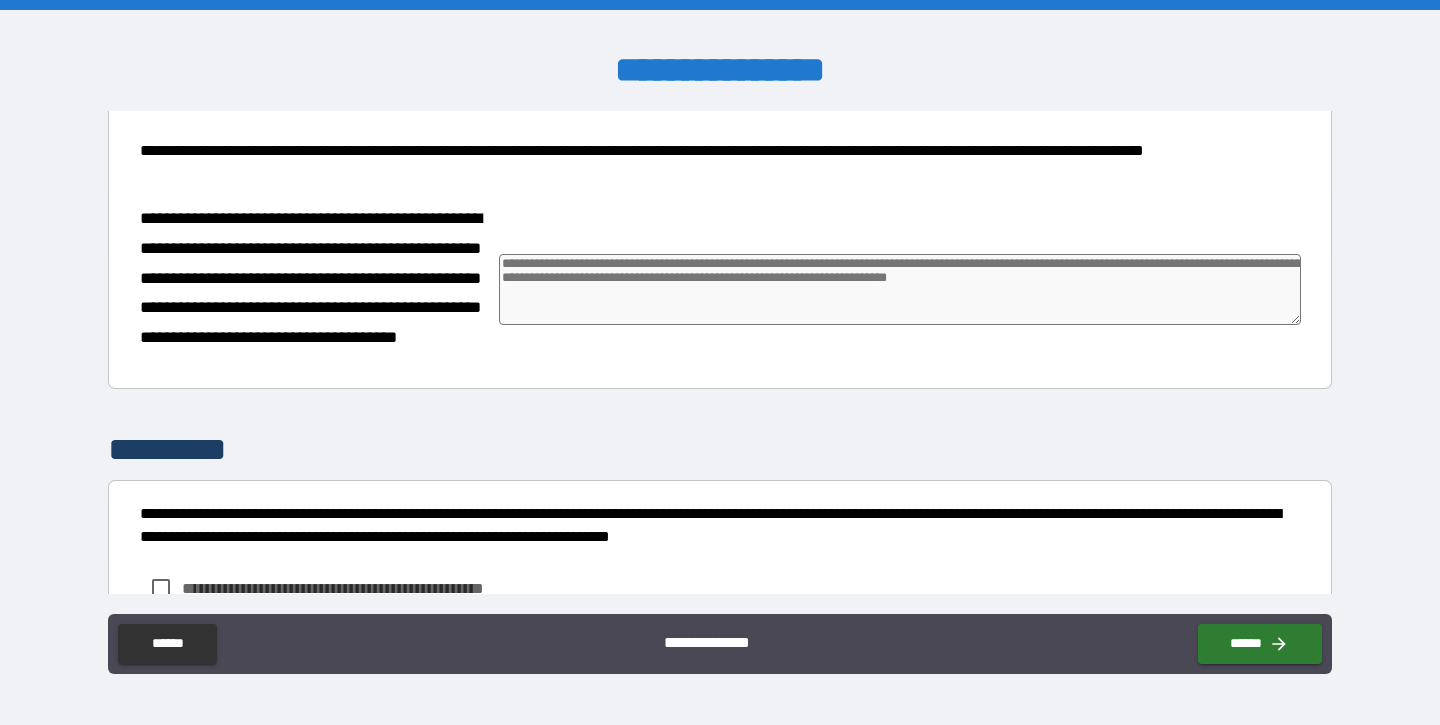 click at bounding box center [900, 289] 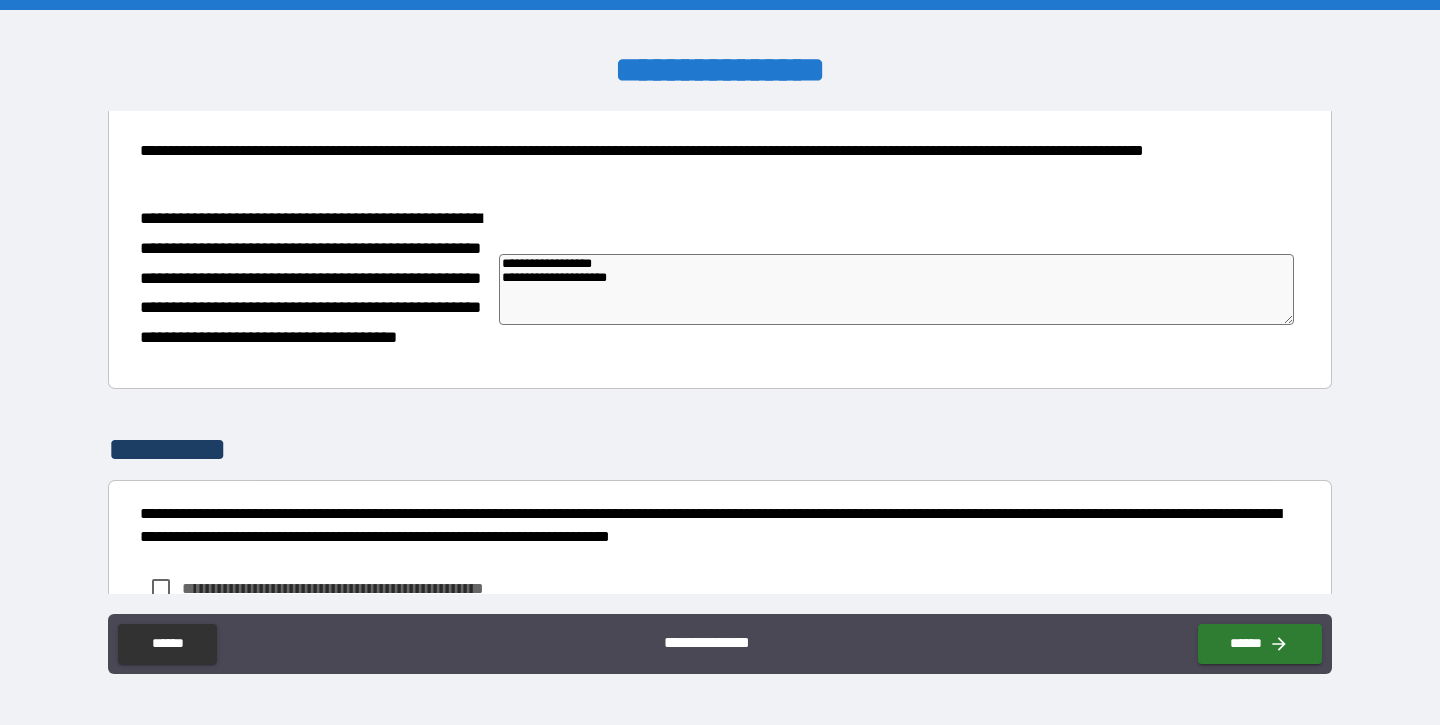 scroll, scrollTop: 3287, scrollLeft: 0, axis: vertical 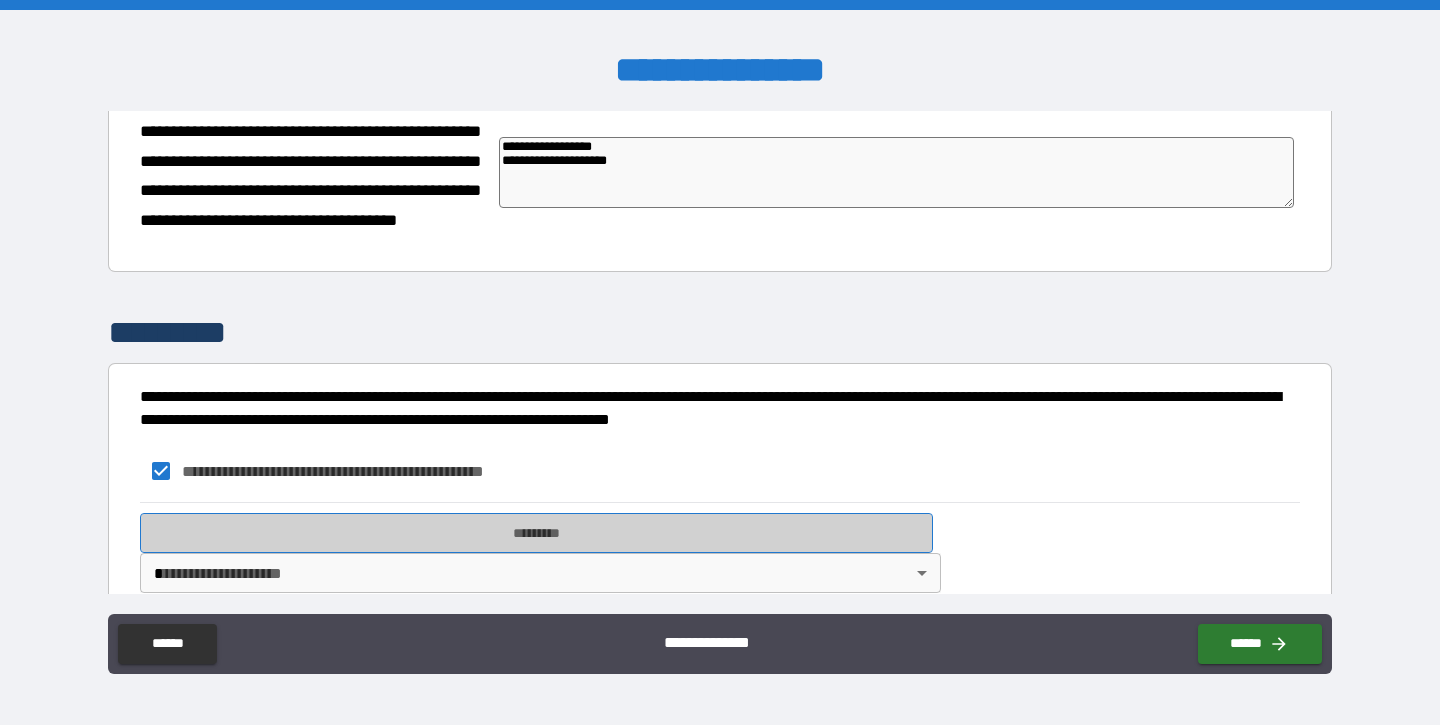 click on "*********" at bounding box center [536, 533] 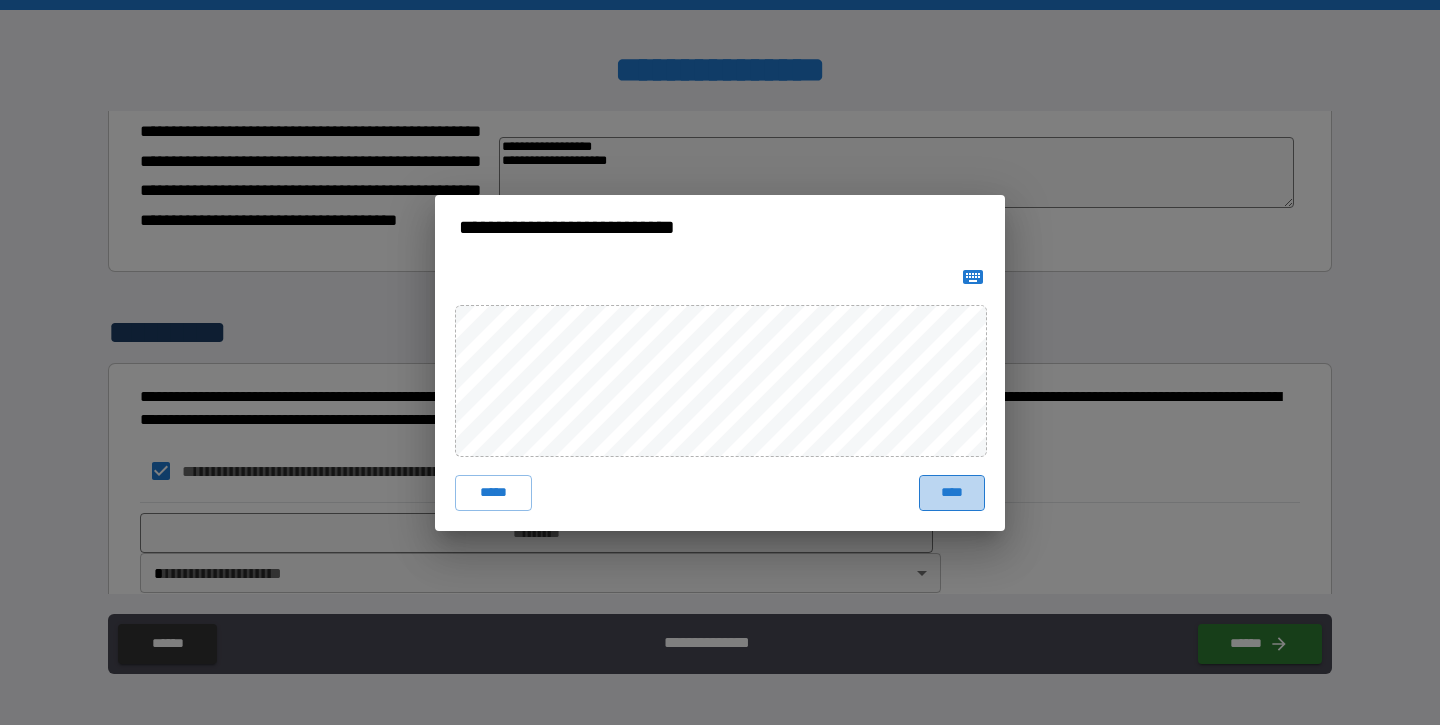 click on "****" at bounding box center (952, 493) 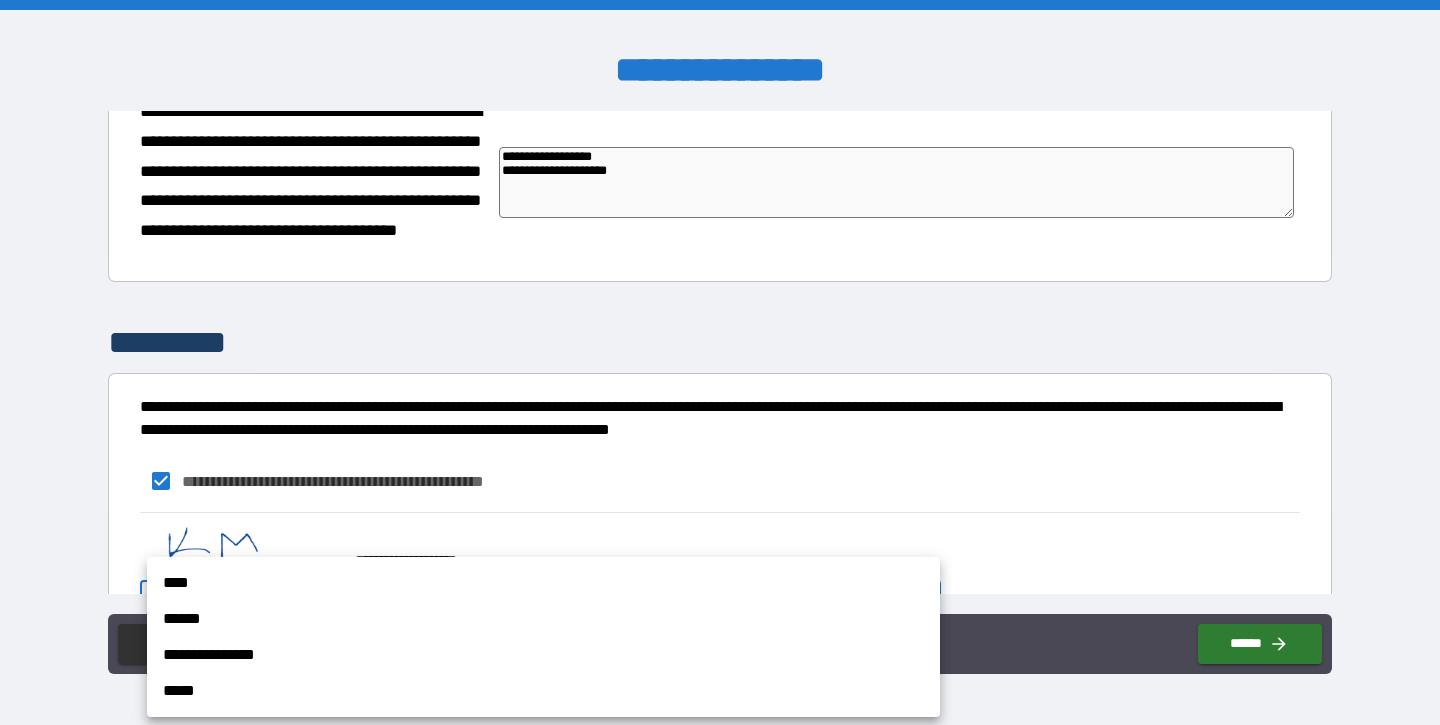 click on "**********" at bounding box center (720, 362) 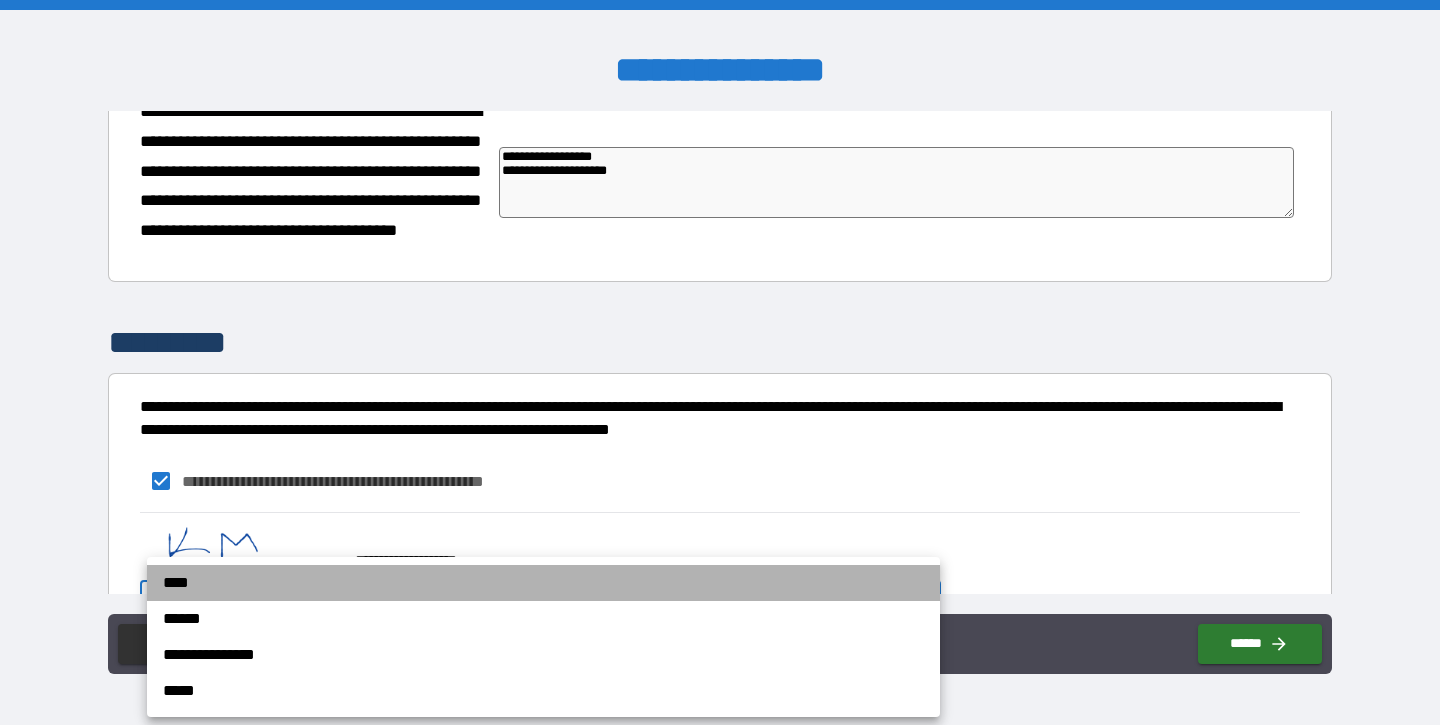click on "****" at bounding box center [543, 583] 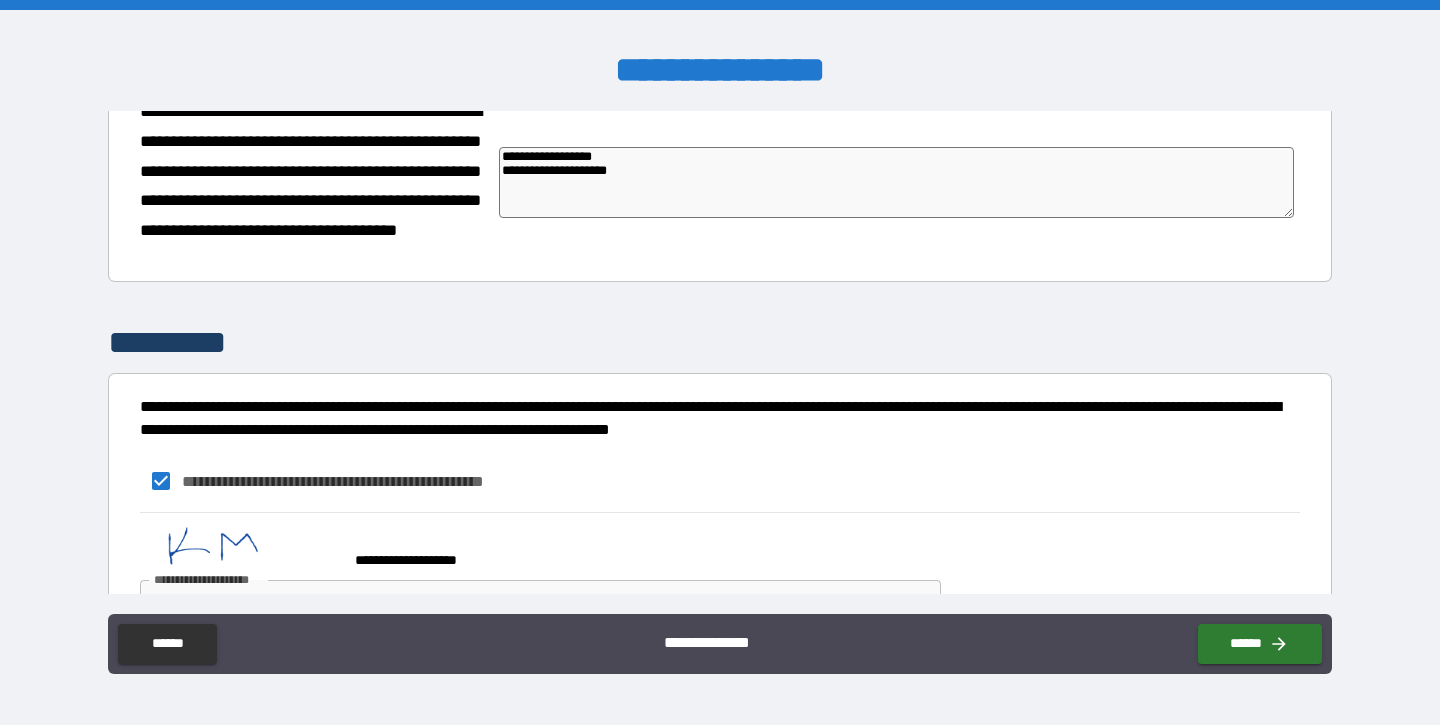 scroll, scrollTop: 3304, scrollLeft: 0, axis: vertical 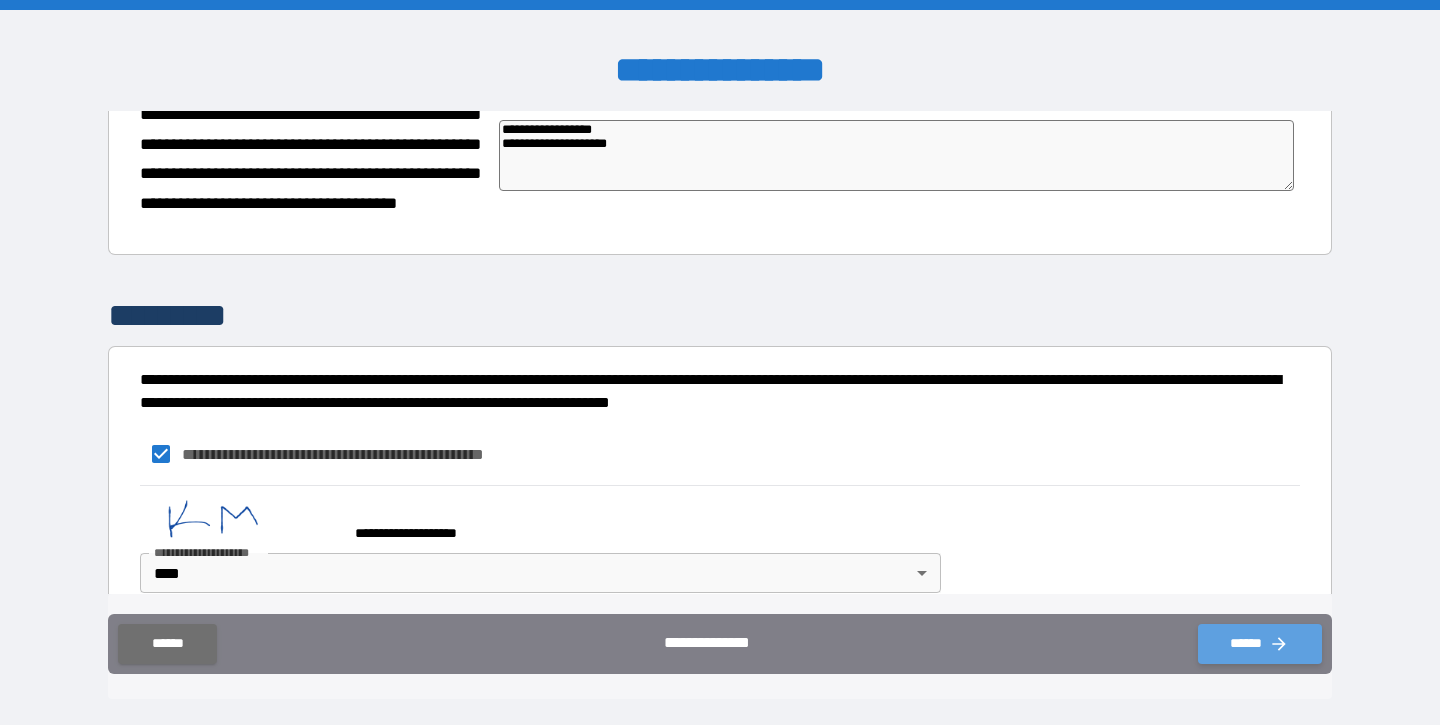 click on "******" at bounding box center [1260, 644] 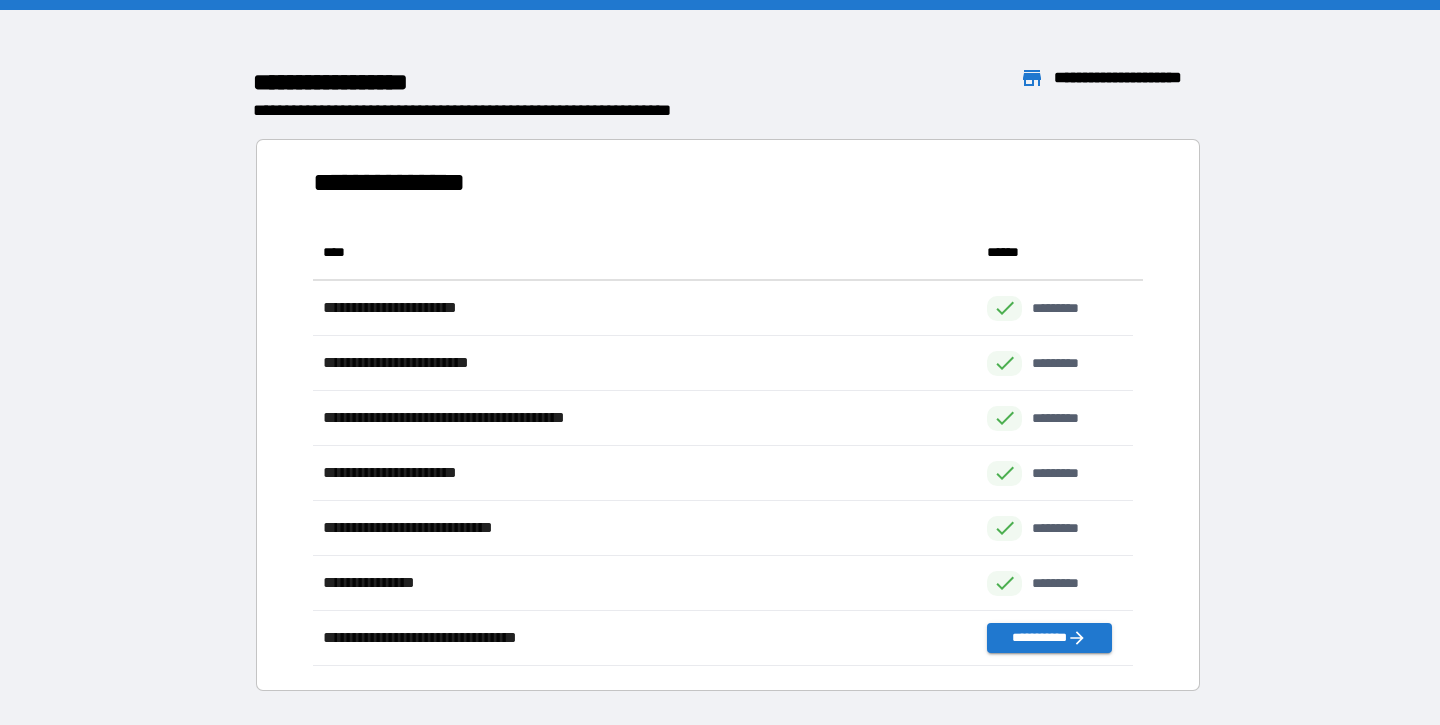 scroll, scrollTop: 426, scrollLeft: 805, axis: both 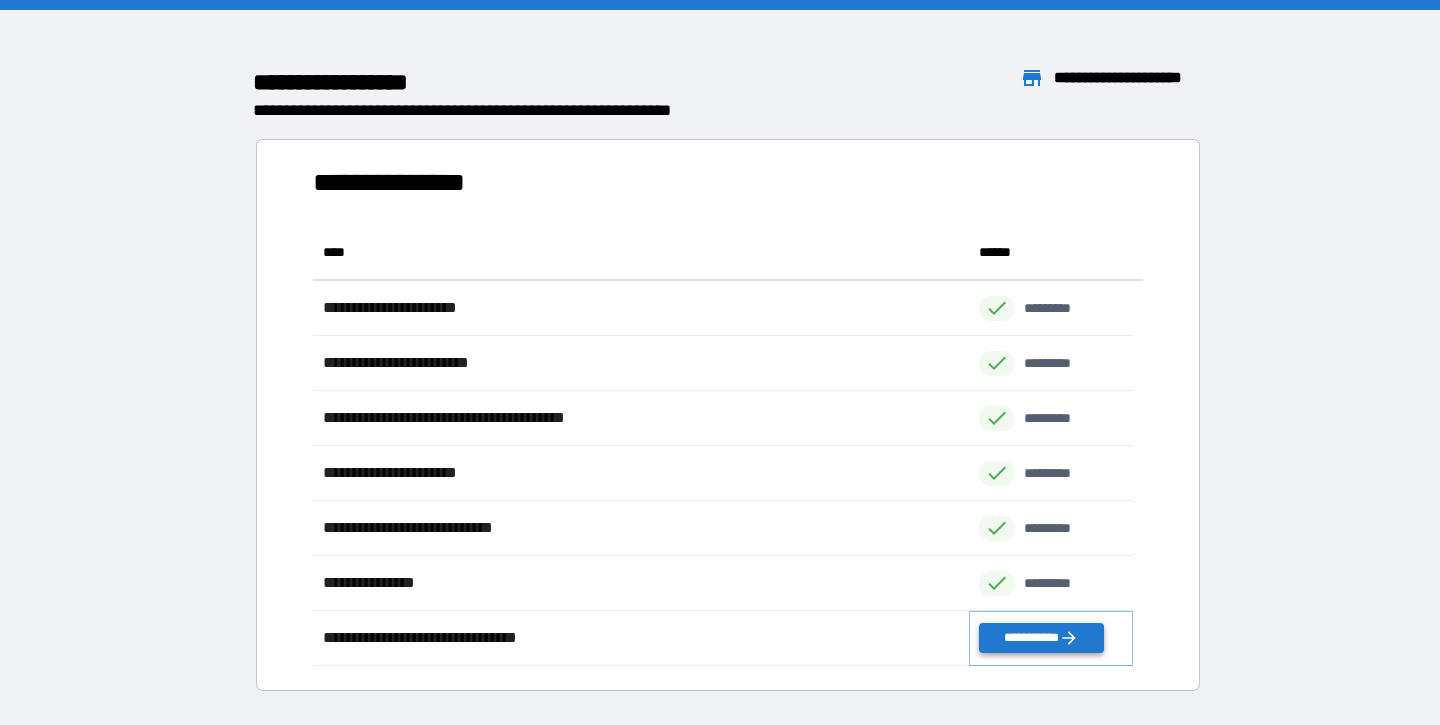 click on "**********" at bounding box center [1041, 638] 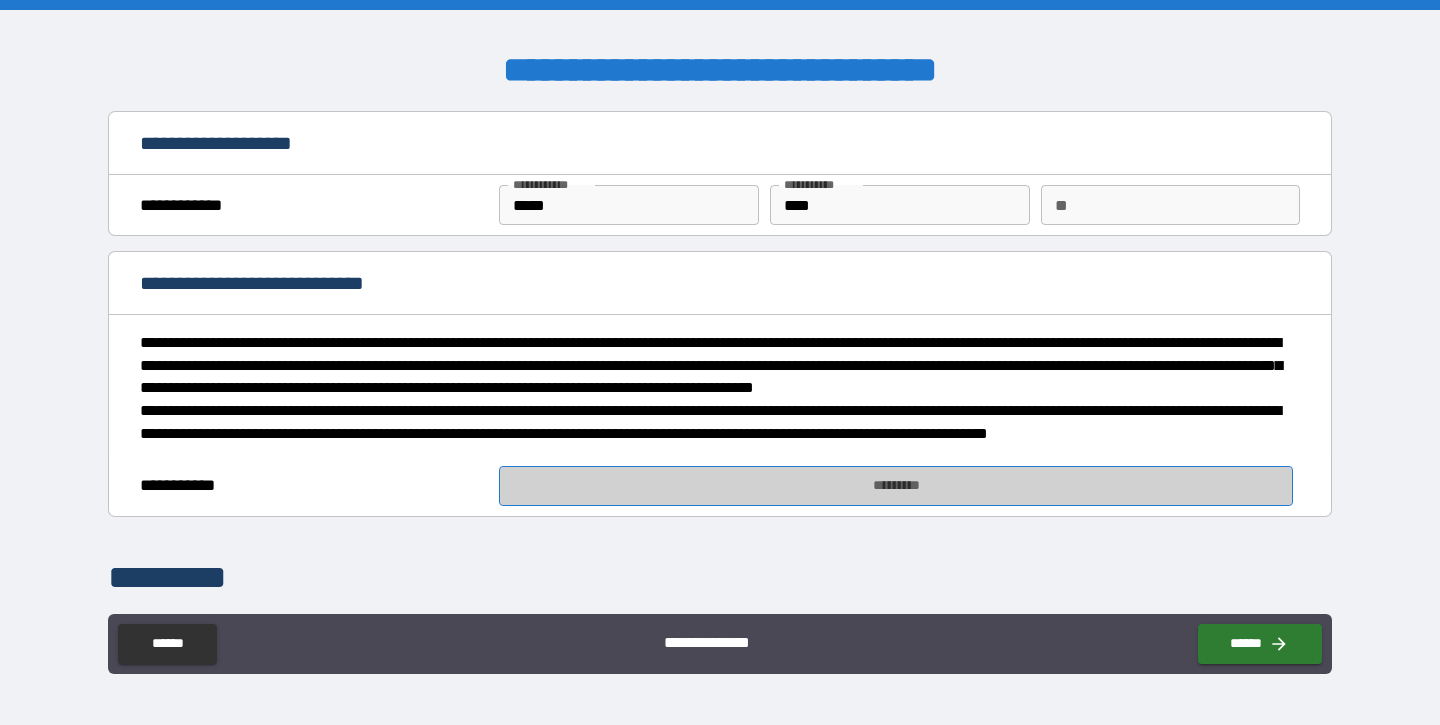 click on "*********" at bounding box center (895, 486) 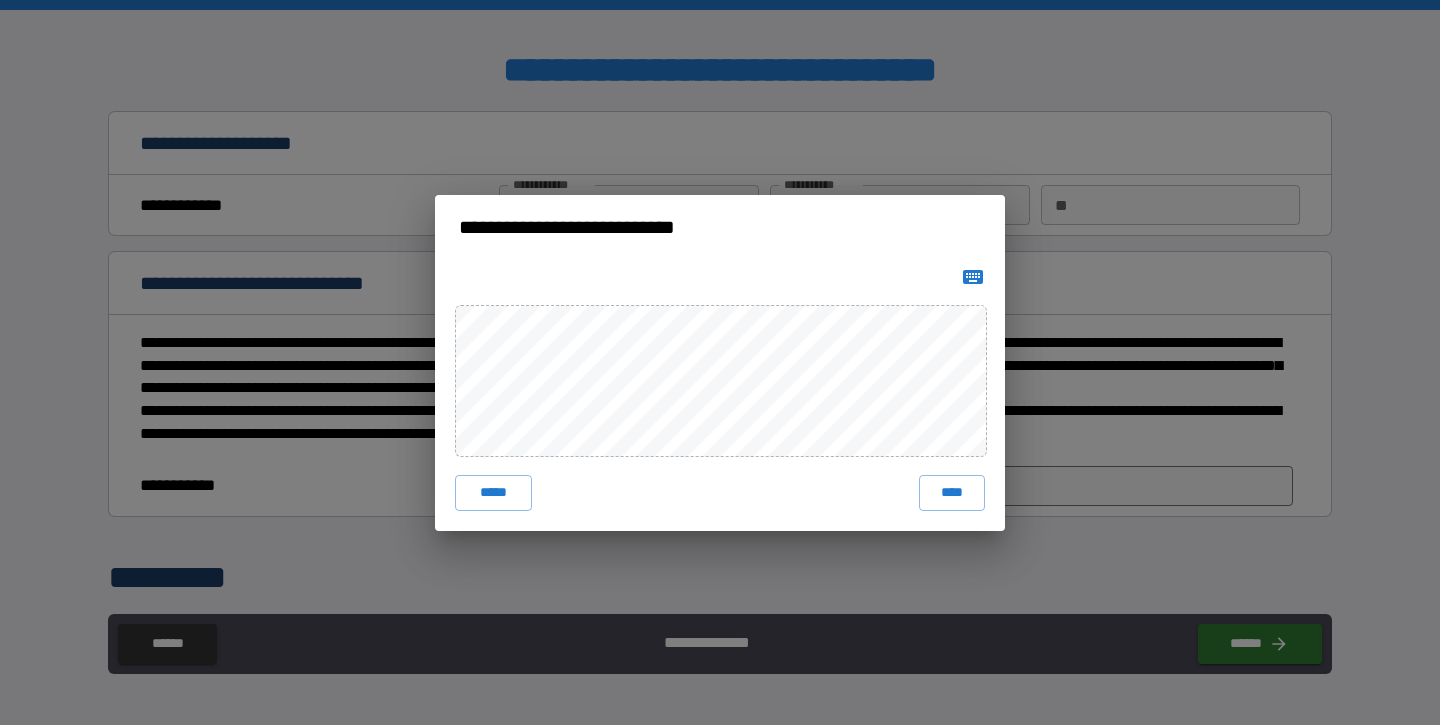 click on "***** ****" at bounding box center [720, 395] 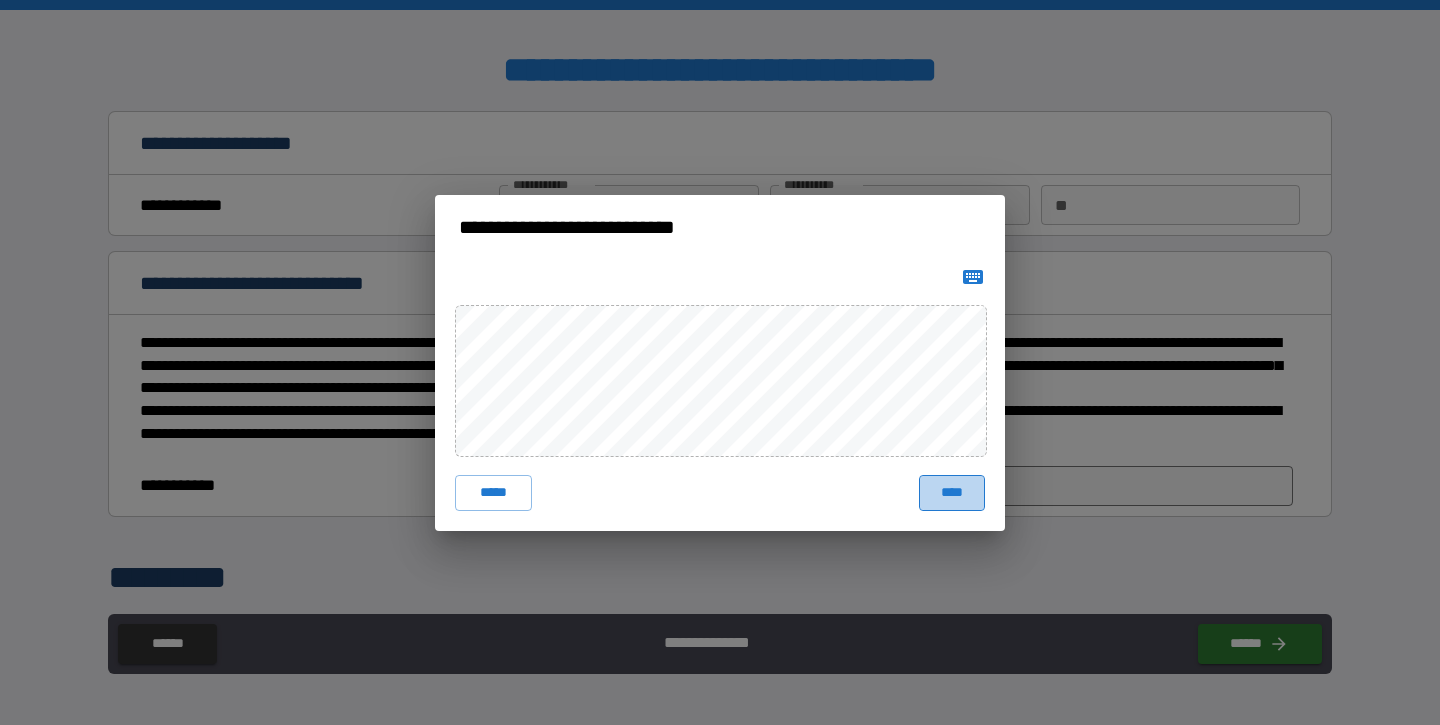 click on "****" at bounding box center (952, 493) 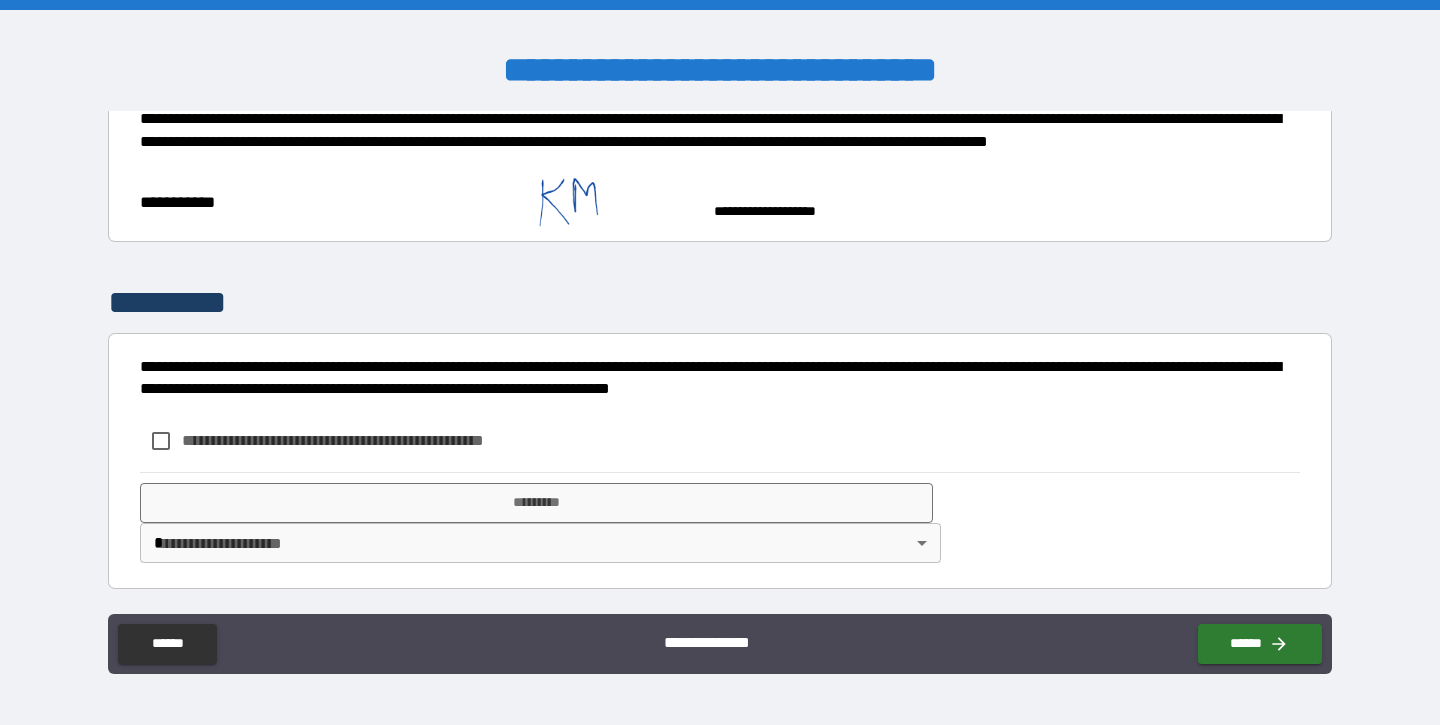 scroll, scrollTop: 310, scrollLeft: 0, axis: vertical 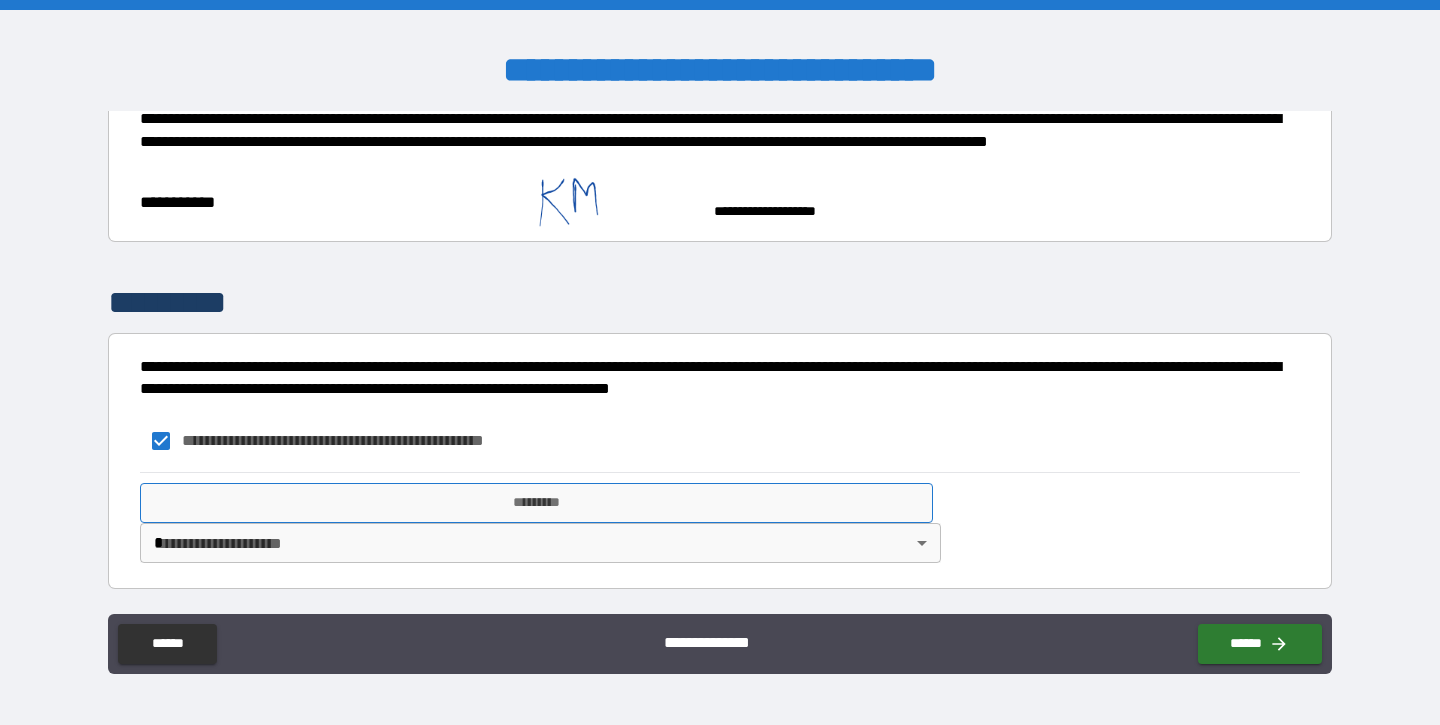 click on "*********" at bounding box center (536, 503) 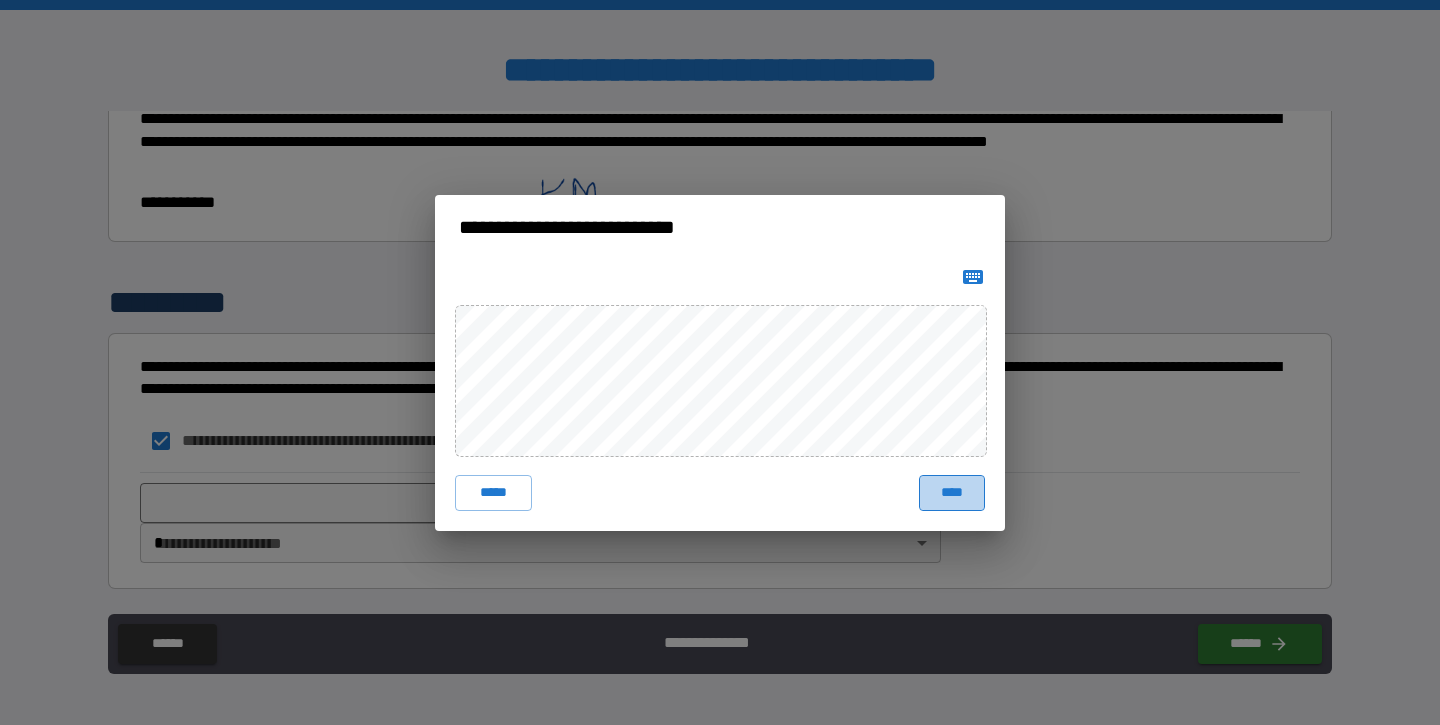 click on "****" at bounding box center [952, 493] 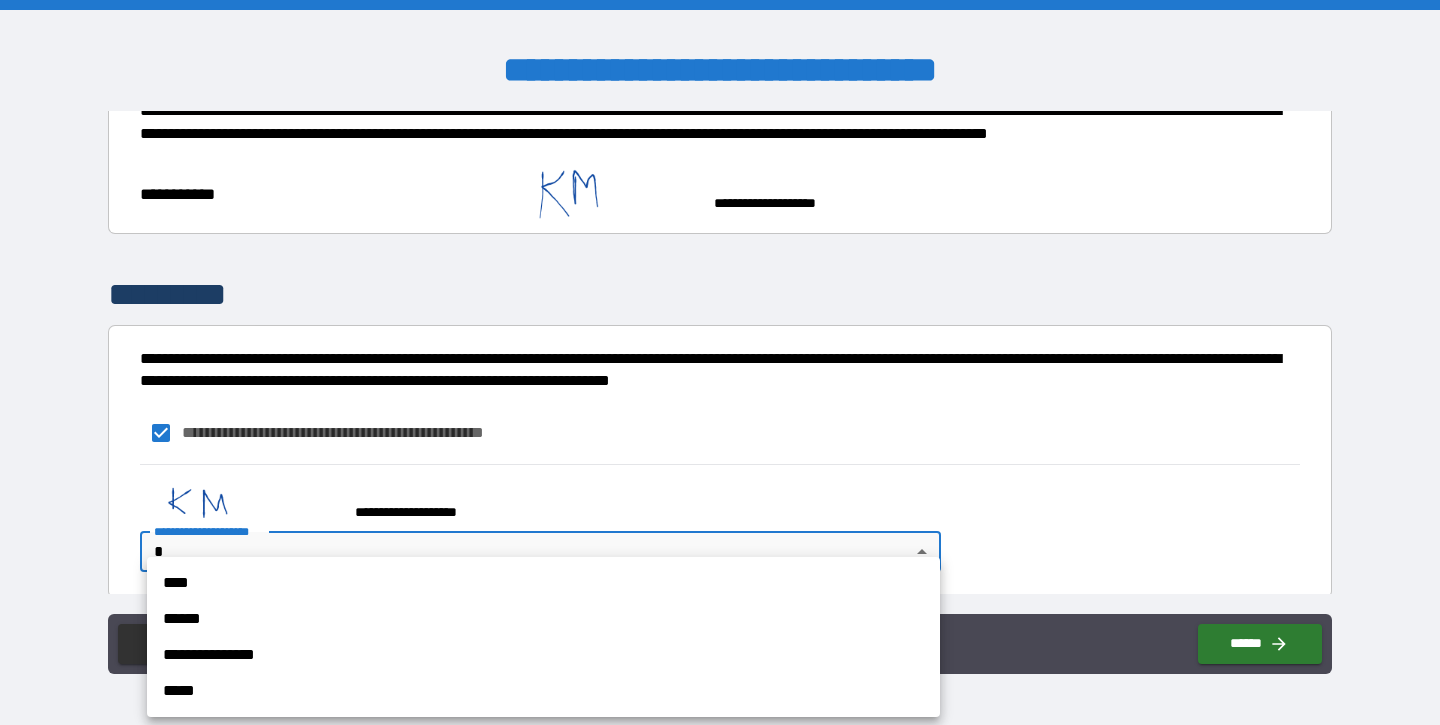 click on "**********" at bounding box center [720, 362] 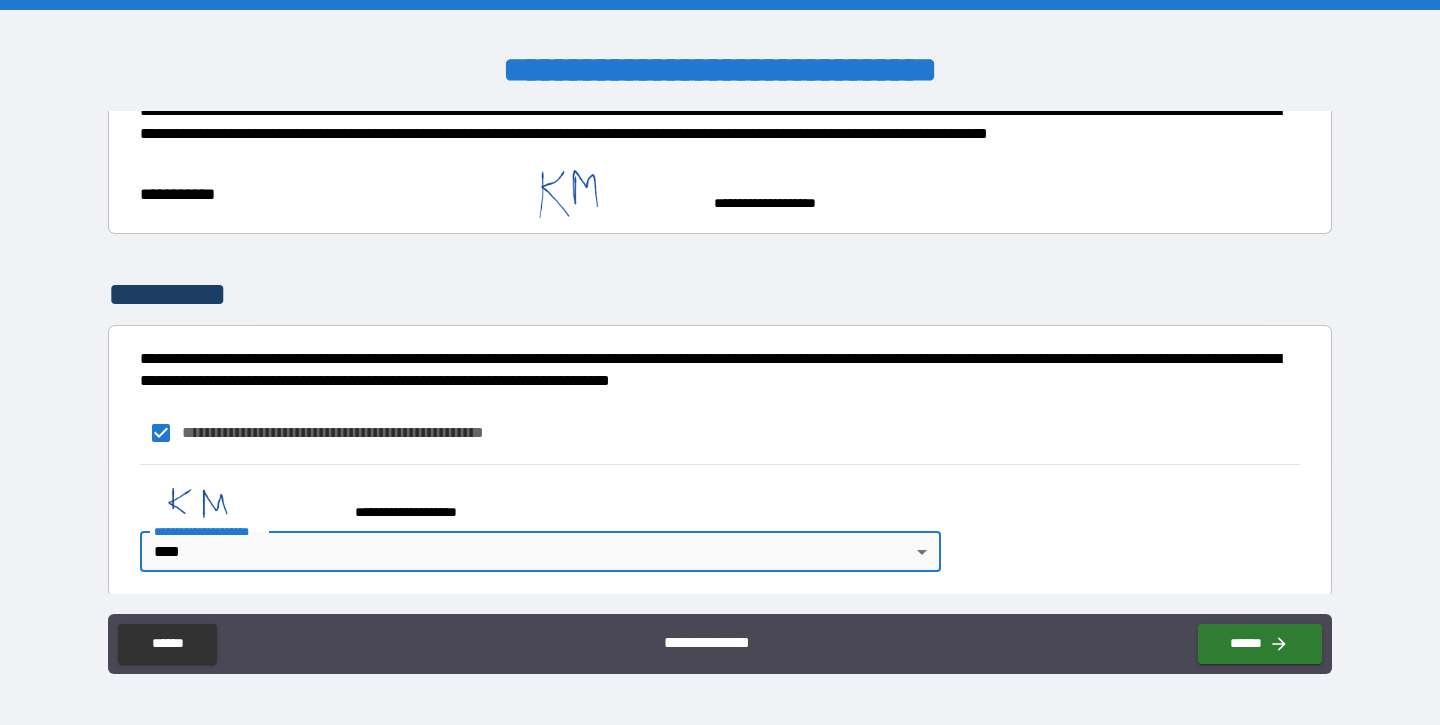 scroll, scrollTop: 327, scrollLeft: 0, axis: vertical 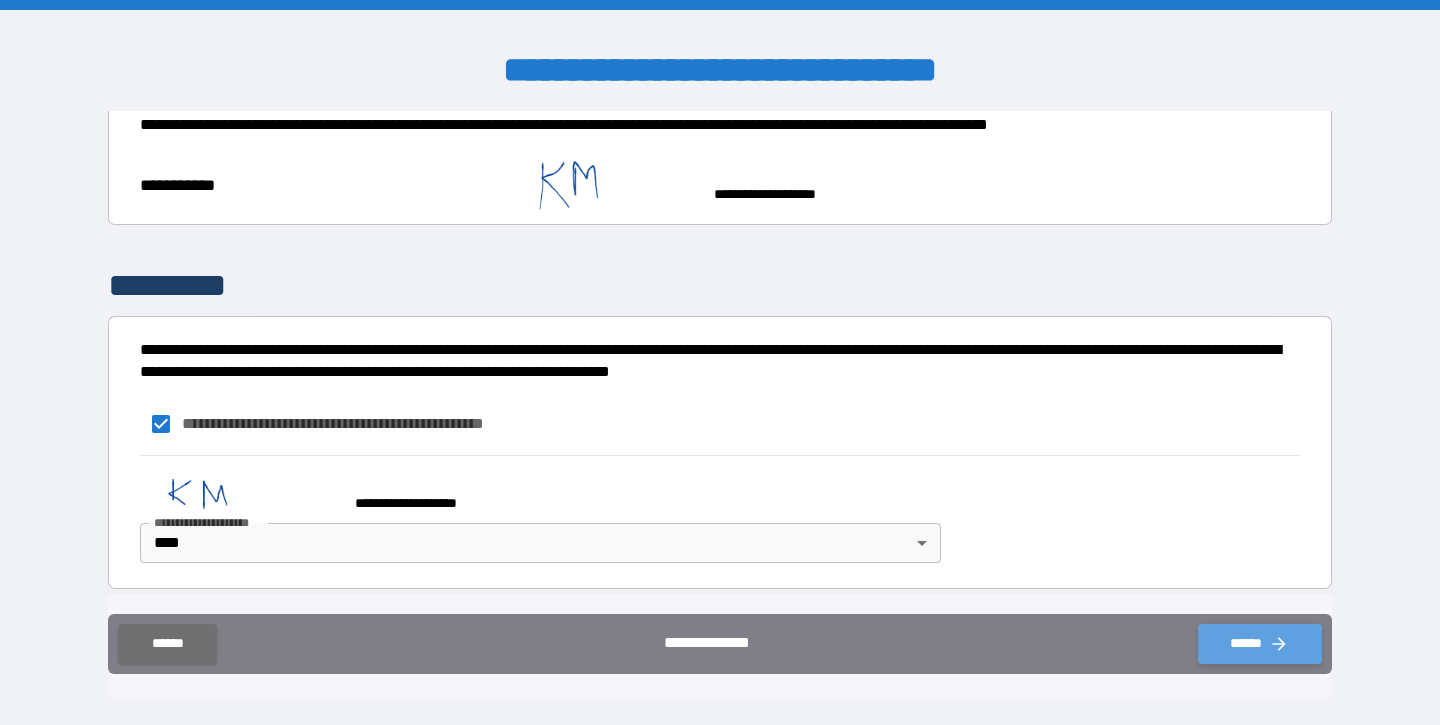 click on "******" at bounding box center [1260, 644] 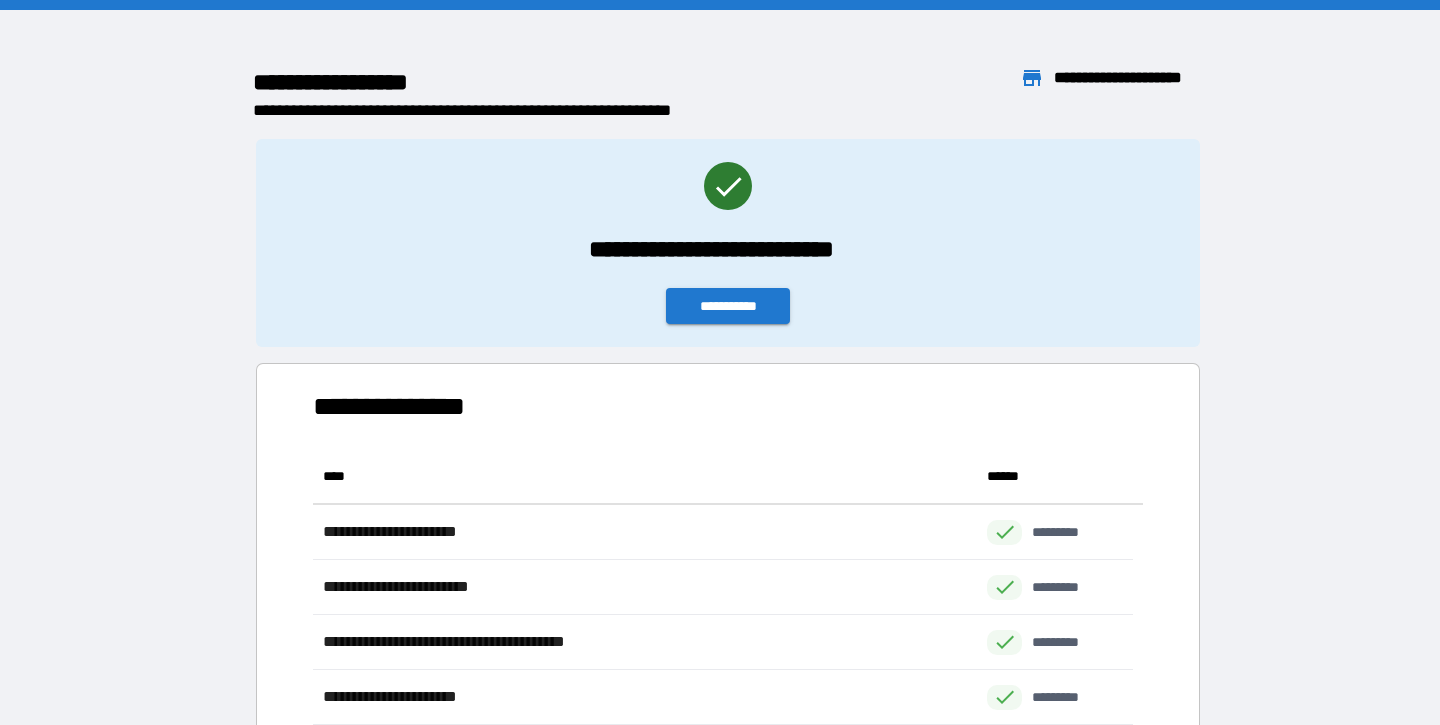 scroll, scrollTop: 426, scrollLeft: 805, axis: both 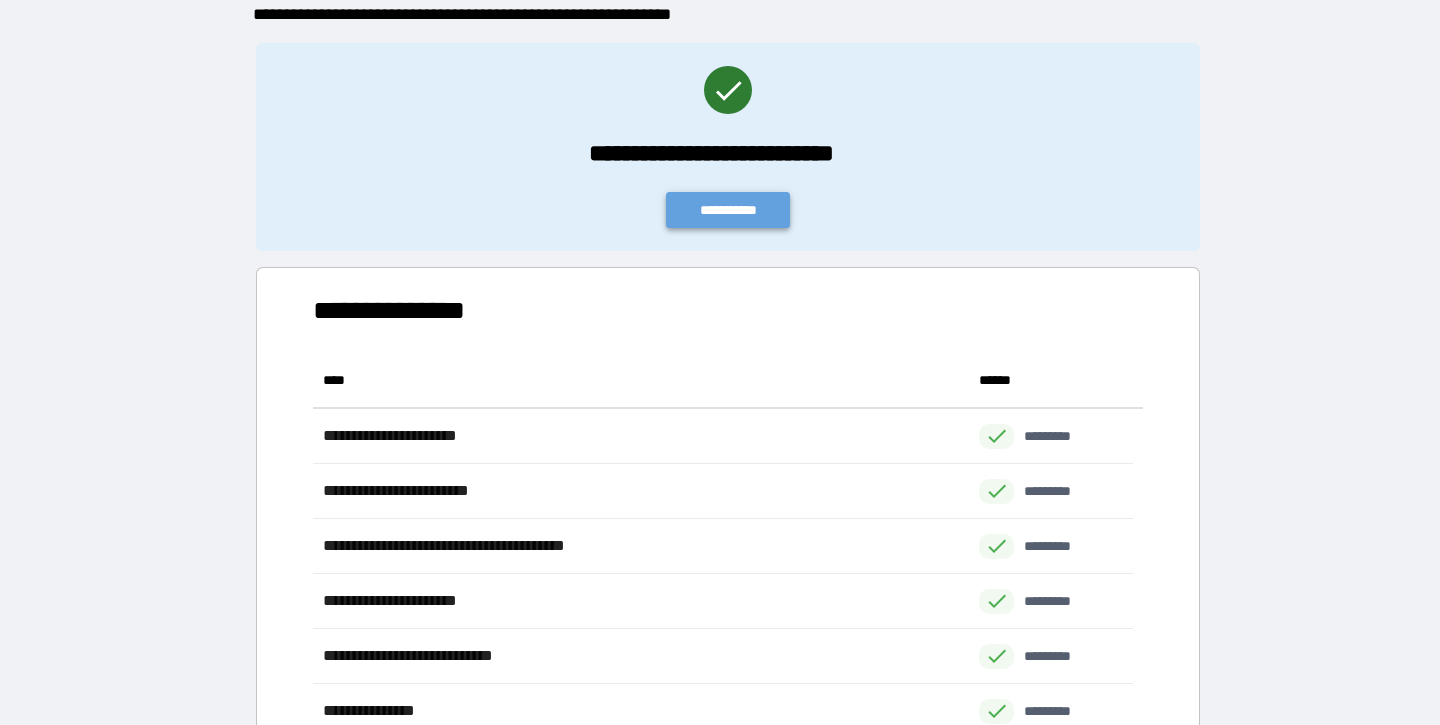 click on "**********" at bounding box center (728, 210) 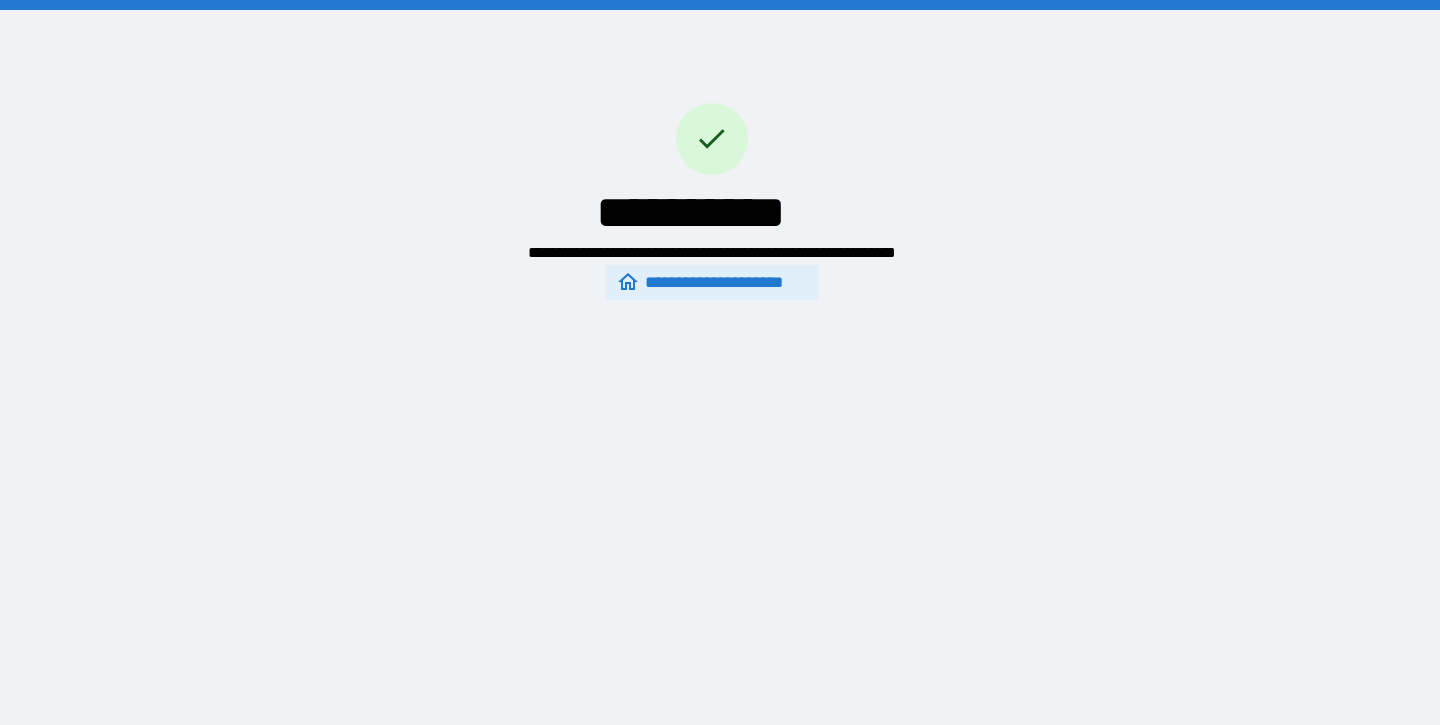 scroll, scrollTop: 0, scrollLeft: 0, axis: both 